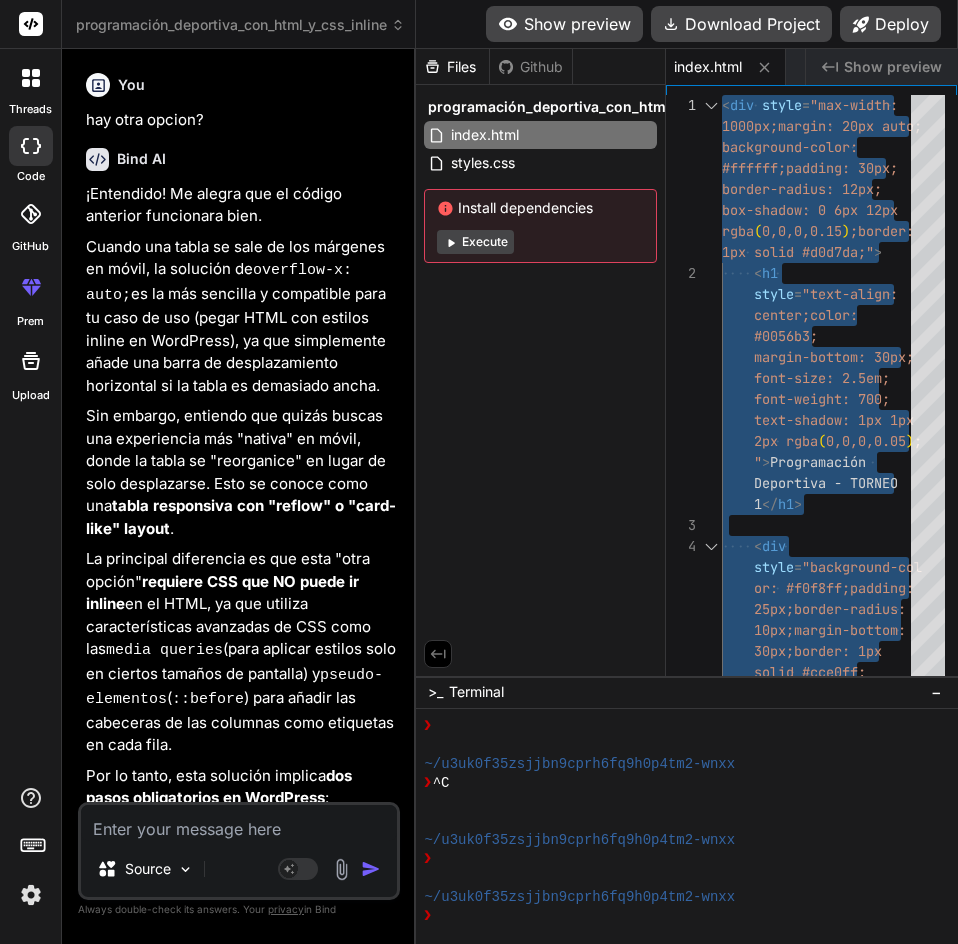 scroll, scrollTop: 0, scrollLeft: 0, axis: both 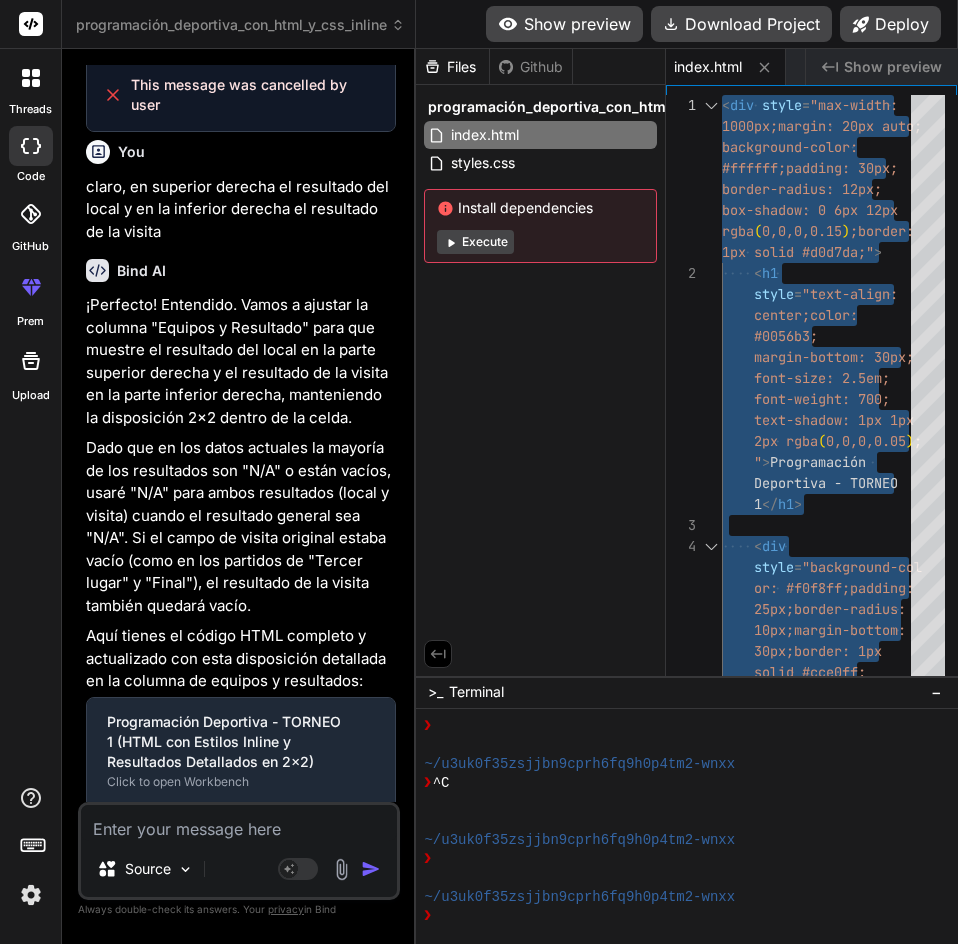 click on "index.html" at bounding box center [708, 67] 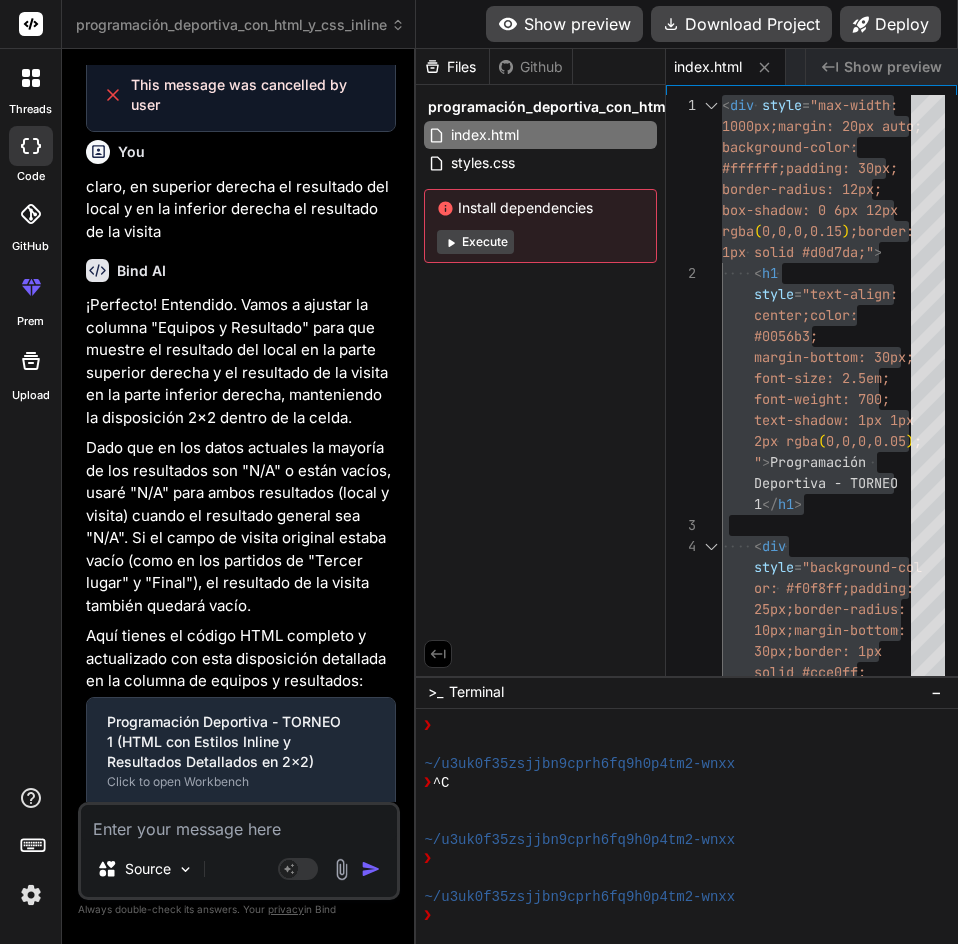 click 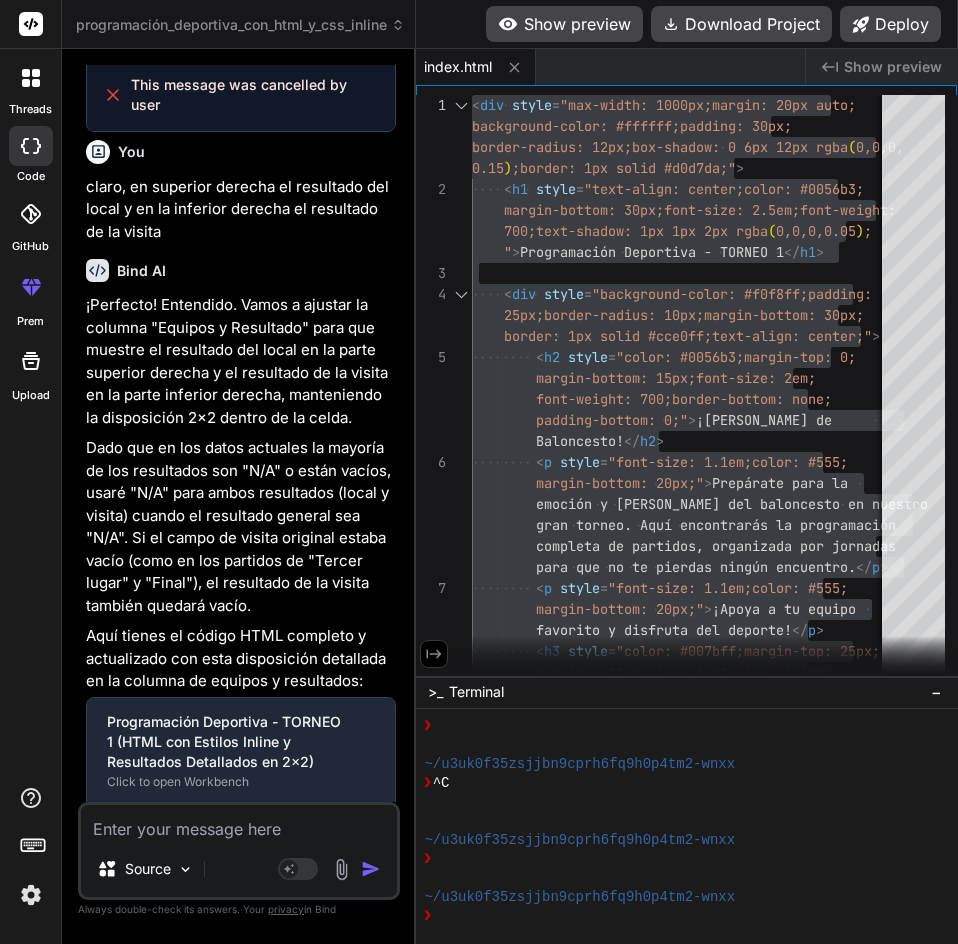 click on "Created with Pixso. Show preview" at bounding box center (882, 67) 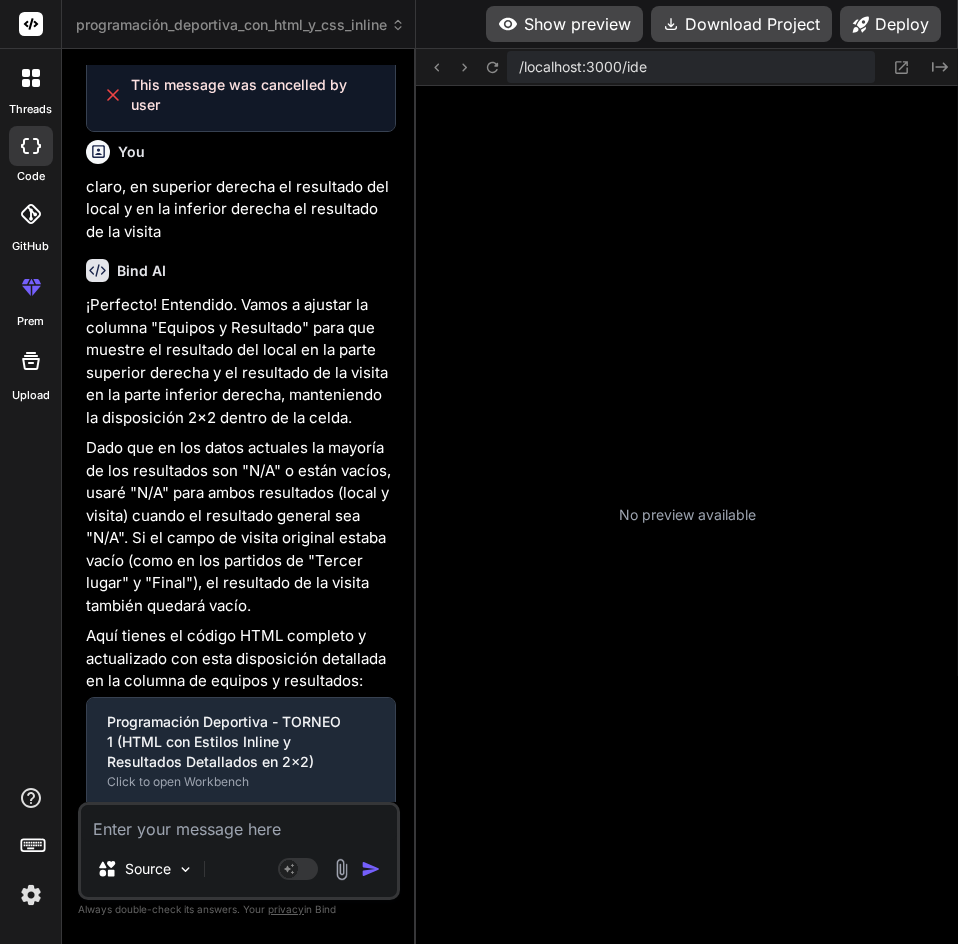 click on "Show preview" at bounding box center [564, 24] 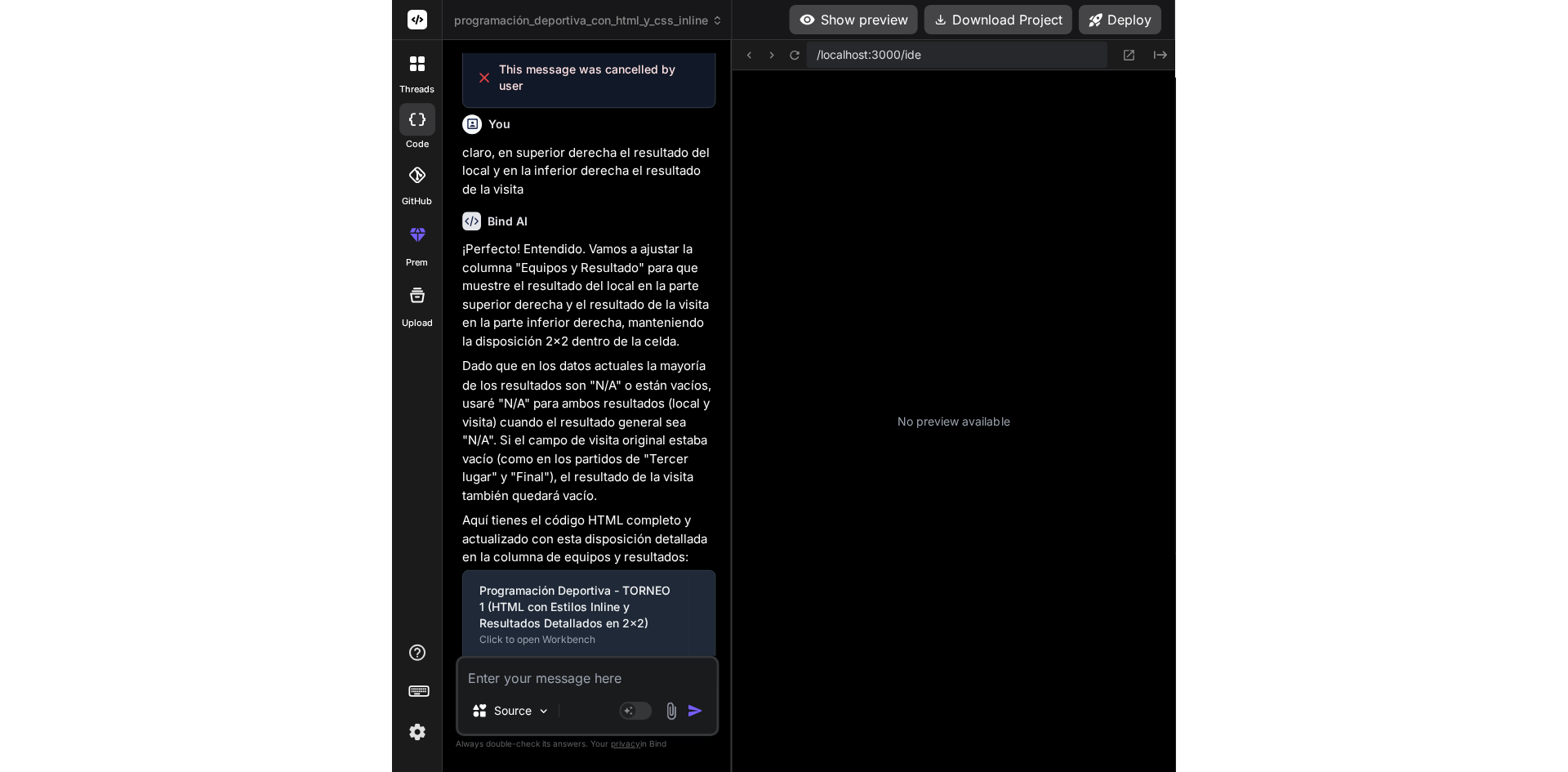 scroll, scrollTop: 326, scrollLeft: 0, axis: vertical 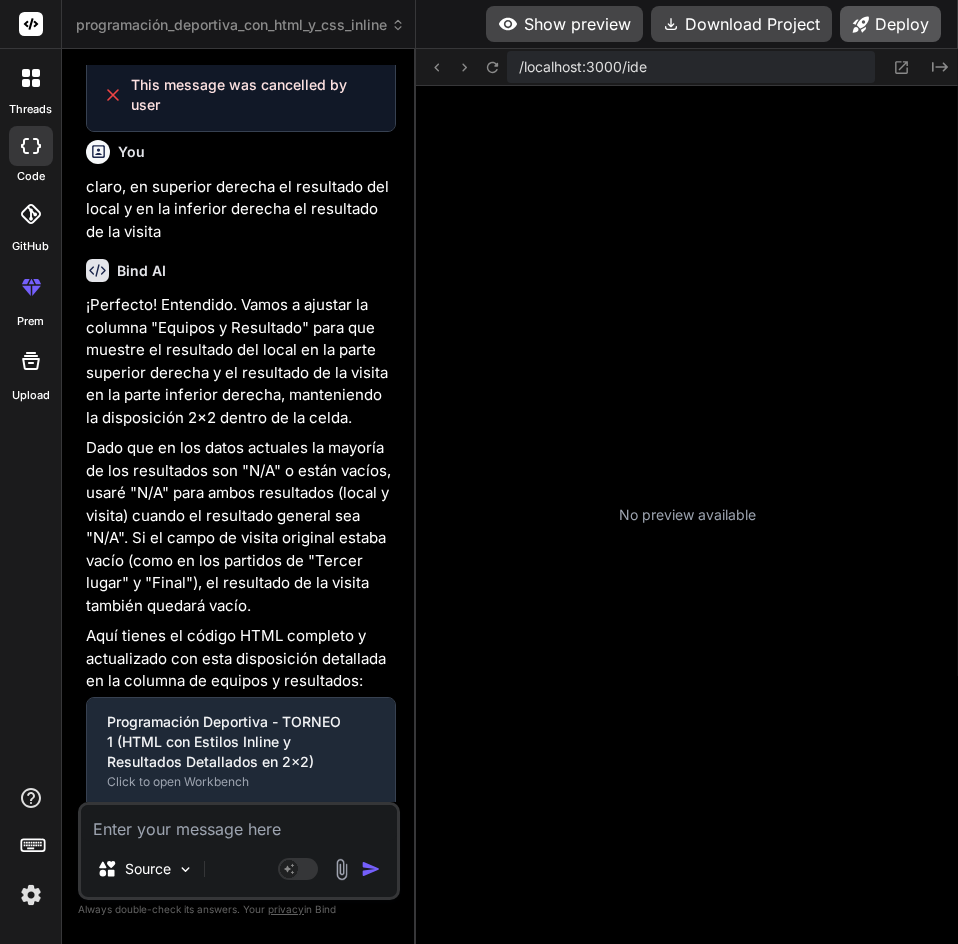 type on "<div style="max-width: 1000px;margin: 20px auto;background-color: #ffffff;padding: 30px;border-radius: 12px;box-shadow: 0 6px 12px rgba(0,0,0,0.15);border: 1px solid #d0d7da;">
<h1 style="text-align: center;color: #0056b3;margin-bottom: 30px;font-size: 2.5em;font-weight: 700;text-shadow: 1px 1px 2px rgba(0,0,0,0.05);">Programación Deportiva - TORNEO 1</h1>
<div style="background-color: #f0f8ff;padding: 25px;border-radius: 10px;margin-bottom: 30px;border: 1px solid #cce0ff;text-align: center;">
<h2 style="color: #0056b3;margin-top: 0;margin-bottom: 15px;font-size: 2em;font-weight: 700;border-bottom: none;padding-bottom: 0;">¡[PERSON_NAME] de Baloncesto!</h2>
<p style="font-size: 1.1em;color: #555;margin-bottom: 20px;">Prepárate para la emoción y [PERSON_NAME] del baloncesto en …        </table>
</div>
</div>" 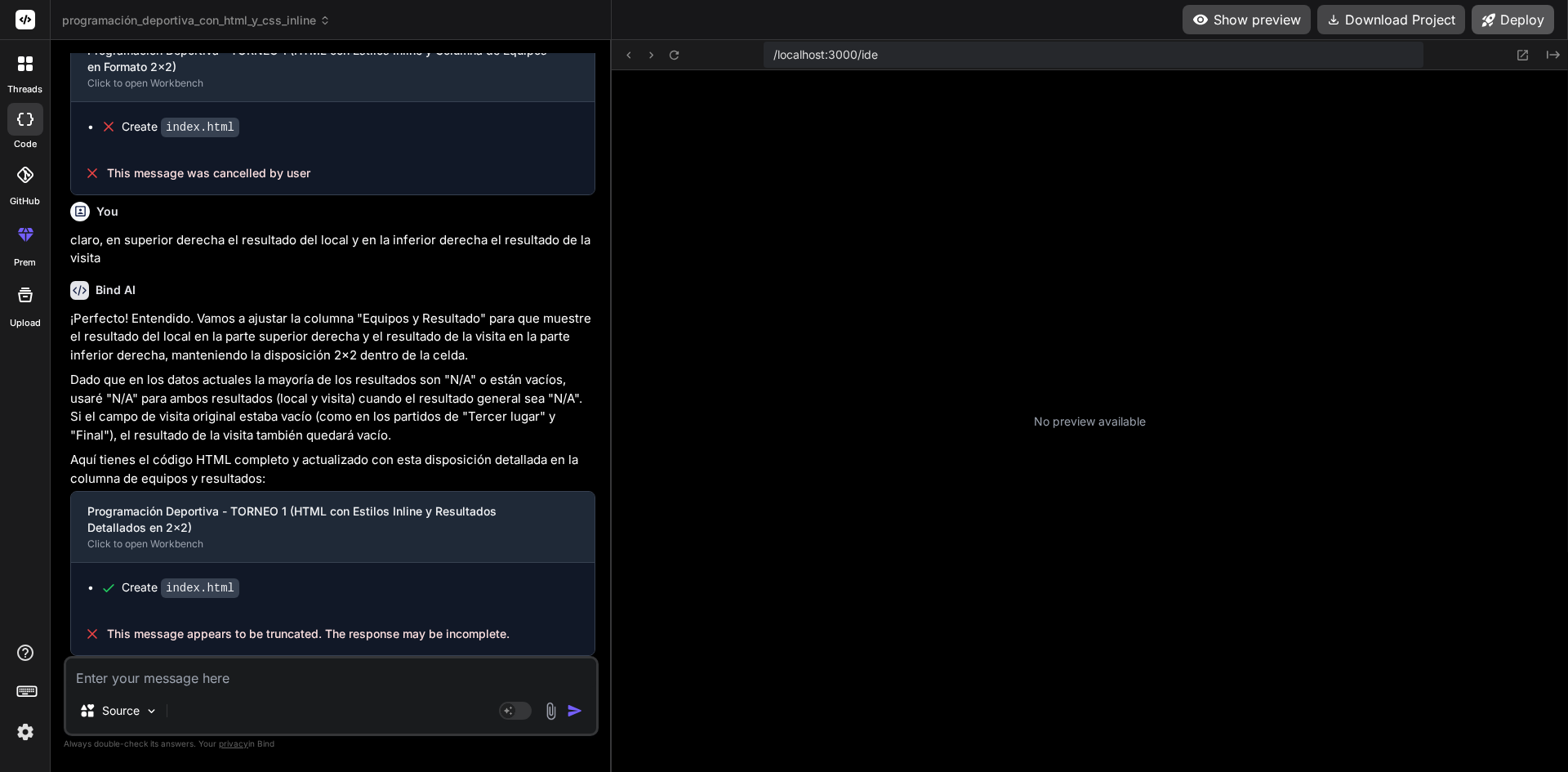 scroll, scrollTop: 3771, scrollLeft: 0, axis: vertical 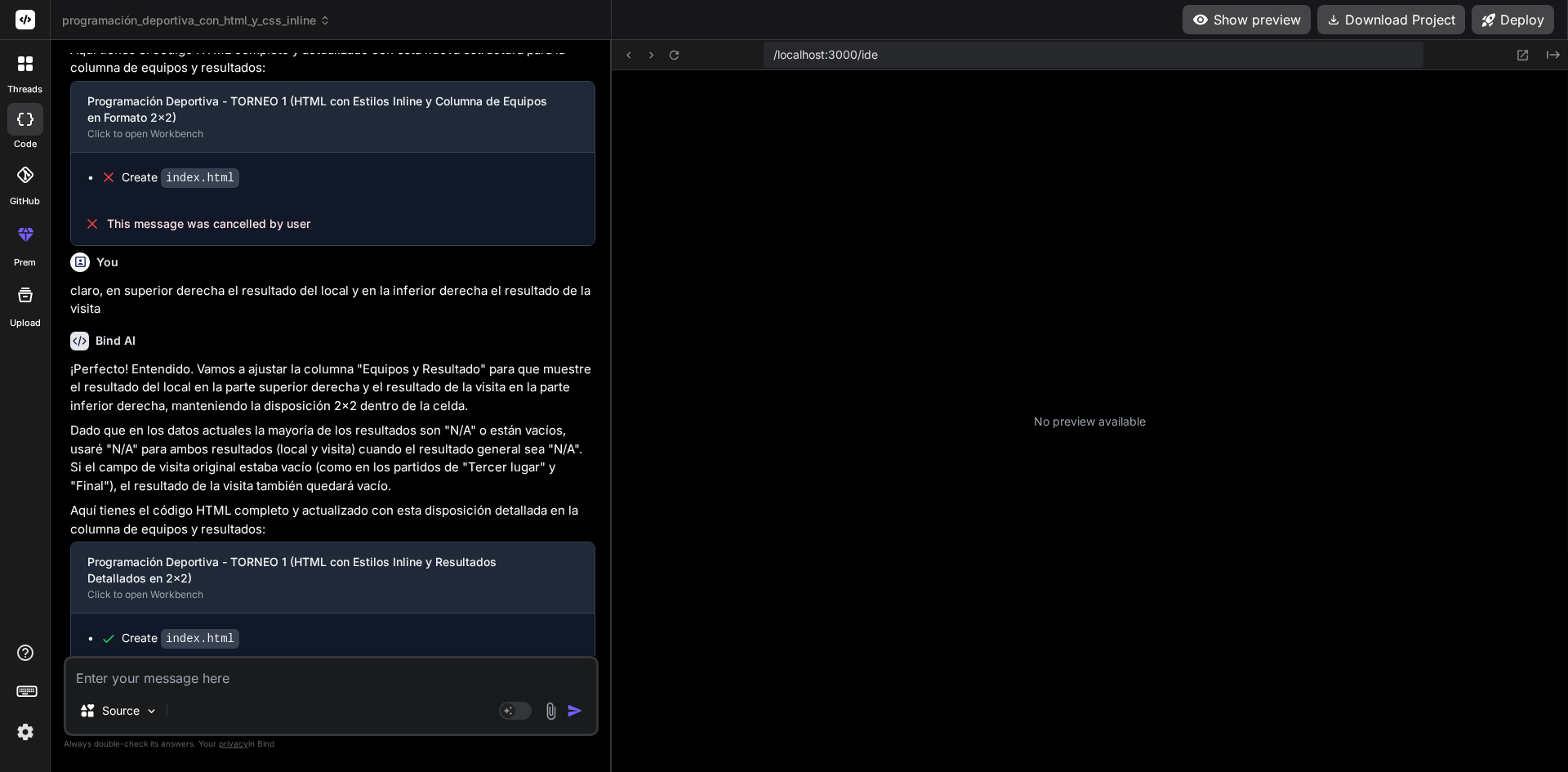 click at bounding box center (331, 673) 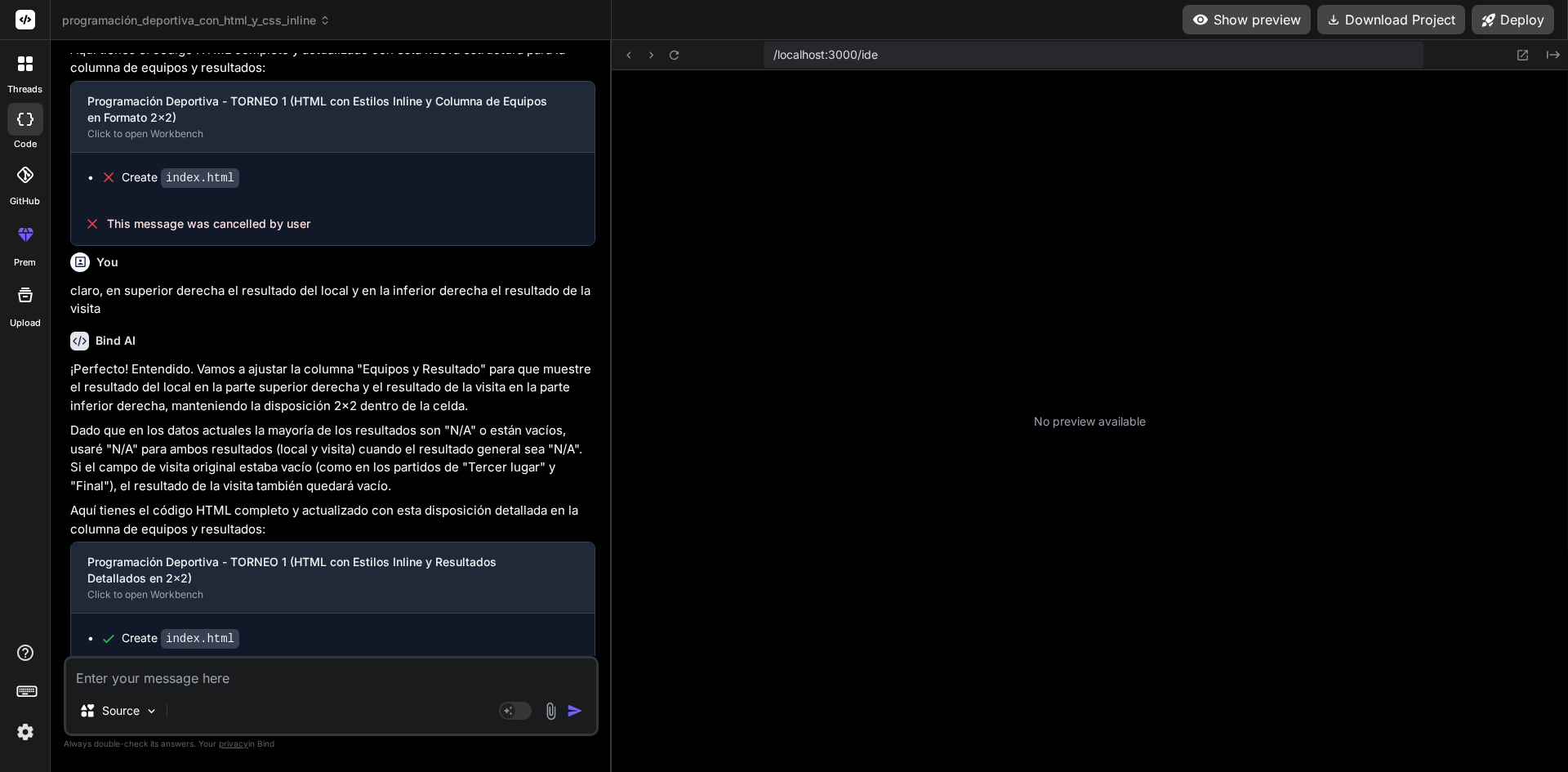 type on "N" 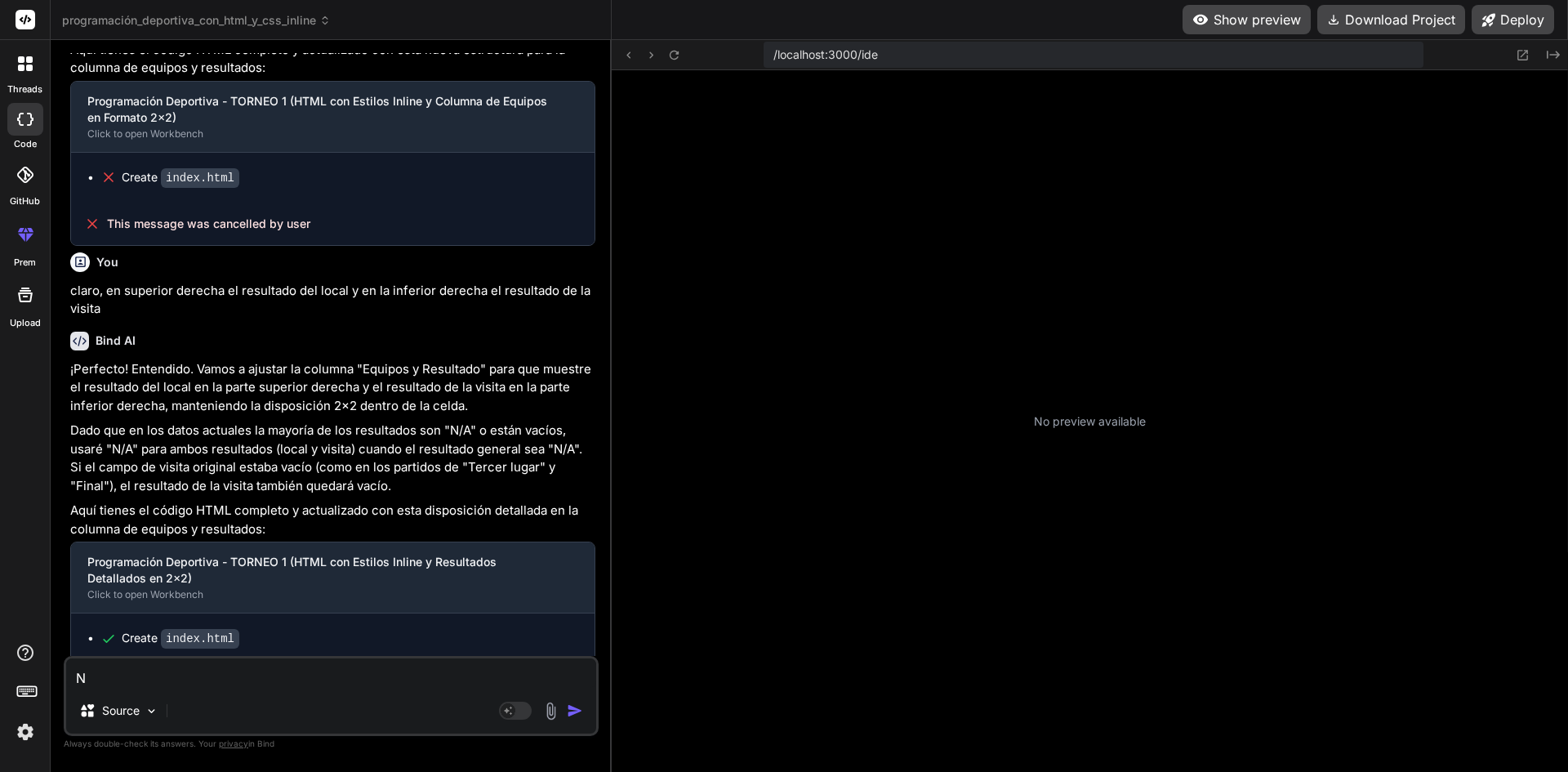 type on "NE" 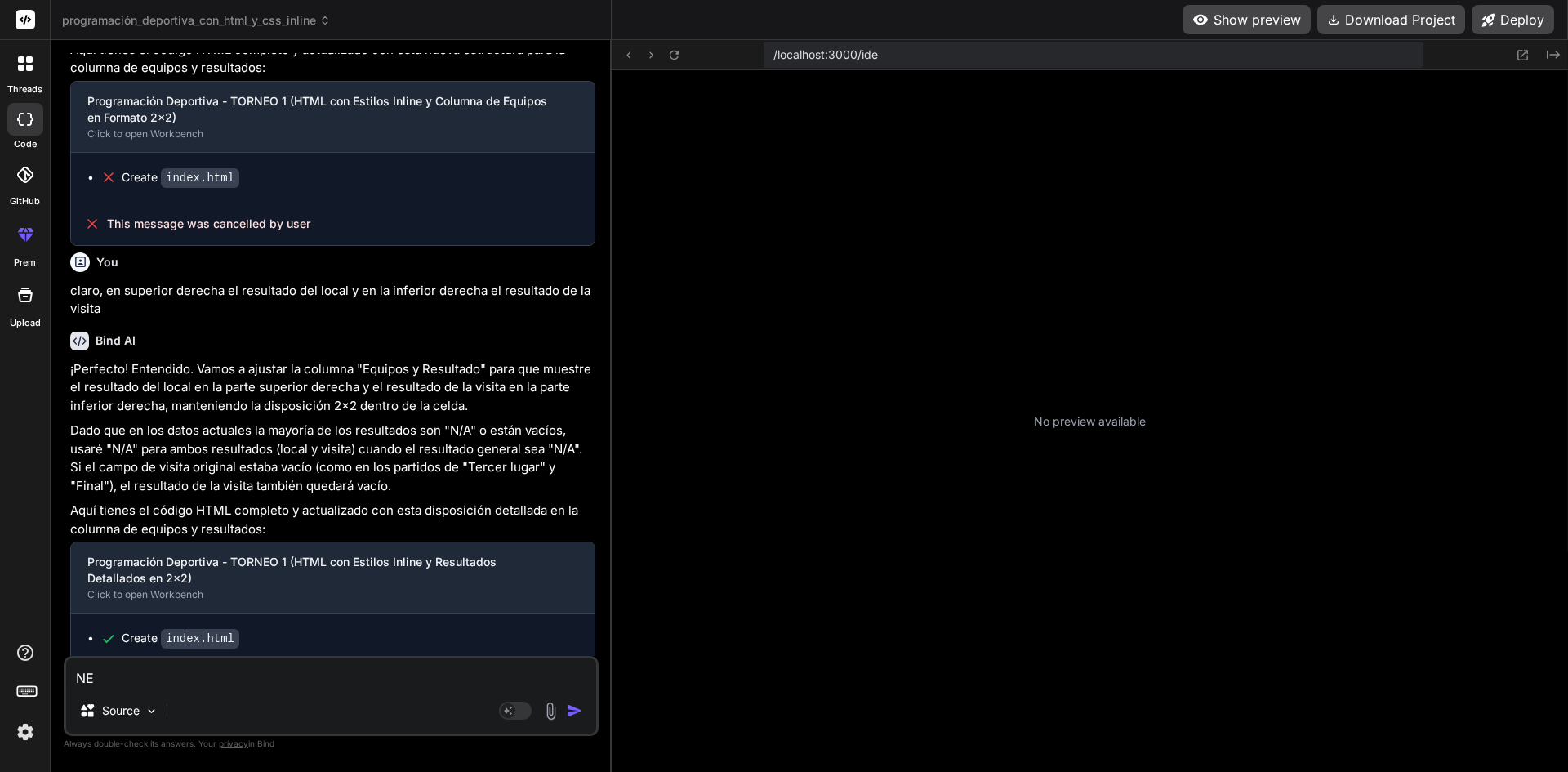 type on "NEc" 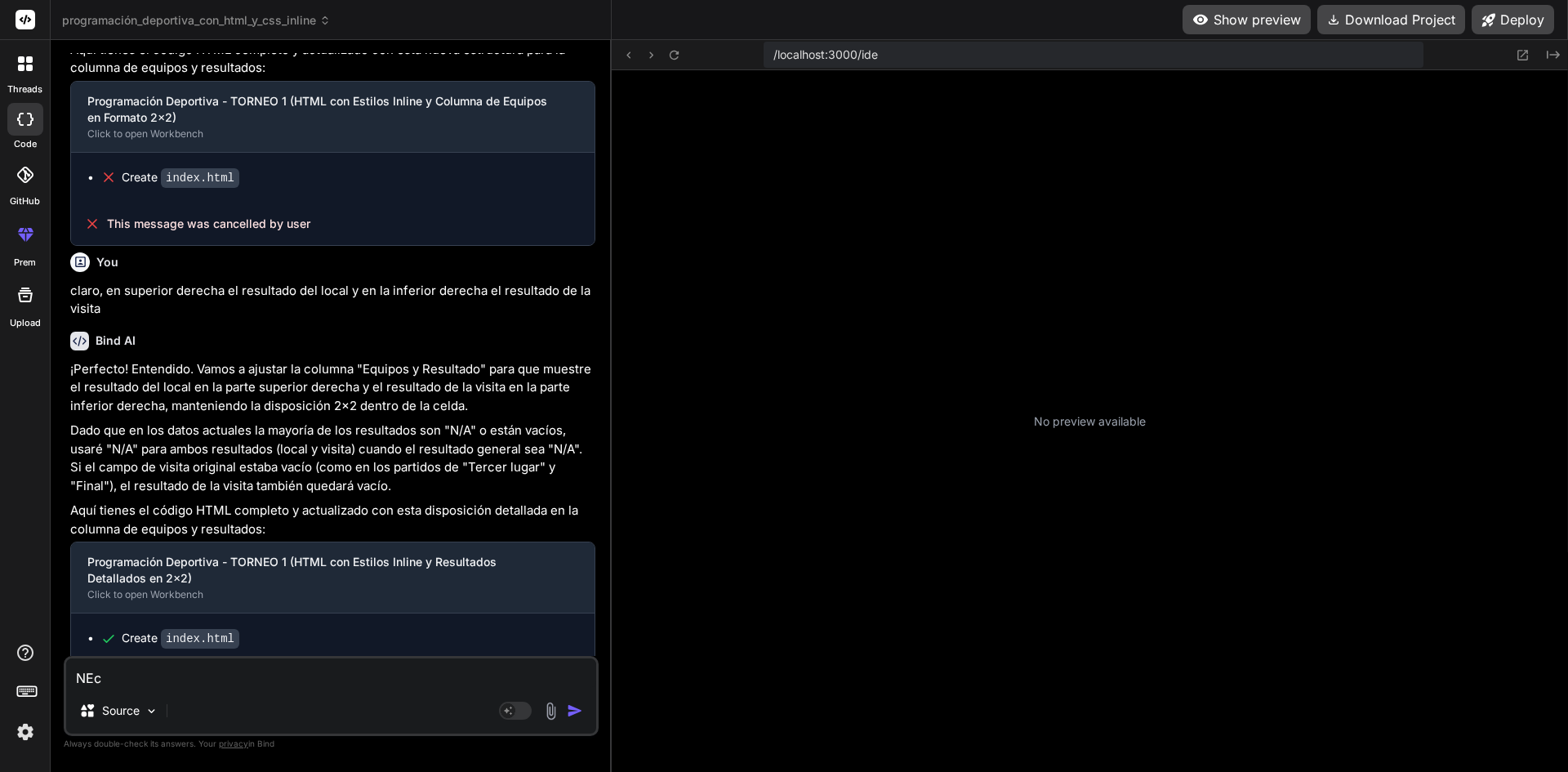type on "NE" 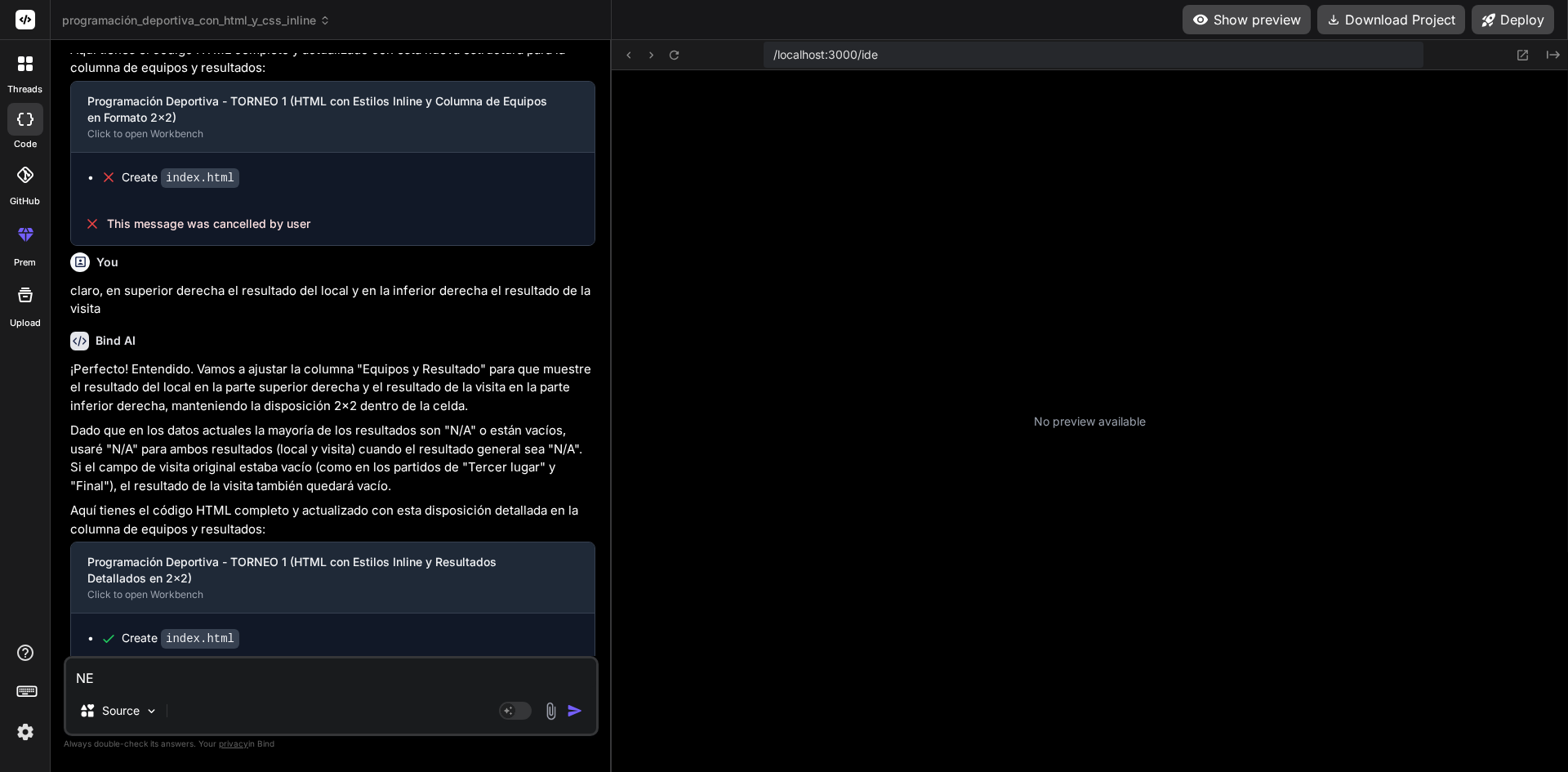 type on "N" 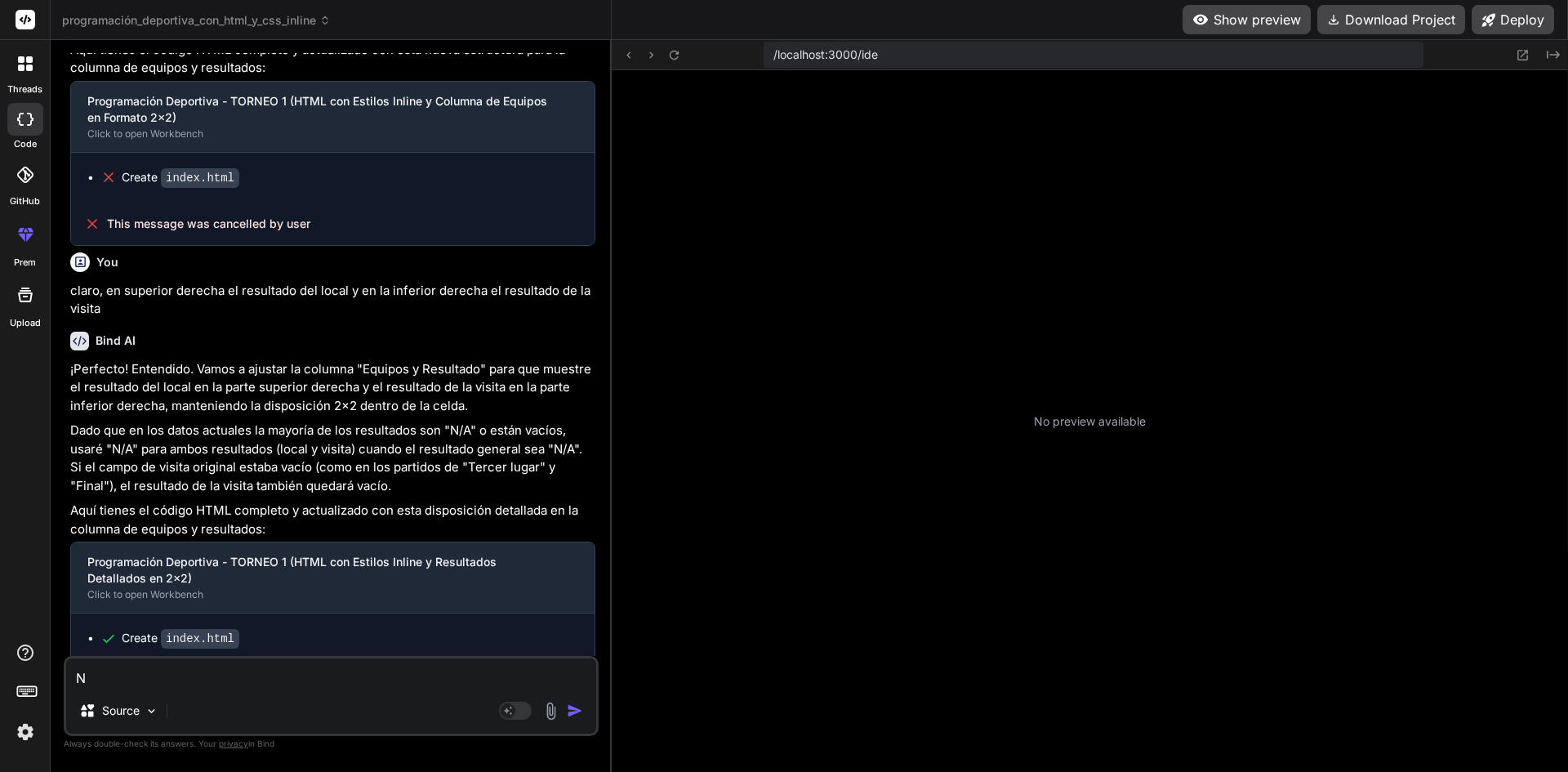 type on "Ne" 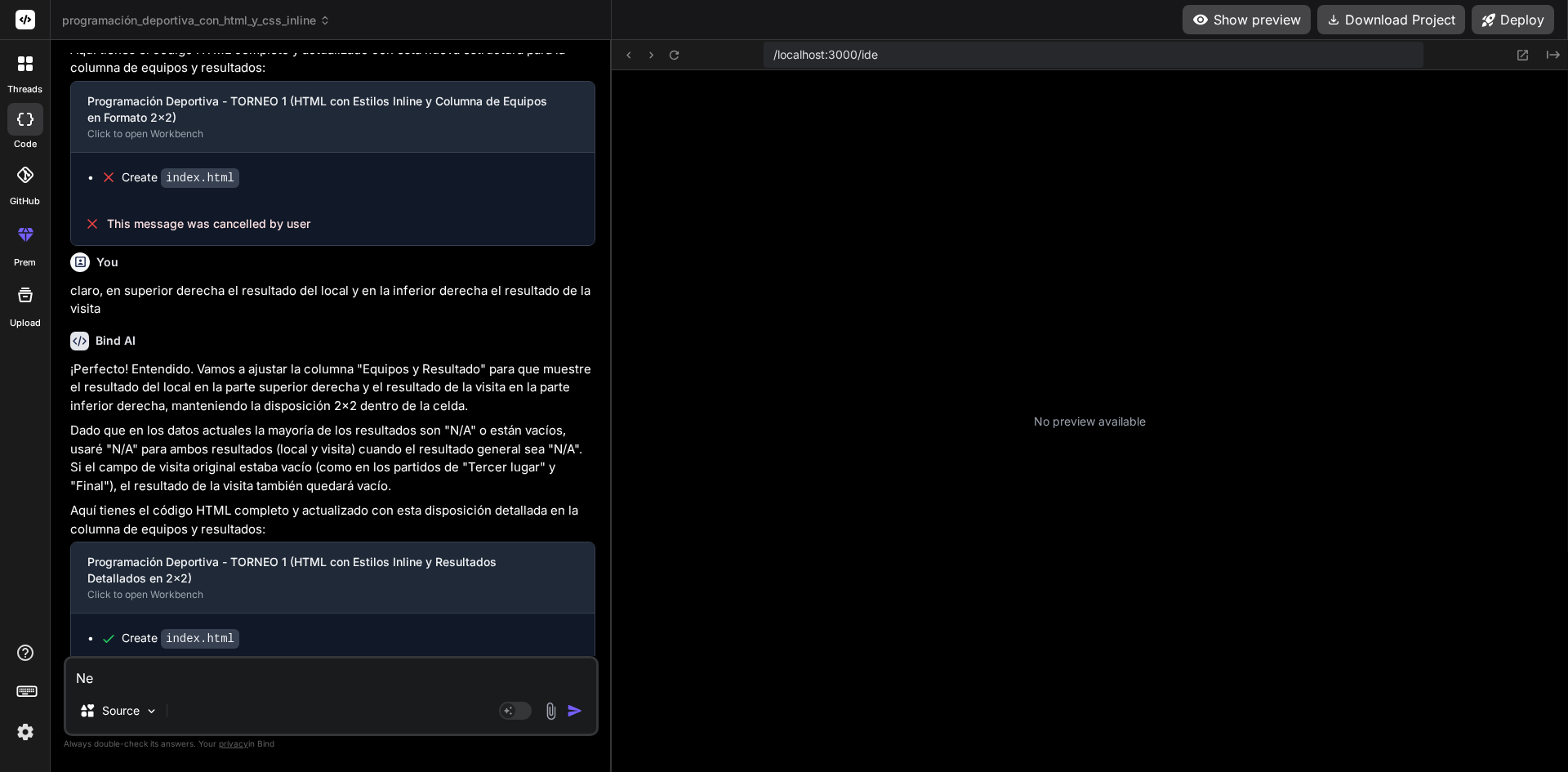 type on "Nec" 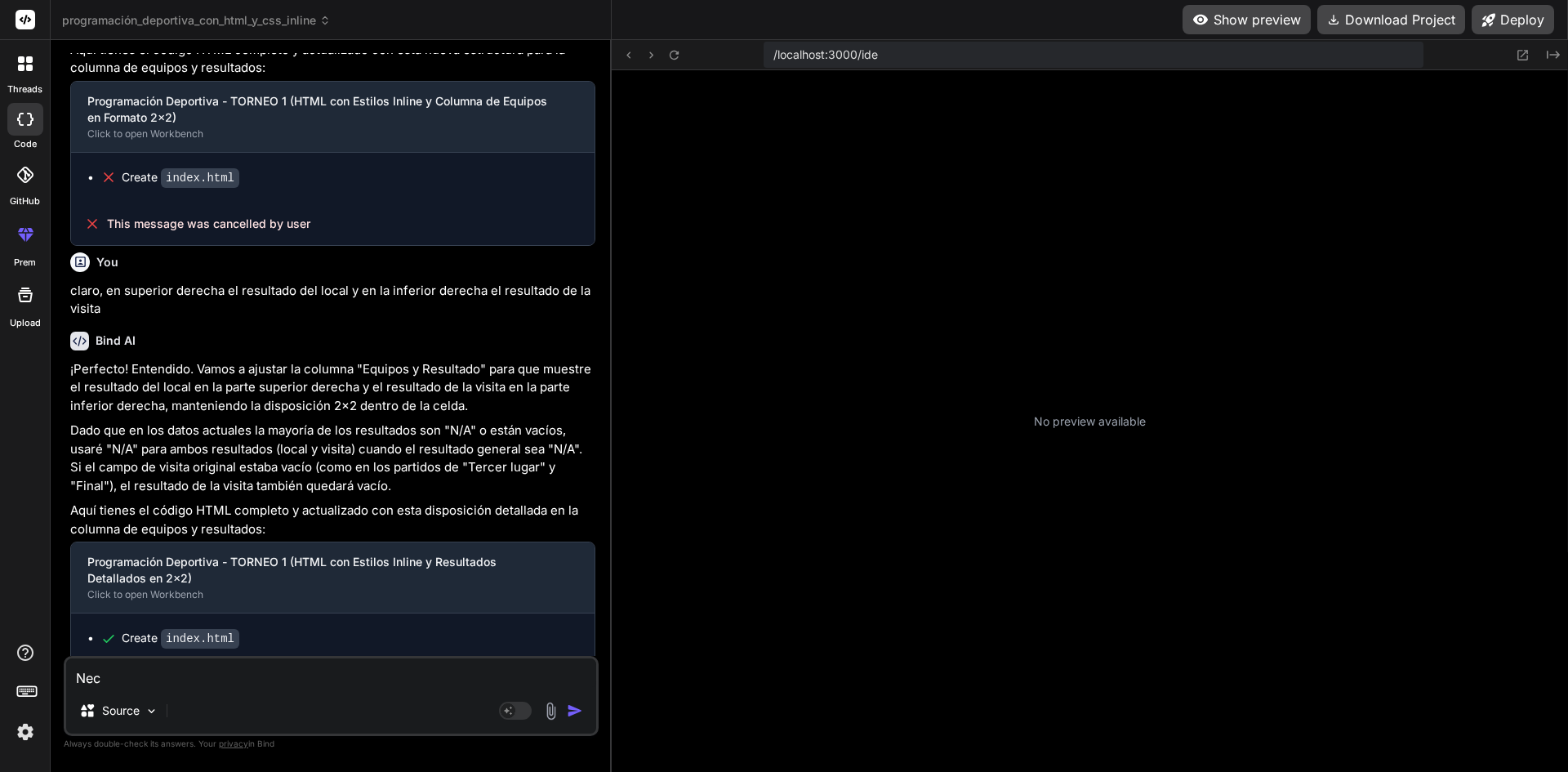 type on "Nece" 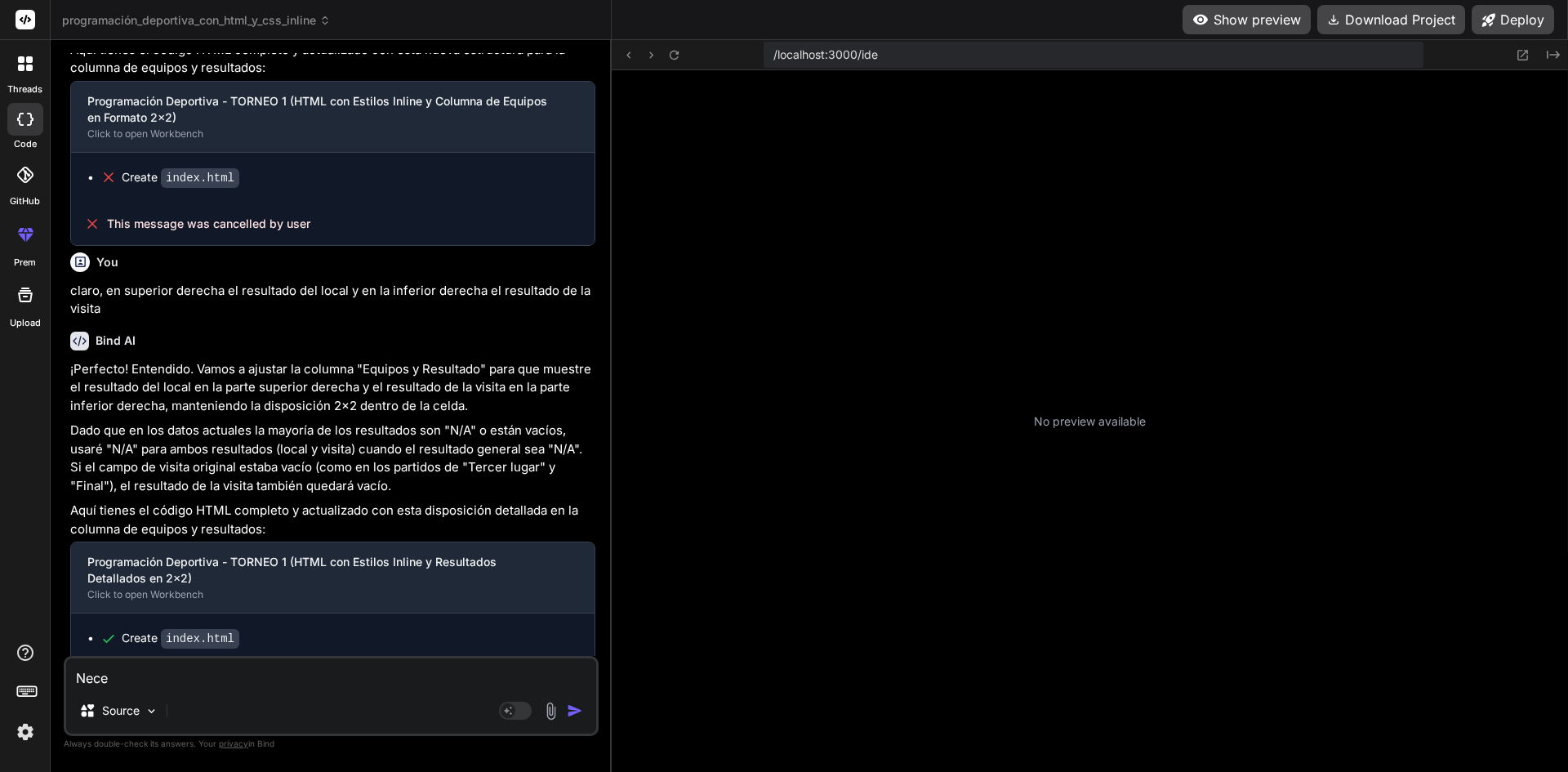 type on "Neces" 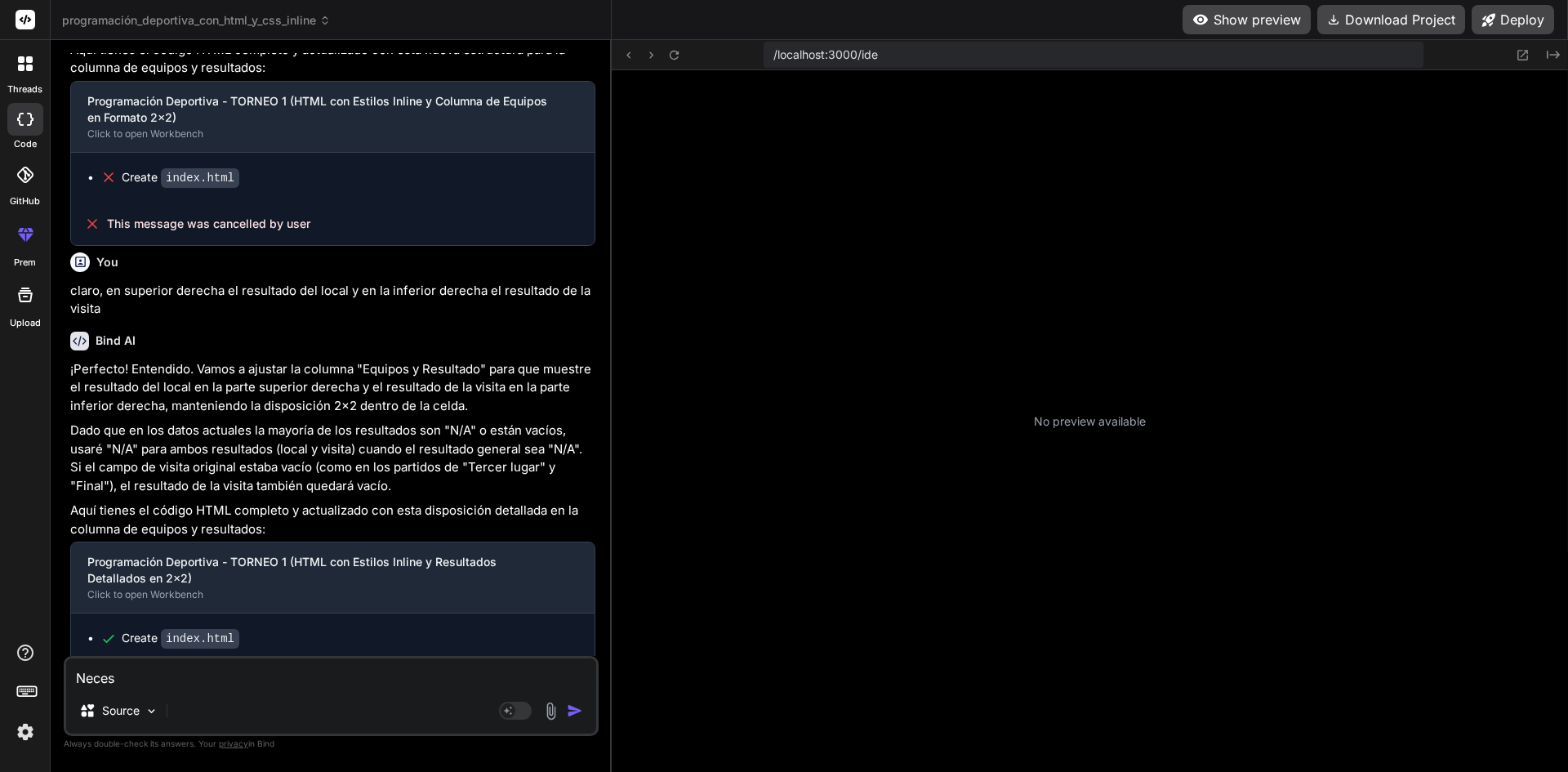 type on "Necesi" 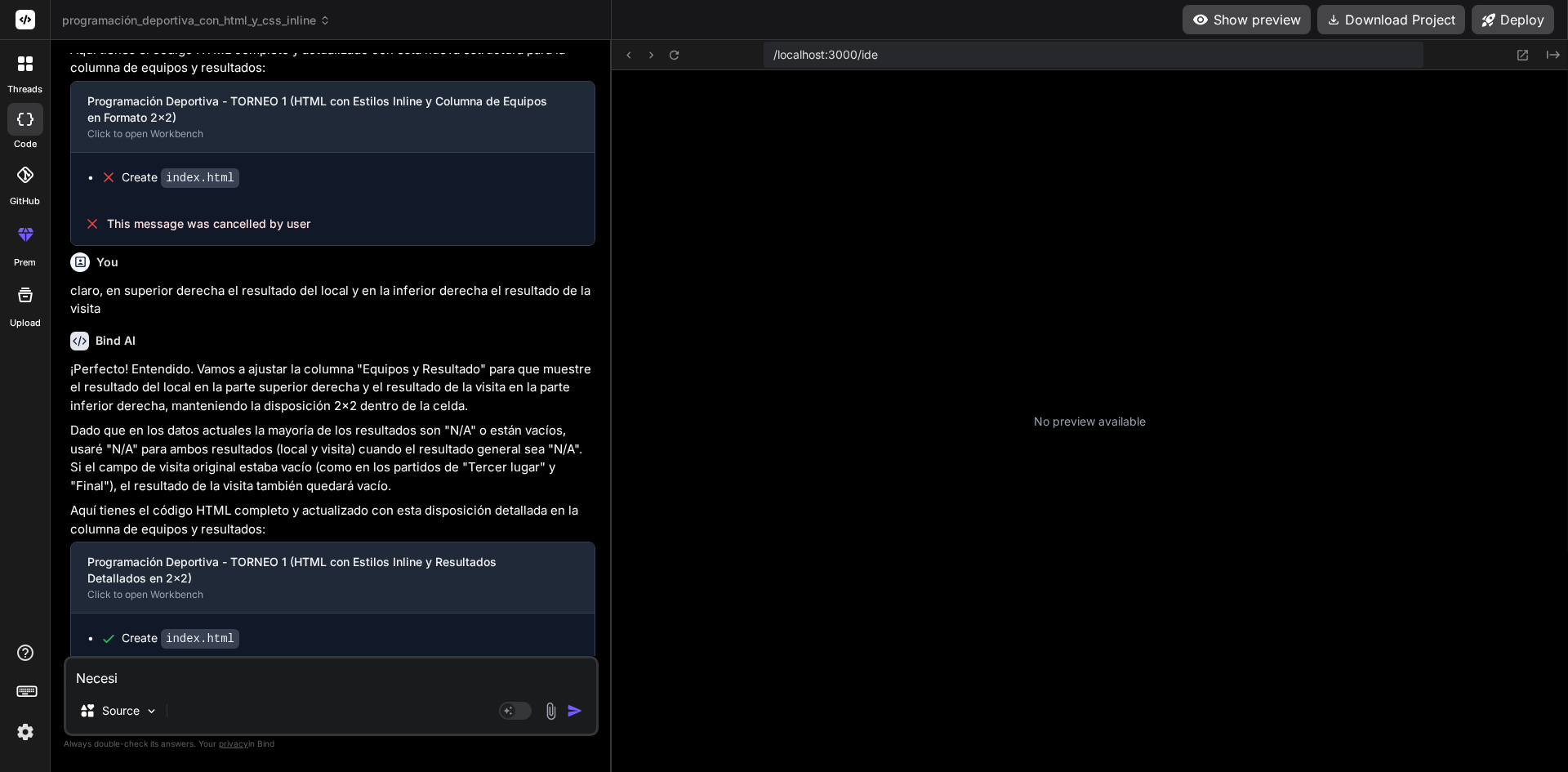 type on "Necesit" 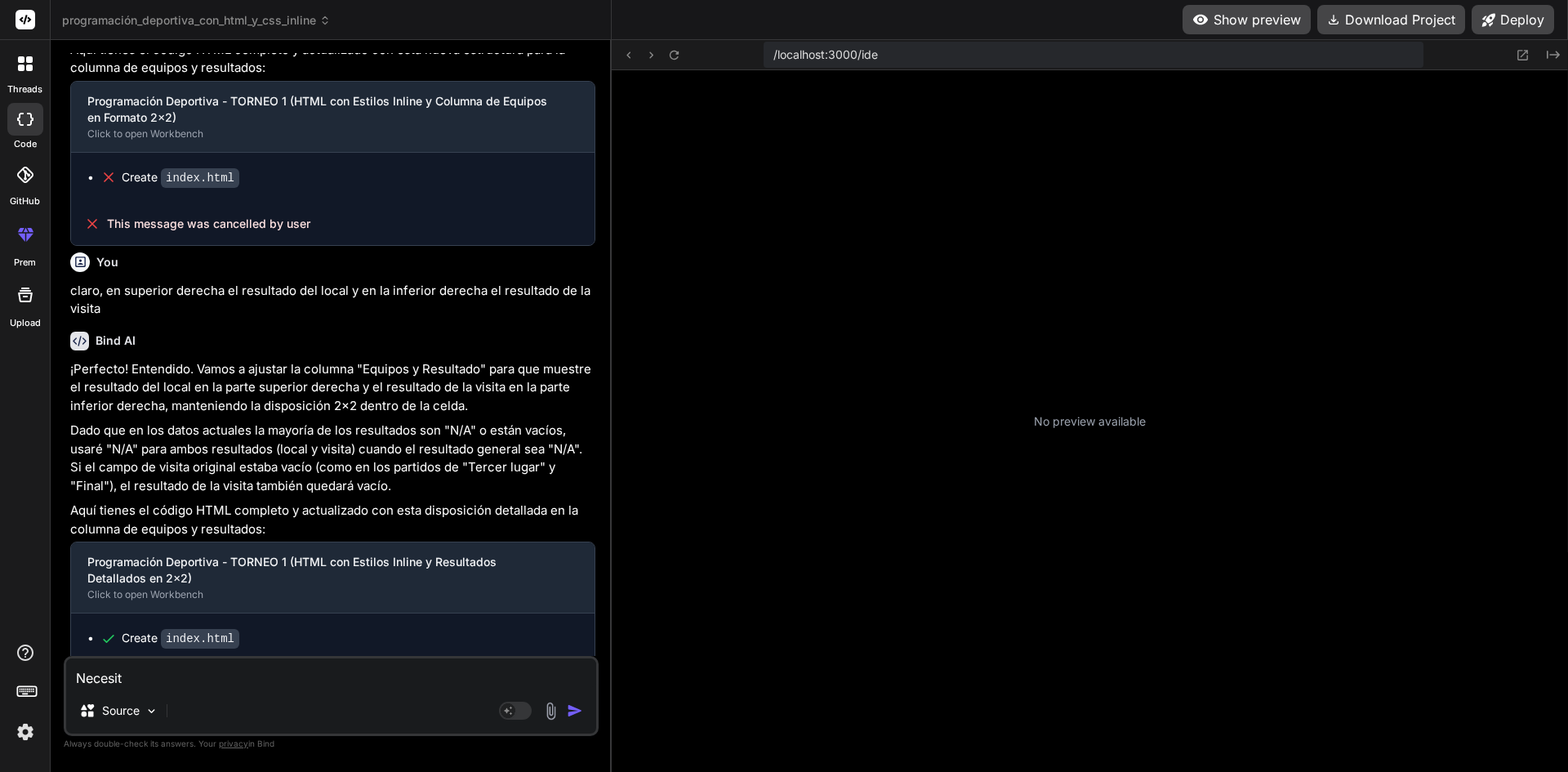 type on "Necesito" 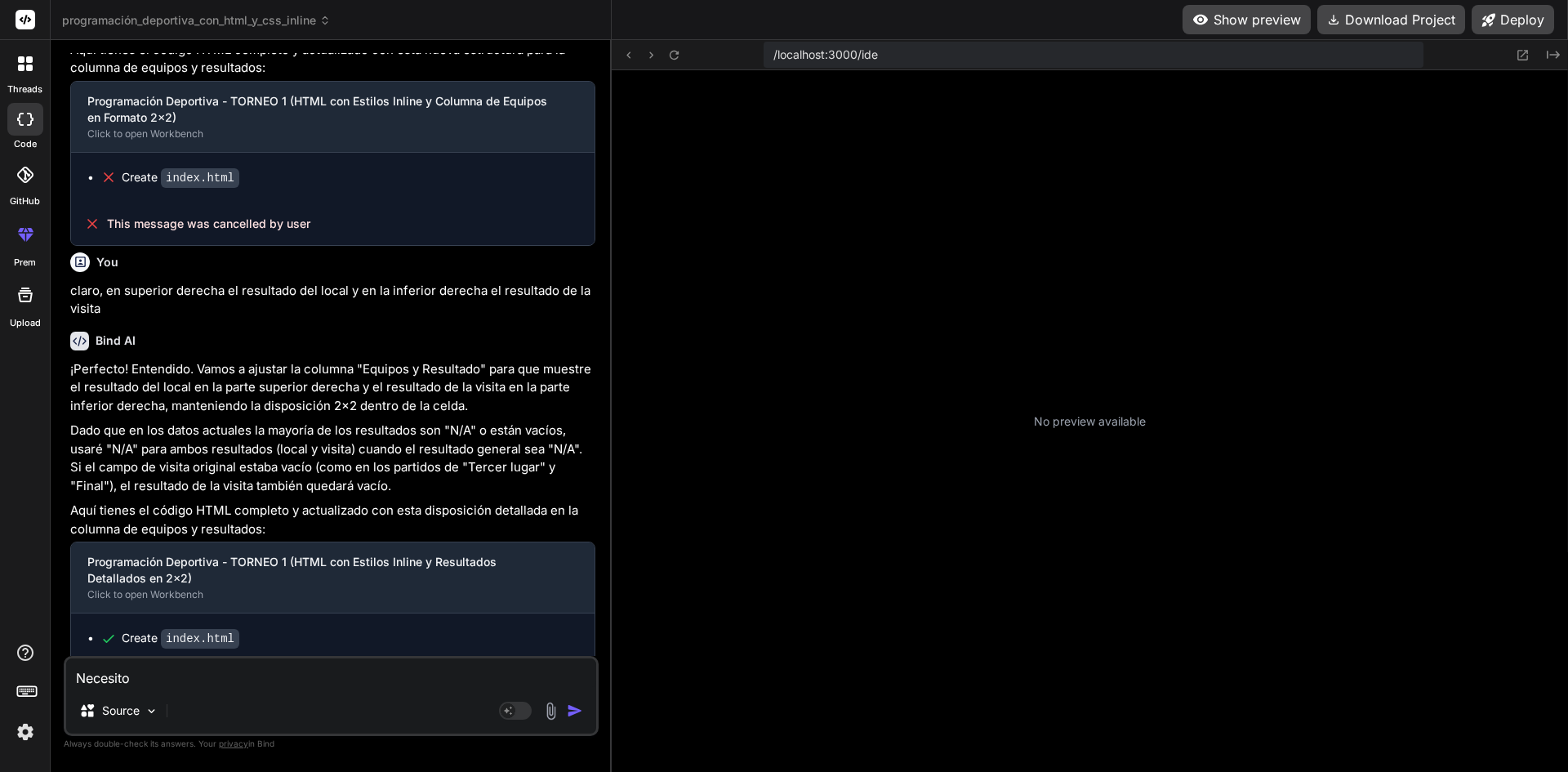 type on "Necesito" 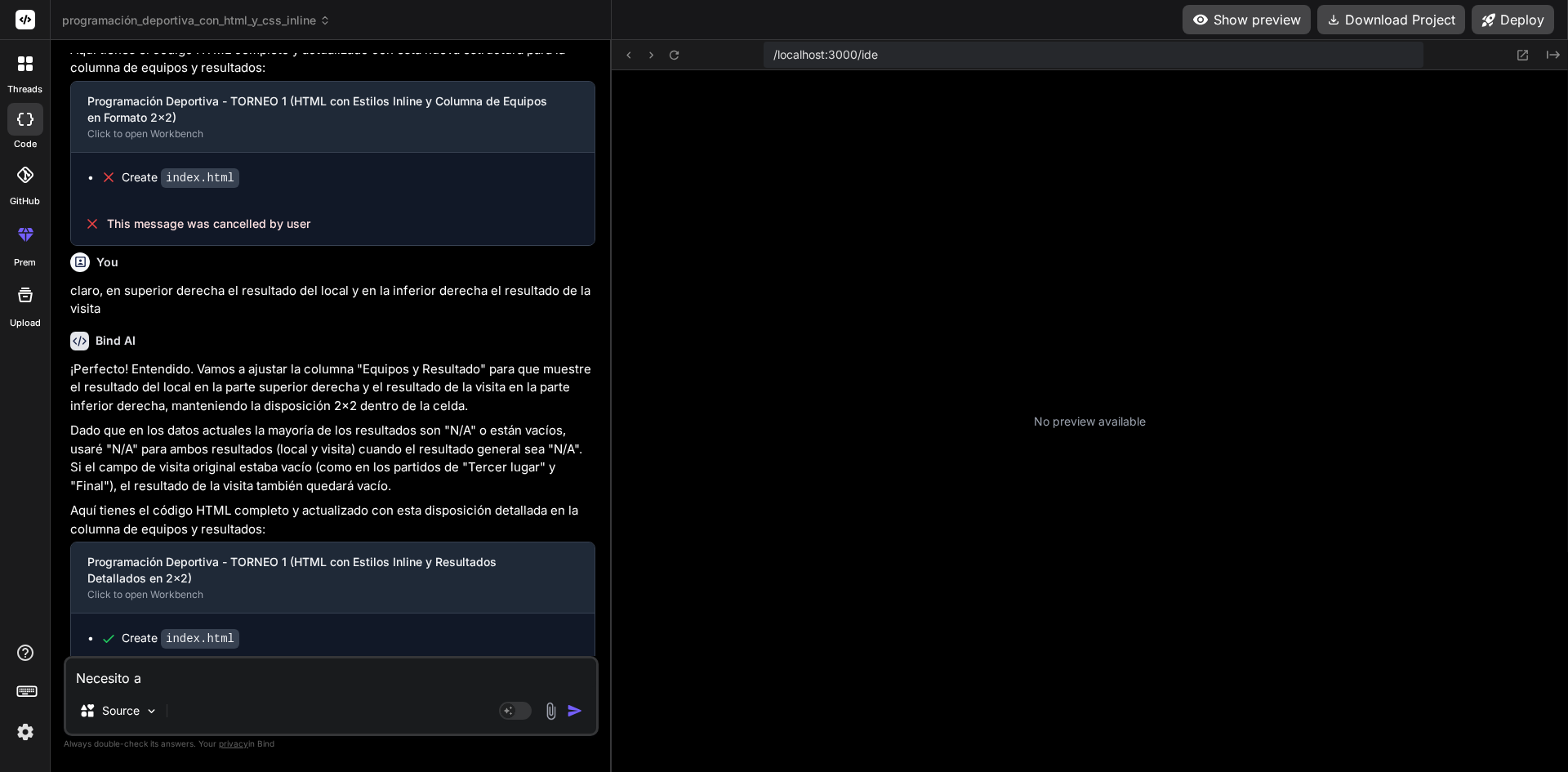 type on "x" 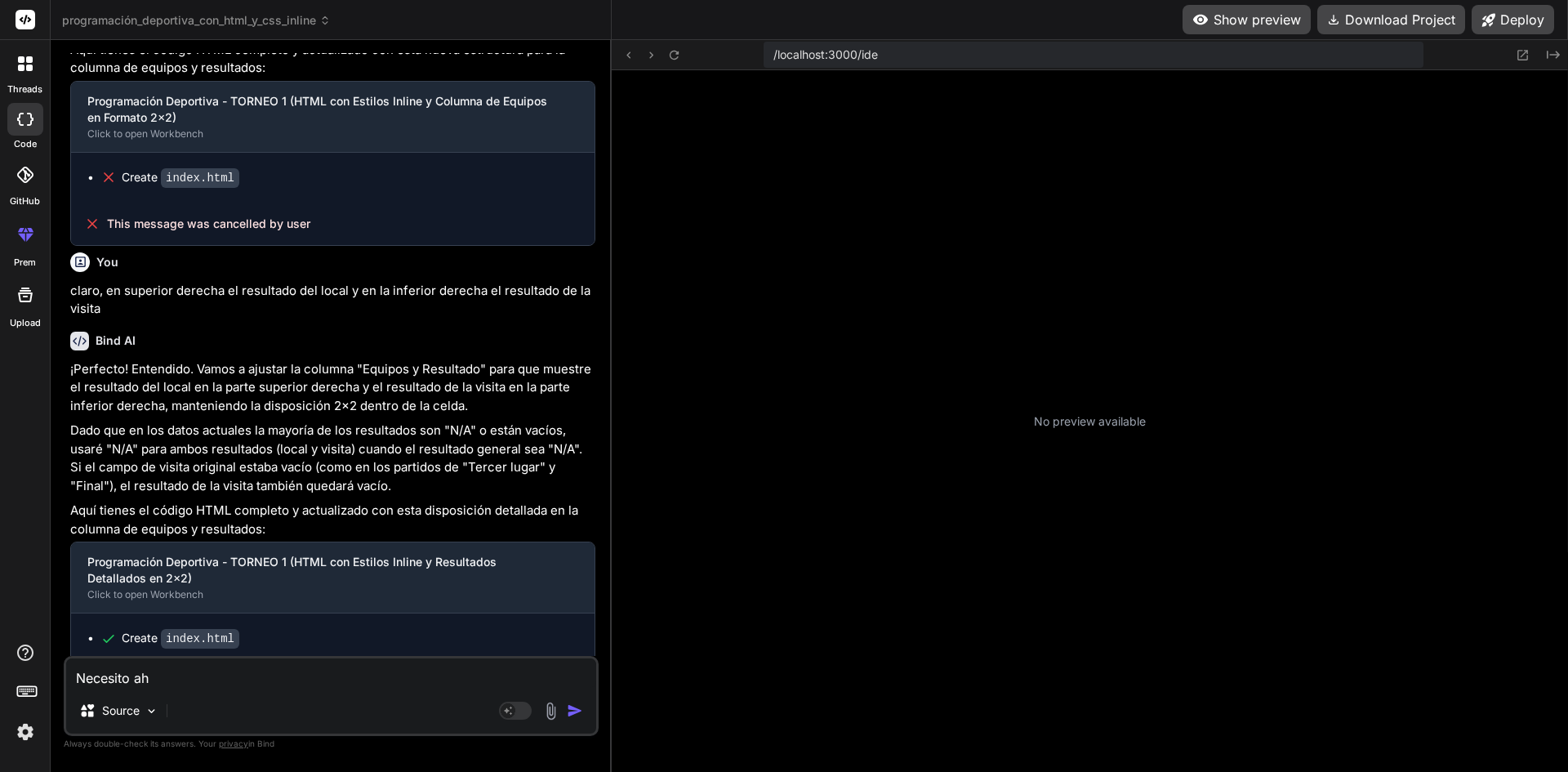 type on "Necesito [PERSON_NAME]" 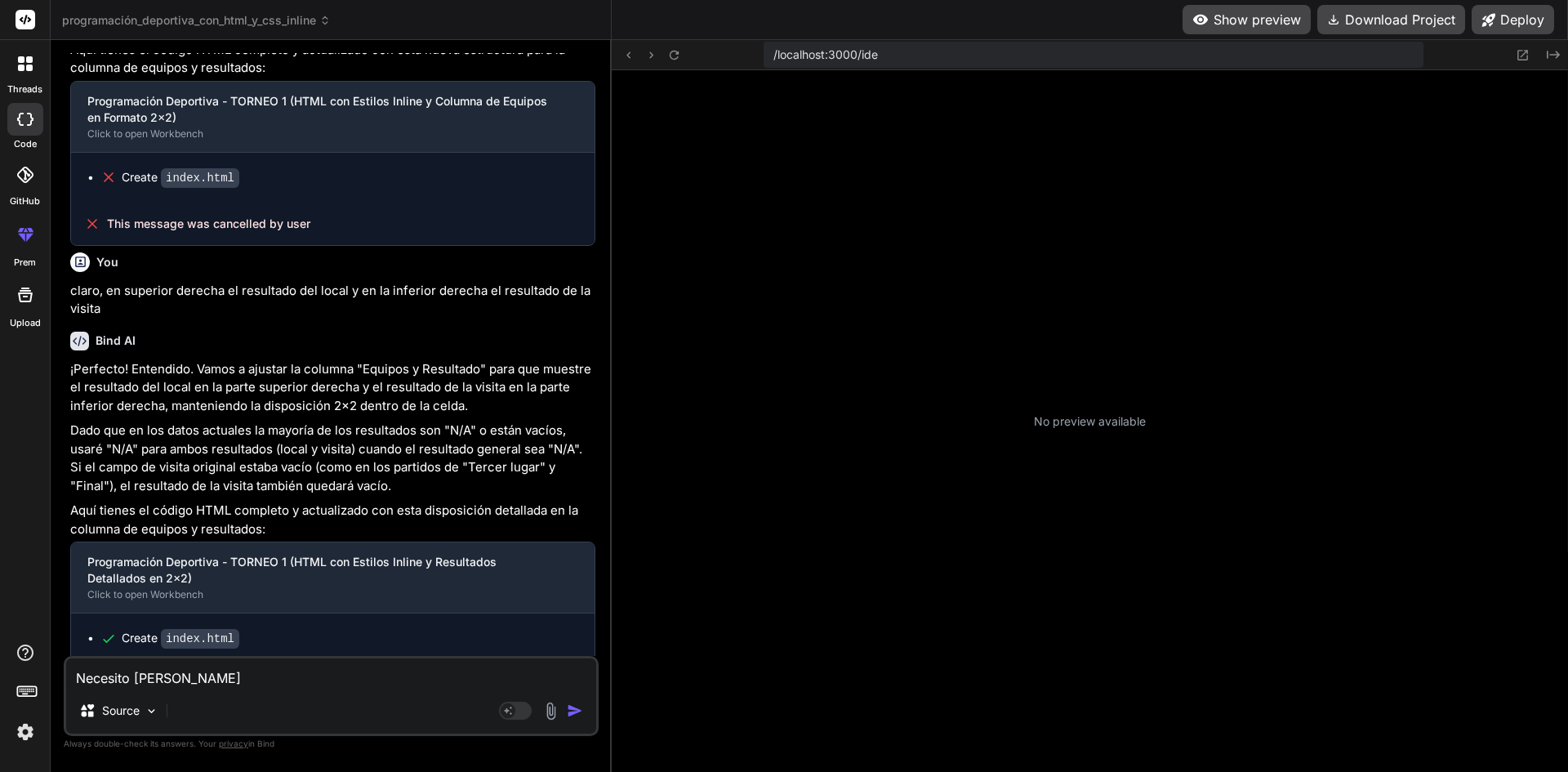 type on "Necesito ahor" 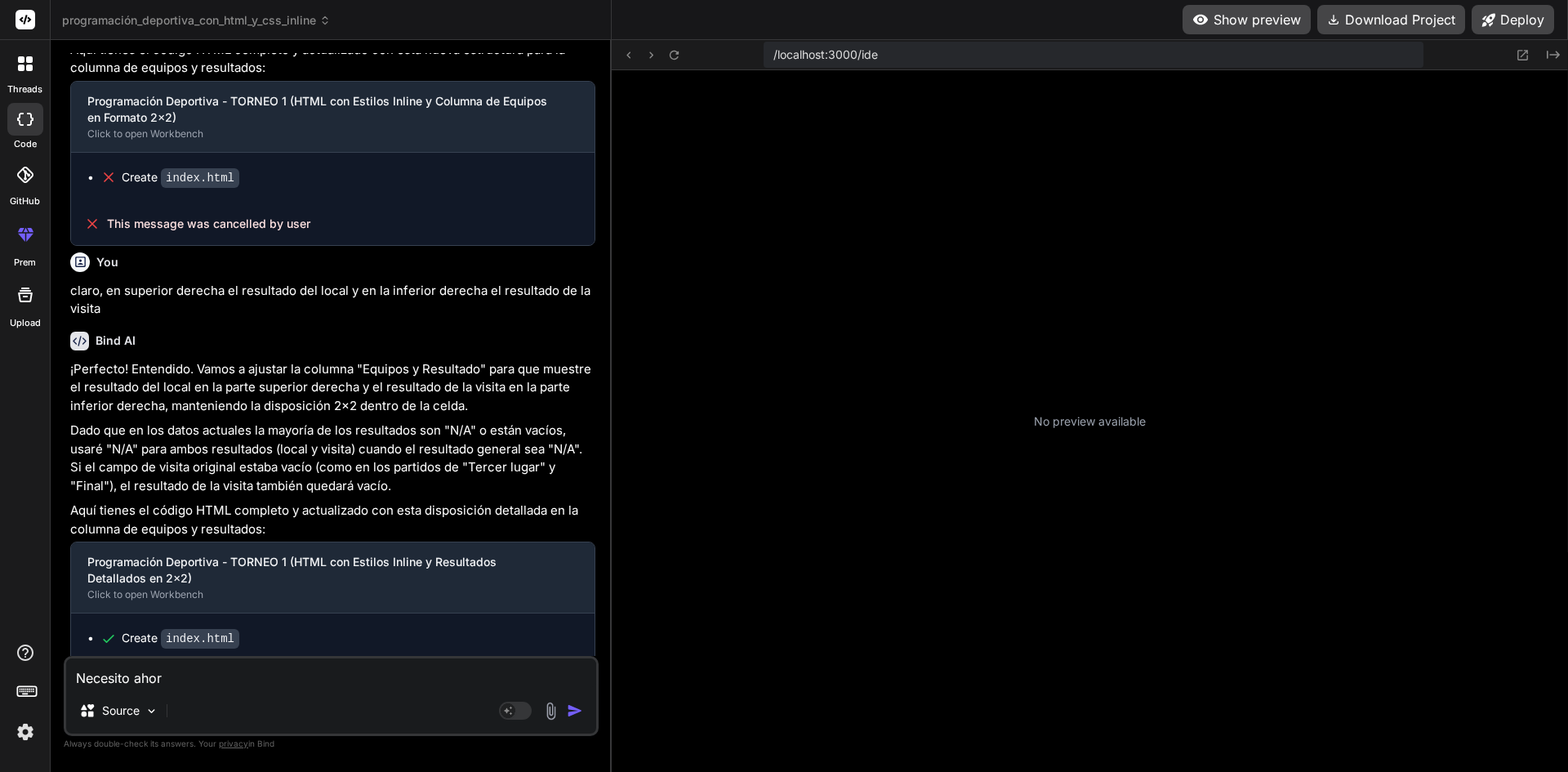 type on "Necesito ahora" 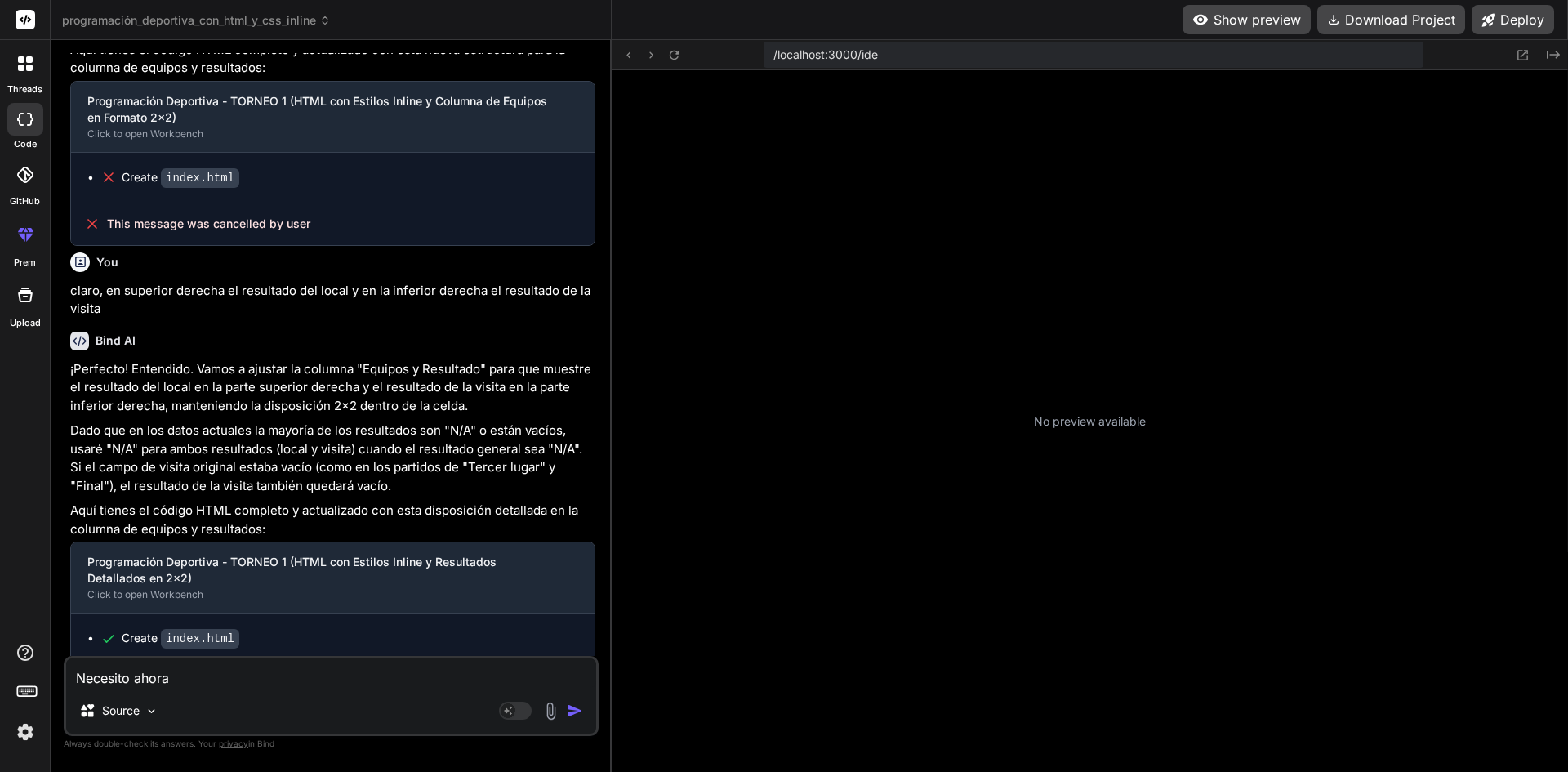 type on "Necesito ahora" 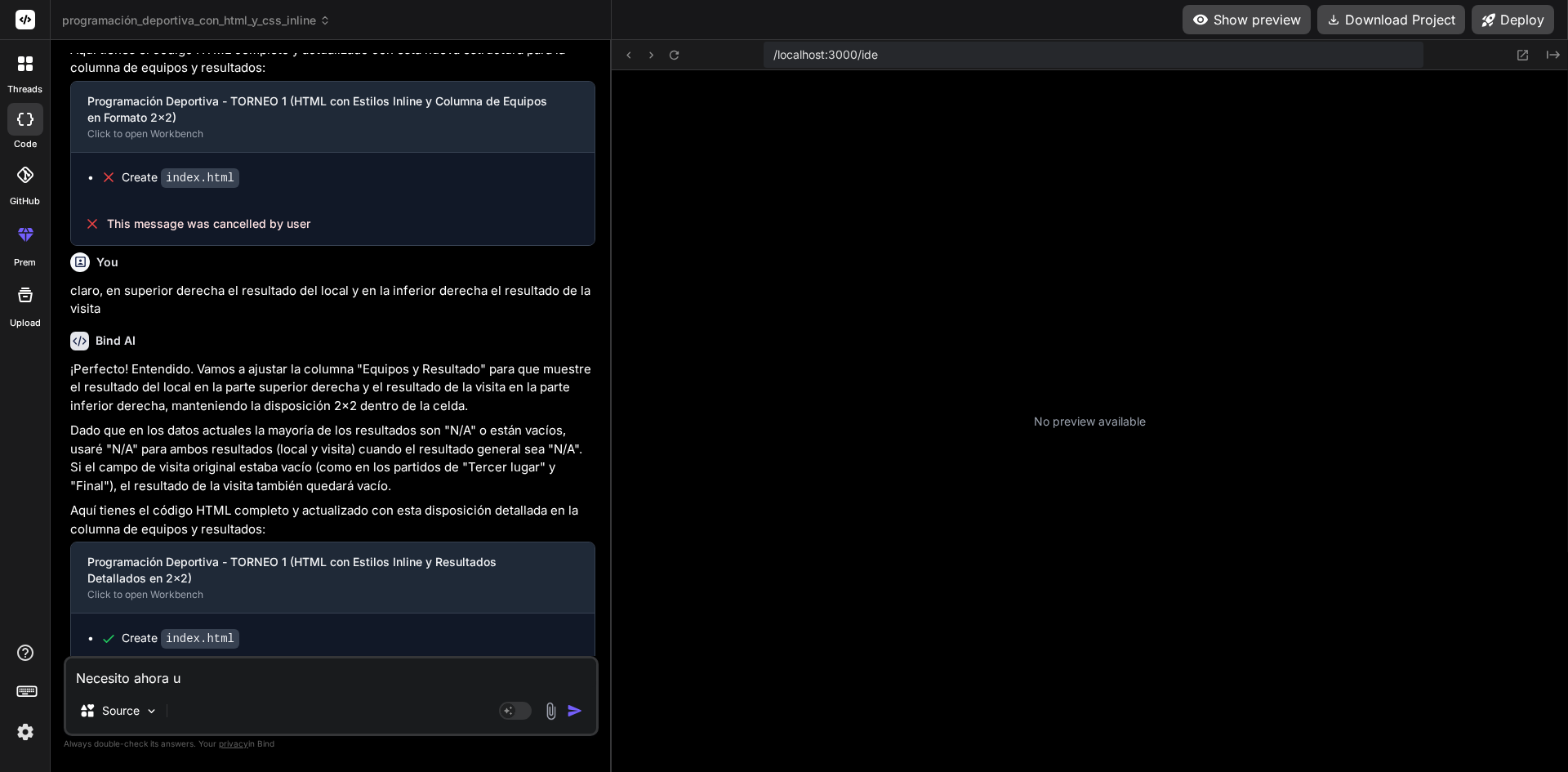 type on "Necesito ahora un" 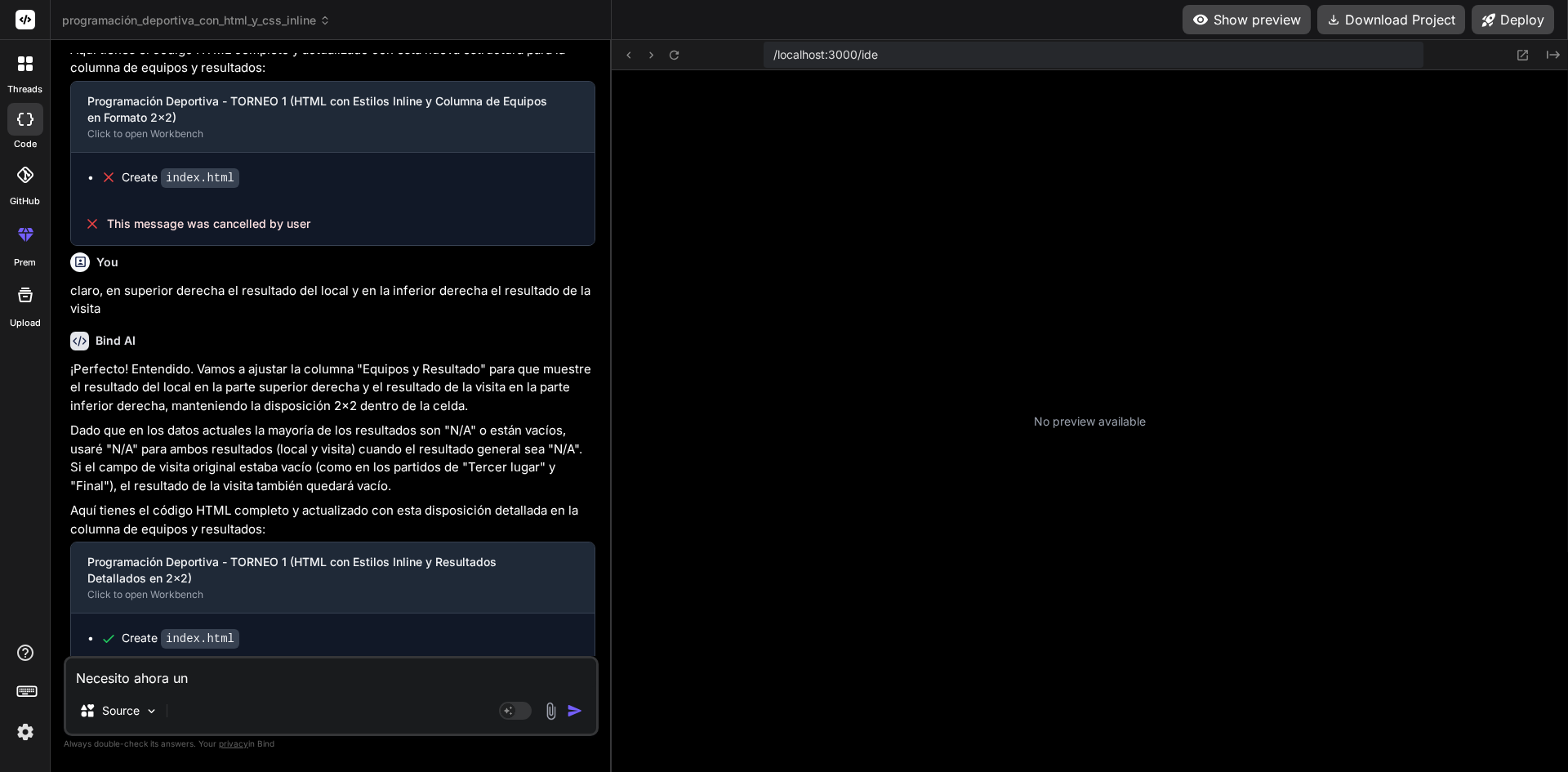 type on "Necesito ahora una" 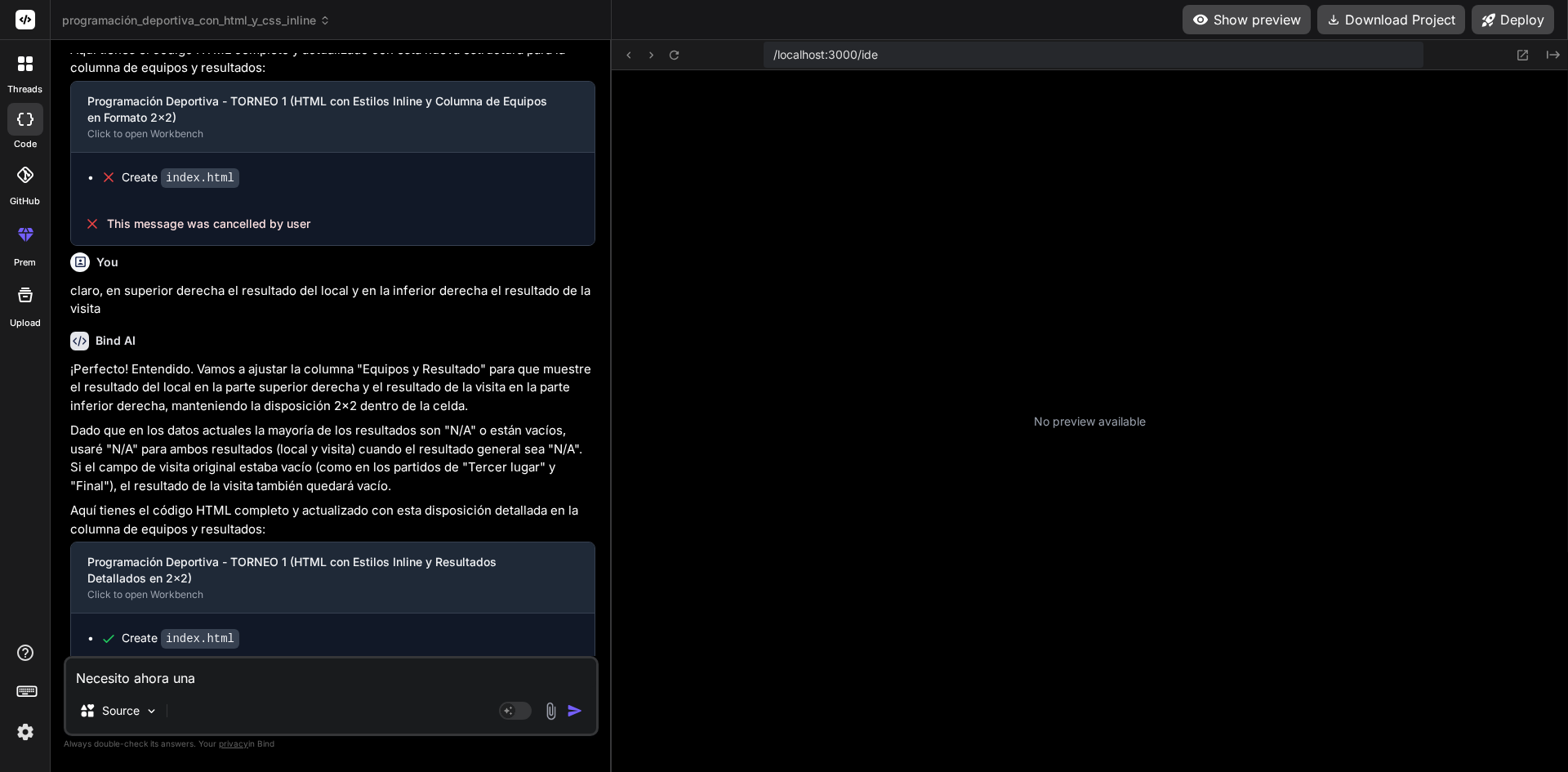 type on "Necesito ahora una" 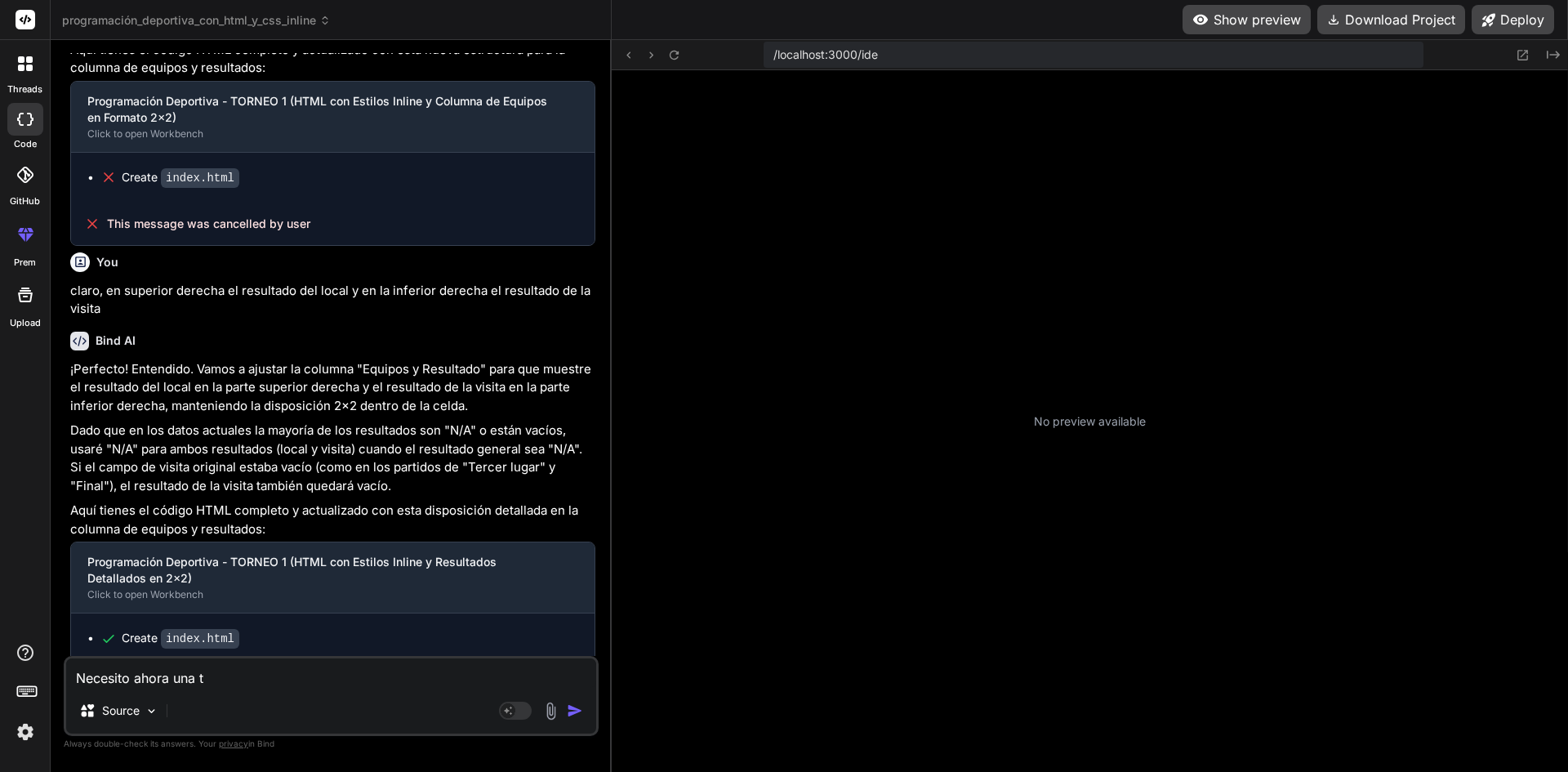 type on "Necesito ahora una ta" 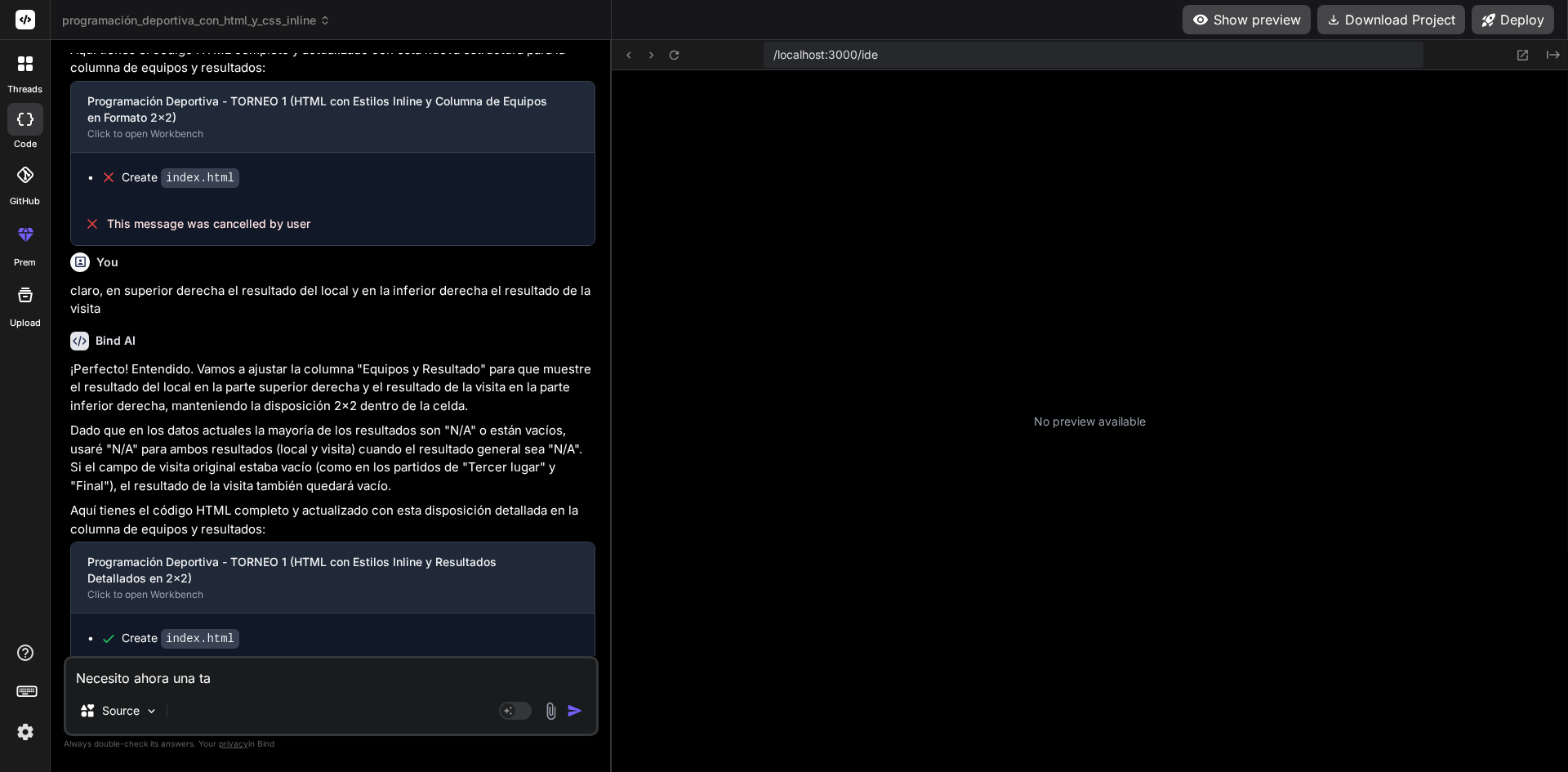 type on "Necesito ahora una tab" 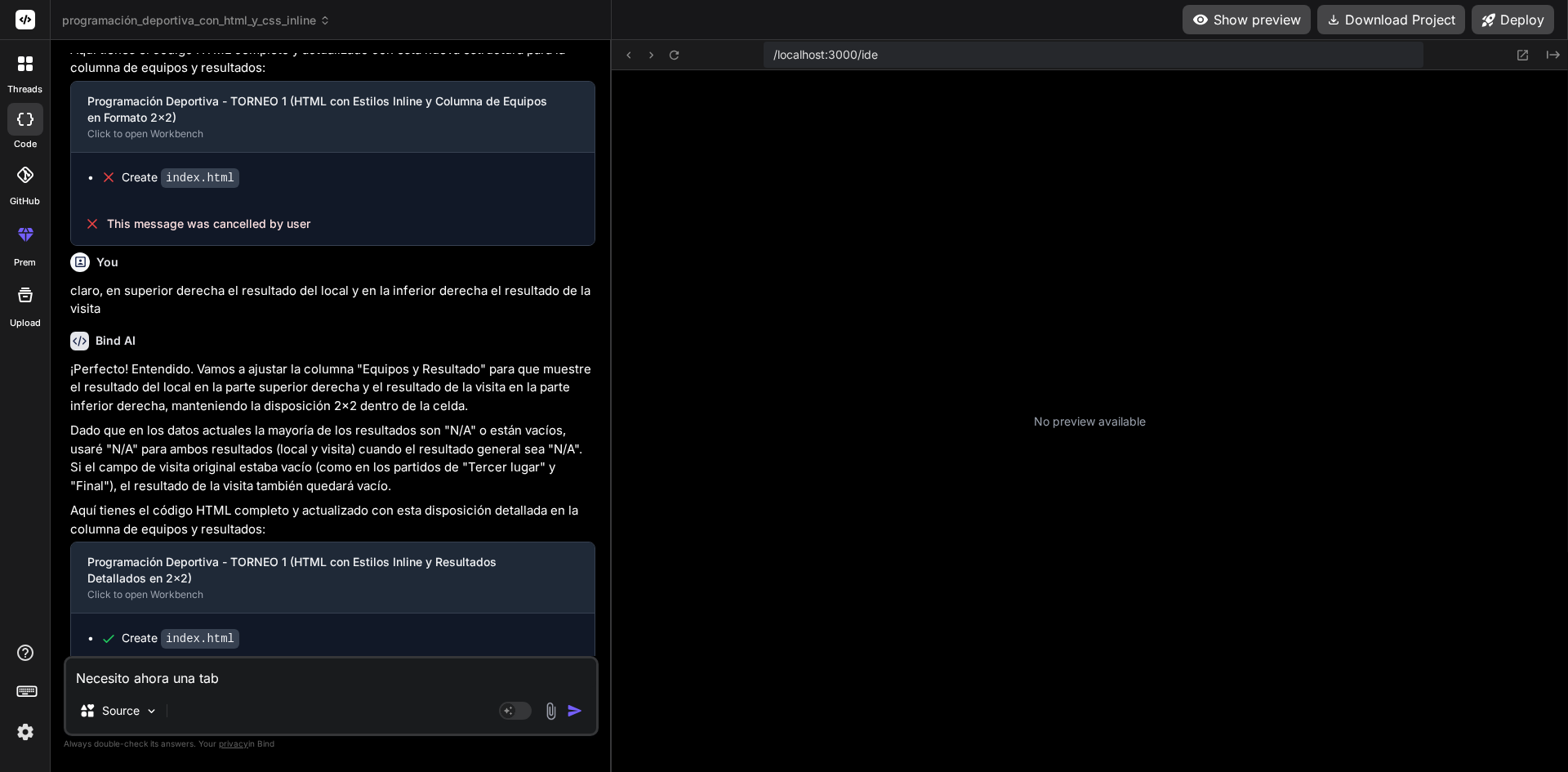 type on "Necesito ahora una tabl" 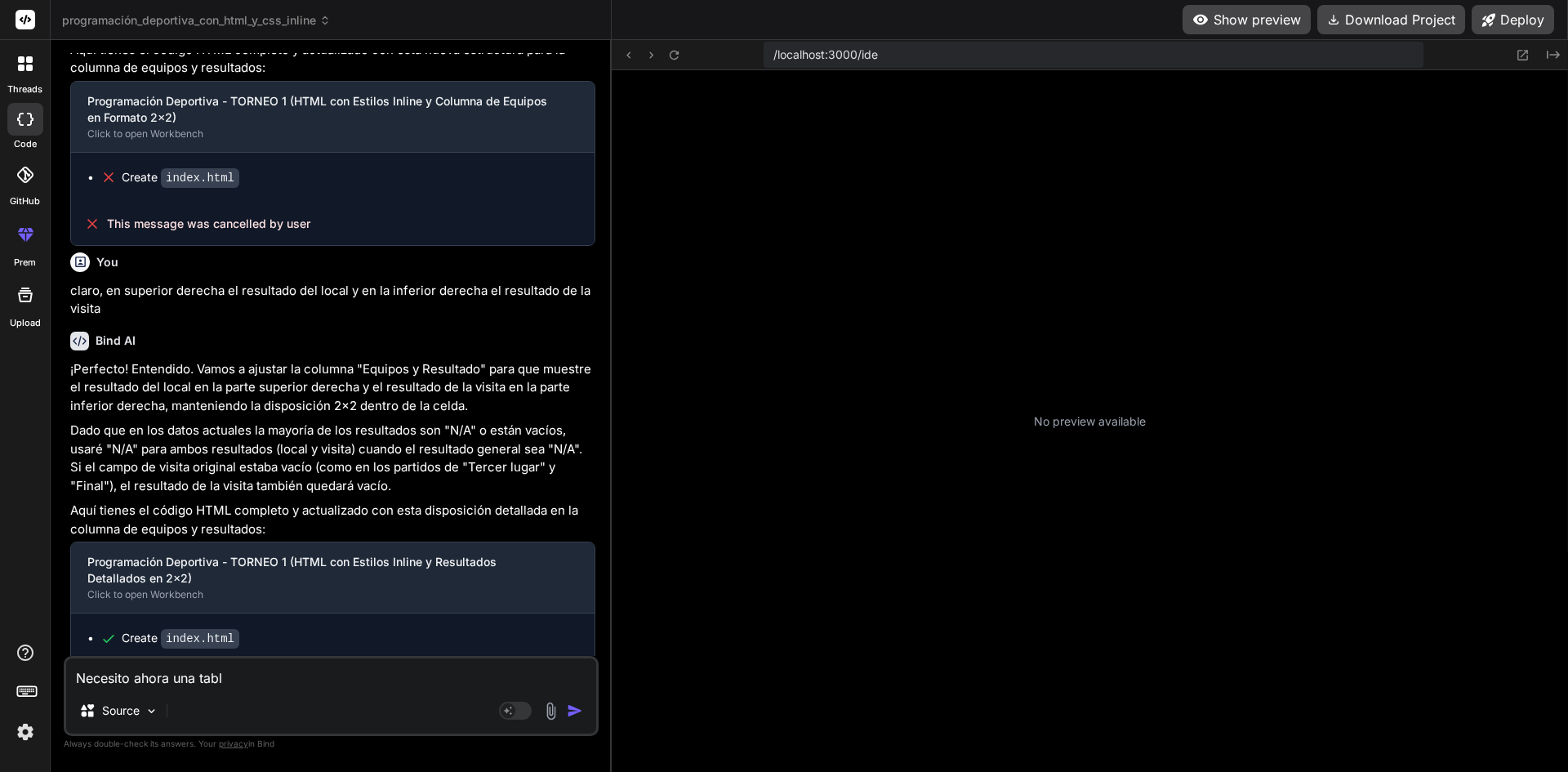 type on "Necesito ahora una tabla" 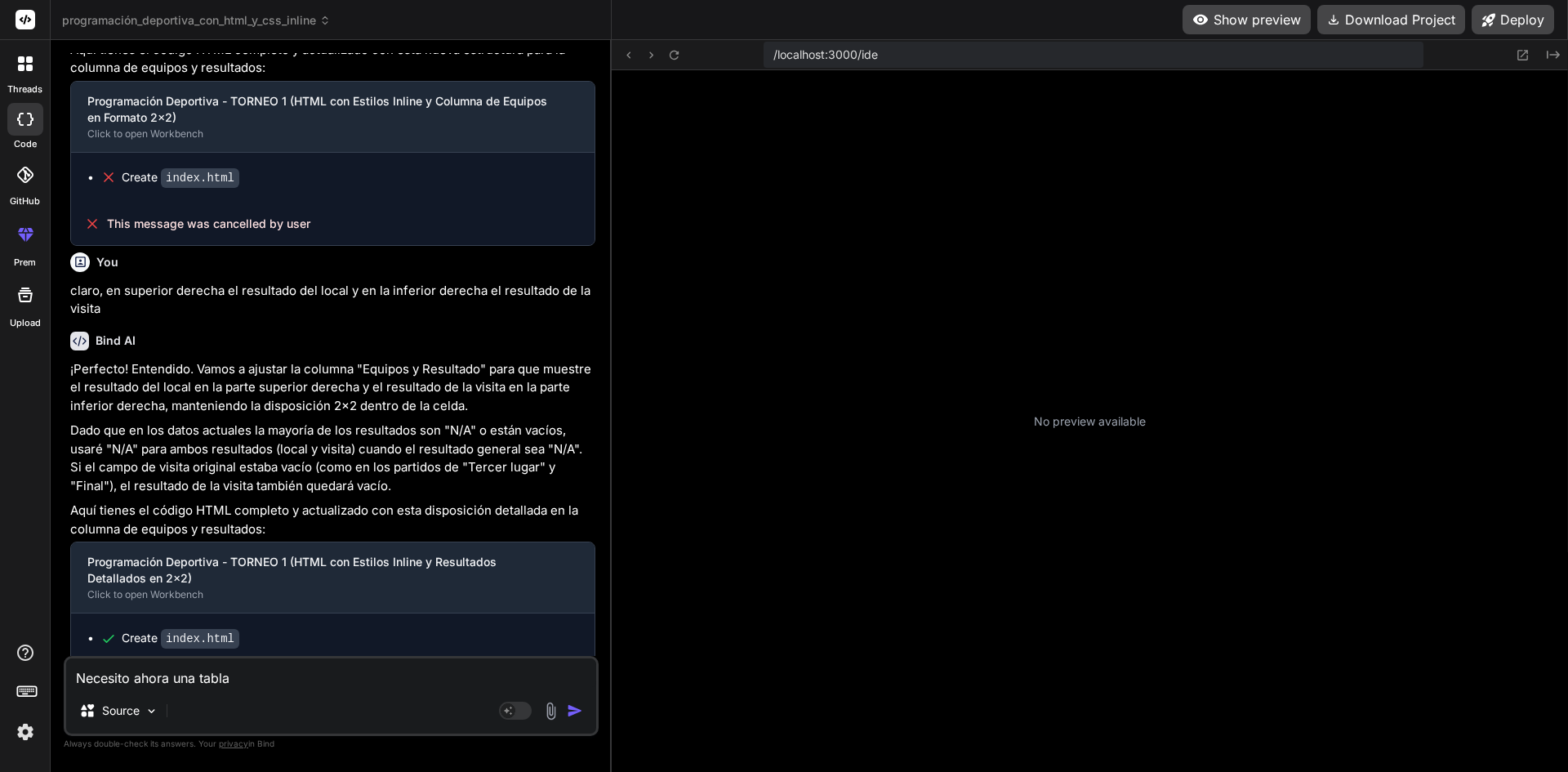 type on "Necesito ahora una tabla" 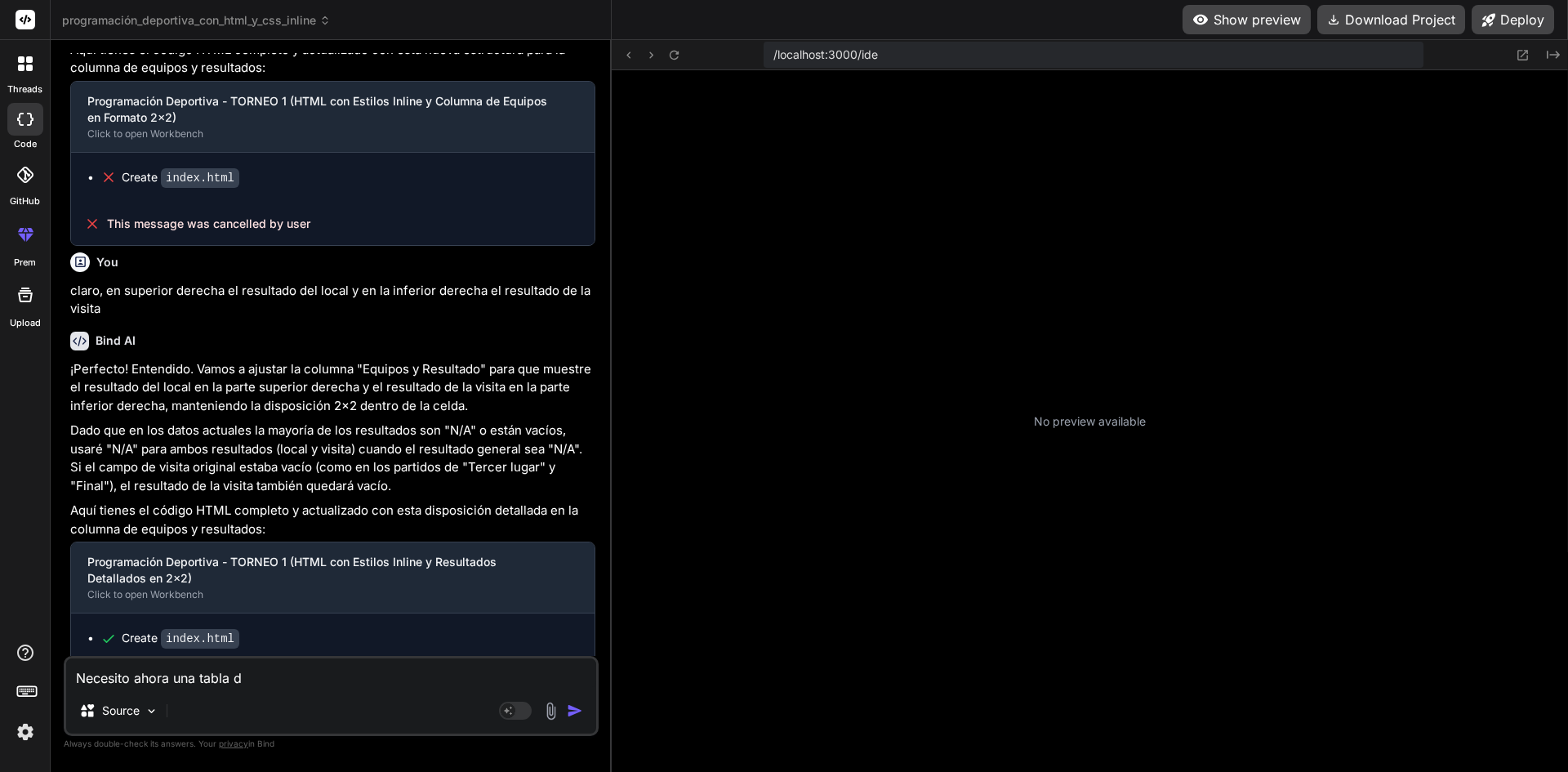 type on "Necesito ahora una tabla do" 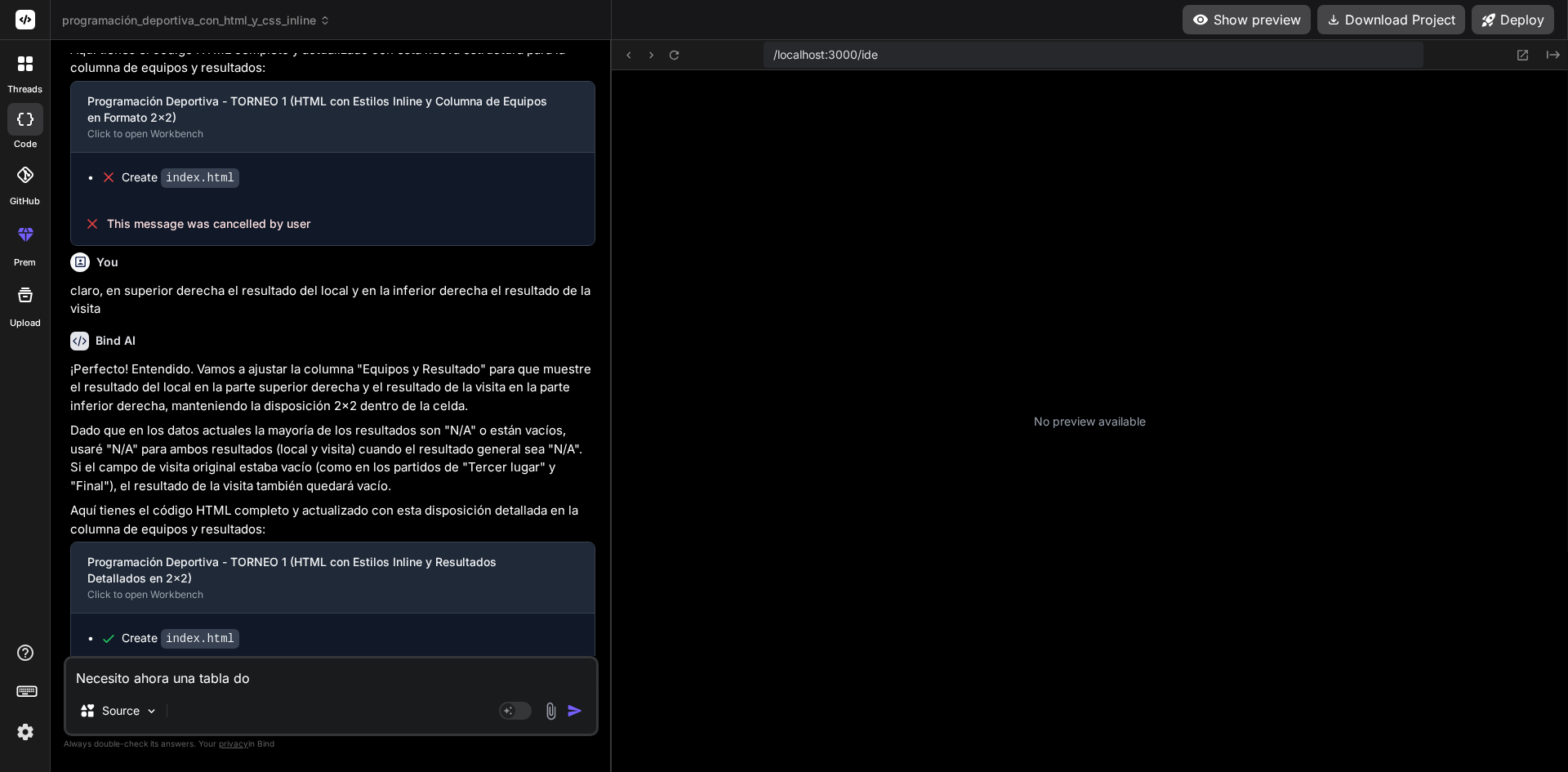 type on "Necesito ahora una tabla don" 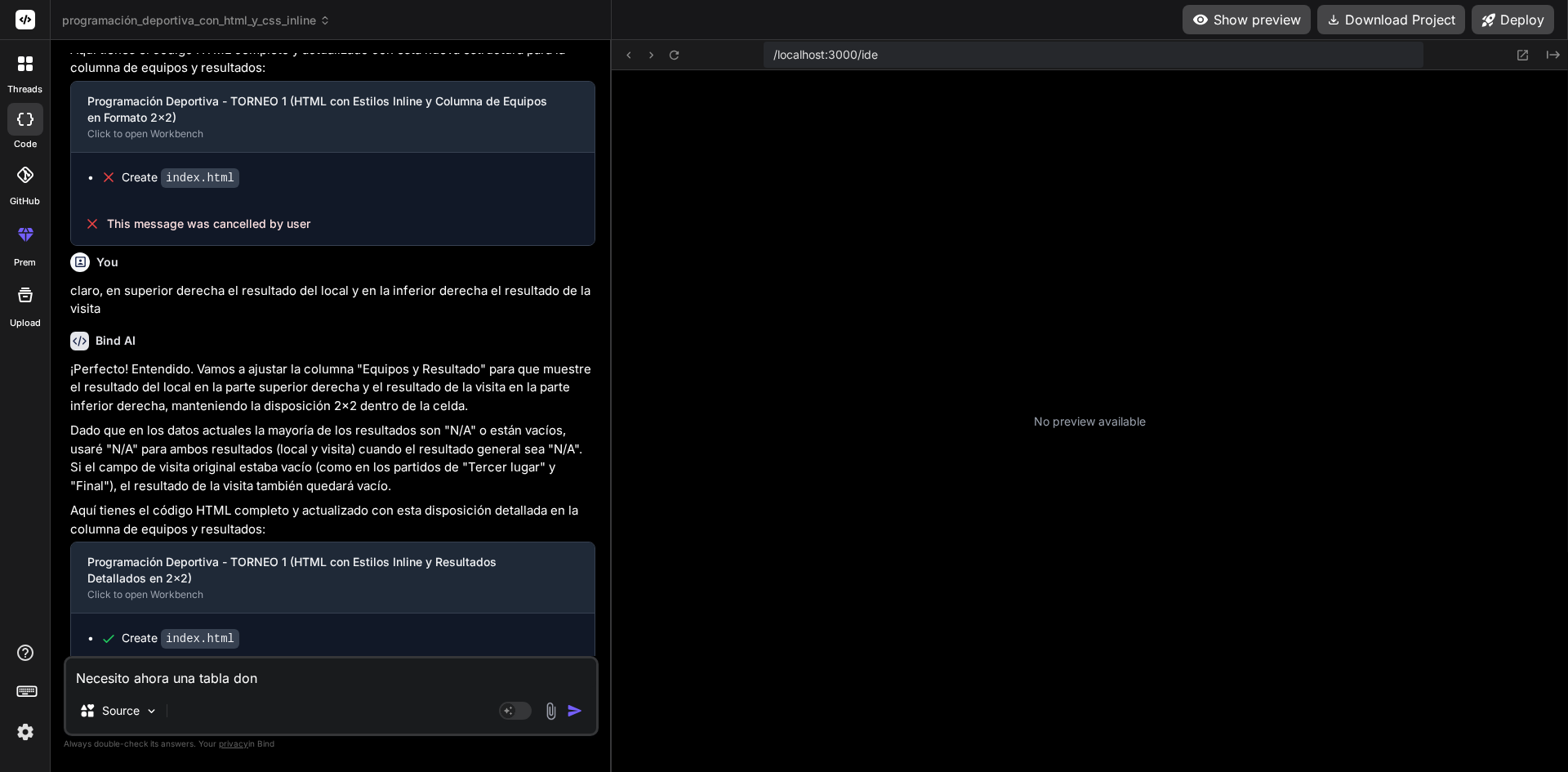 type on "Necesito ahora una tabla dond" 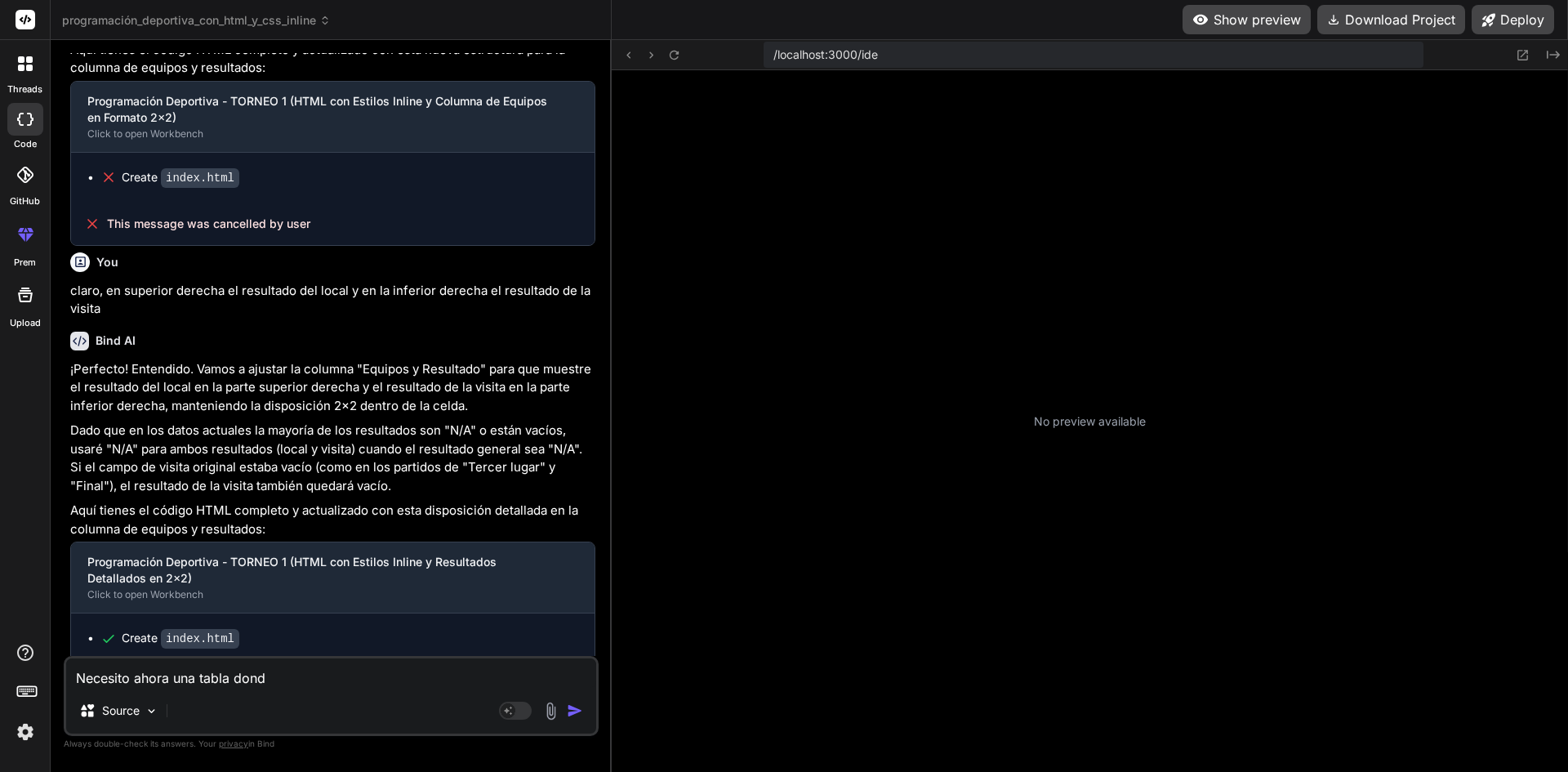 type on "Necesito ahora una tabla donde" 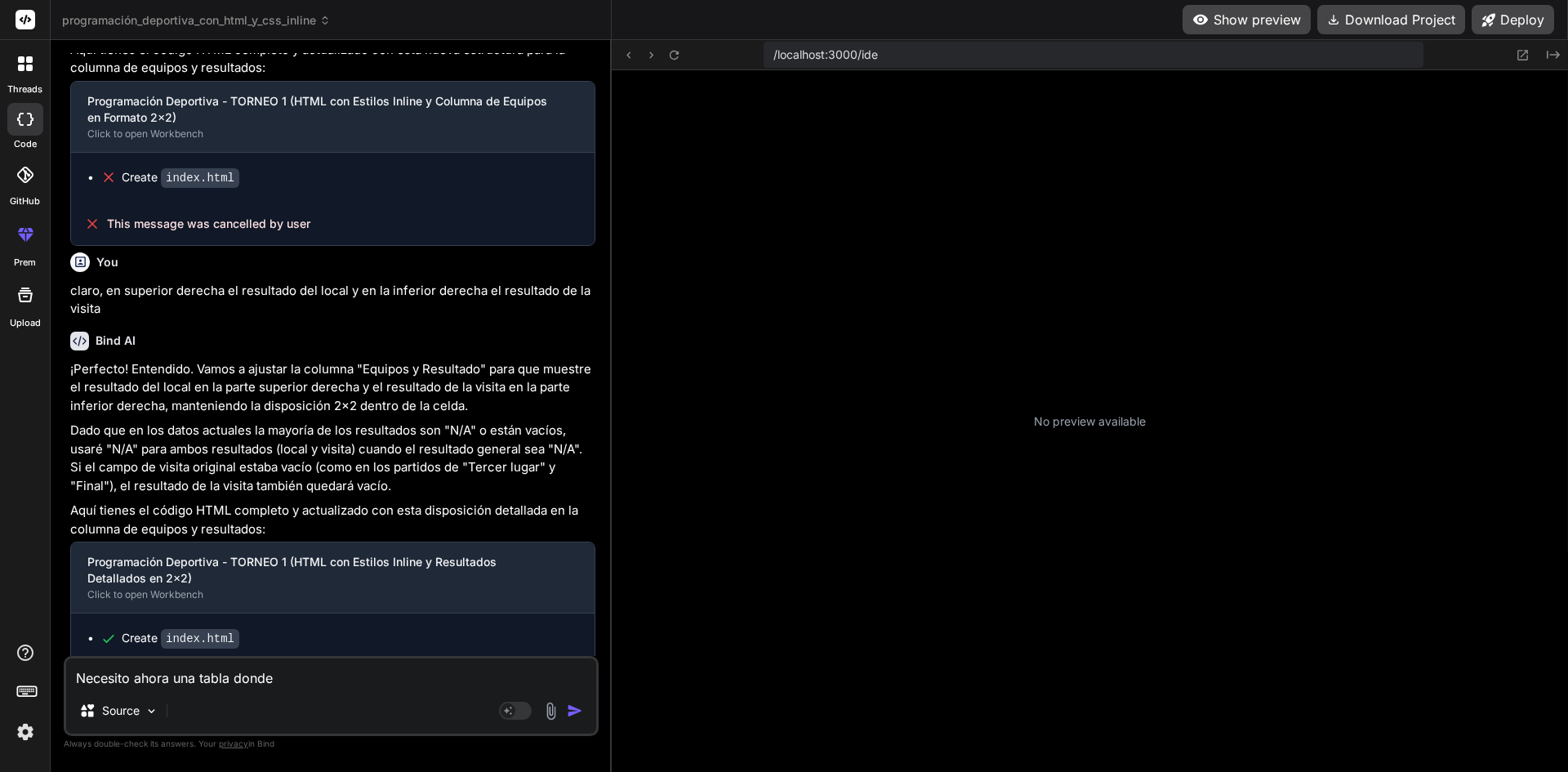 type on "Necesito ahora una tabla donde" 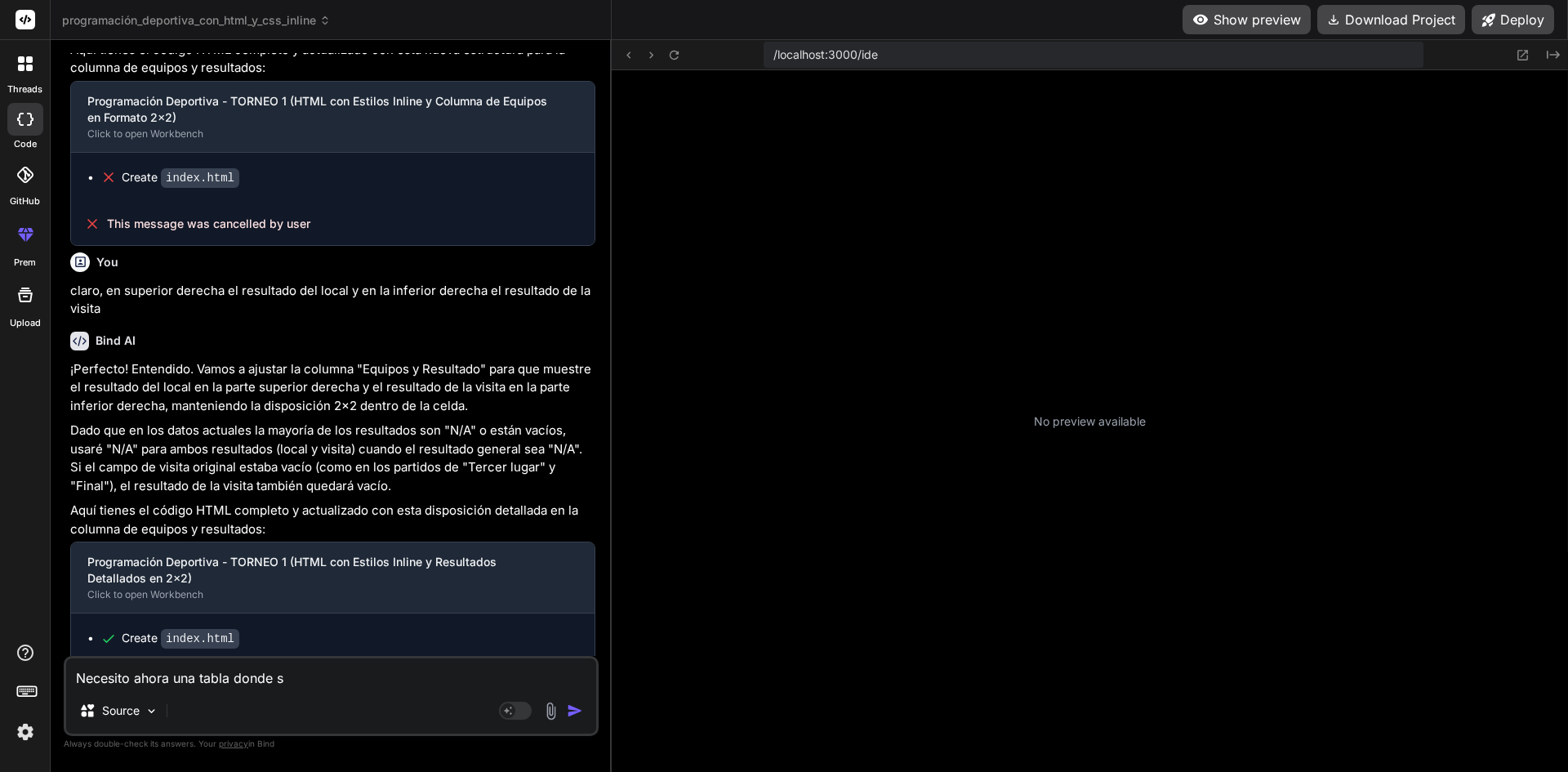type on "Necesito ahora una tabla donde so" 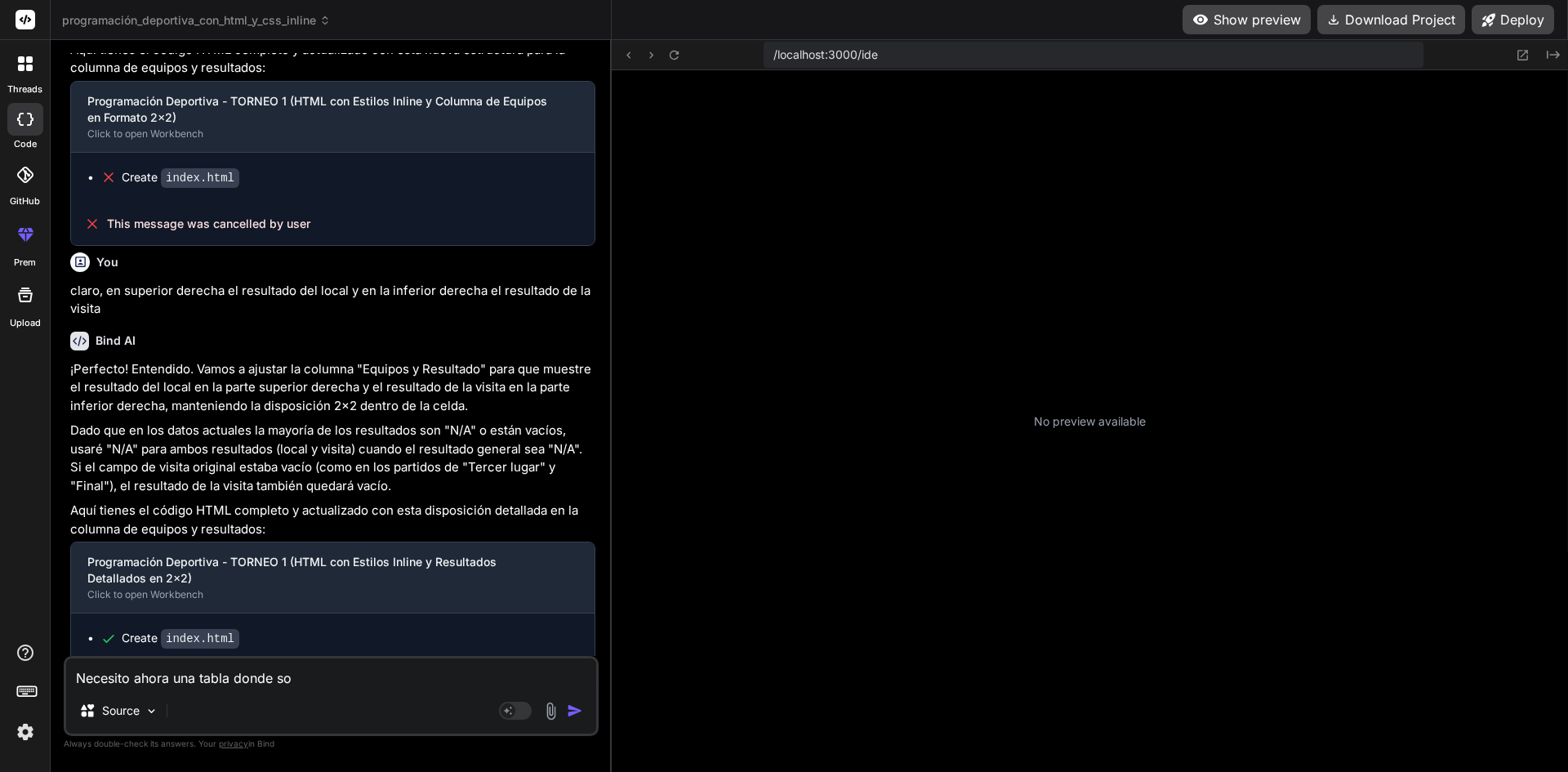 type on "Necesito ahora una tabla donde sol" 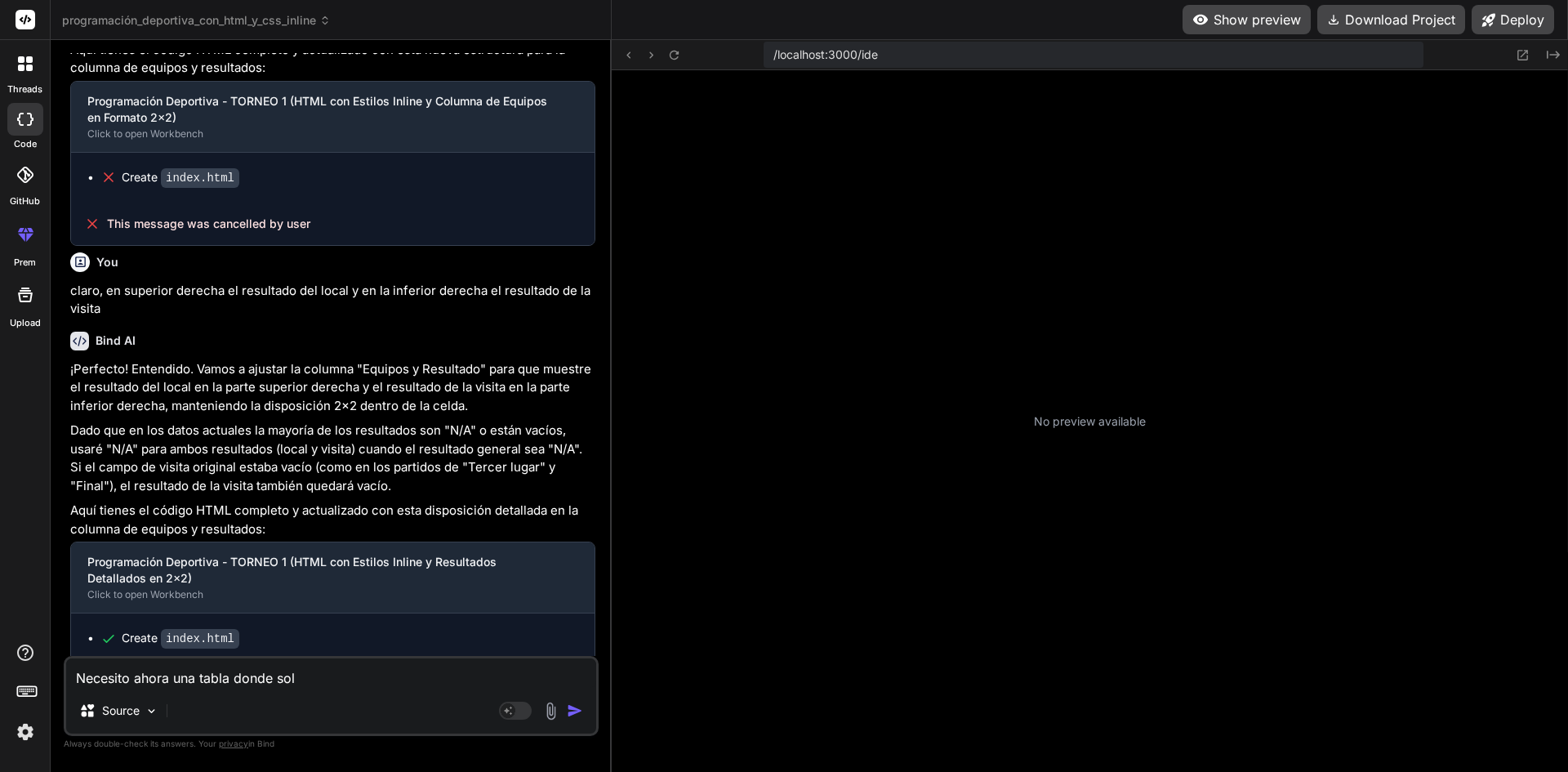 type on "Necesito ahora una tabla donde solo" 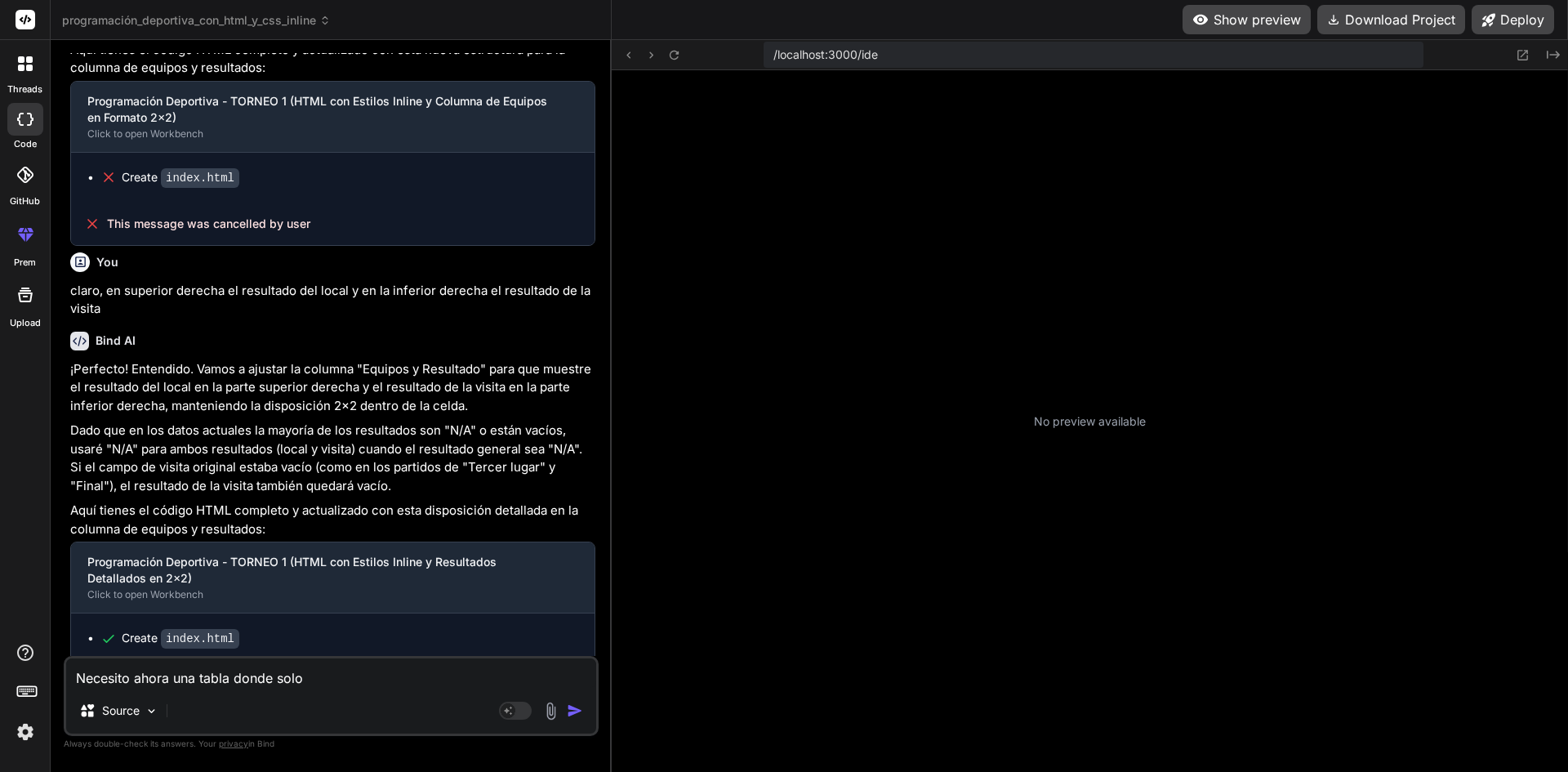 type on "Necesito ahora una tabla donde solo" 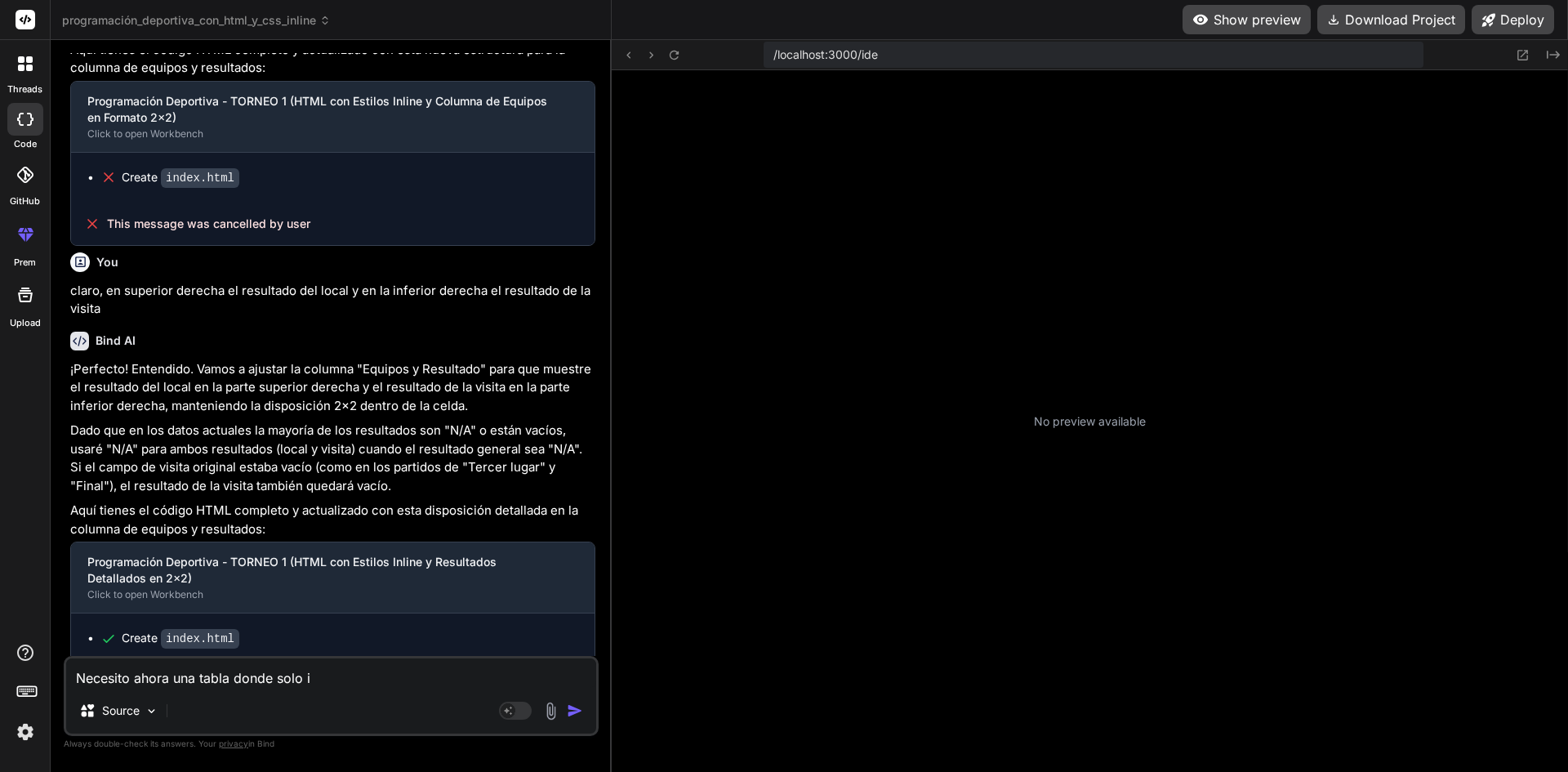 type on "Necesito ahora una tabla donde solo in" 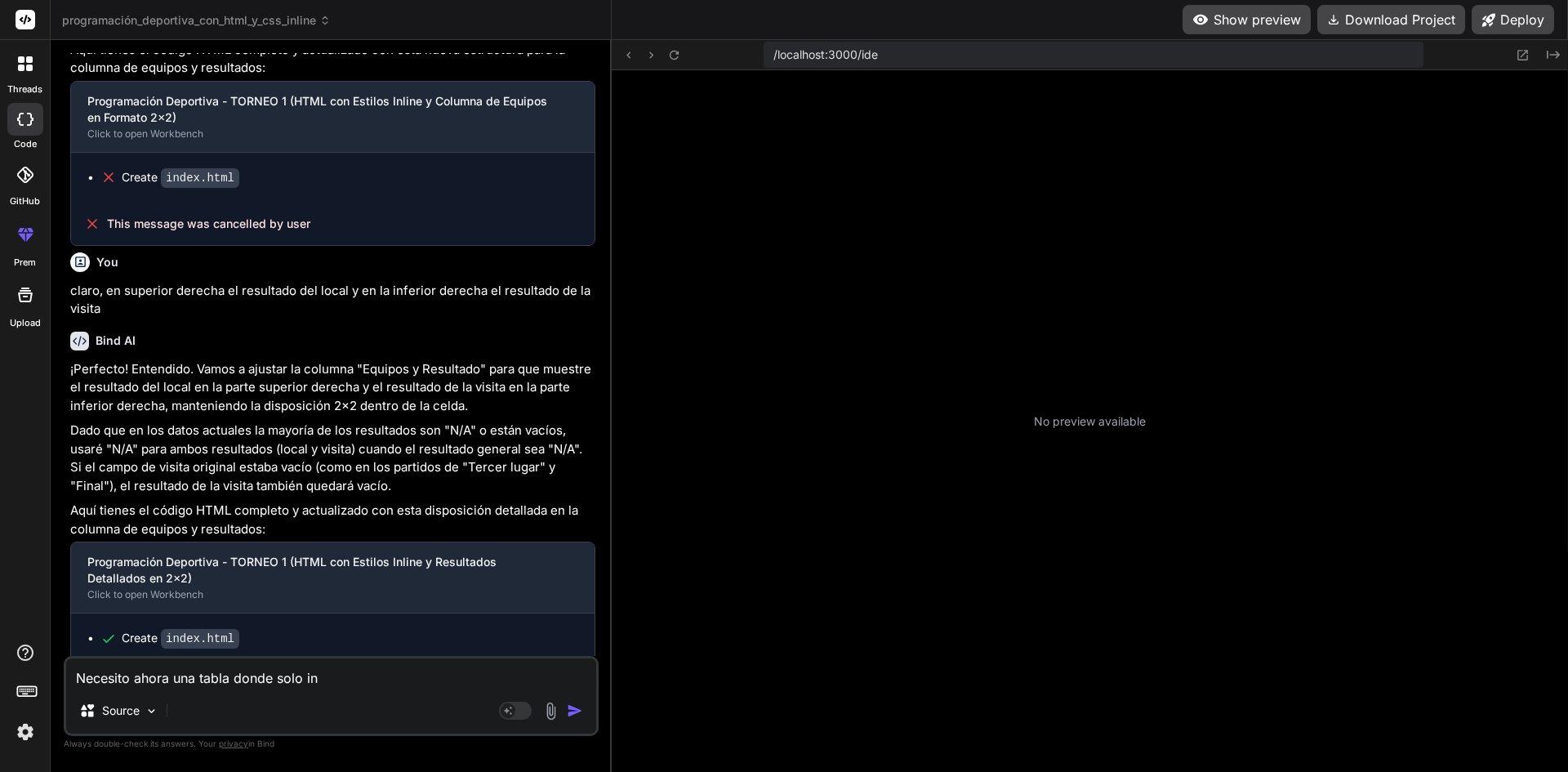 type on "Necesito ahora una tabla donde solo inf" 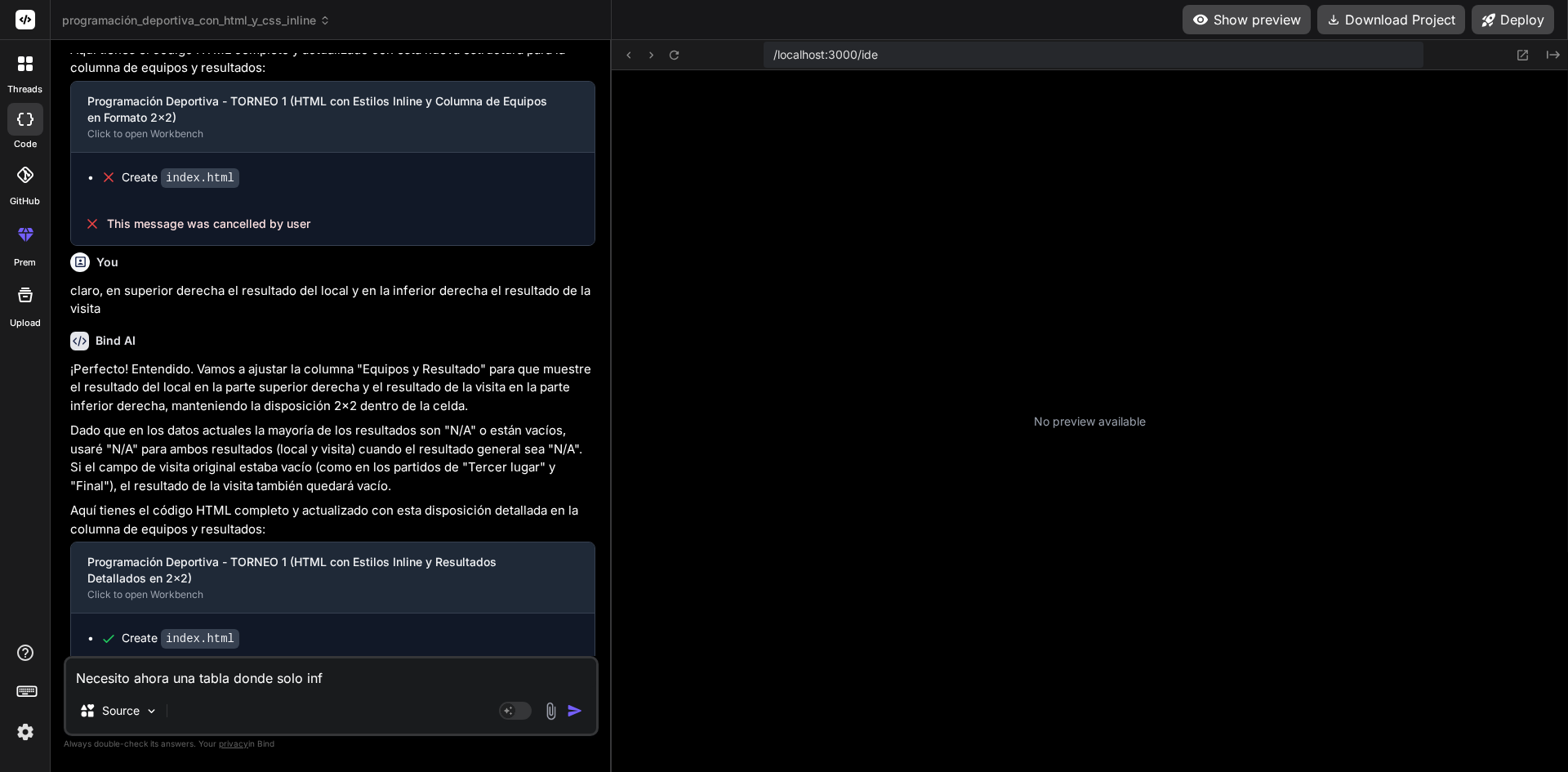 type on "Necesito ahora una tabla donde solo info" 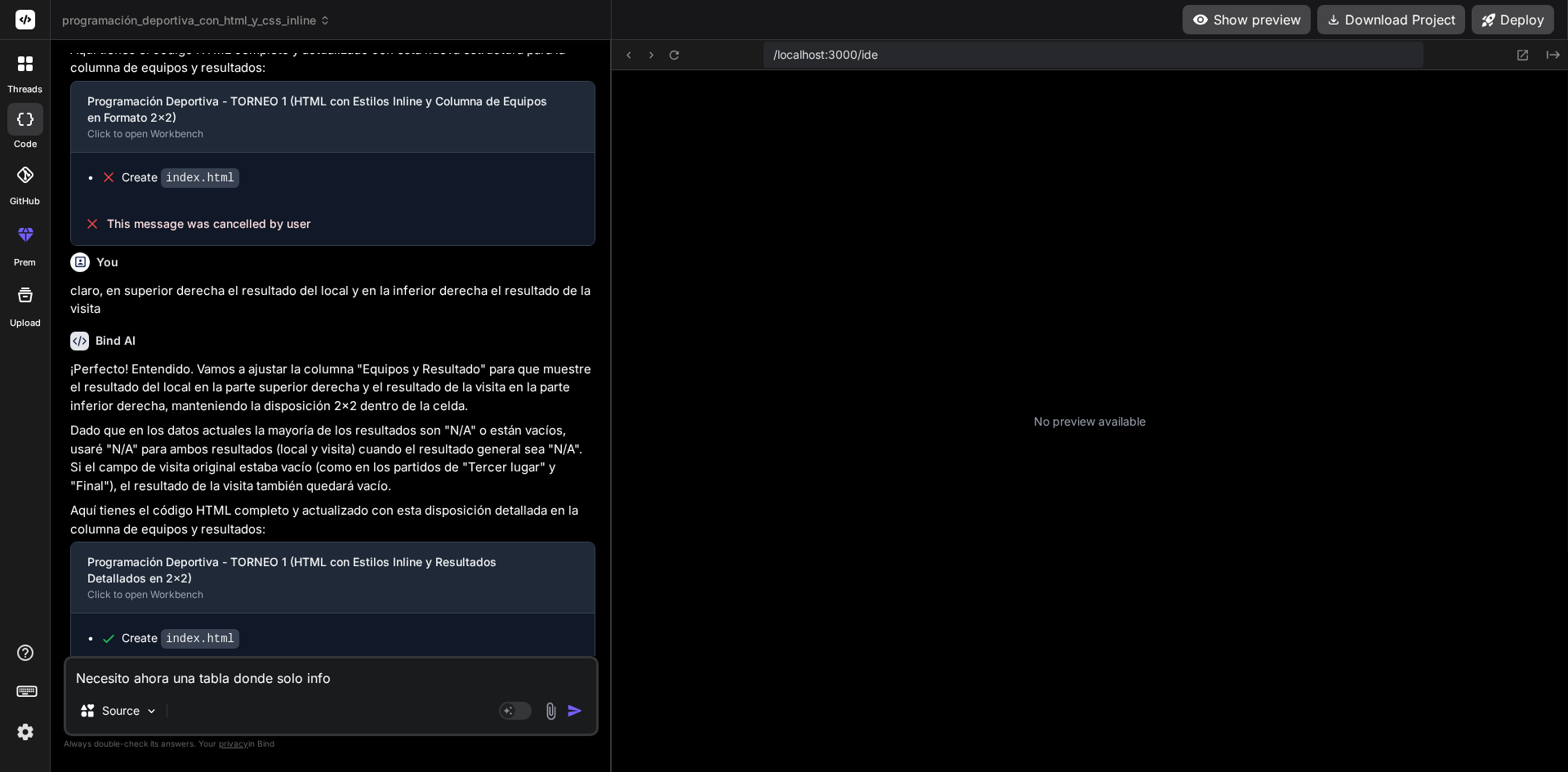 type on "Necesito ahora una tabla donde solo infor" 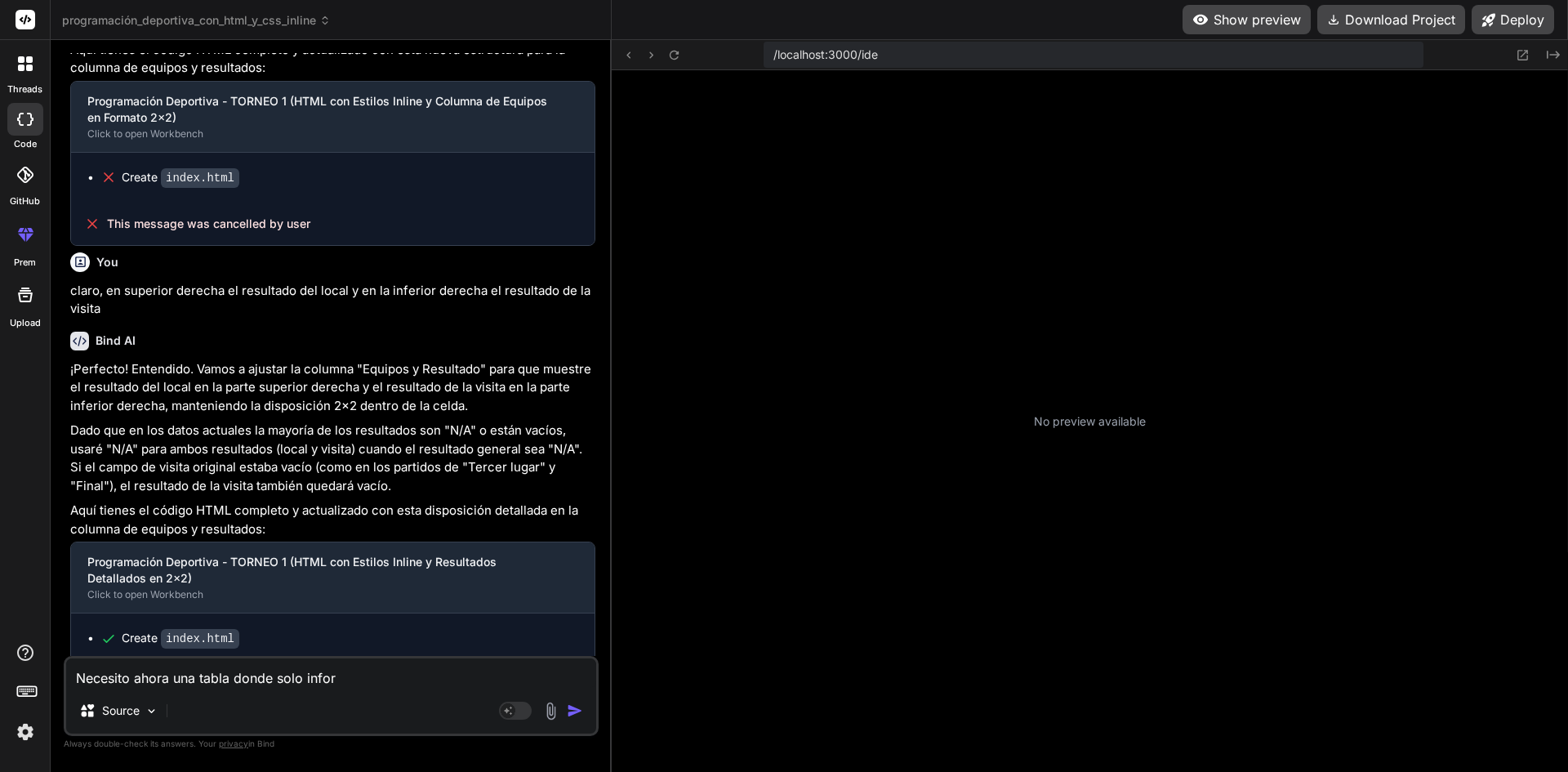 type on "Necesito ahora una tabla donde solo inform" 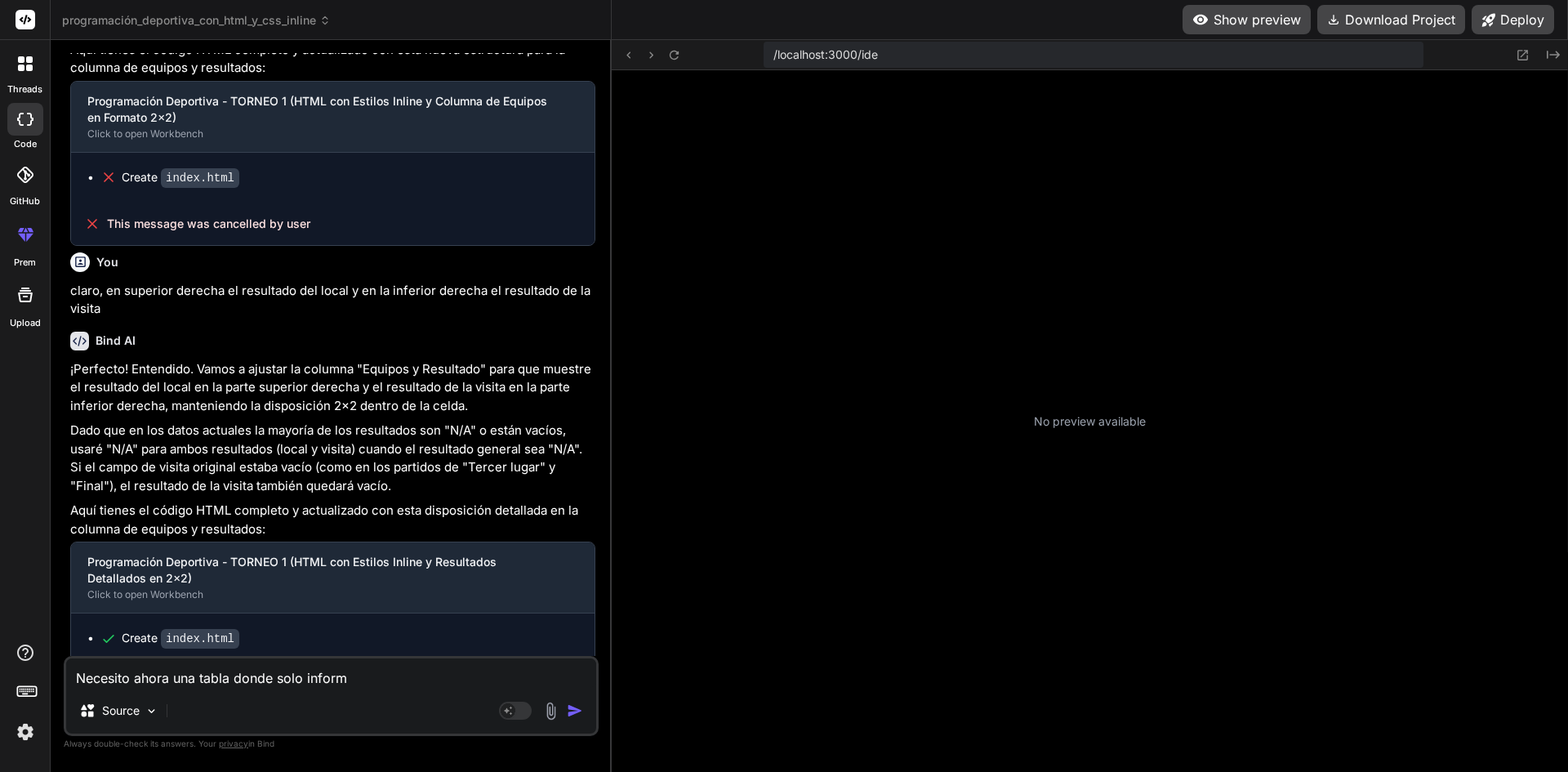 type on "Necesito ahora una tabla donde solo informe" 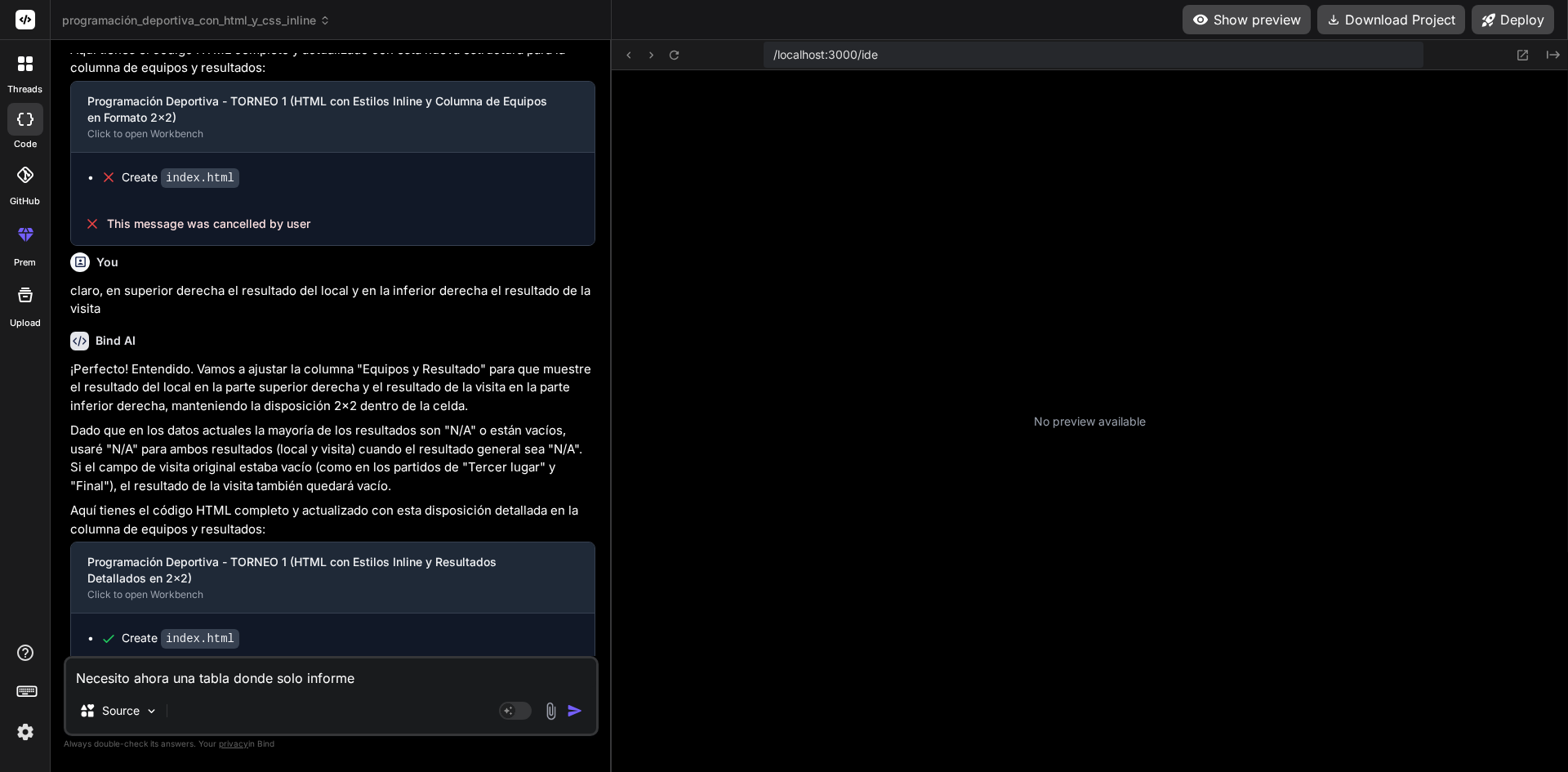 type on "x" 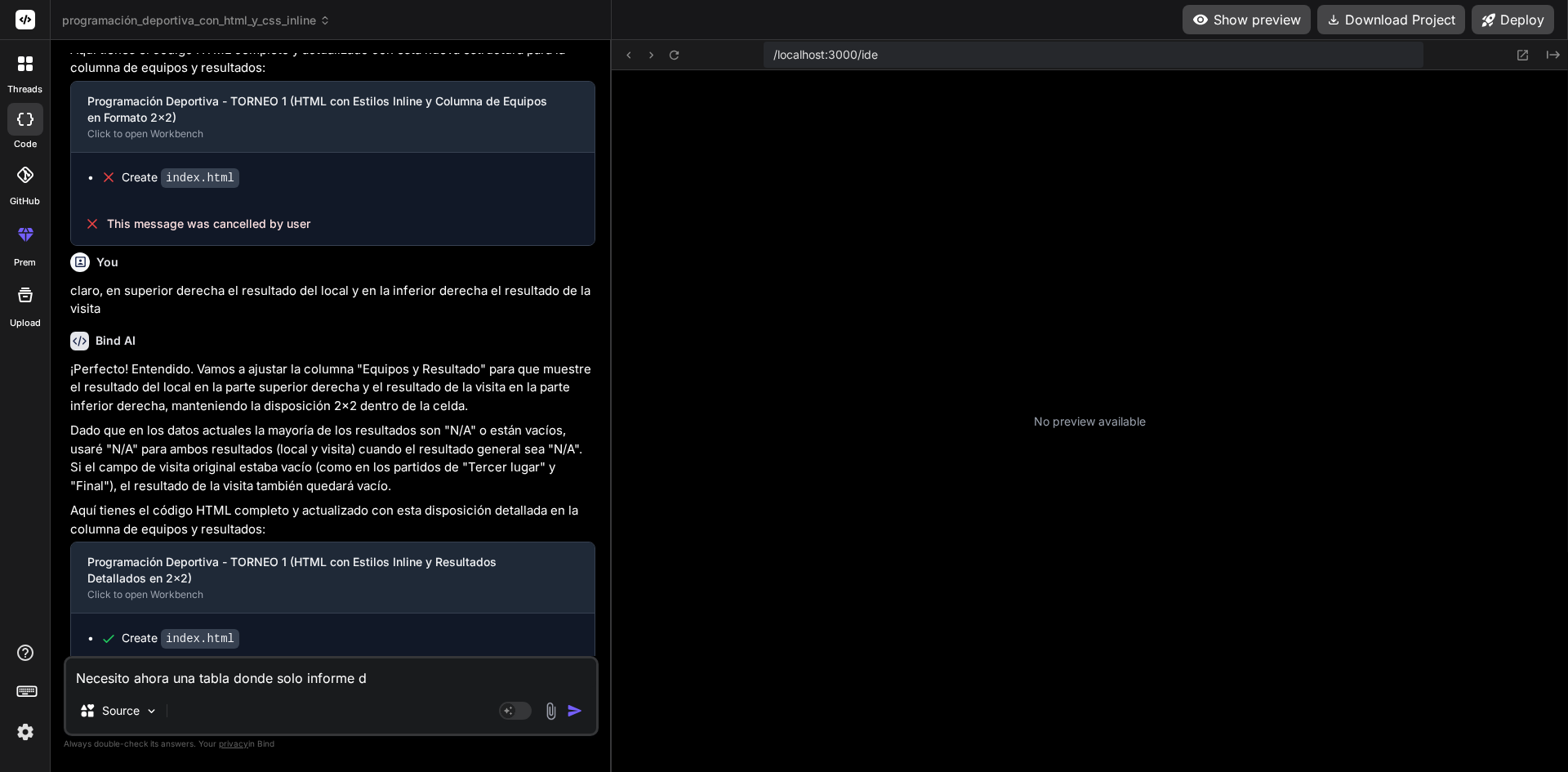 type on "Necesito ahora una tabla donde solo informe de" 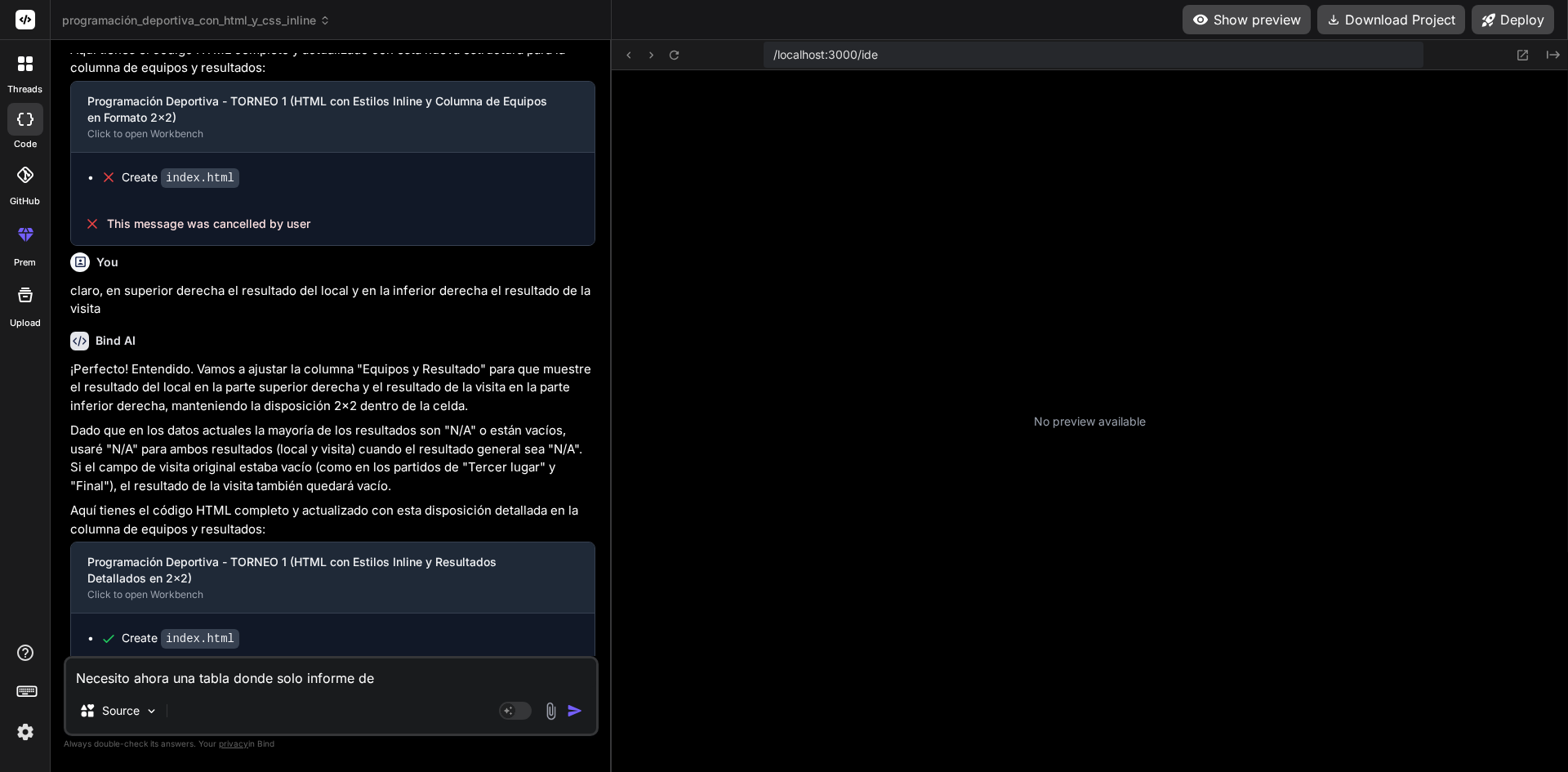 type on "Necesito ahora una tabla donde solo informe de" 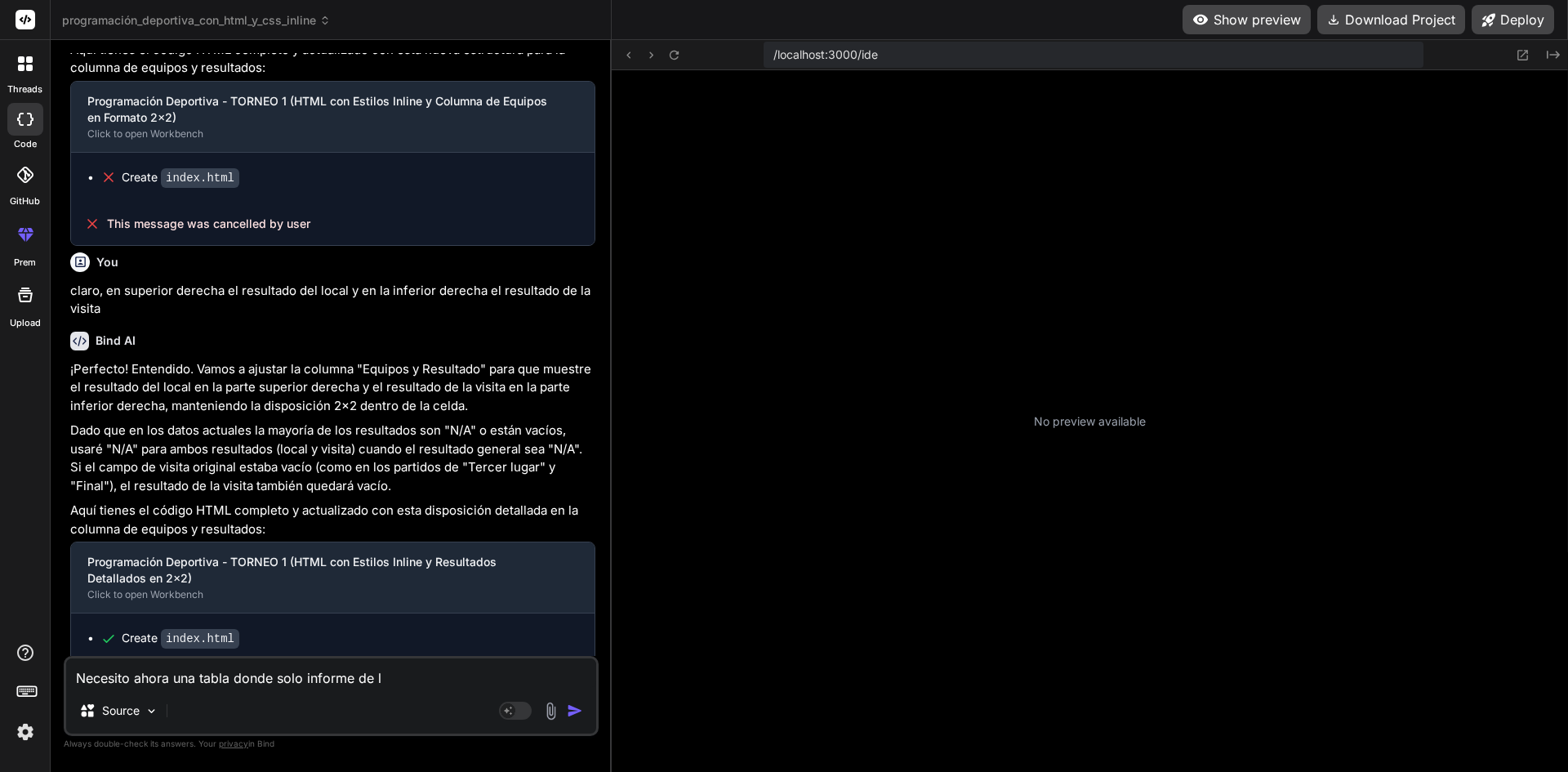 type on "Necesito ahora una tabla donde solo informe de lo" 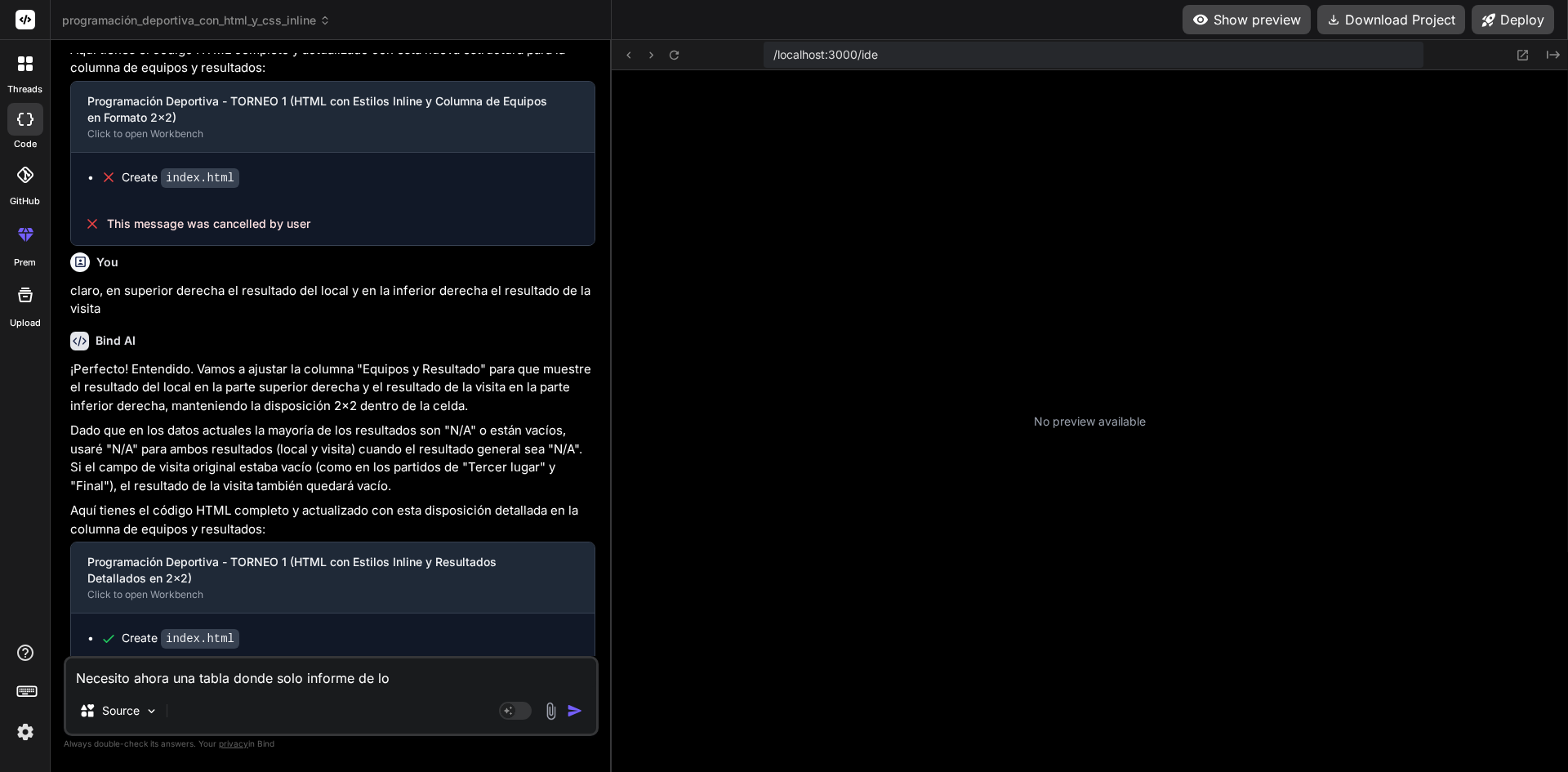 type on "Necesito ahora una tabla donde solo informe de los" 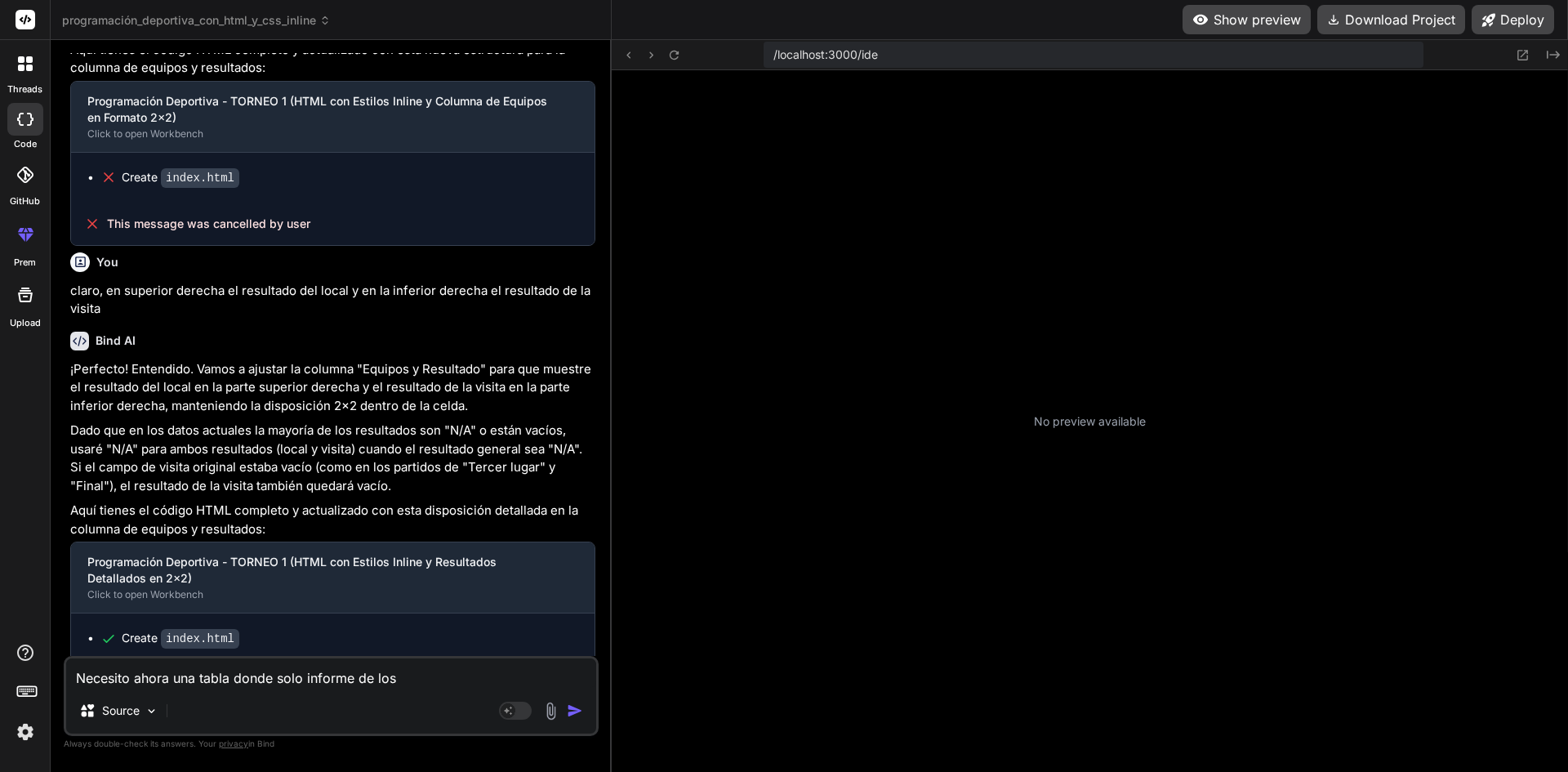 type on "Necesito ahora una tabla donde solo informe de los" 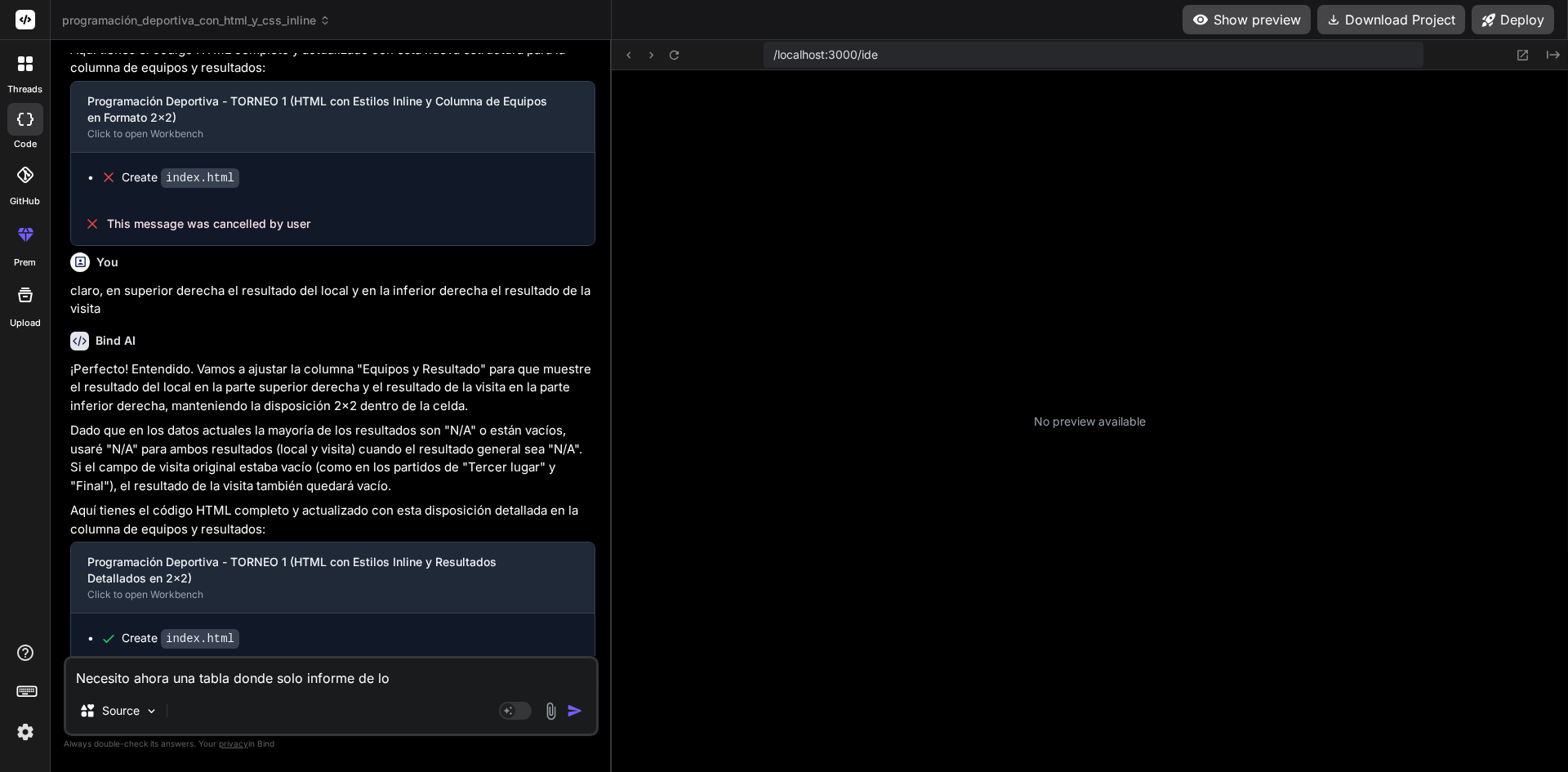 type on "Necesito ahora una tabla donde solo informe de l" 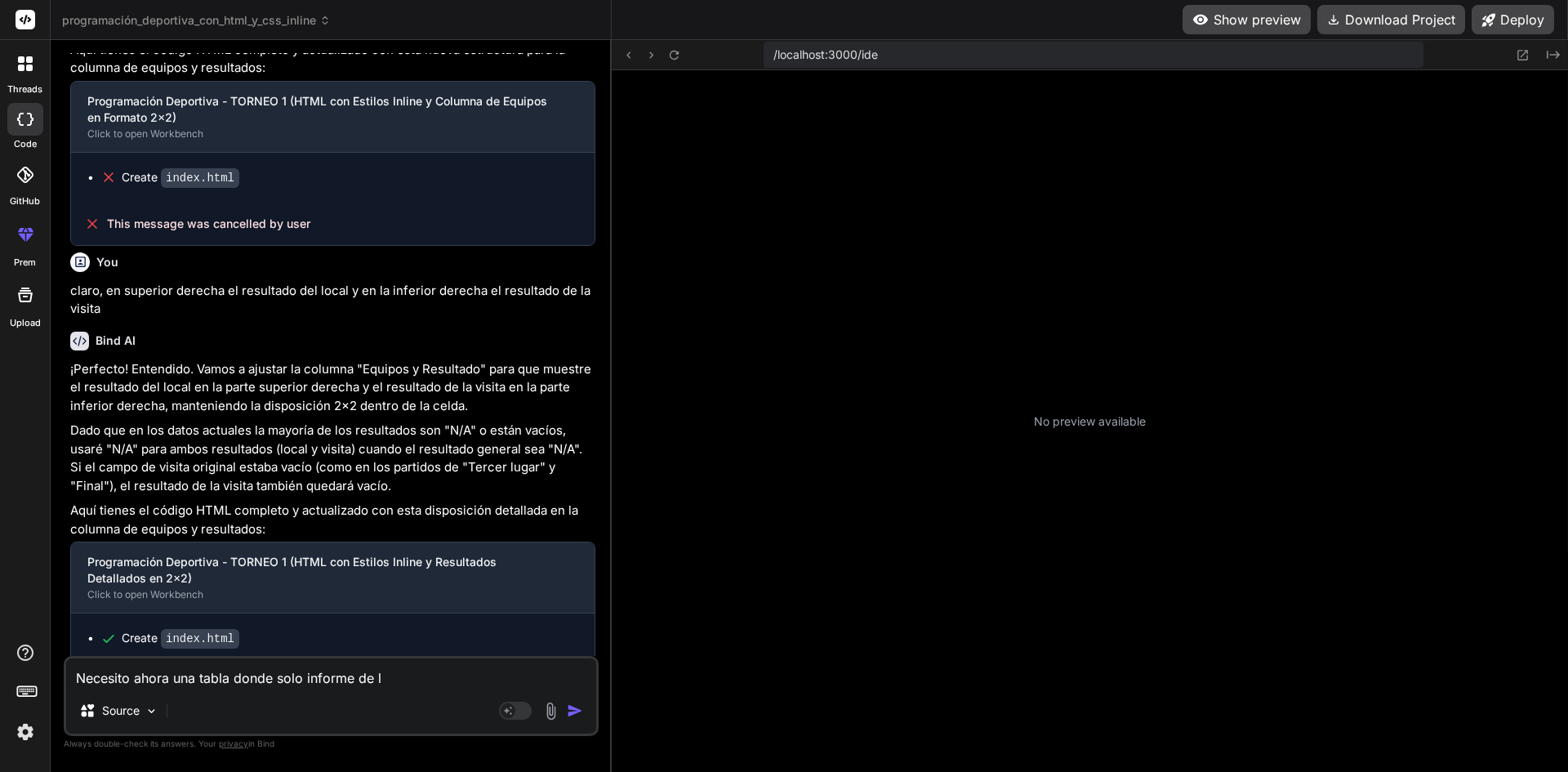 type on "Necesito ahora una tabla donde solo informe de la" 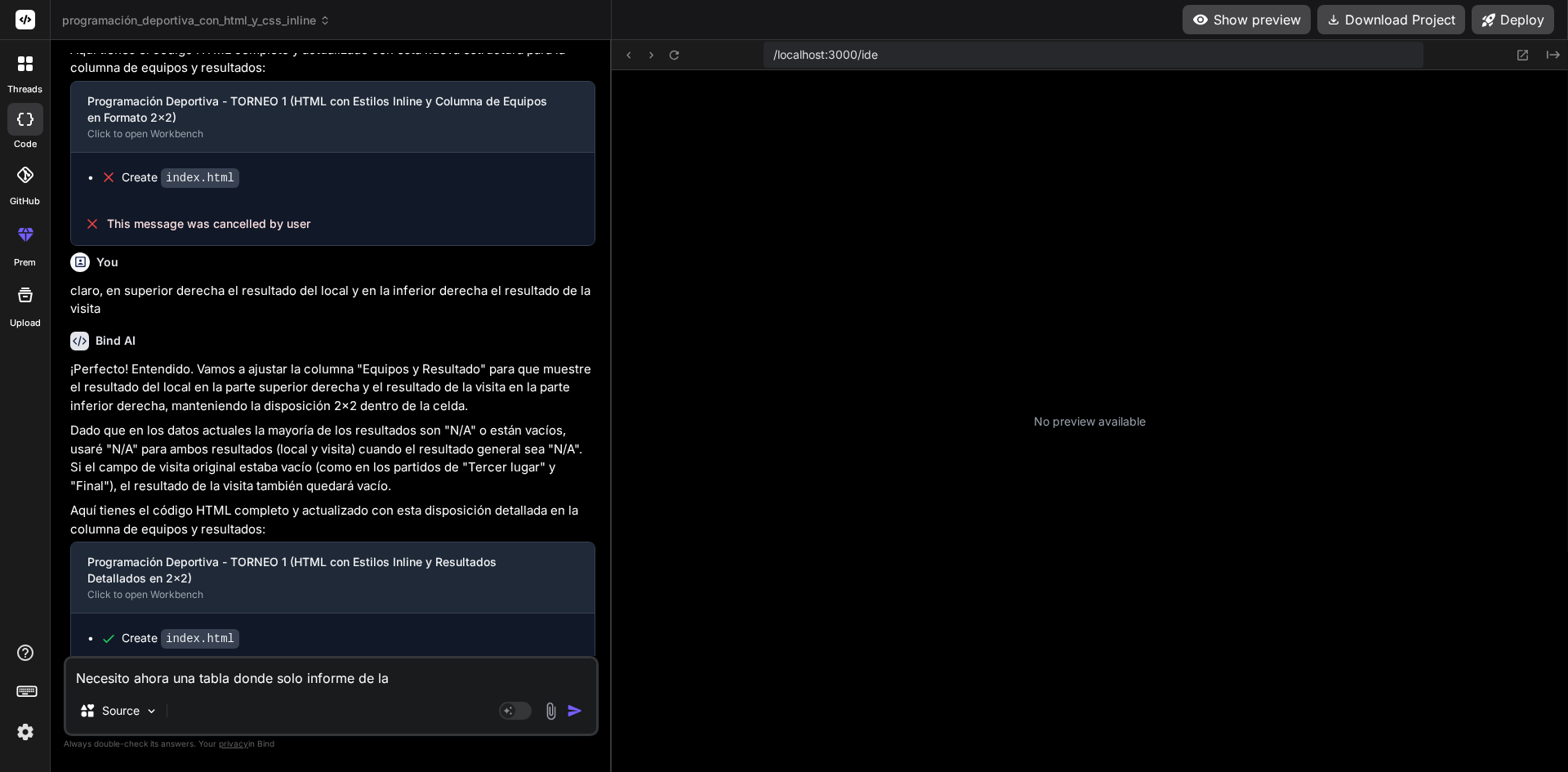 type on "Necesito ahora una tabla donde solo informe de las" 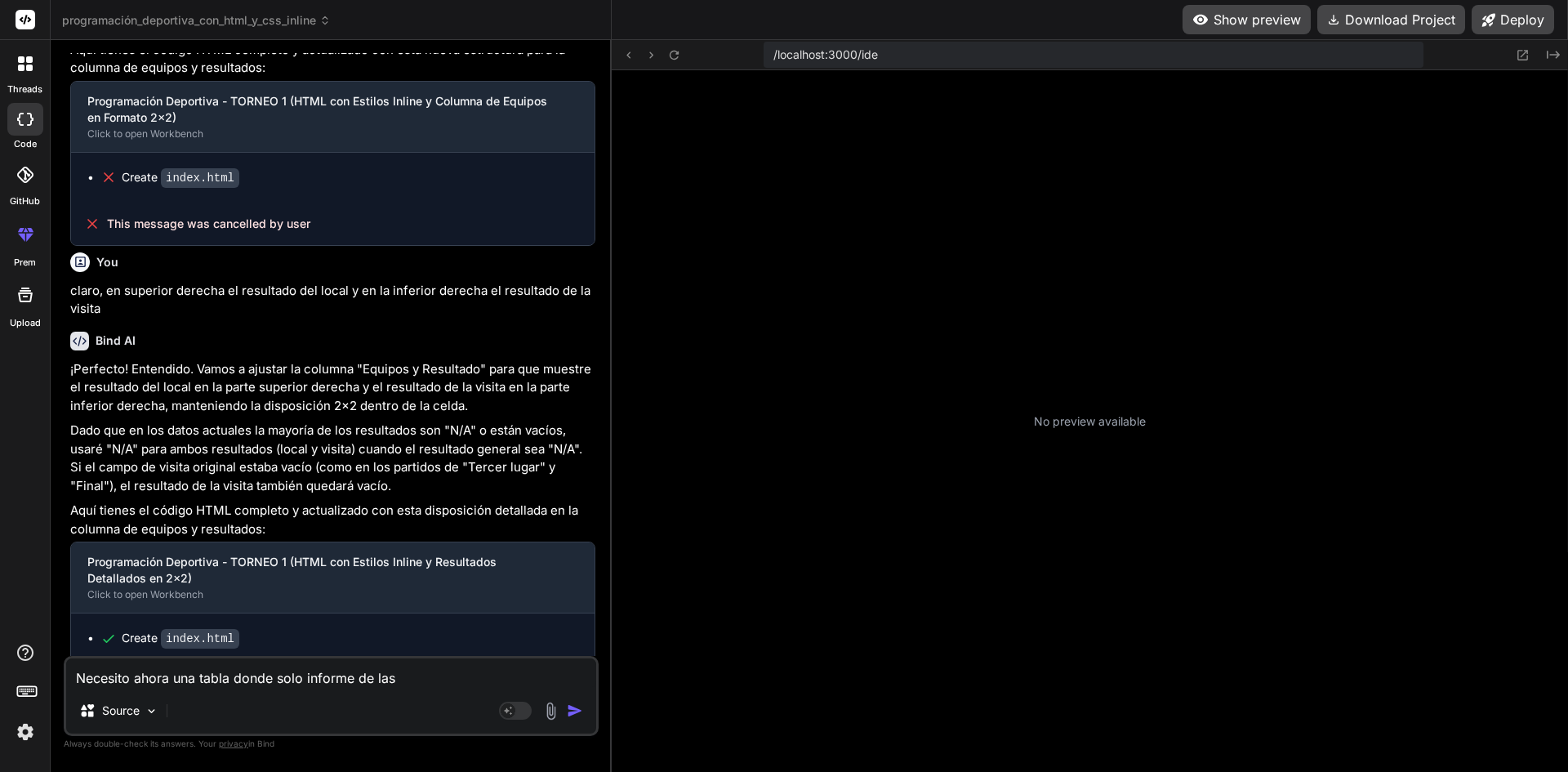 type on "Necesito ahora una tabla donde solo informe de las" 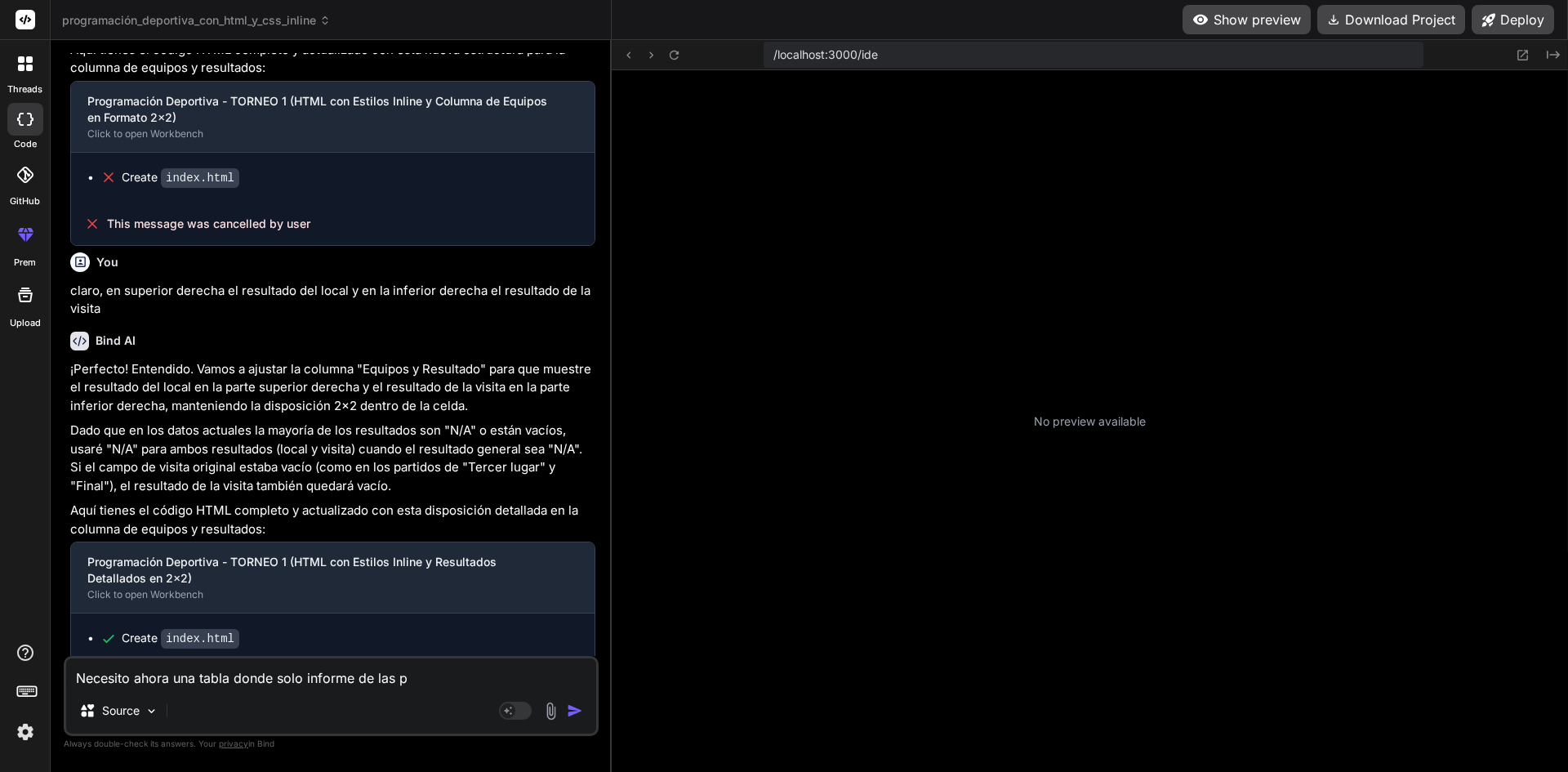 type on "Necesito ahora una tabla donde solo informe de las pi" 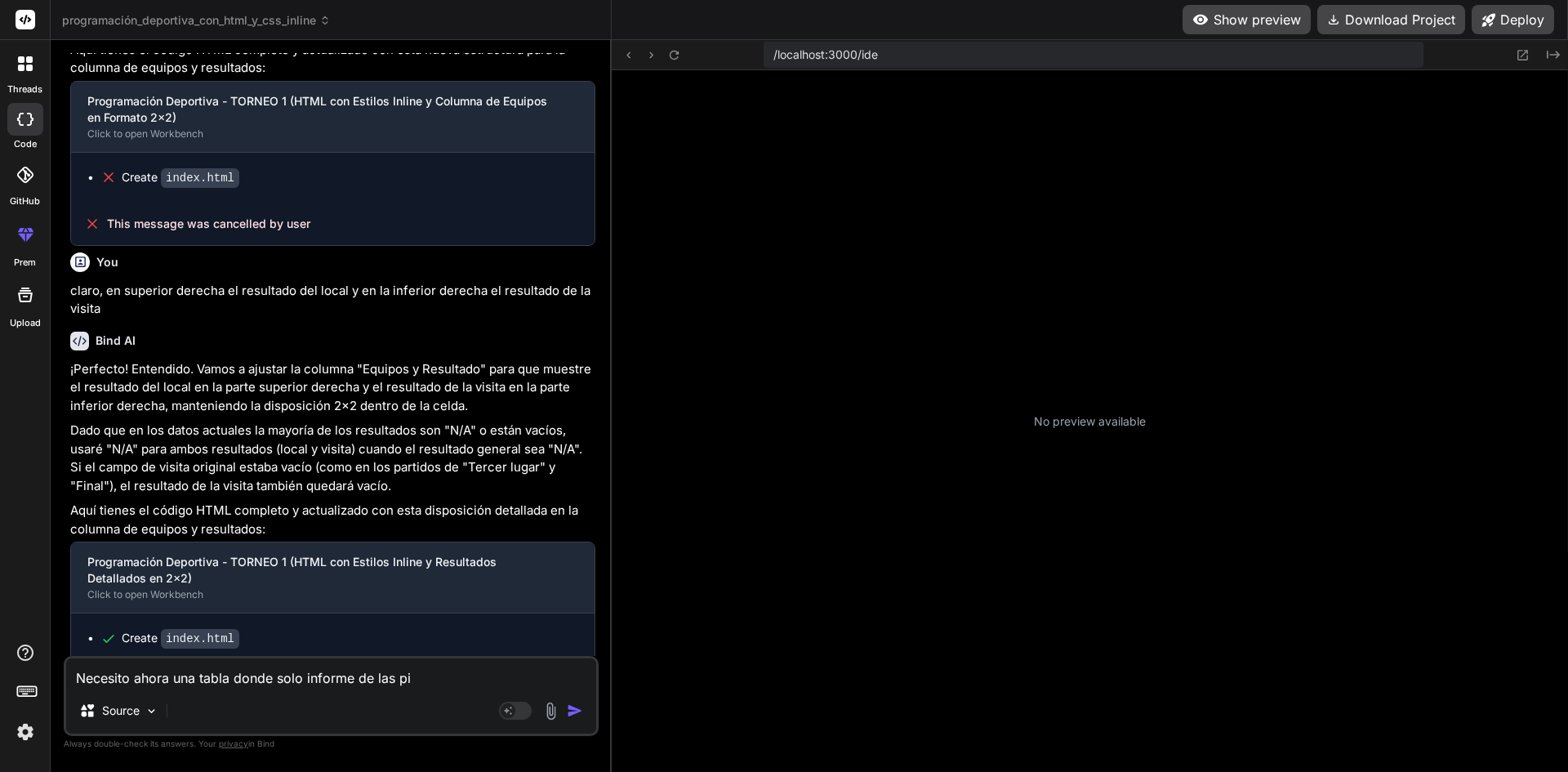type on "x" 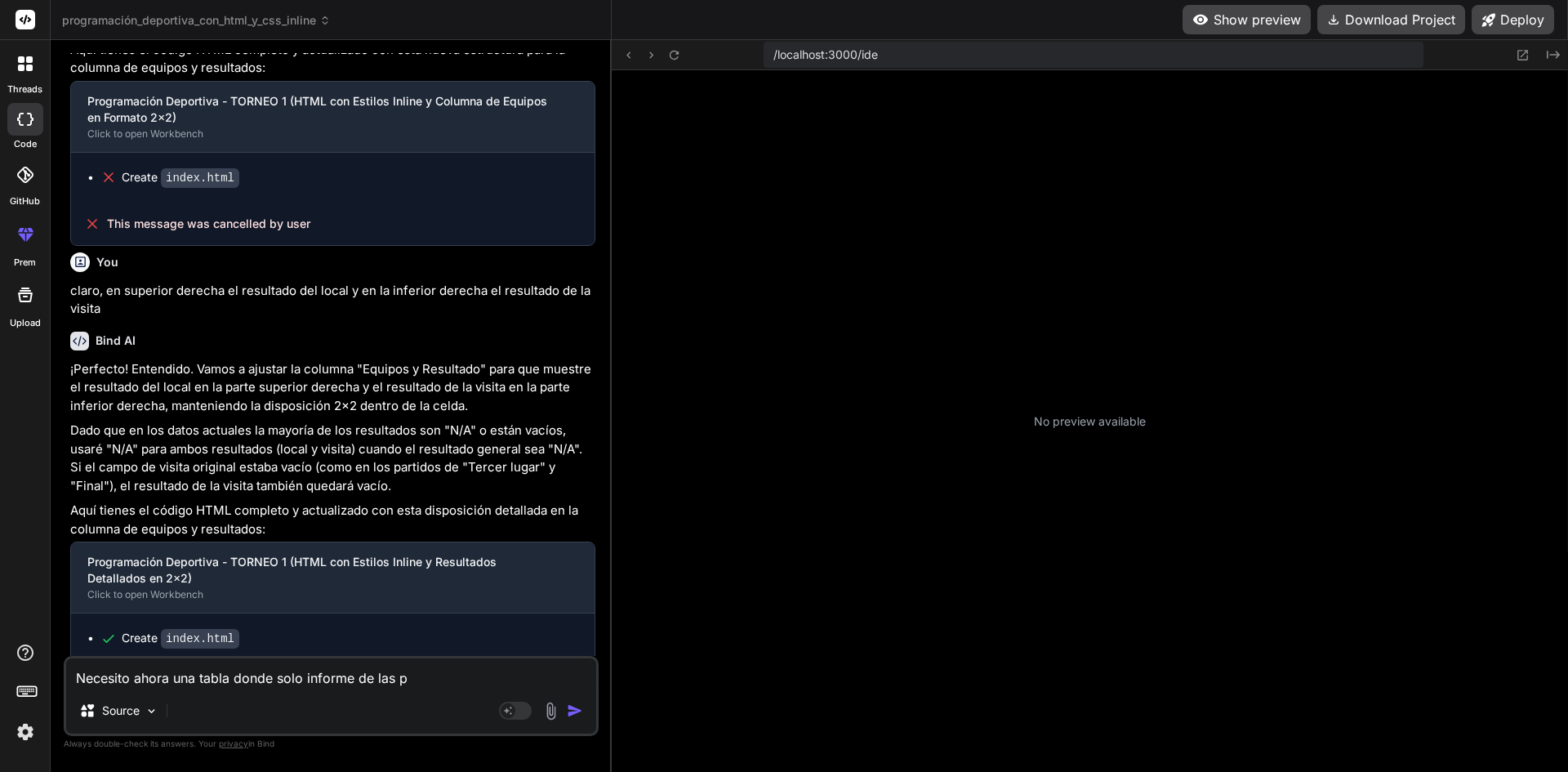 type on "Necesito ahora una tabla donde solo informe de las po" 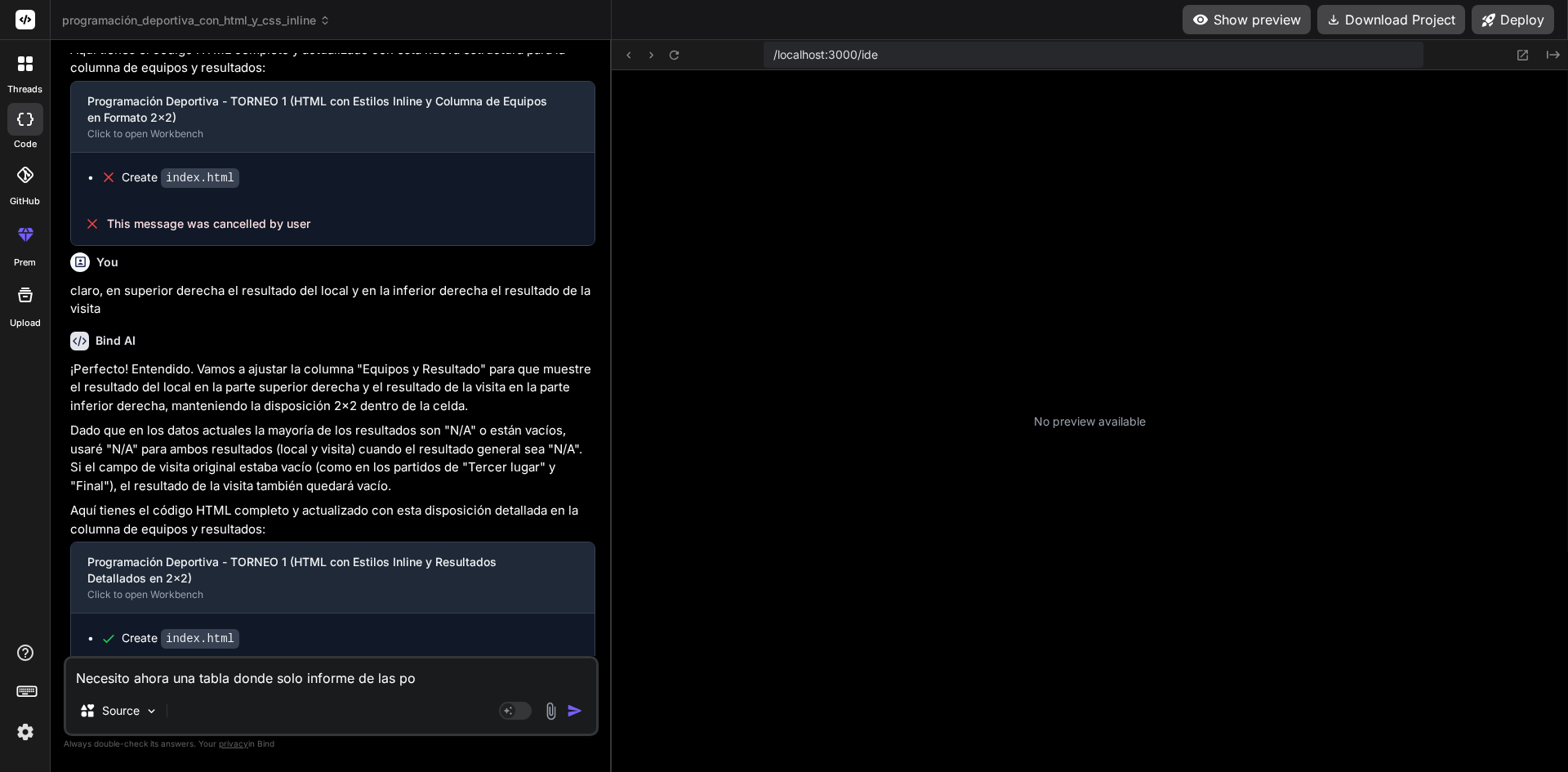 type on "Necesito ahora una tabla donde solo informe de las pos" 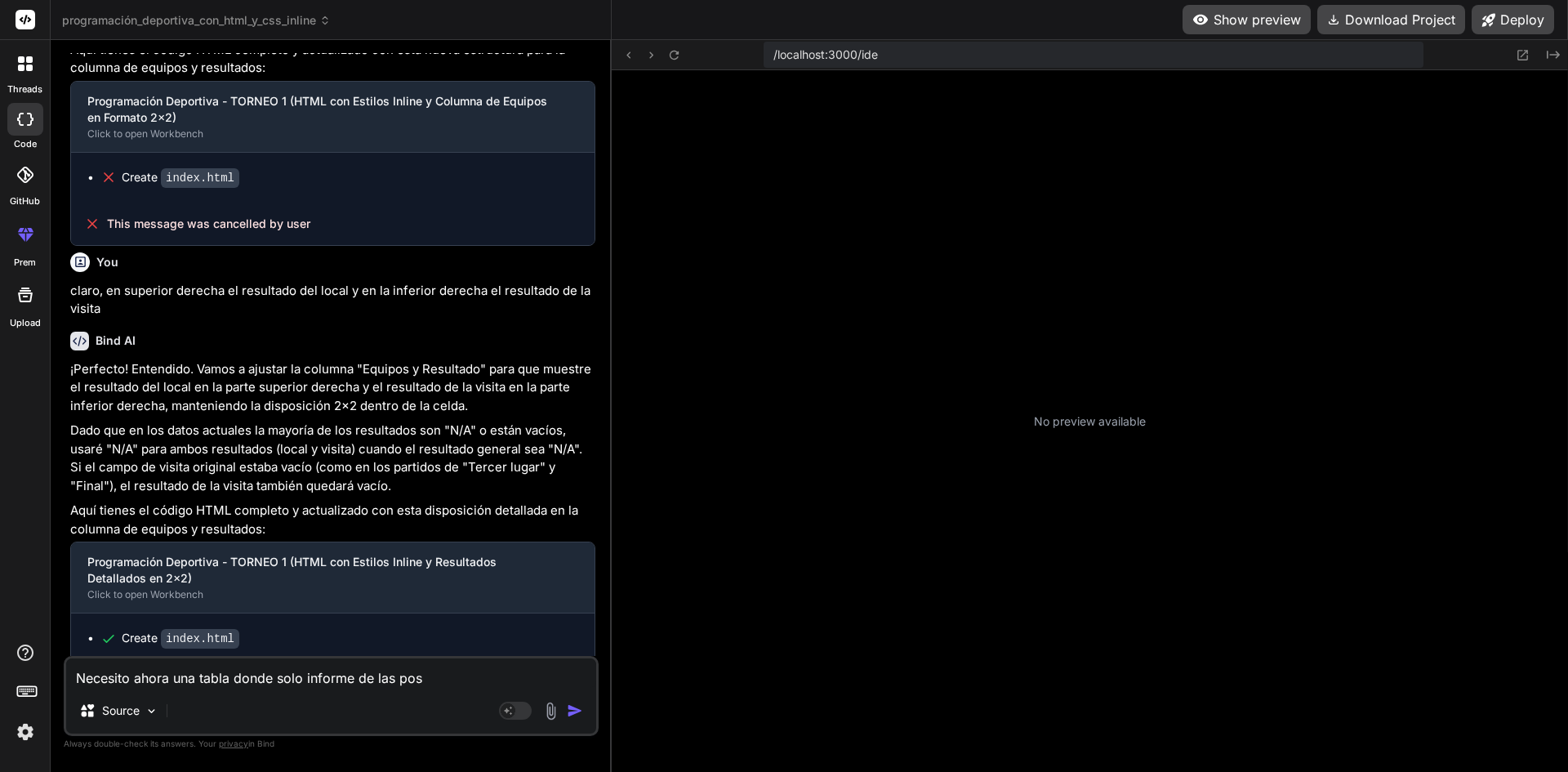 type on "Necesito ahora una tabla donde solo informe de las posi" 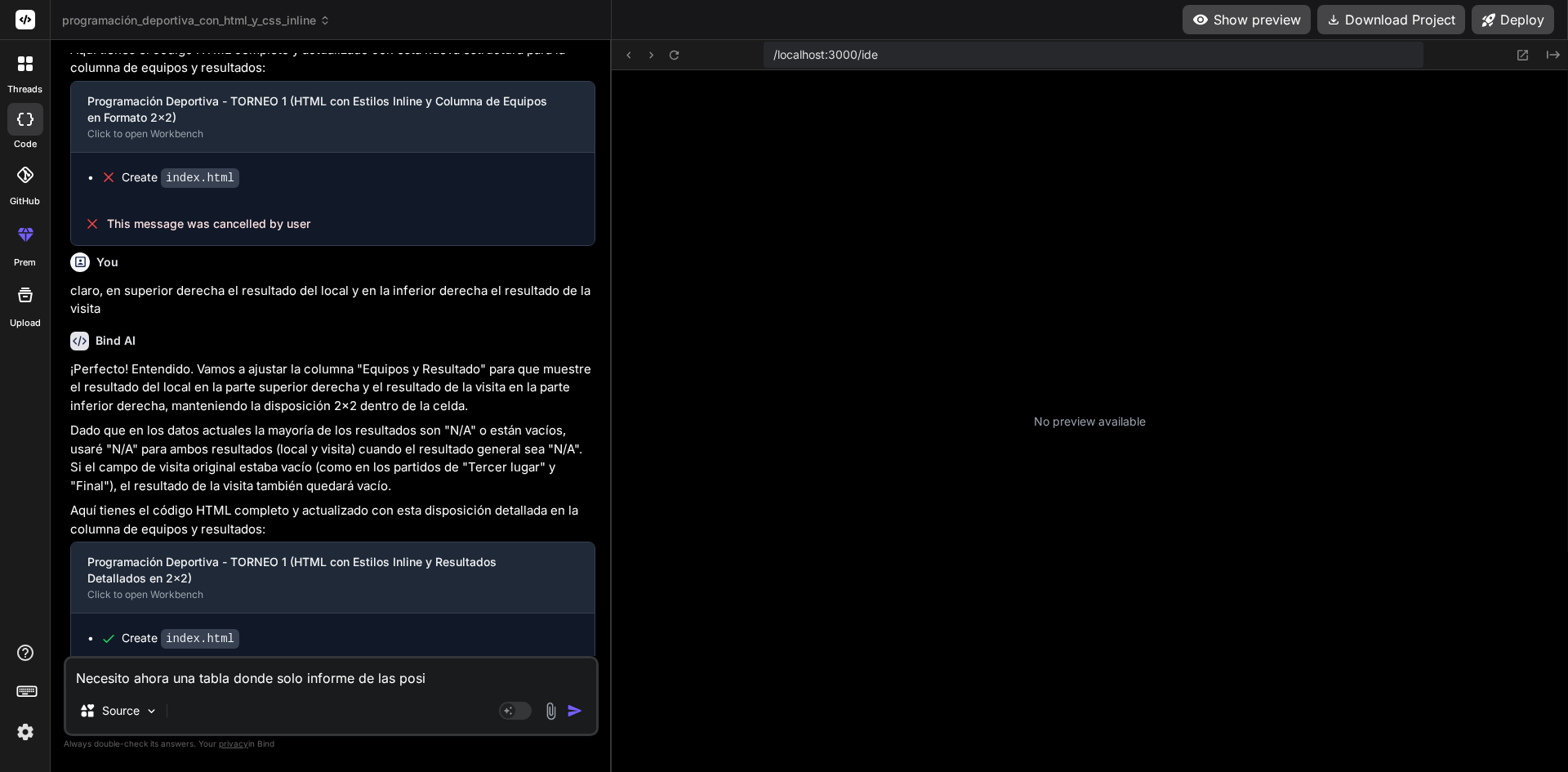 type on "Necesito ahora una tabla donde solo informe de las posic" 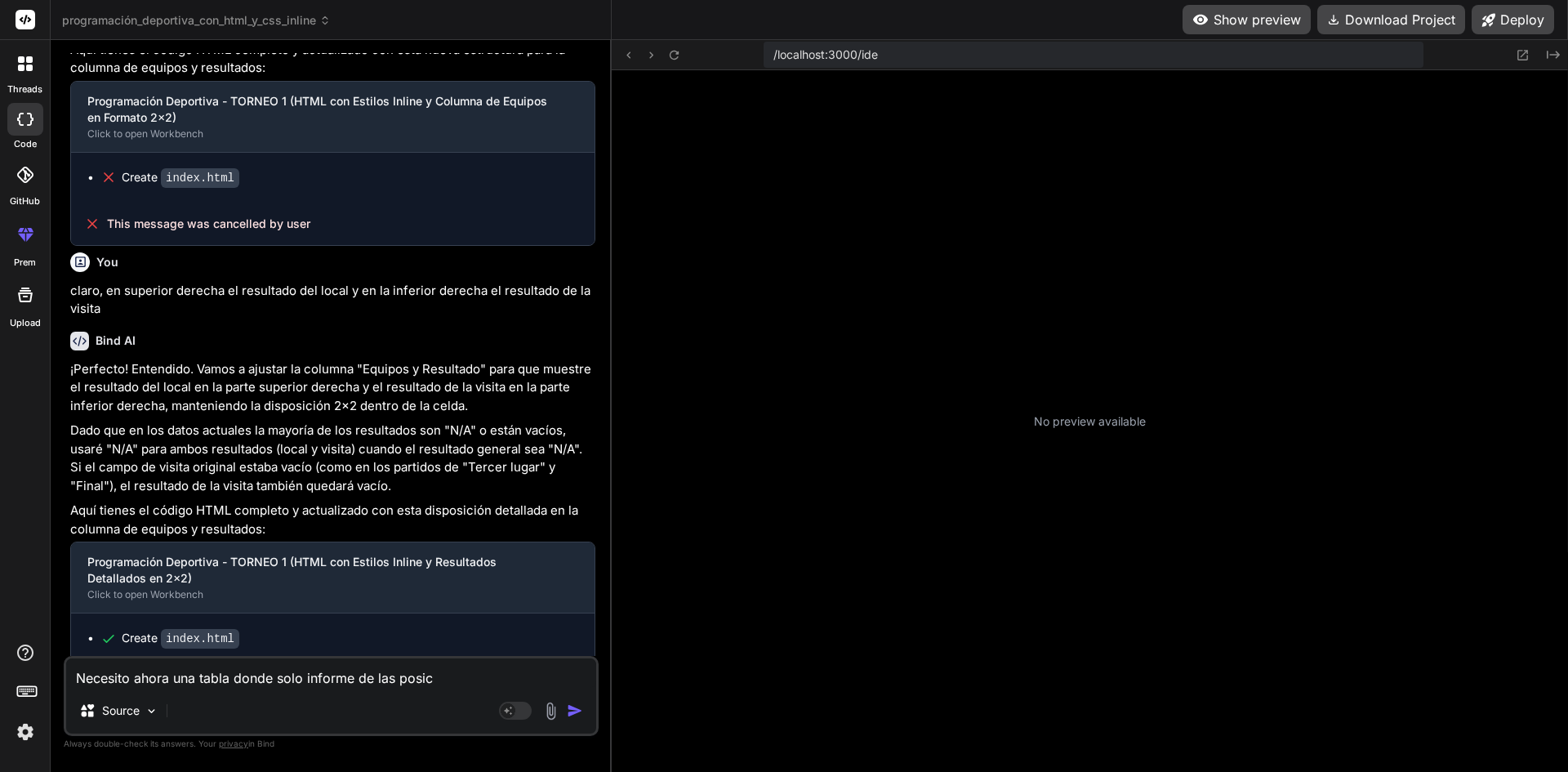 type on "Necesito ahora una tabla donde solo informe de las posici" 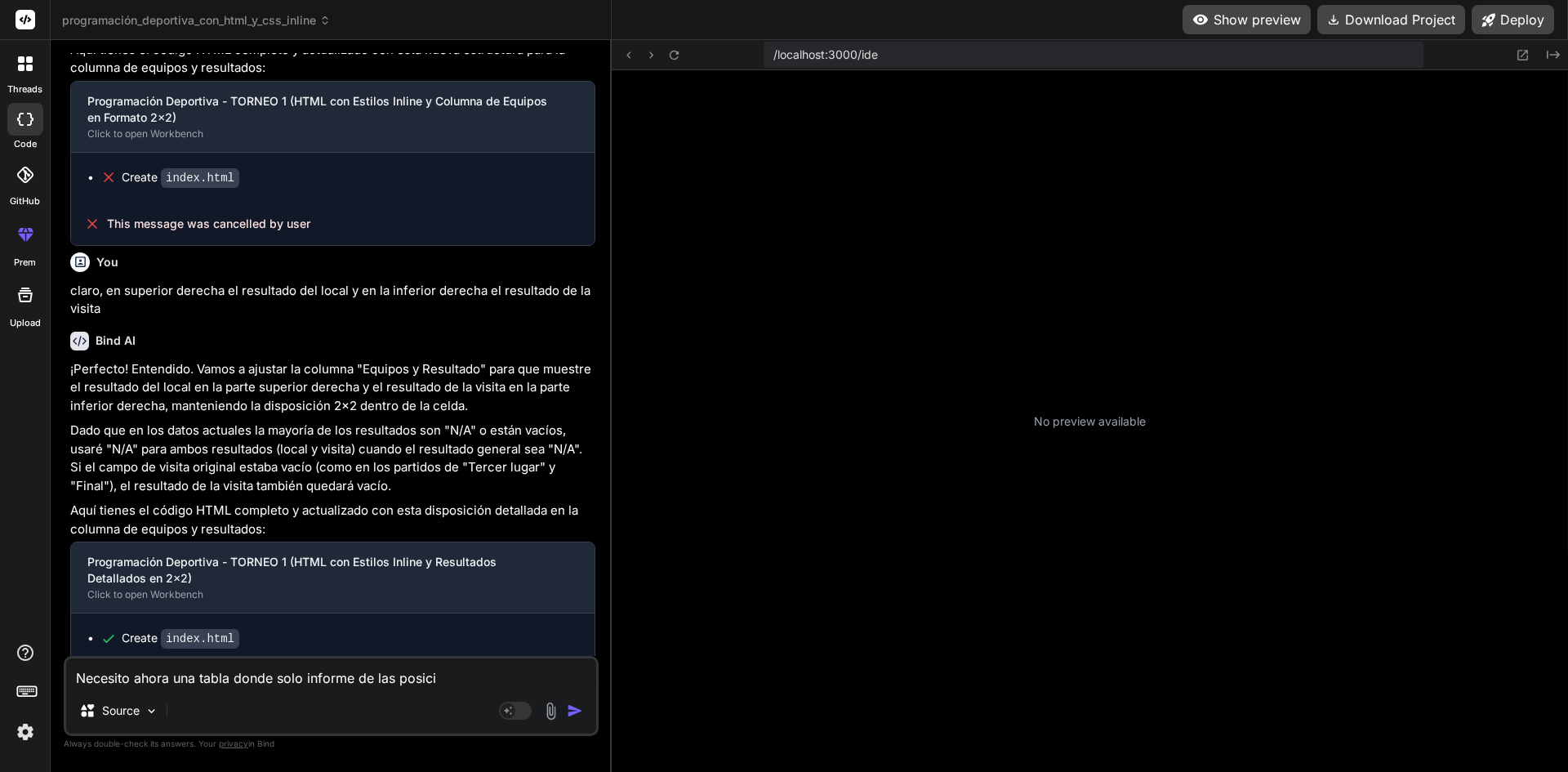 type on "Necesito ahora una tabla donde solo informe de las posicio" 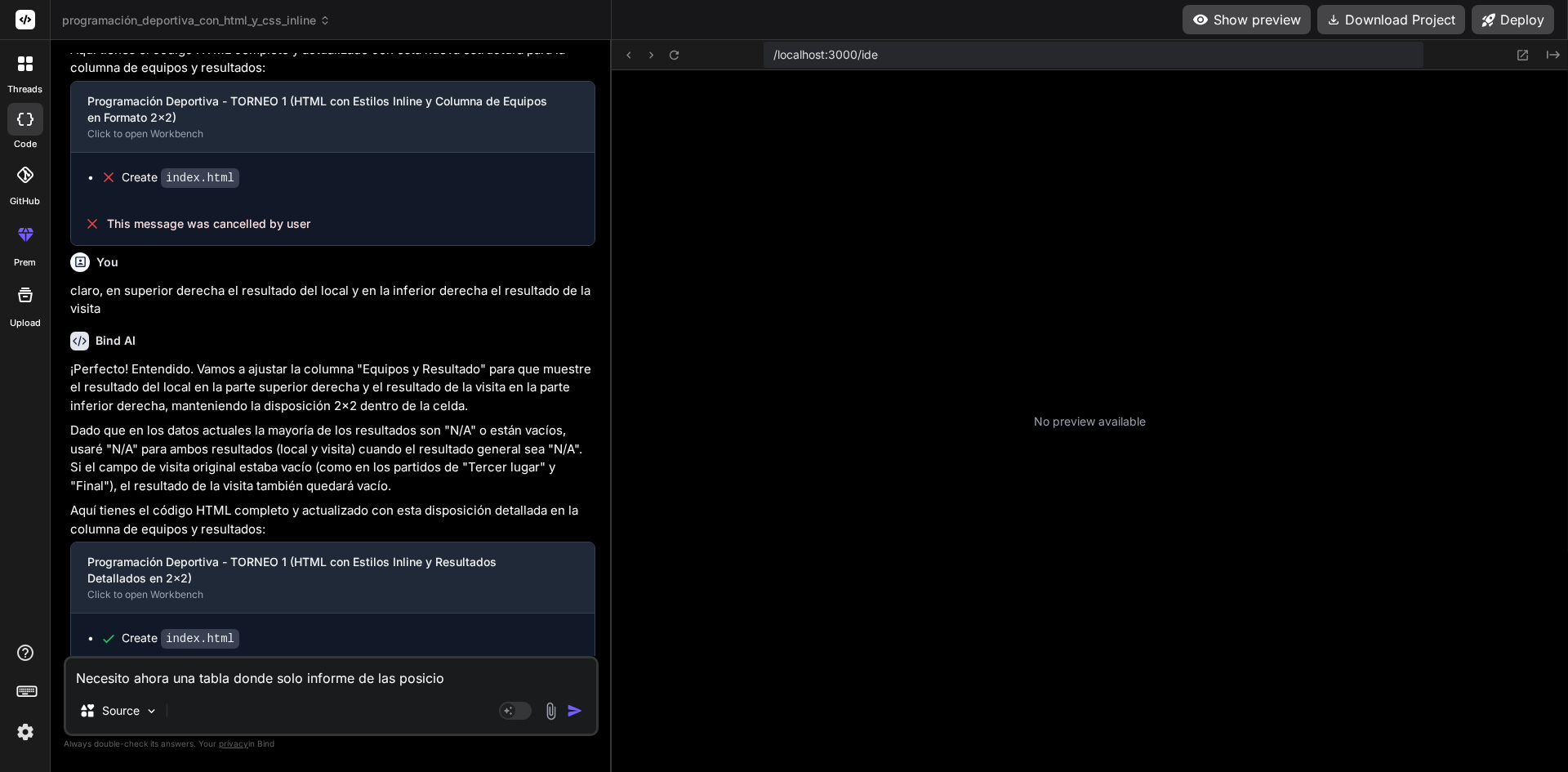 type on "Necesito ahora una tabla donde solo informe de las posicion" 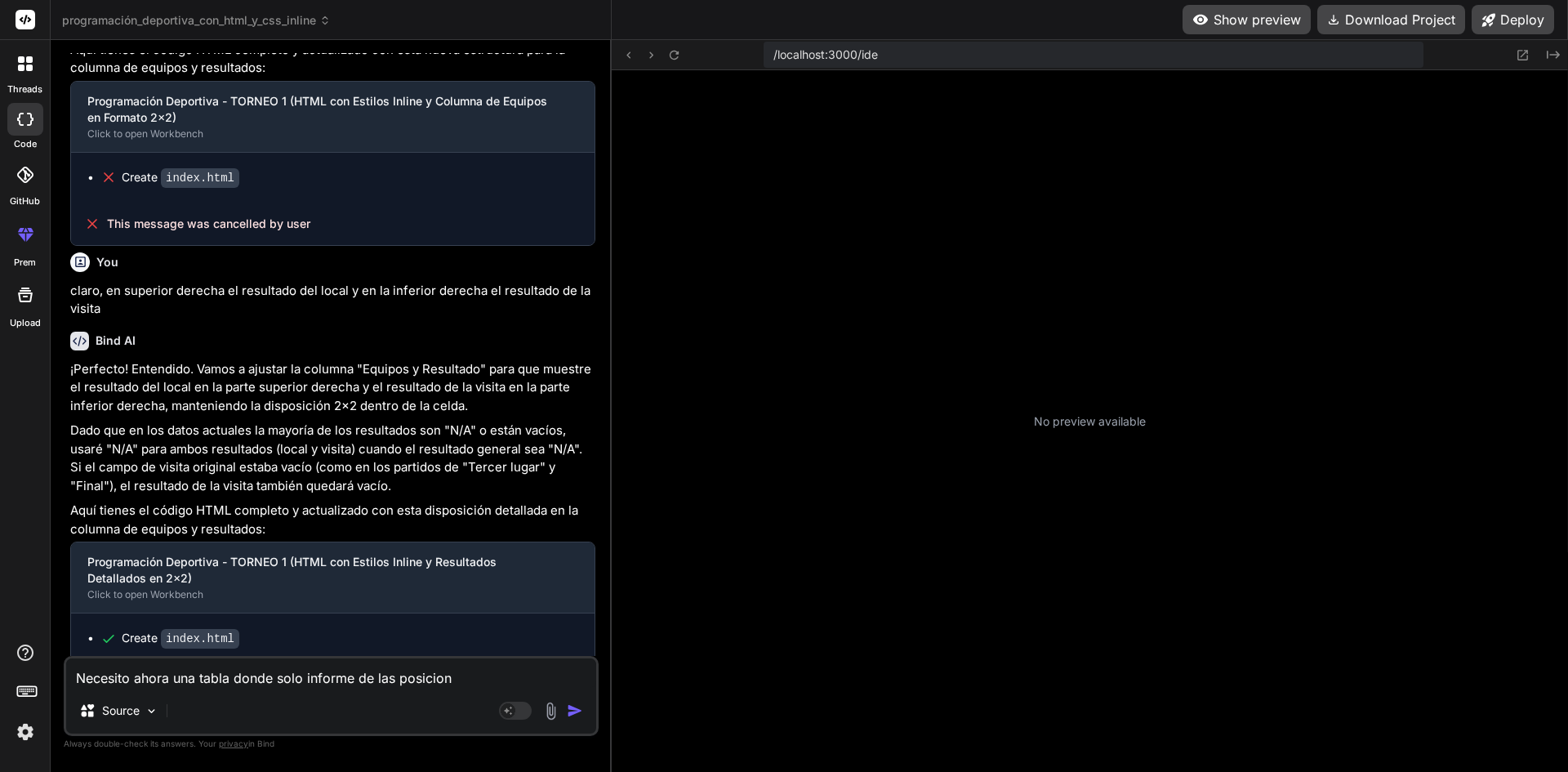 type on "Necesito ahora una tabla donde solo informe de las posicione" 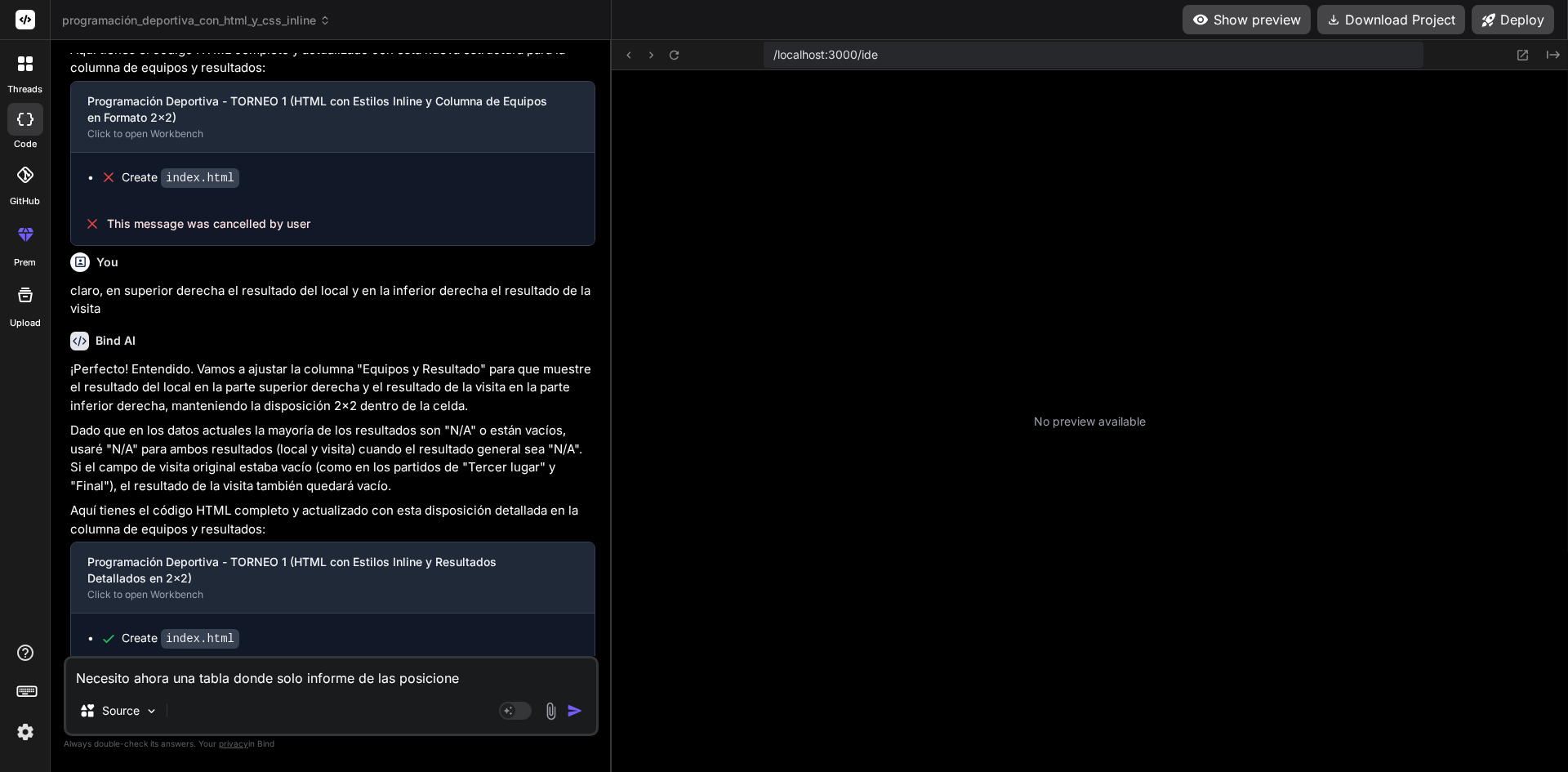 type on "Necesito ahora una tabla donde solo informe de las posiciones" 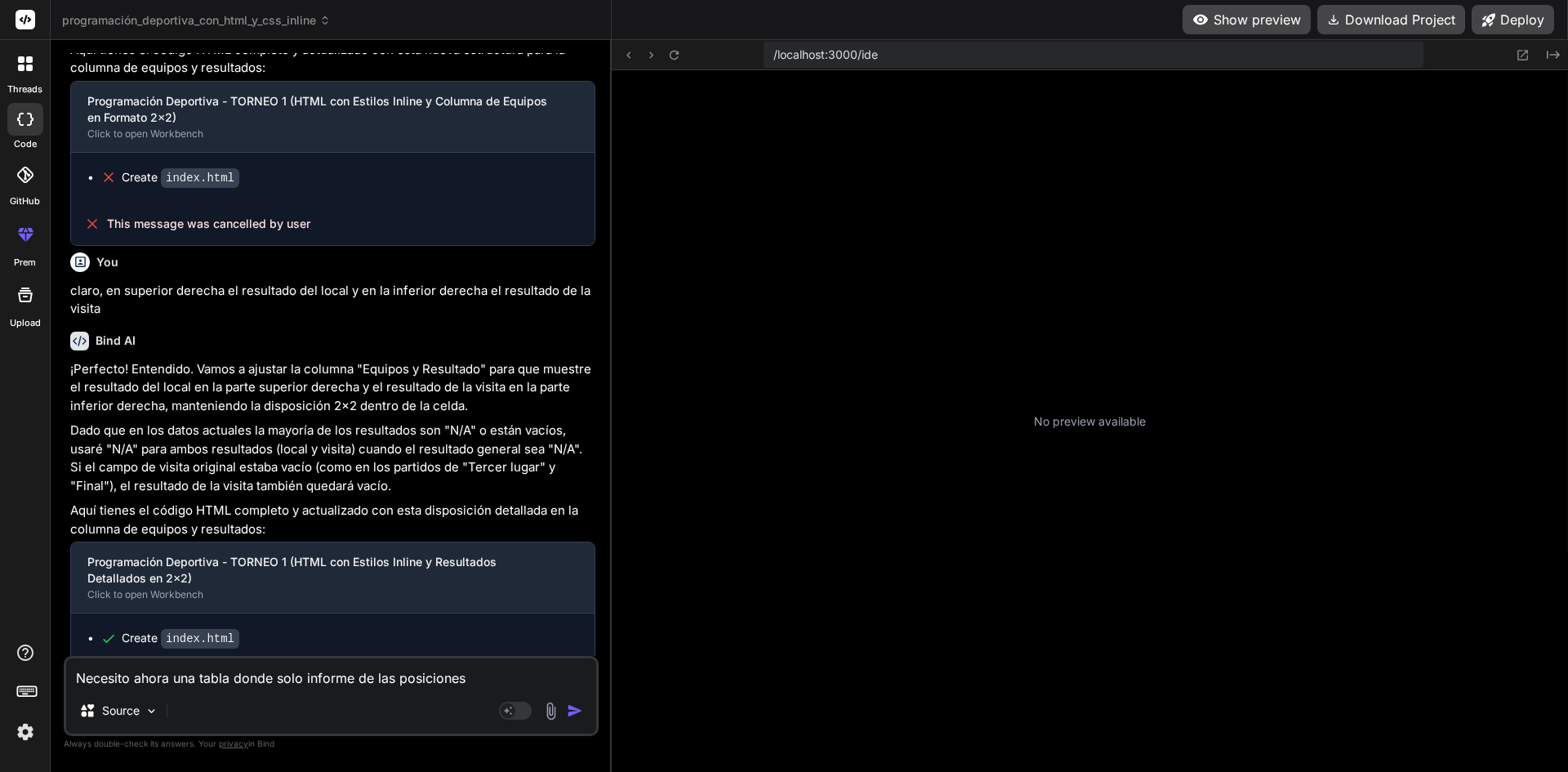 type on "Necesito ahora una tabla donde solo informe de las posiciones" 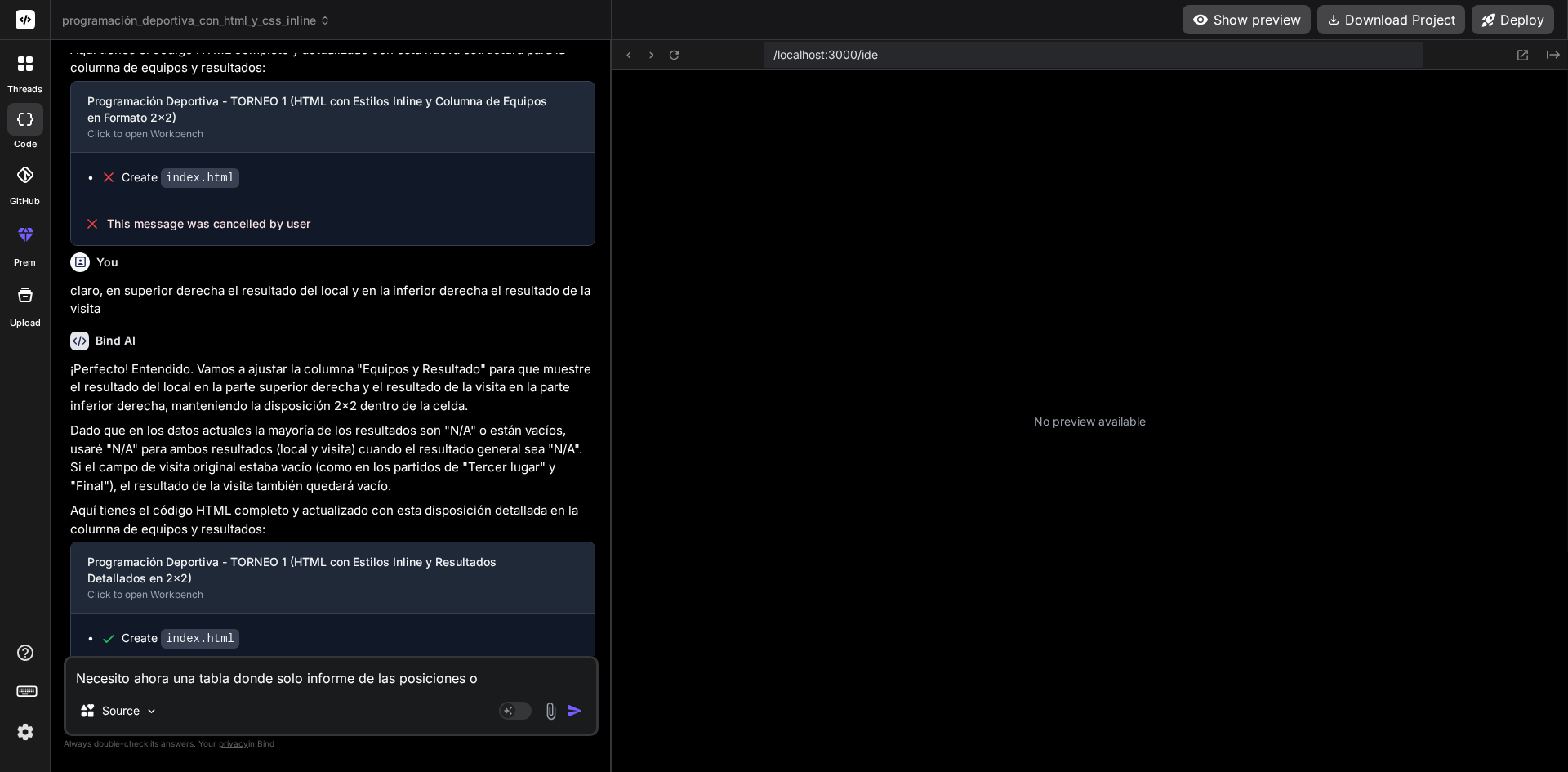 type on "Necesito ahora una tabla donde solo informe de las posiciones ob" 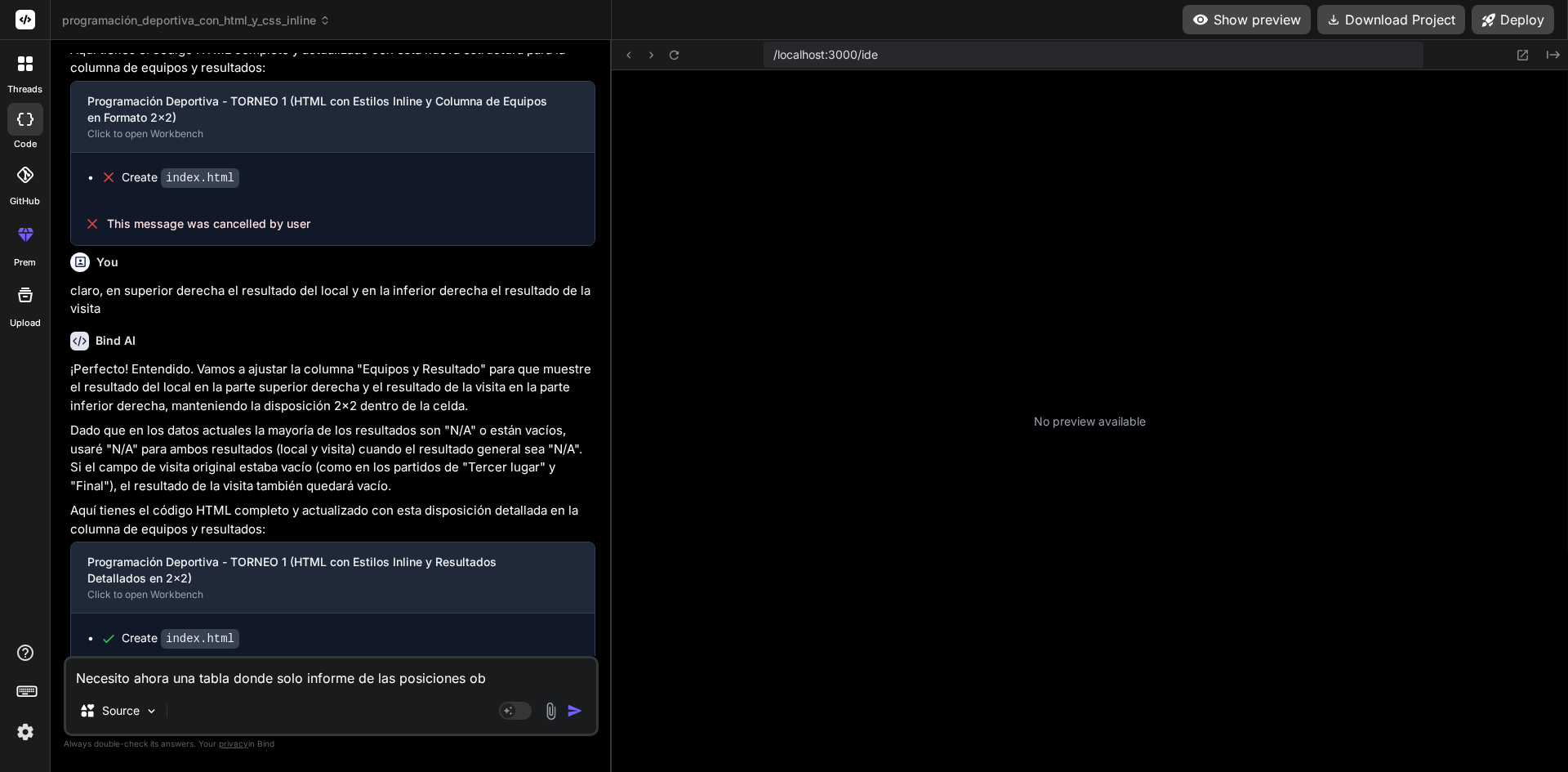type on "Necesito ahora una tabla donde solo informe de las posiciones obt" 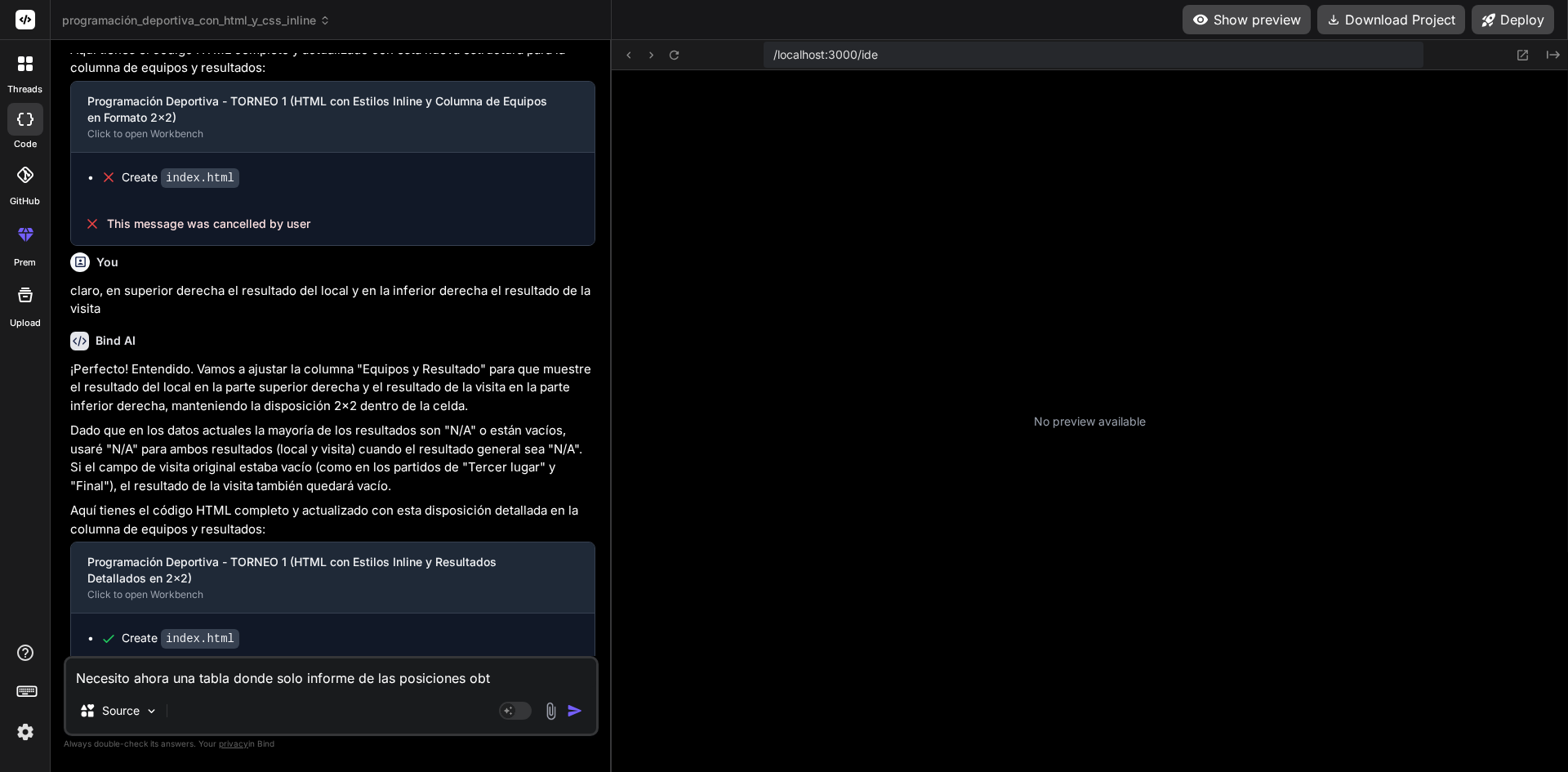 type on "Necesito ahora una tabla donde solo informe de las posiciones obte" 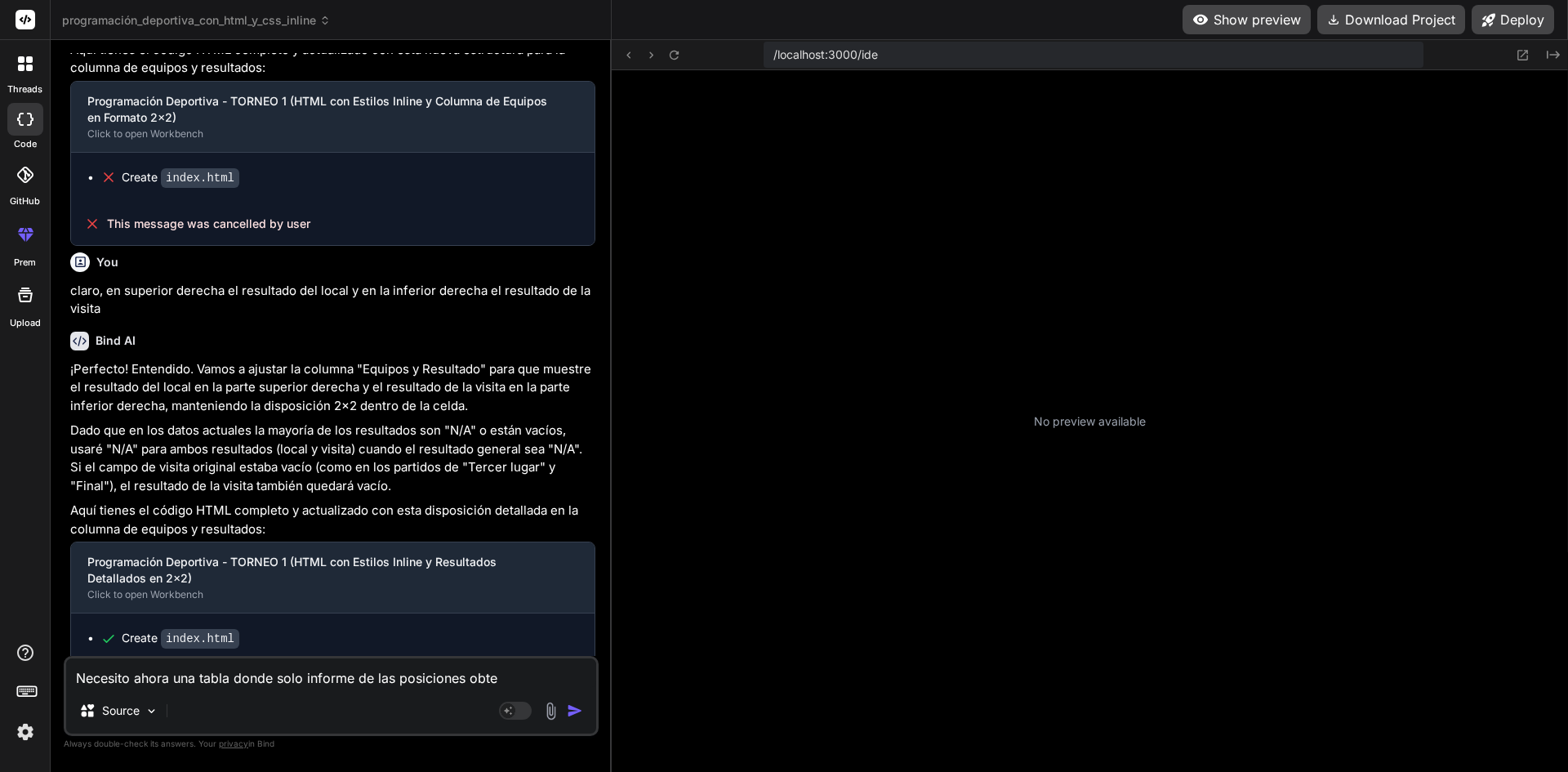 type on "Necesito ahora una tabla donde solo informe de las posiciones obten" 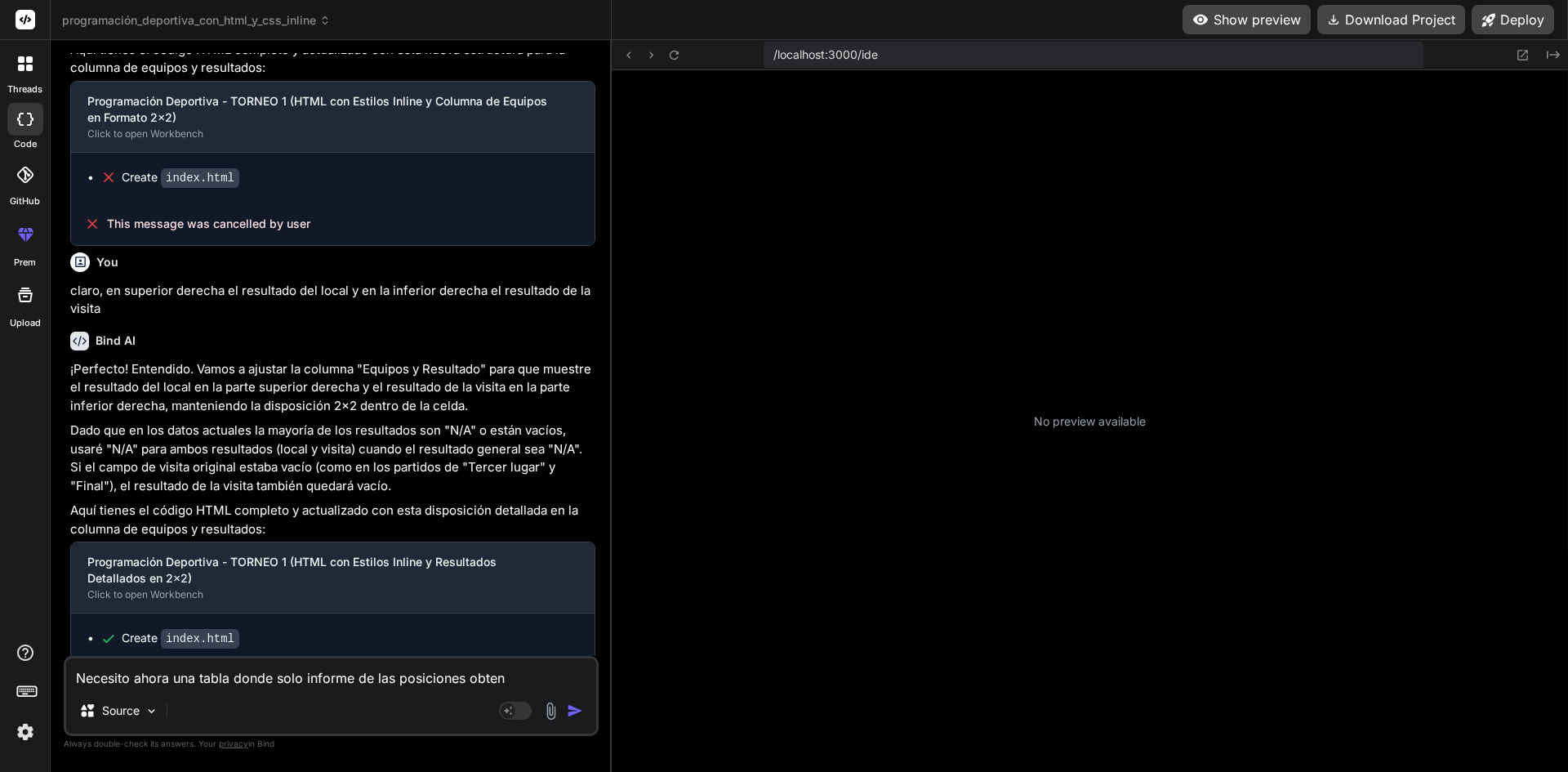 type on "Necesito ahora una tabla donde solo informe de las posiciones obteni" 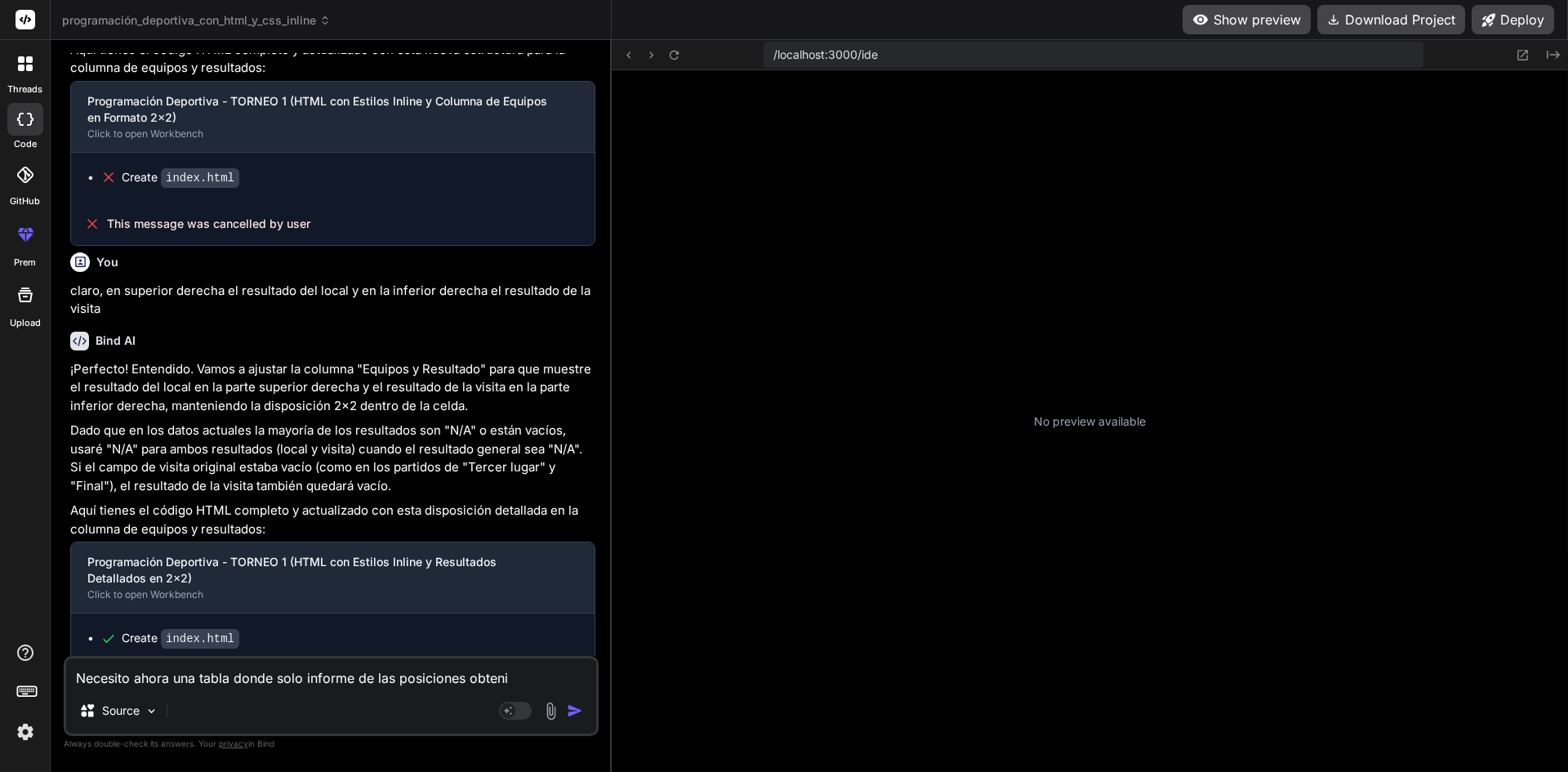 type on "Necesito ahora una tabla donde solo informe de las posiciones obtenid" 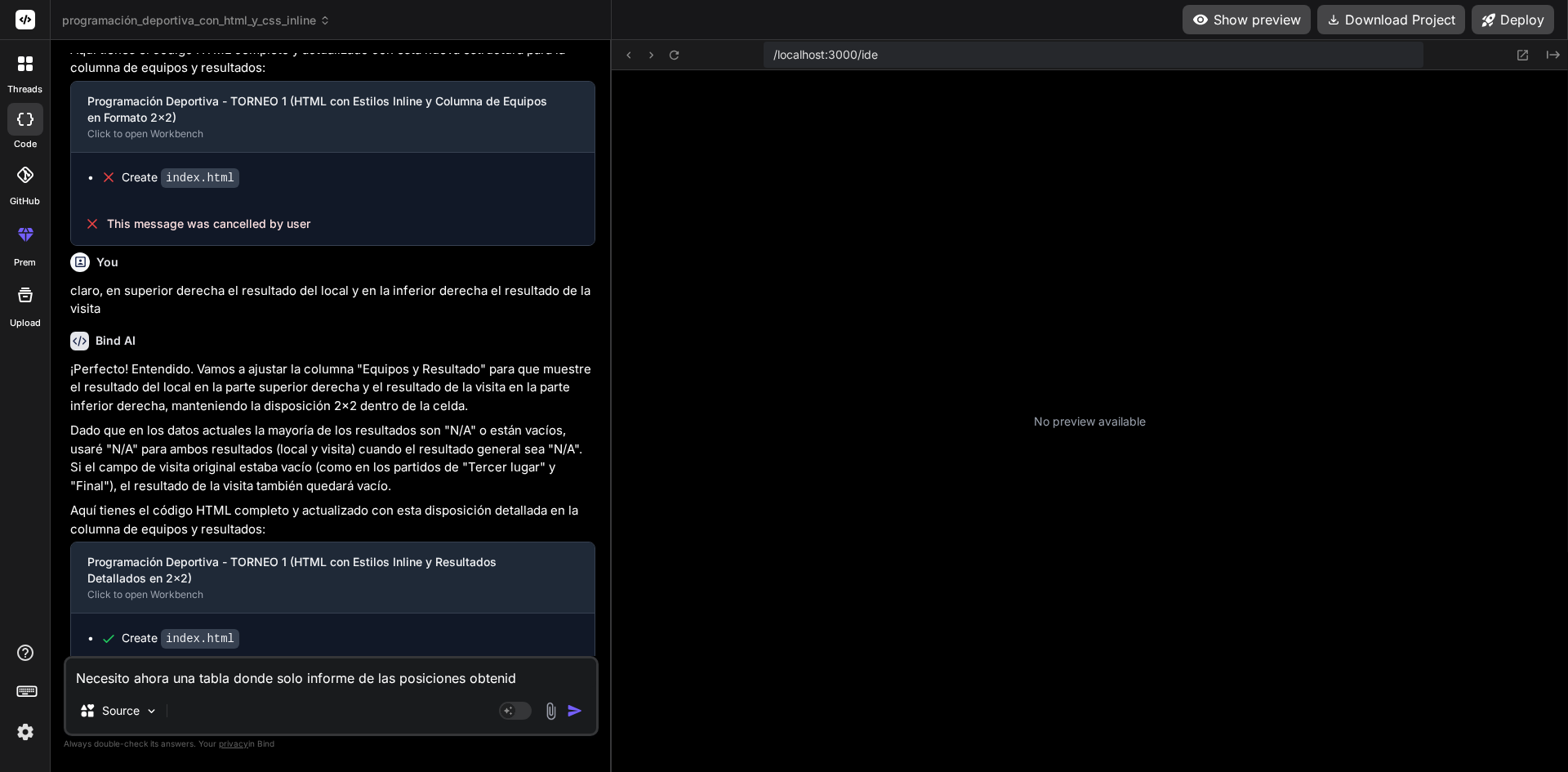 type on "Necesito ahora una tabla donde solo informe de las posiciones obtenida" 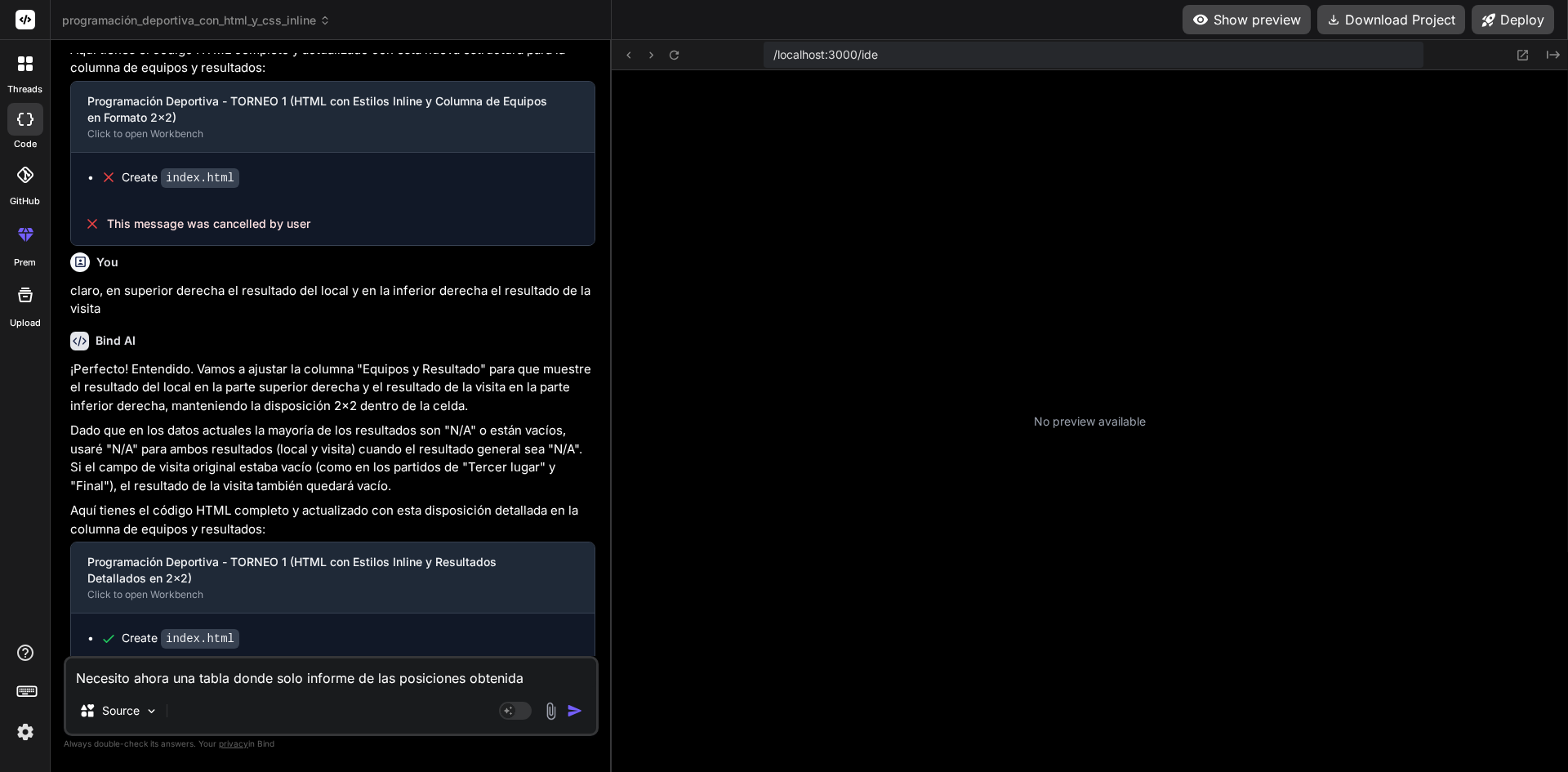 type on "Necesito ahora una tabla donde solo informe de las posiciones obtenidas" 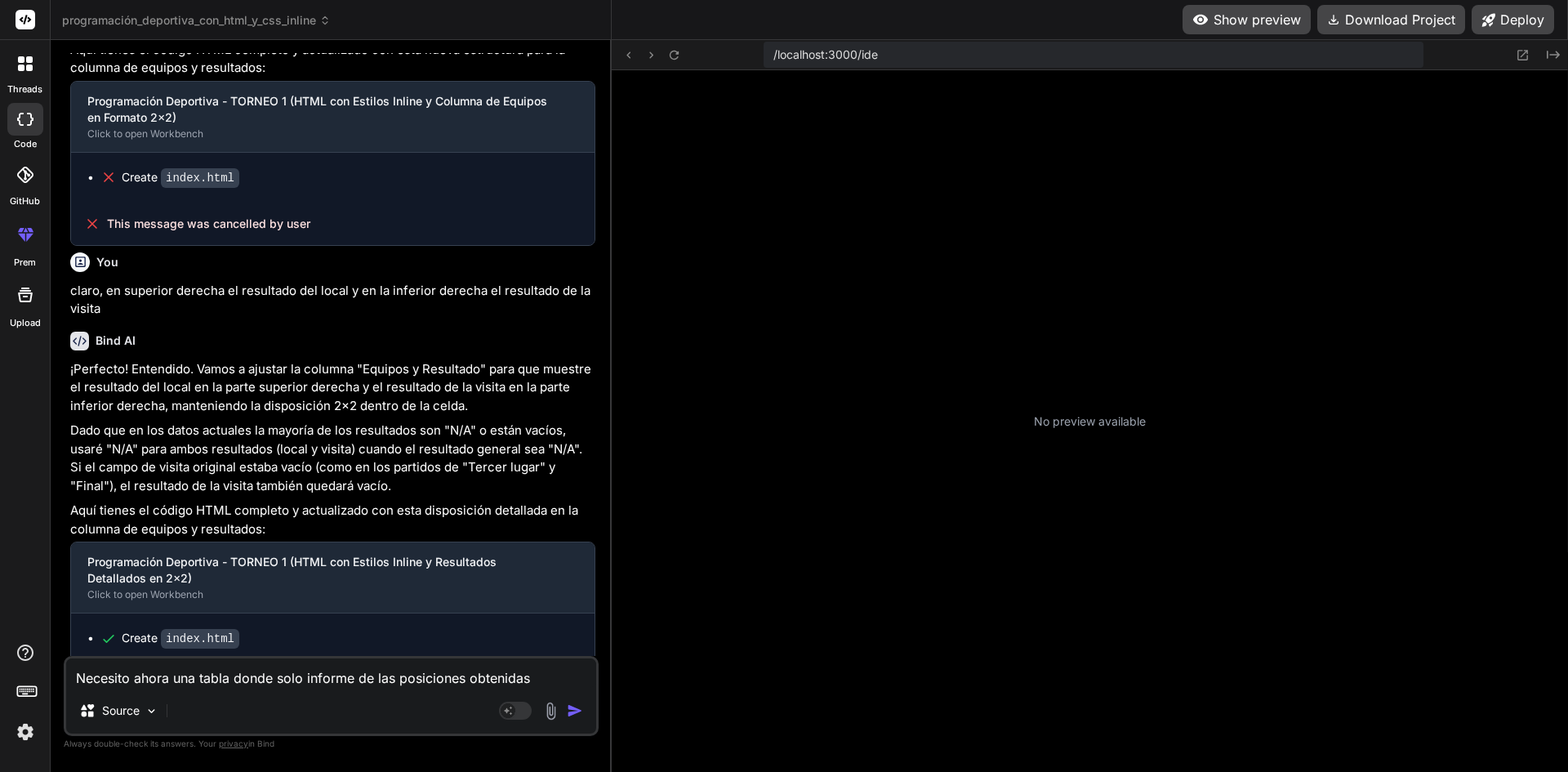 type on "Necesito ahora una tabla donde solo informe de las posiciones obtenidas," 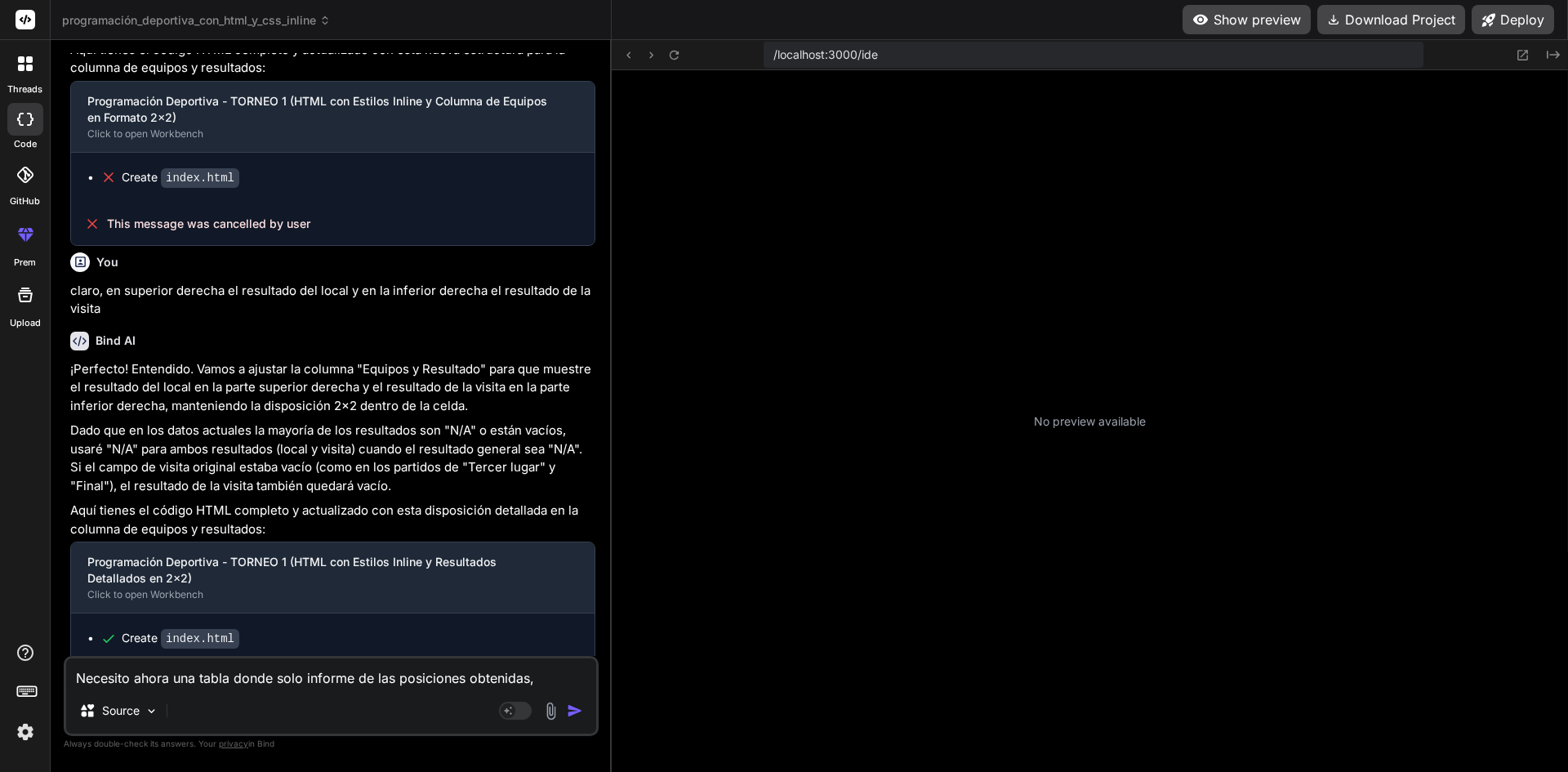 type on "Necesito ahora una tabla donde solo informe de las posiciones obtenidas," 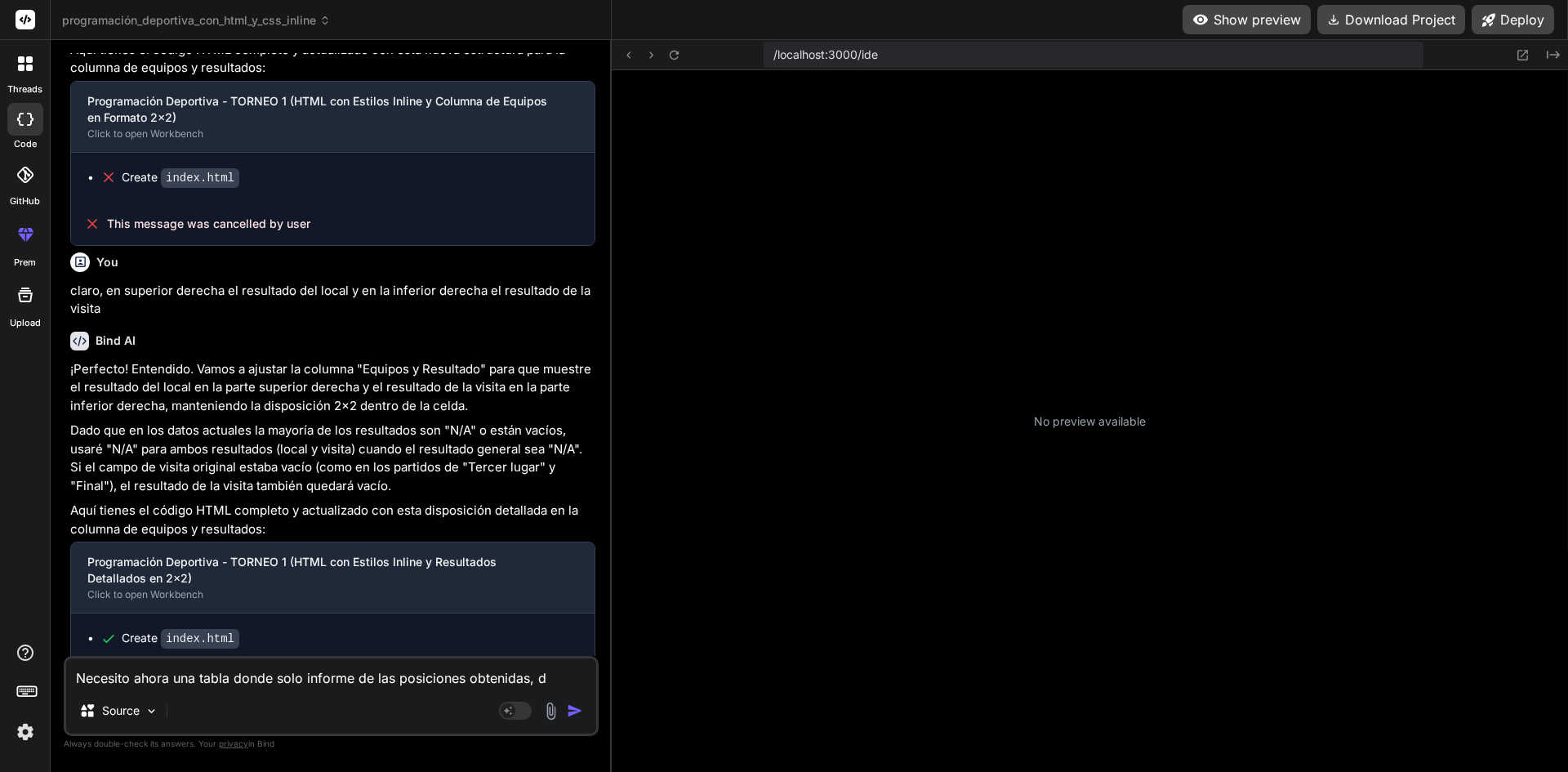 type on "Necesito ahora una tabla donde solo informe de las posiciones obtenidas, de" 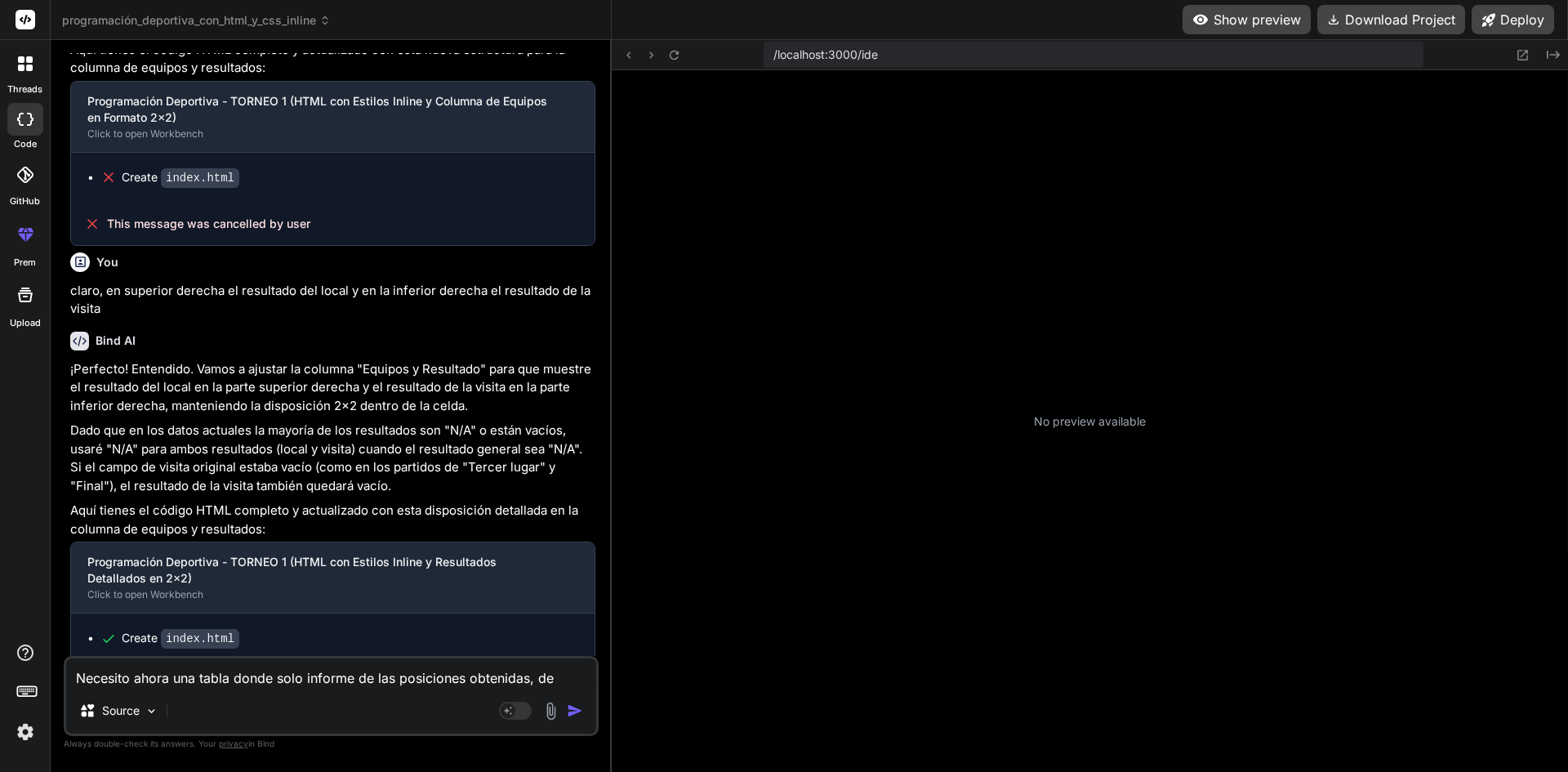type on "Necesito ahora una tabla donde solo informe de las posiciones obtenidas, del" 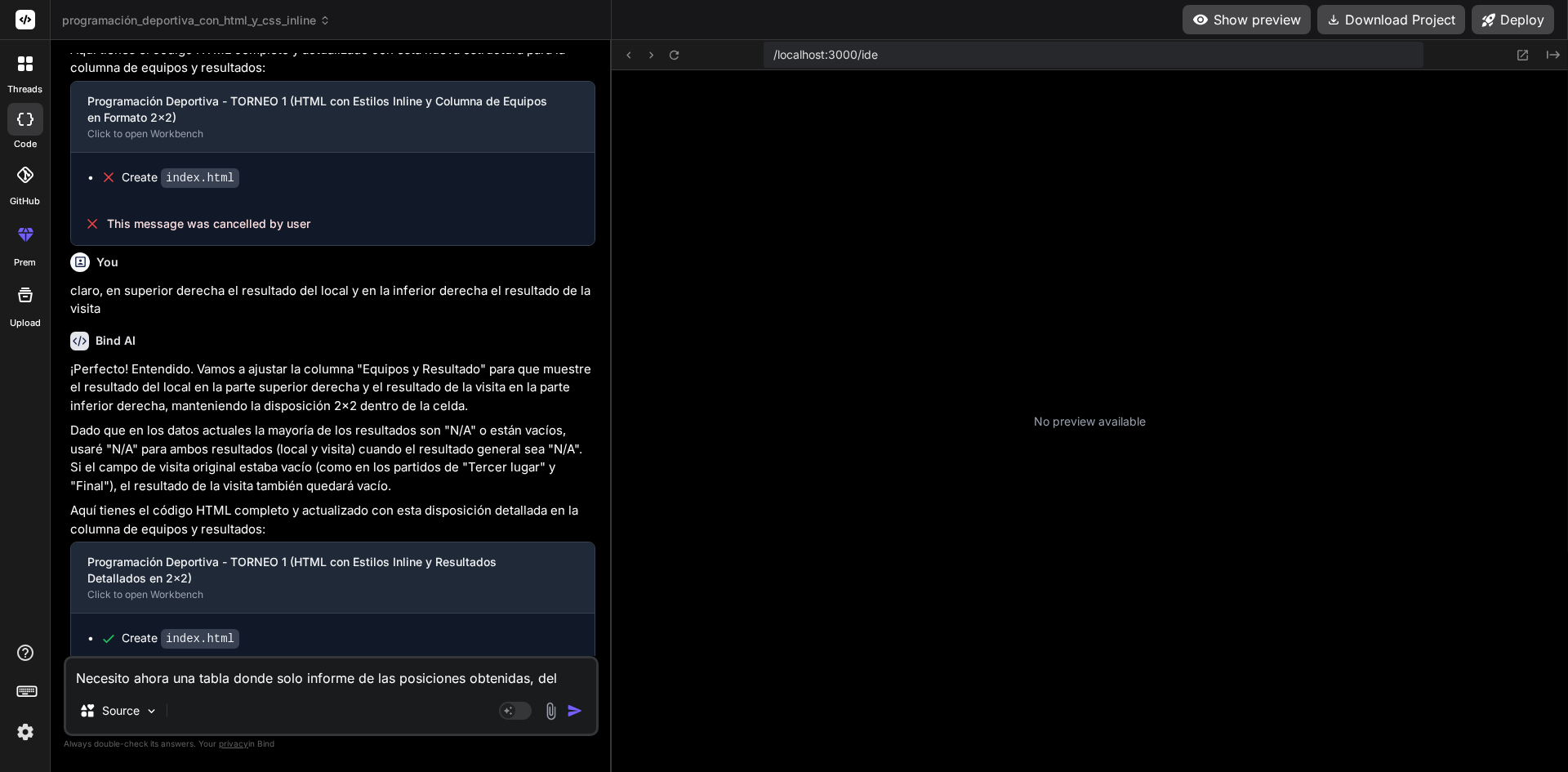 type on "Necesito ahora una tabla donde solo informe de las posiciones obtenidas, del" 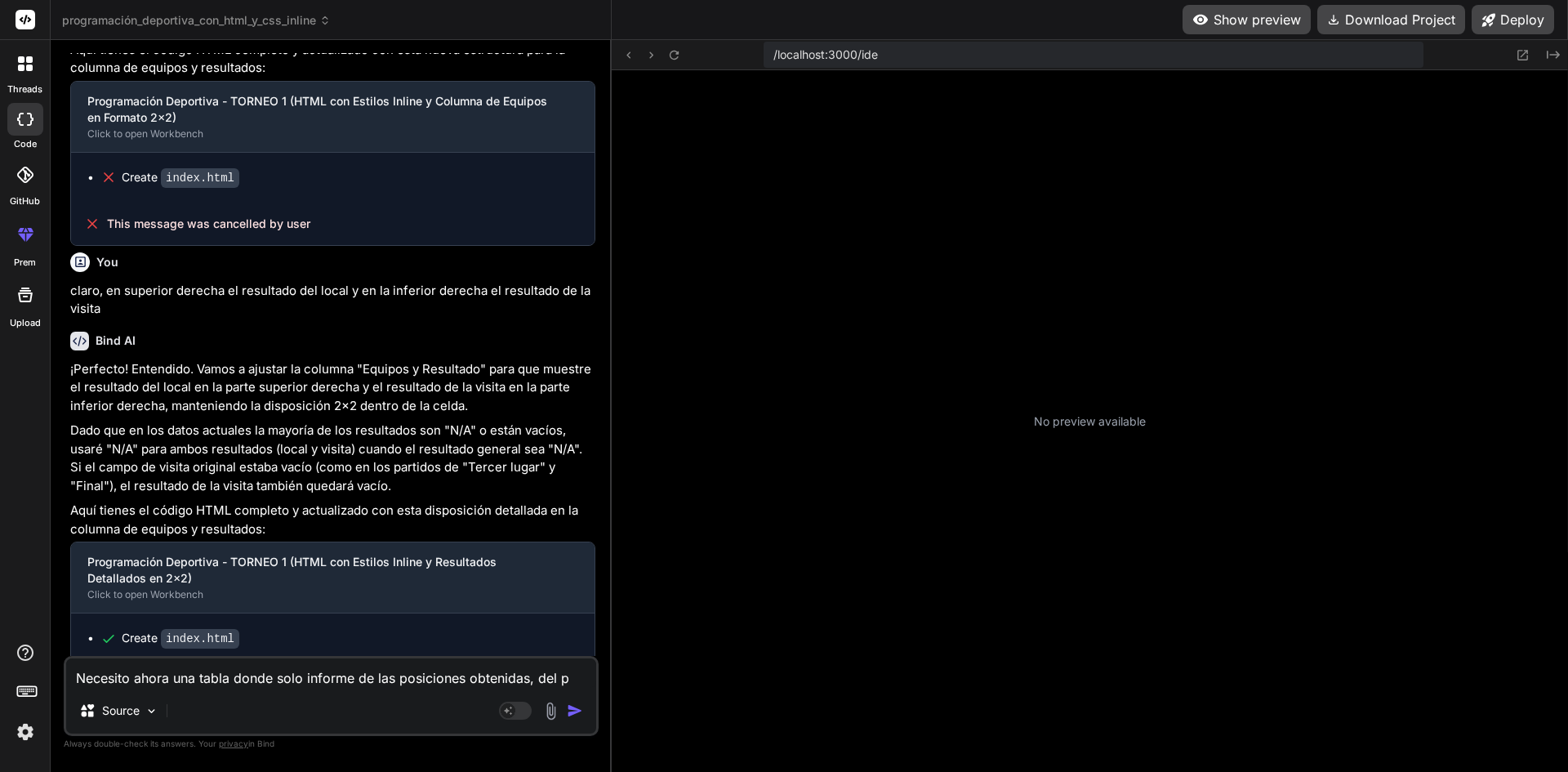 type on "Necesito ahora una tabla donde solo informe de las posiciones obtenidas, del pr" 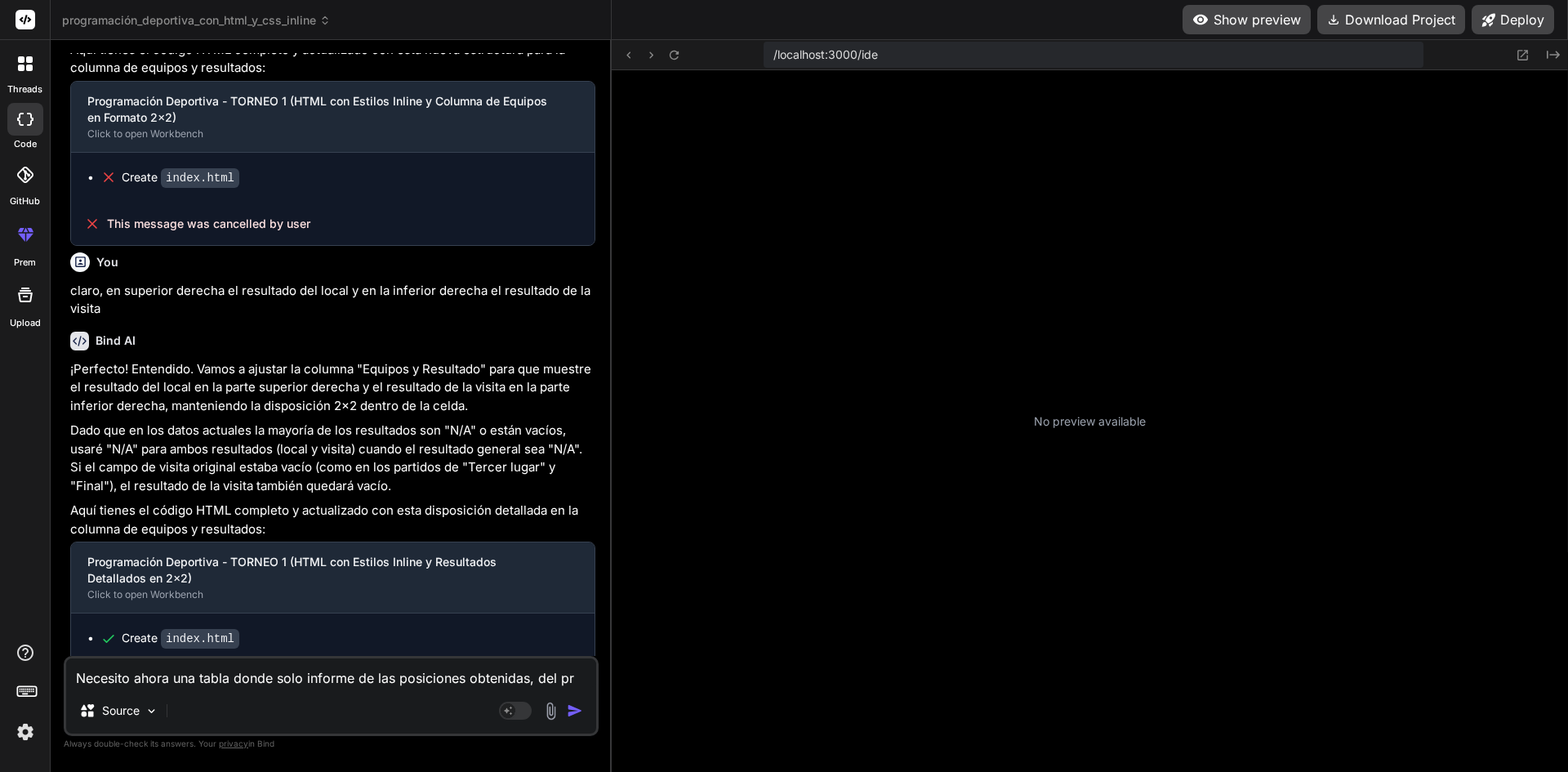 type on "Necesito ahora una tabla donde solo informe de las posiciones obtenidas, del pri" 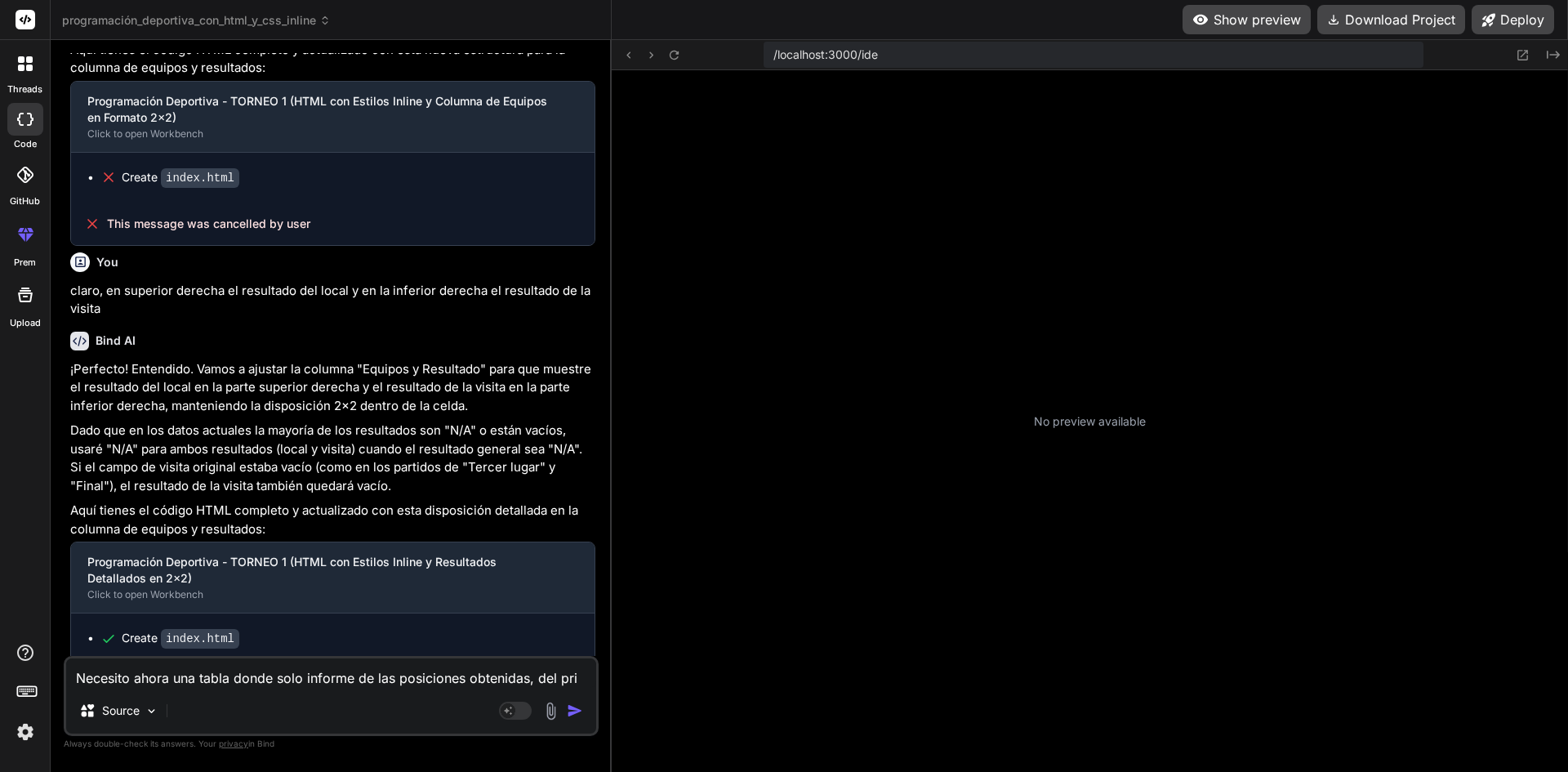 type on "Necesito ahora una tabla donde solo informe de las posiciones obtenidas, del prim" 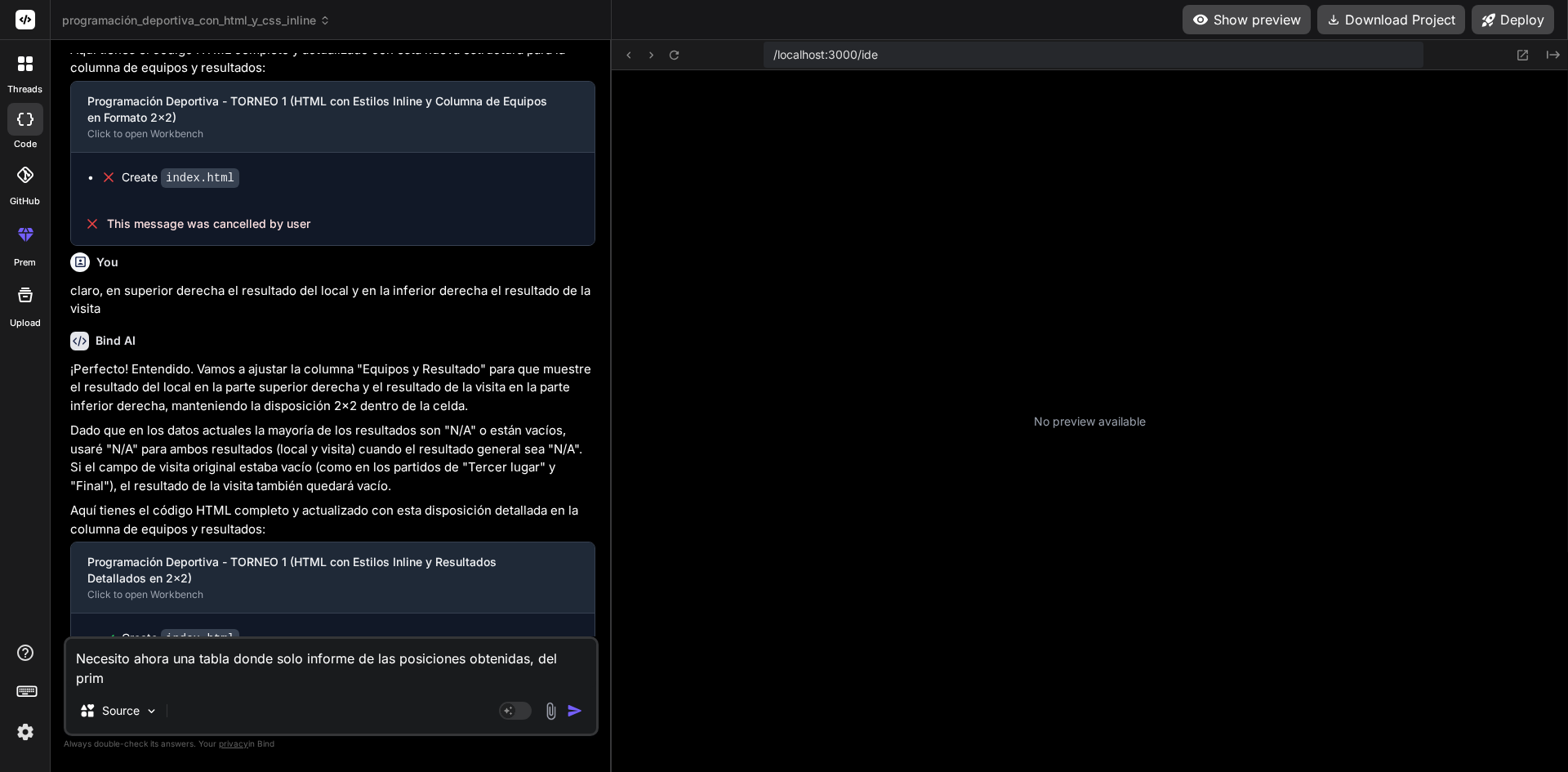 type on "Necesito ahora una tabla donde solo informe de las posiciones obtenidas, del prime" 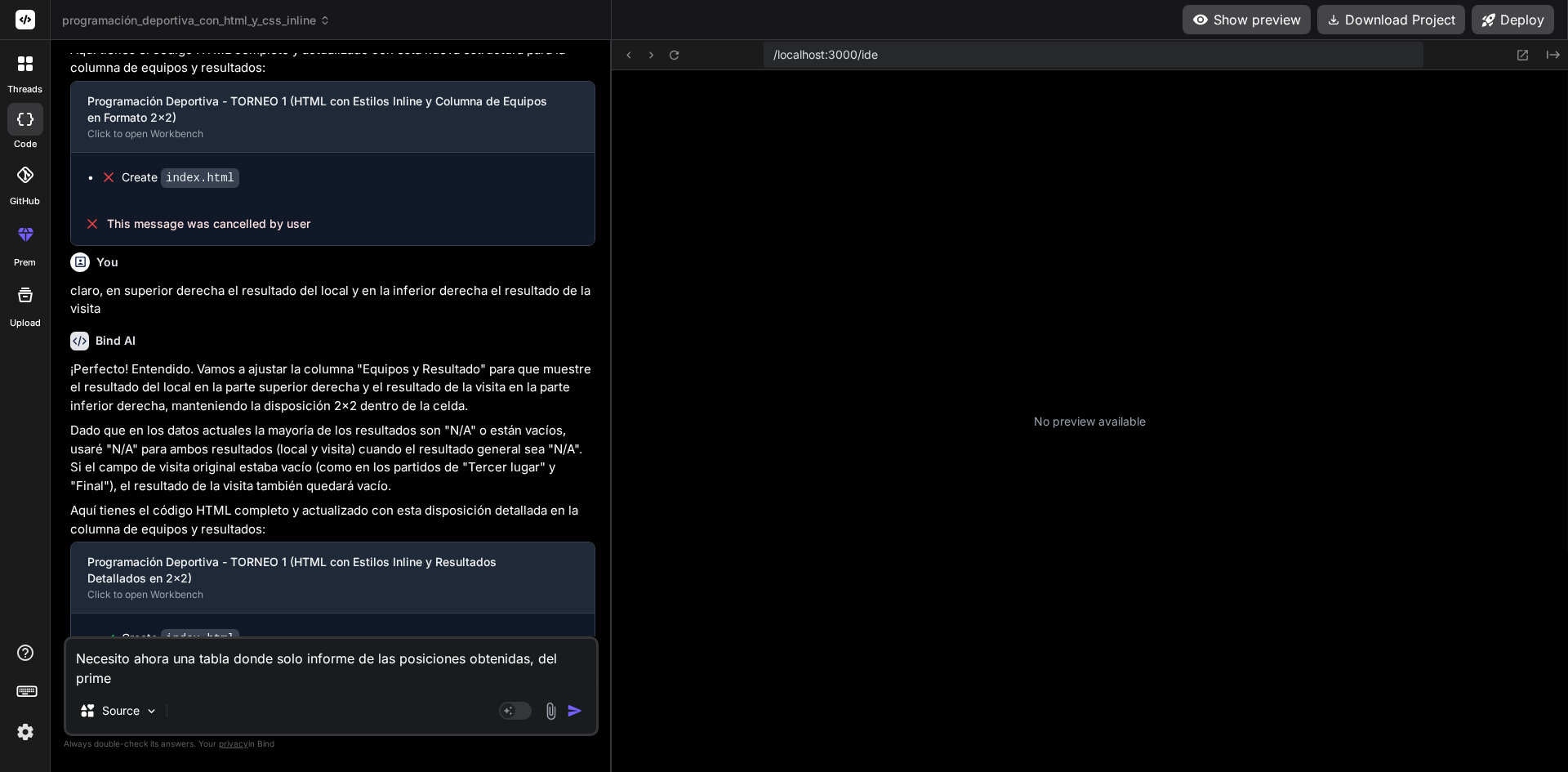 type on "Necesito ahora una tabla donde solo informe de las posiciones obtenidas, del primer" 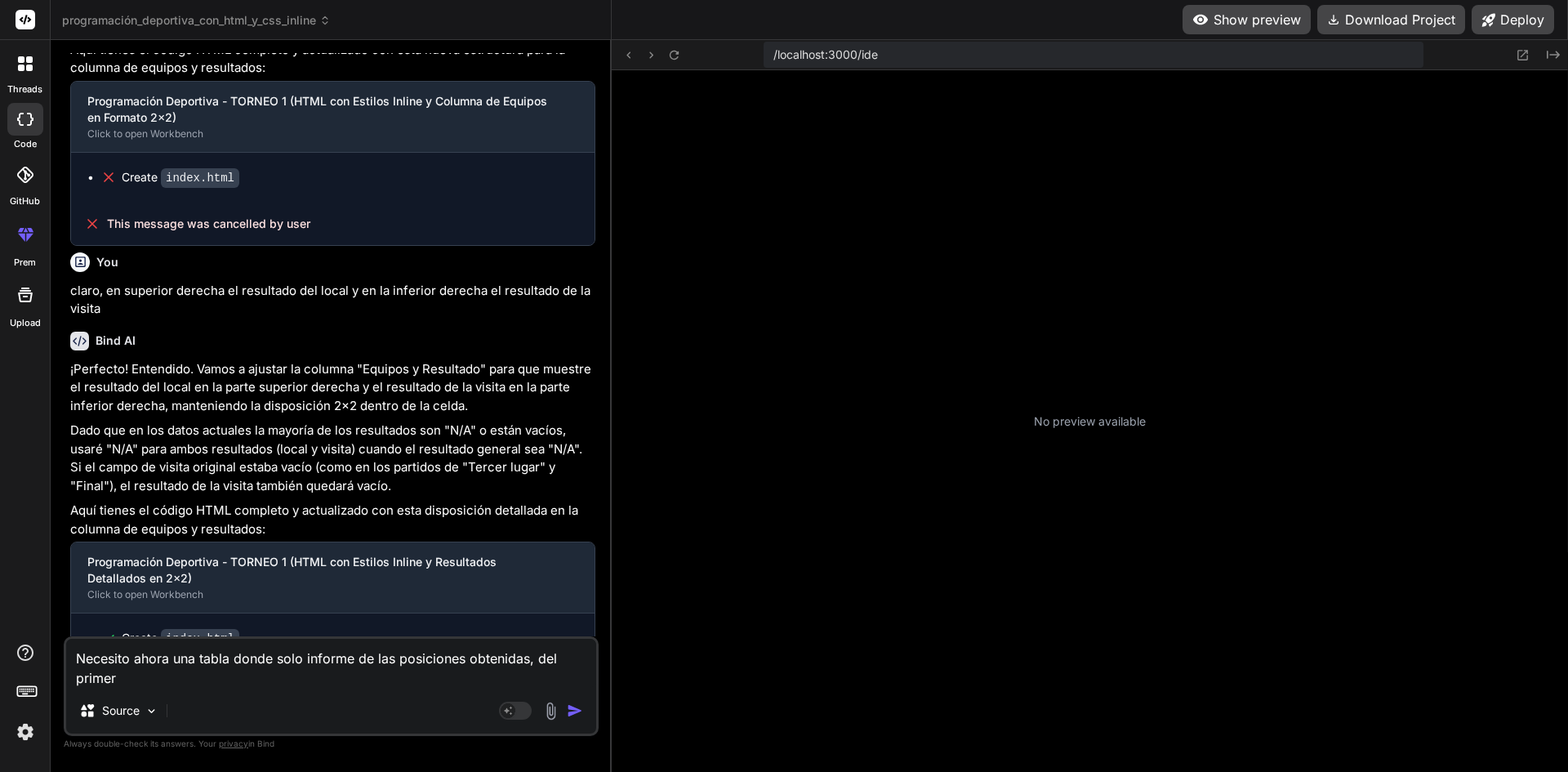 scroll, scrollTop: 3791, scrollLeft: 0, axis: vertical 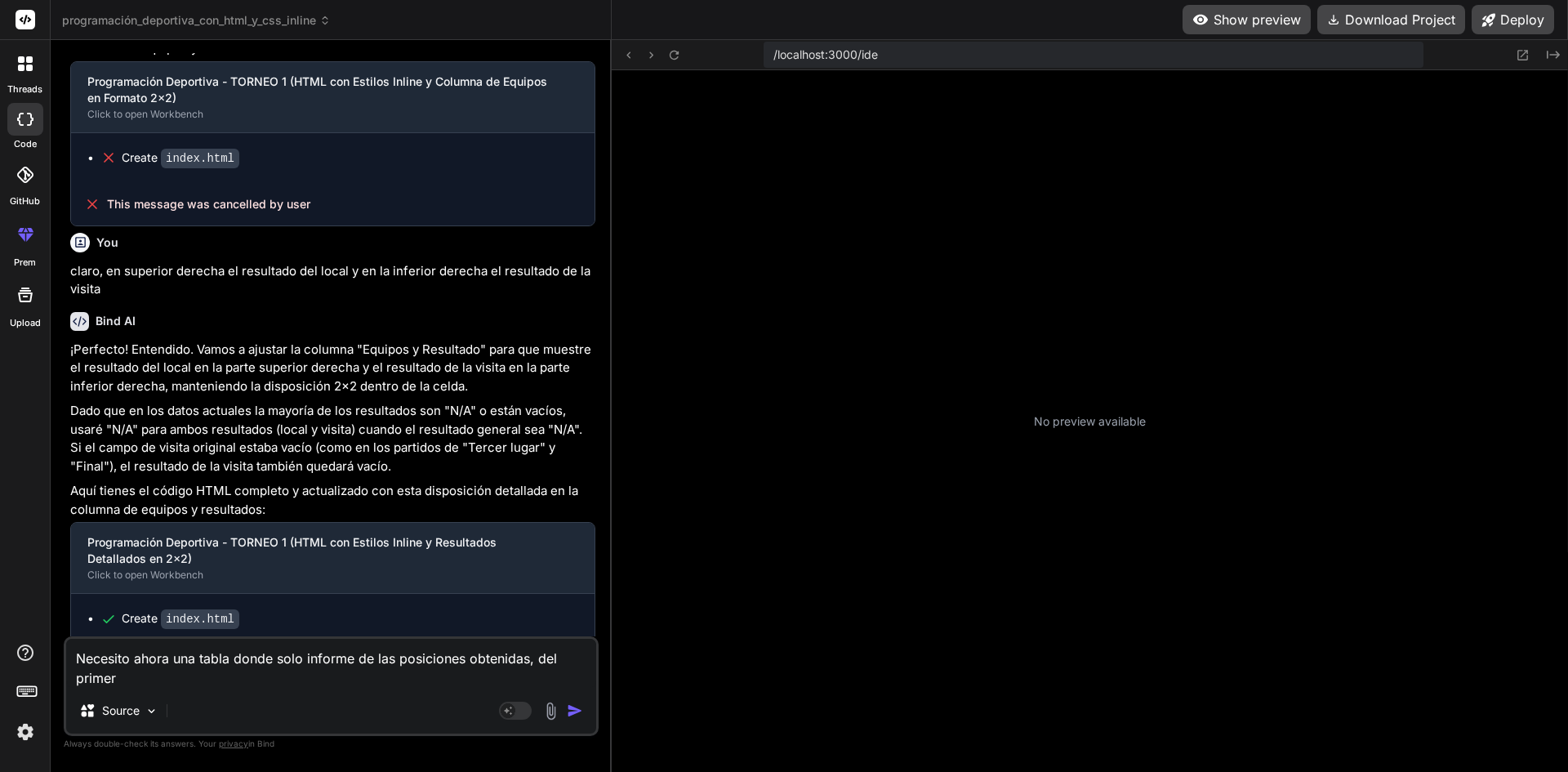 type on "Necesito ahora una tabla donde solo informe de las posiciones obtenidas, del primer" 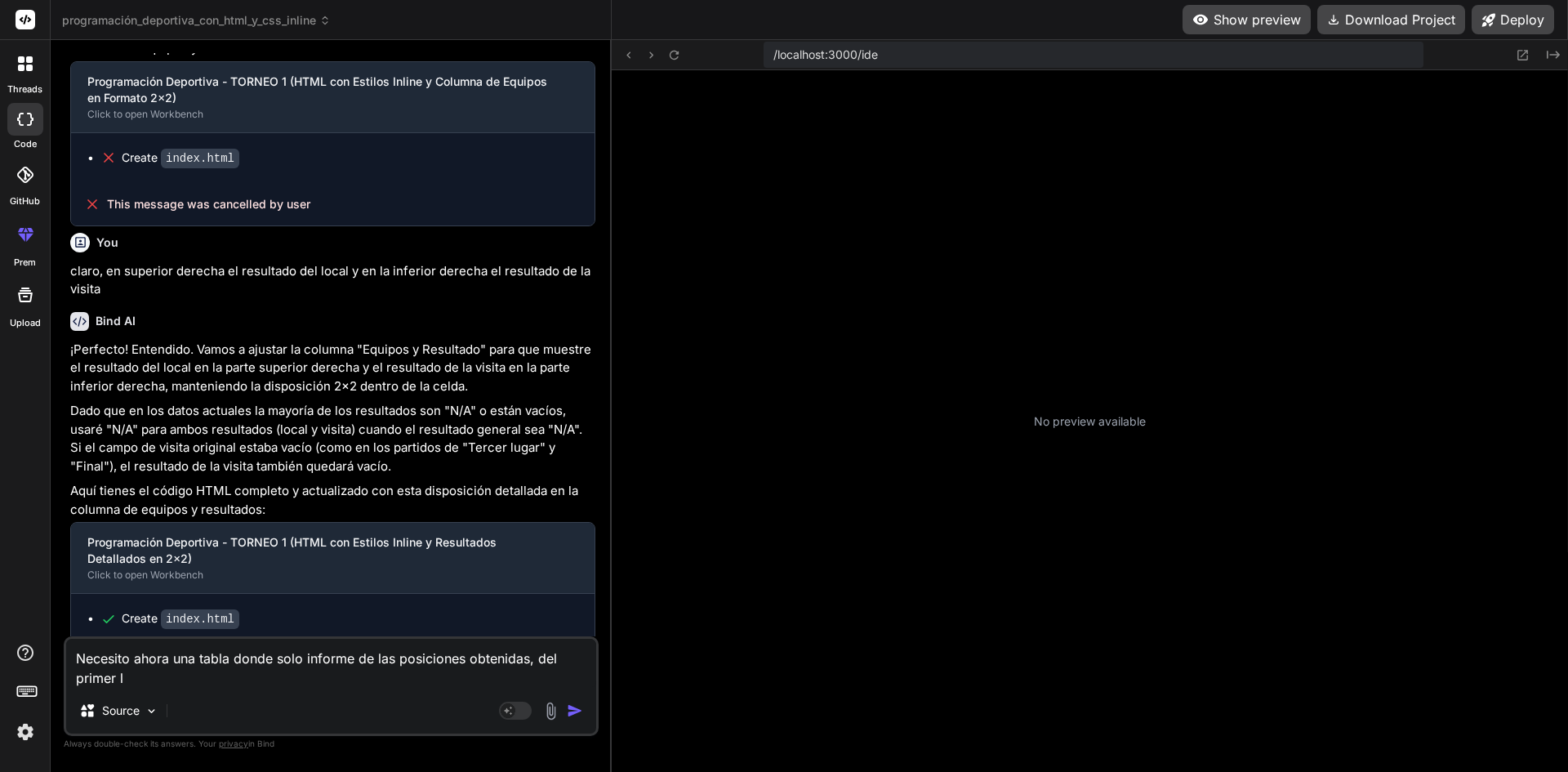 type on "Necesito ahora una tabla donde solo informe de las posiciones obtenidas, del primer lu" 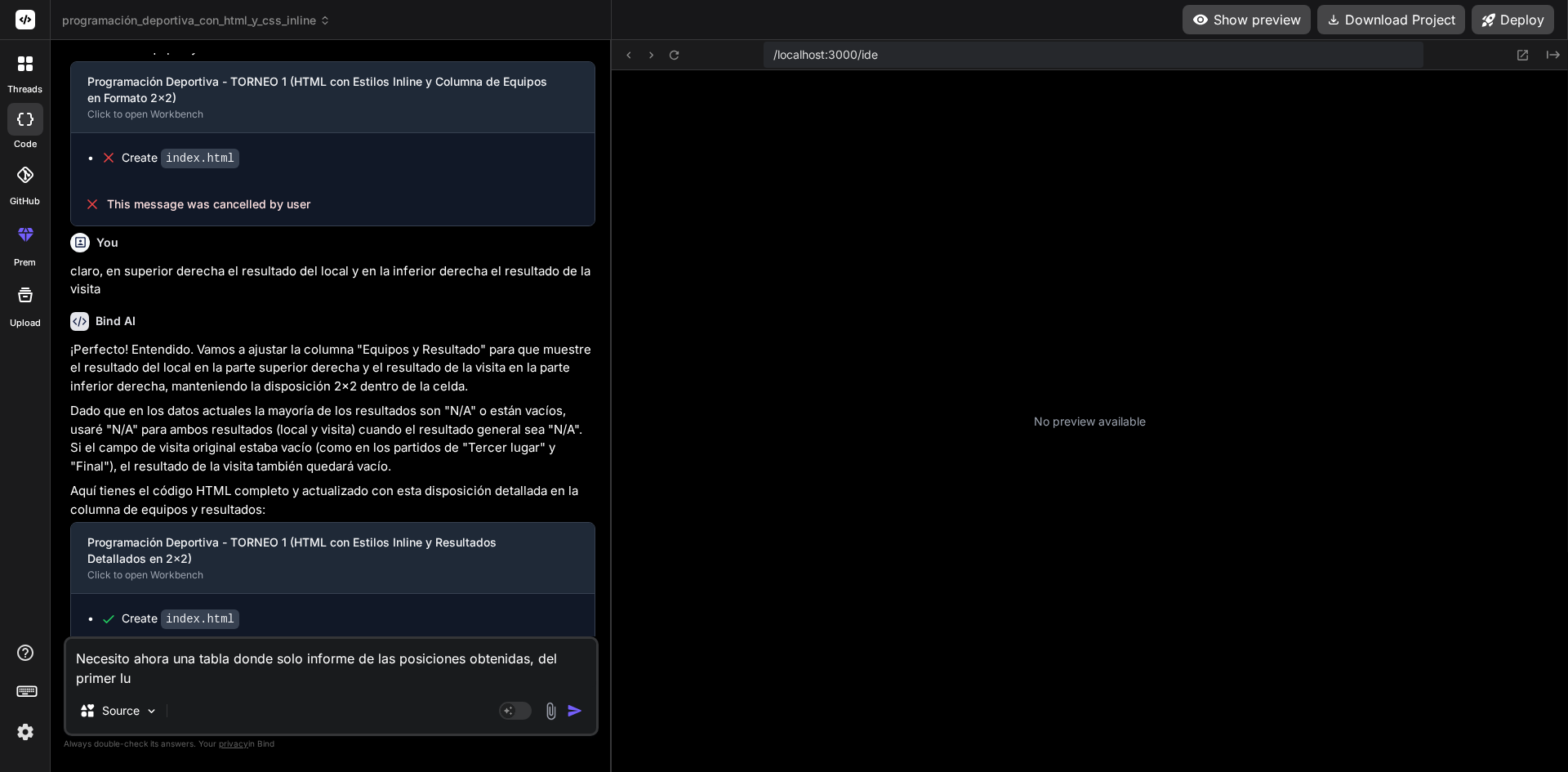 type 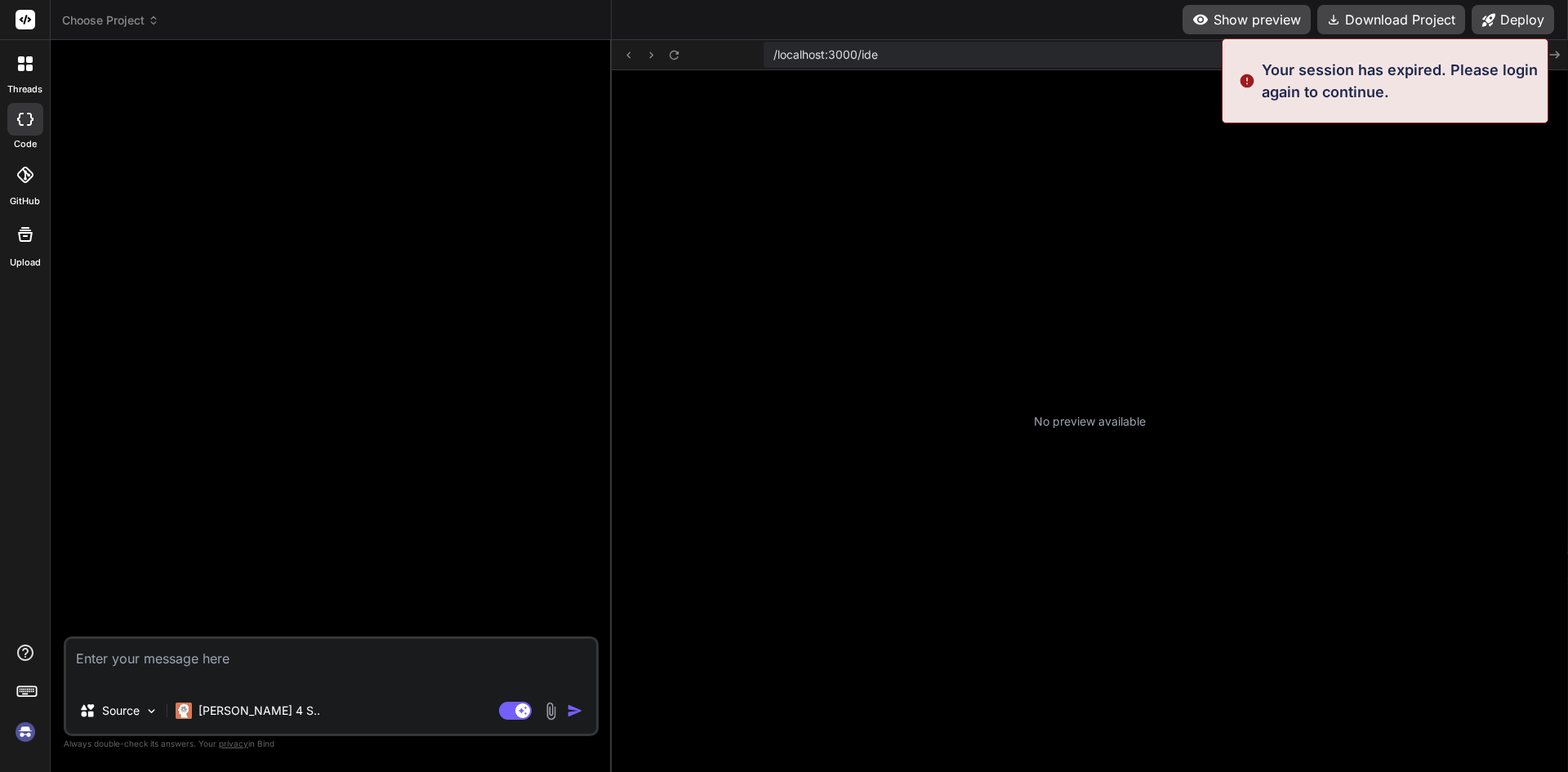 scroll, scrollTop: 0, scrollLeft: 0, axis: both 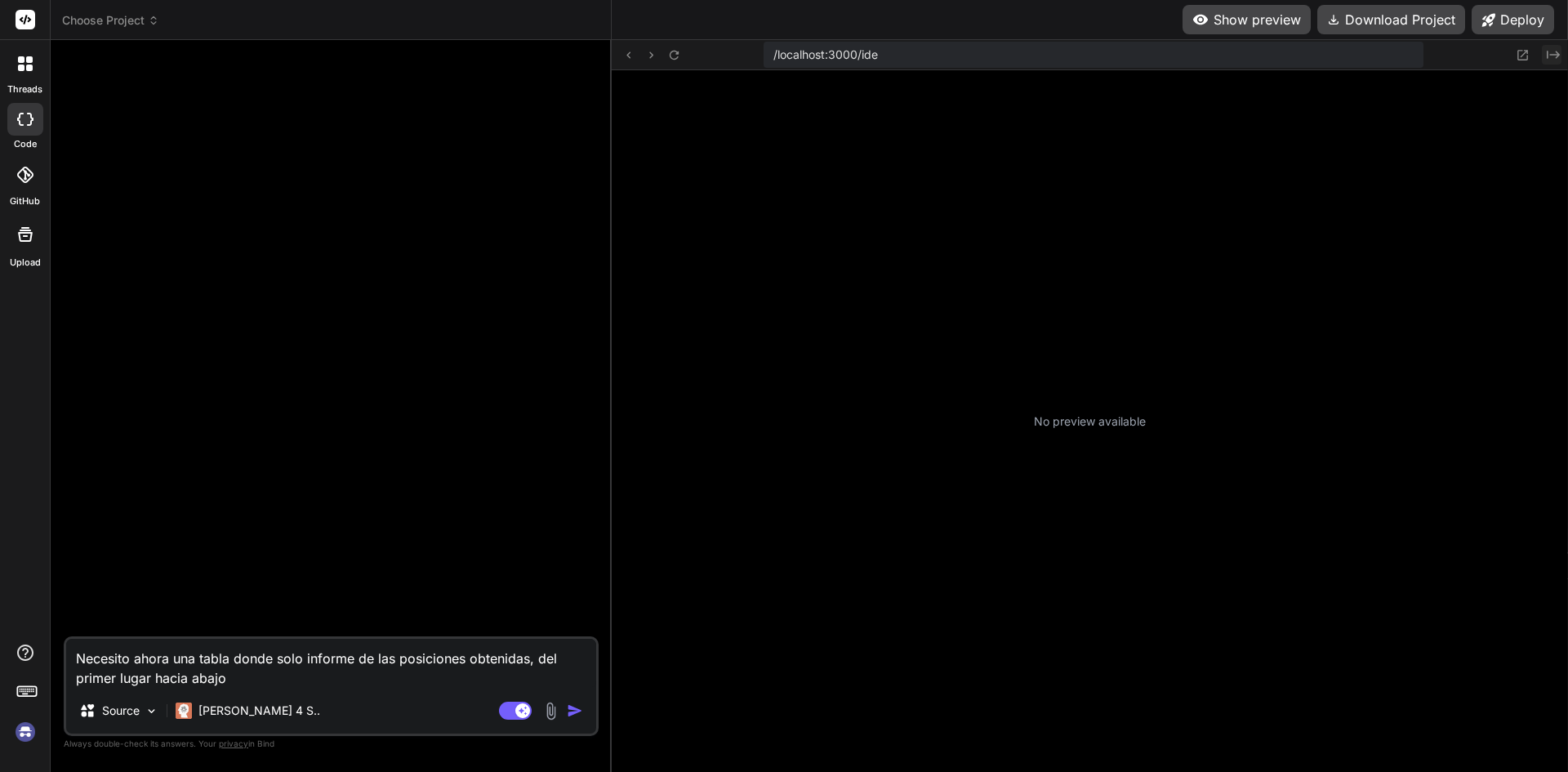 click on "Created with Pixso." 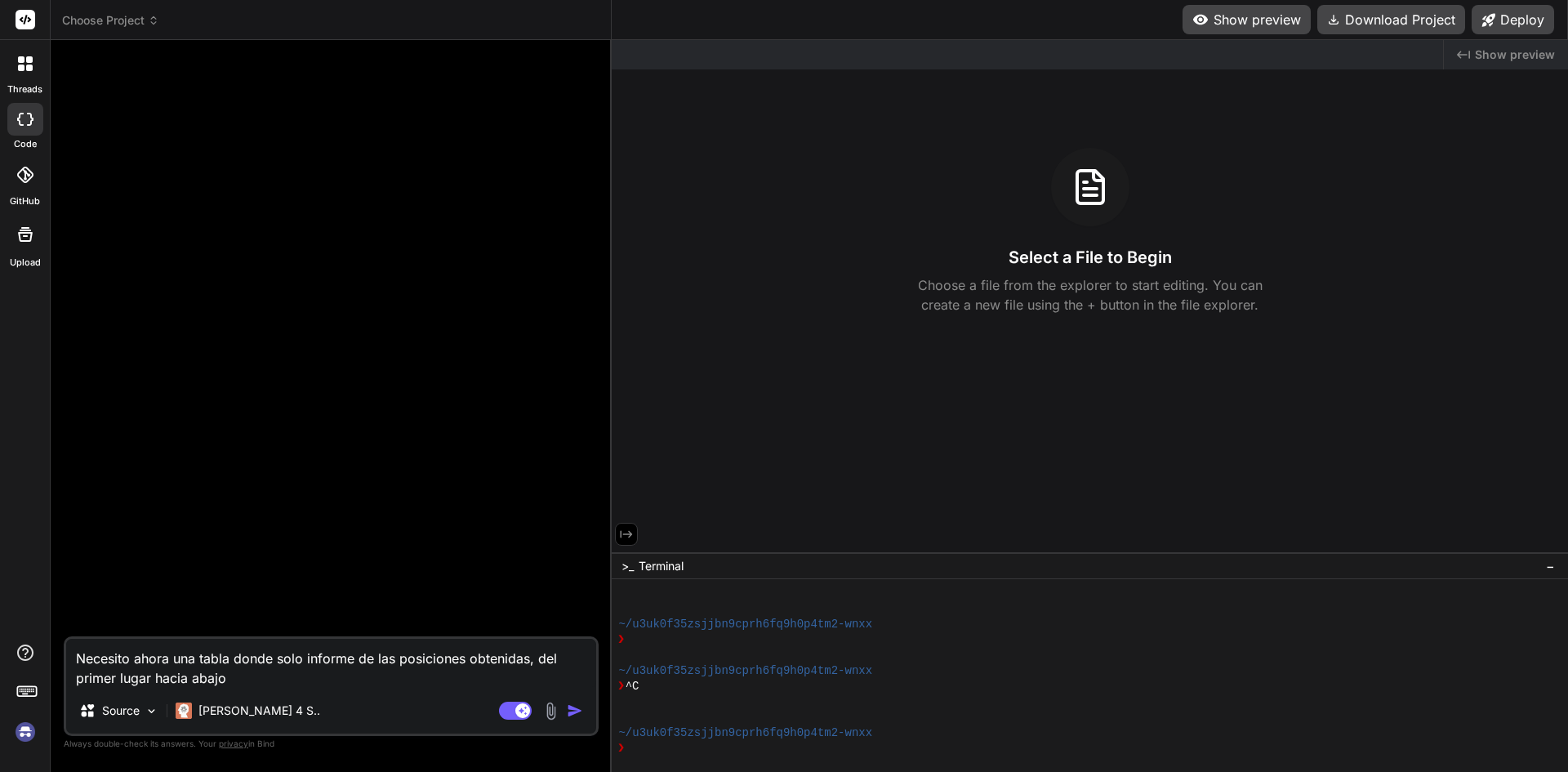 click at bounding box center (332, 345) 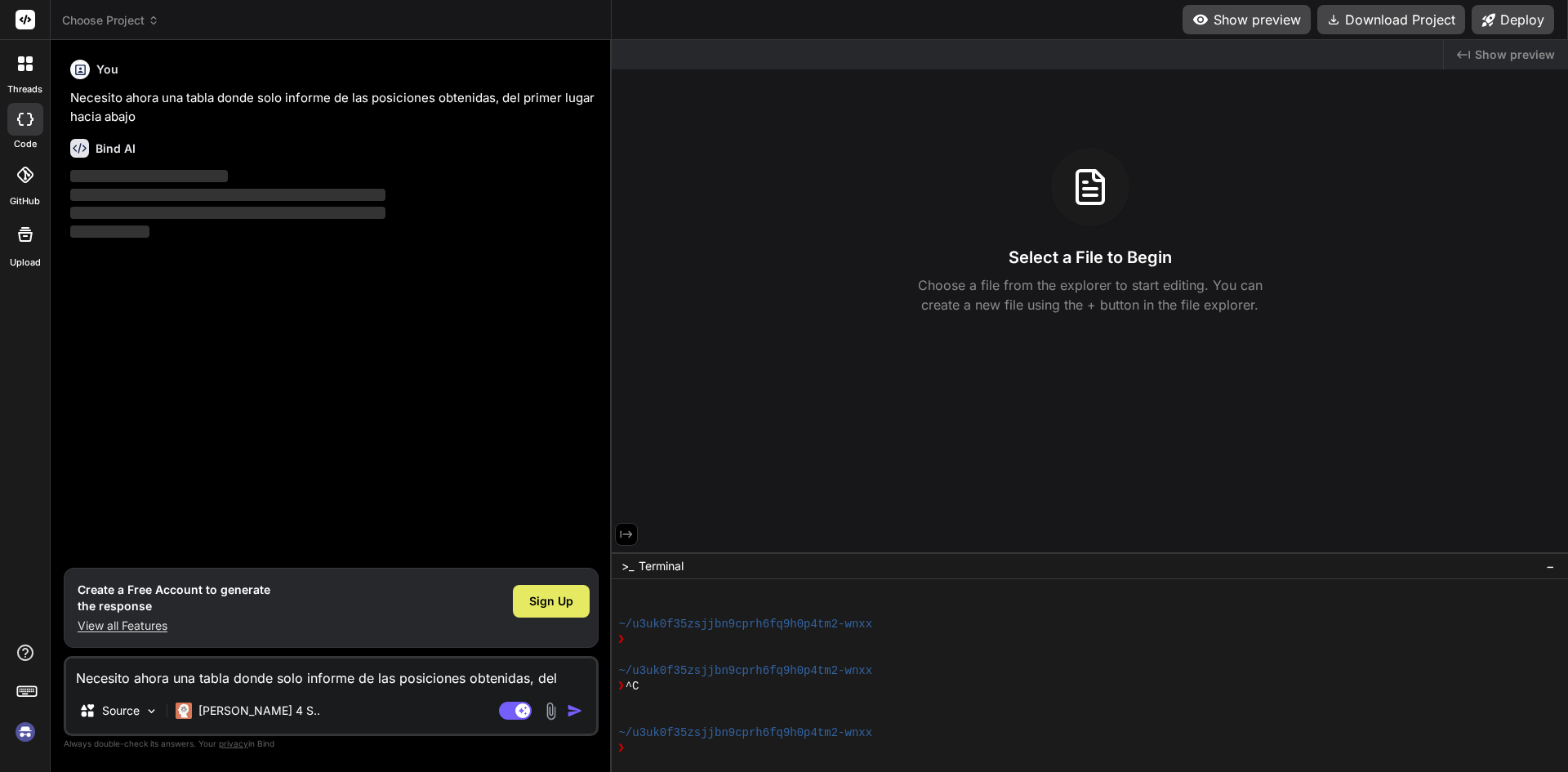 click on "Sign Up" at bounding box center [551, 601] 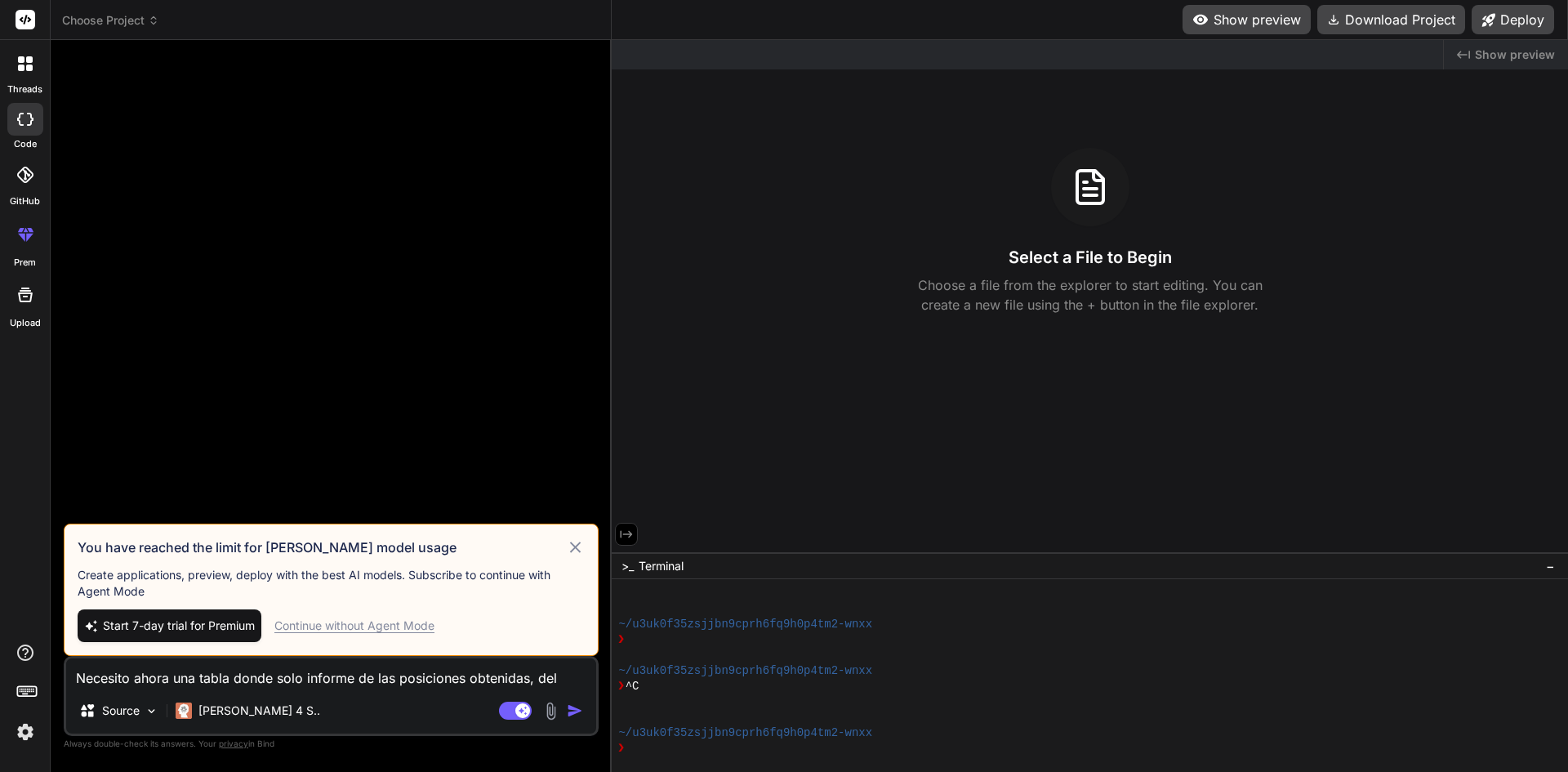 click on "Continue without Agent Mode" at bounding box center (354, 626) 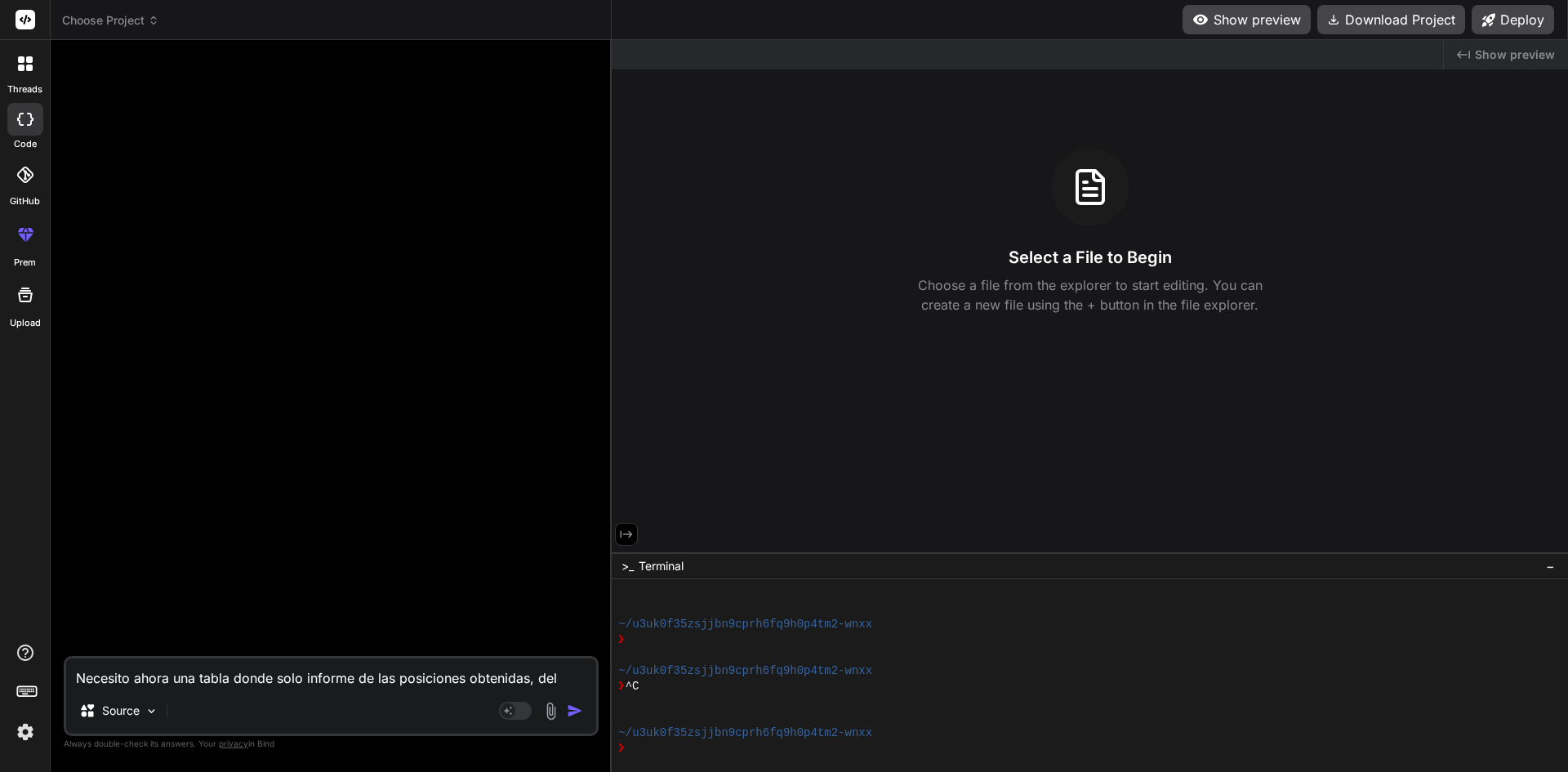 click on "Necesito ahora una tabla donde solo informe de las posiciones obtenidas, del primer lugar hacia abajo" at bounding box center [331, 673] 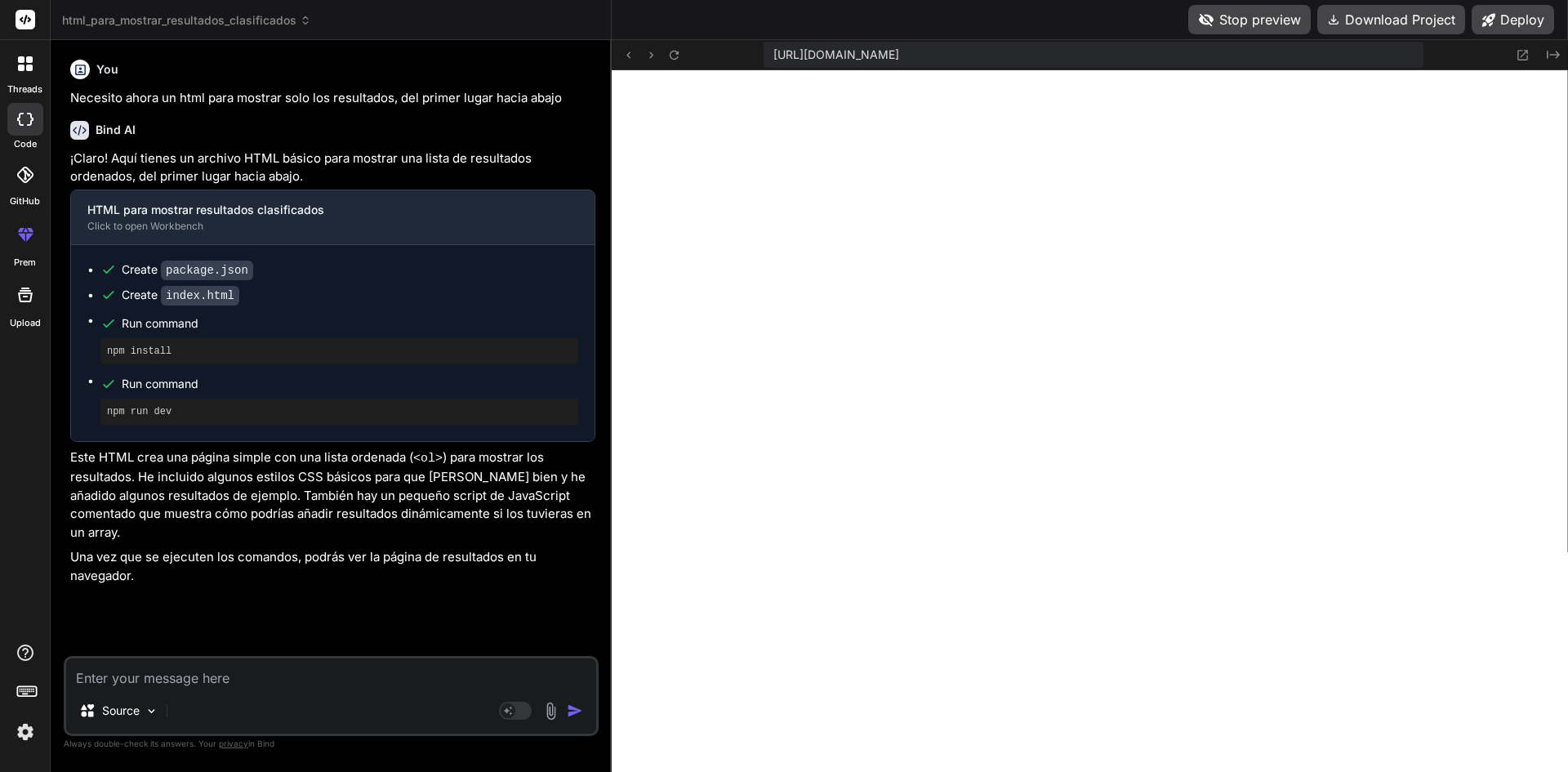 scroll, scrollTop: 1909, scrollLeft: 0, axis: vertical 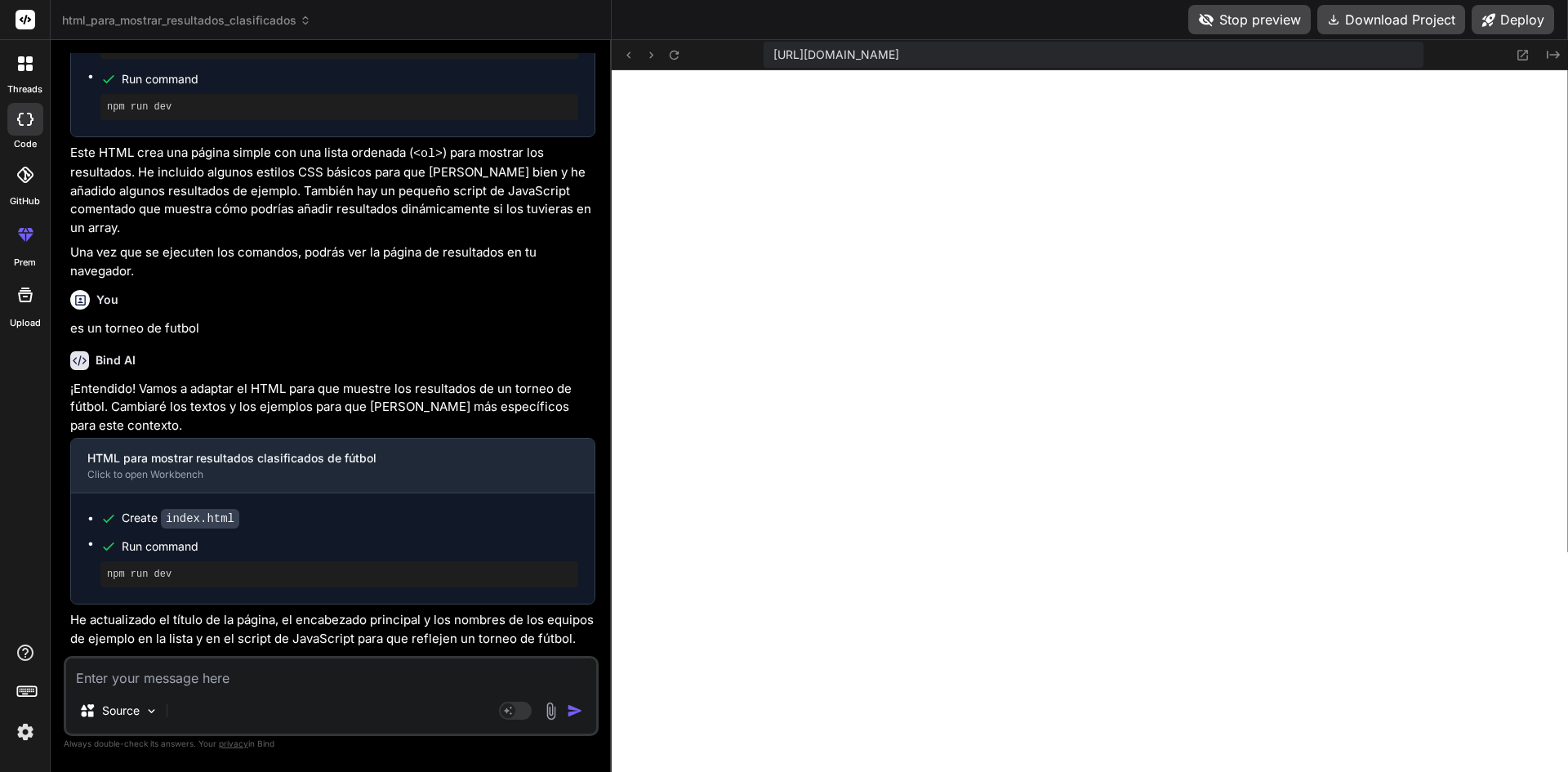 click on "Stop preview" at bounding box center (1250, 20) 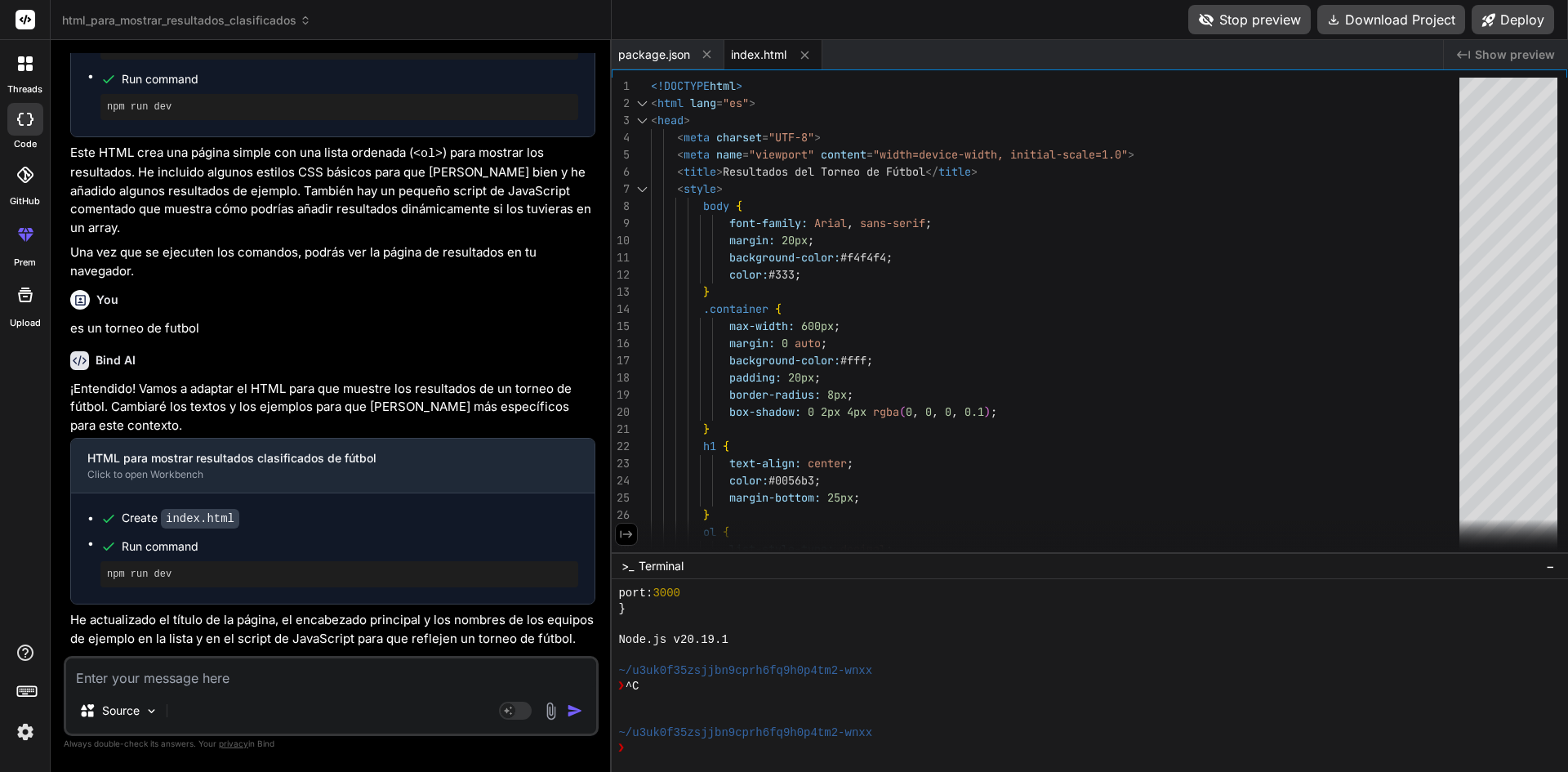 click on "Stop preview" at bounding box center (1250, 20) 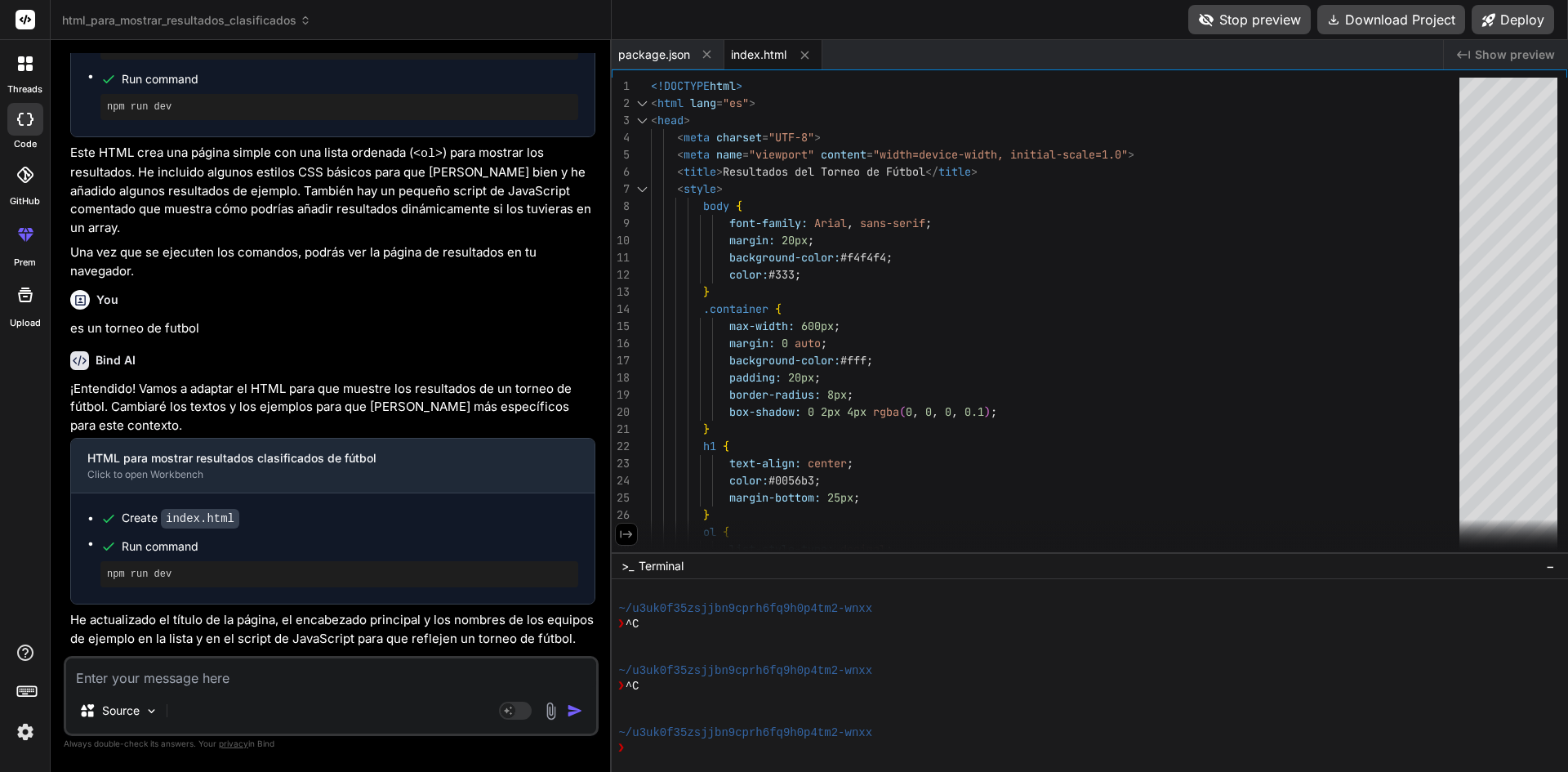 click on "Stop preview" at bounding box center (1250, 20) 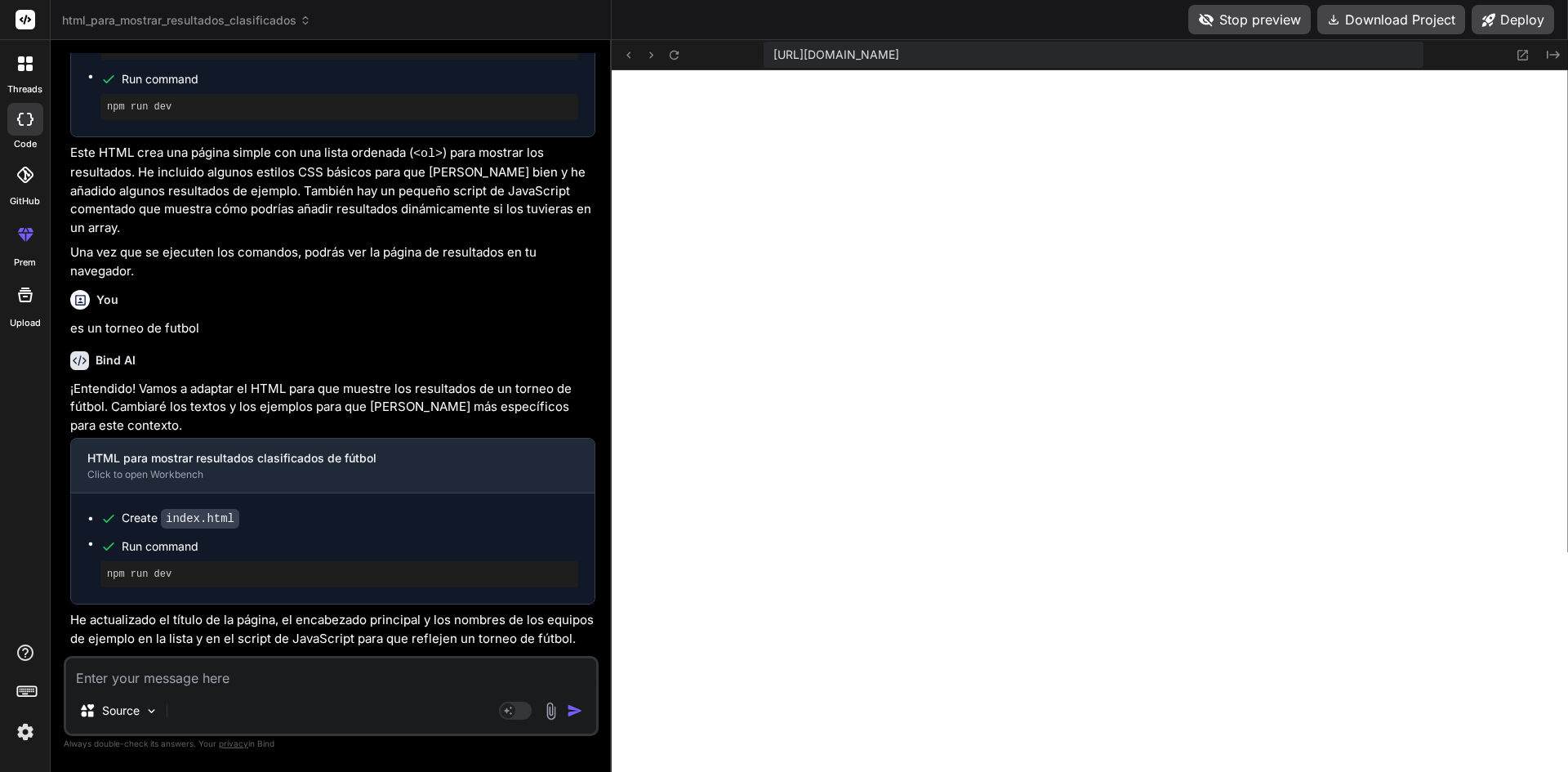 click on "Stop preview" at bounding box center [1250, 20] 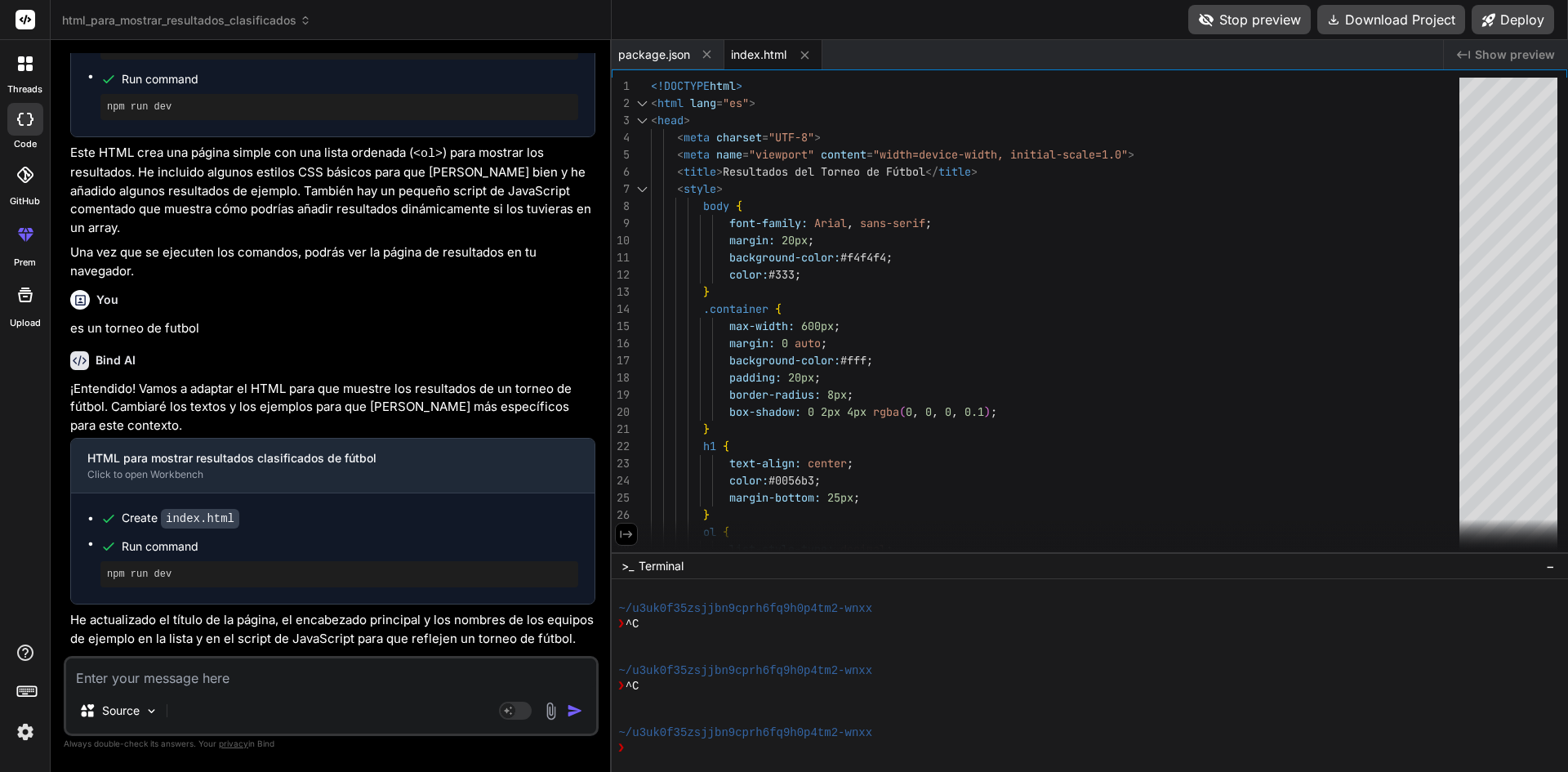 click 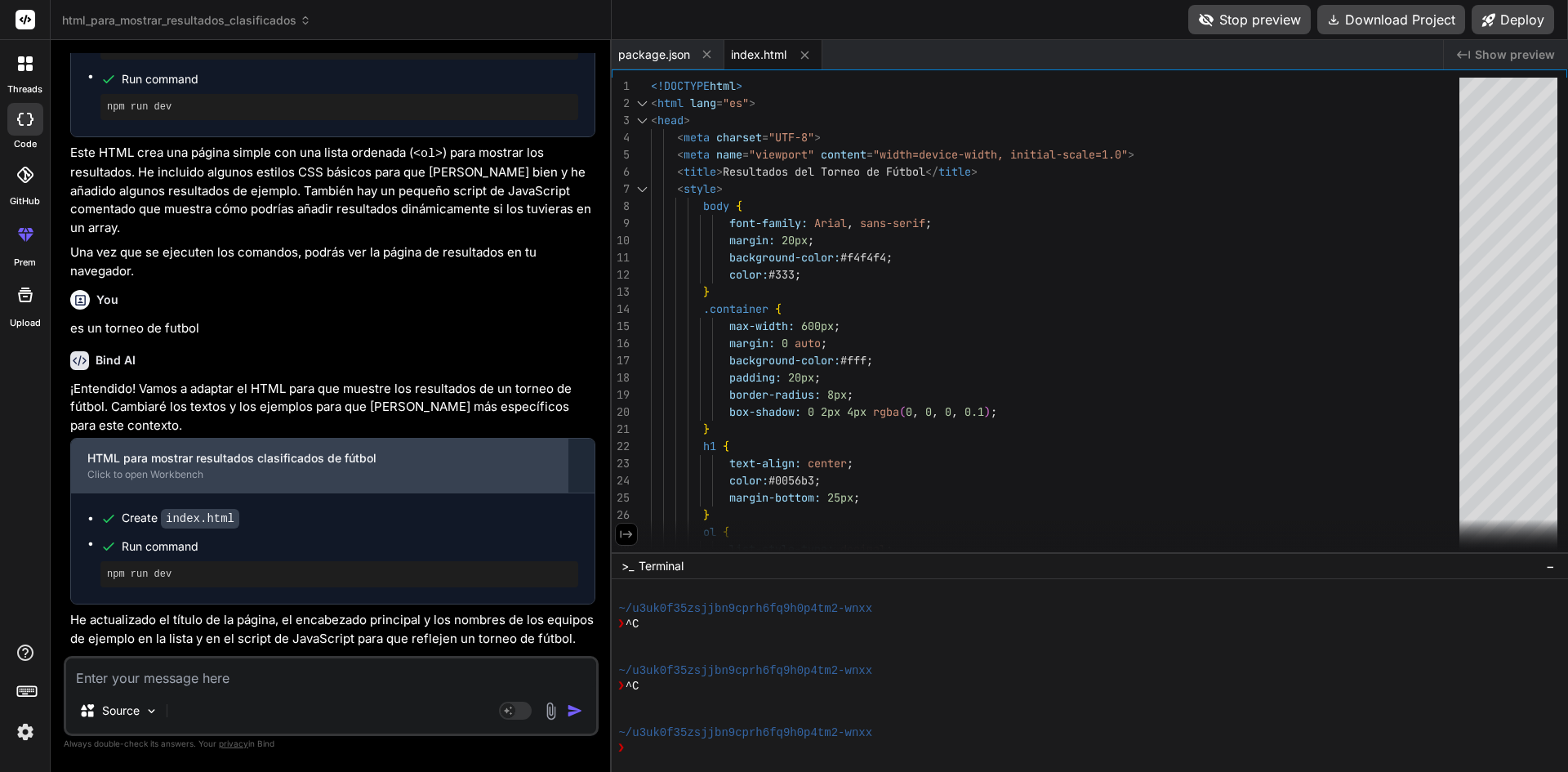 click on "HTML para mostrar resultados clasificados de fútbol" at bounding box center [319, 458] 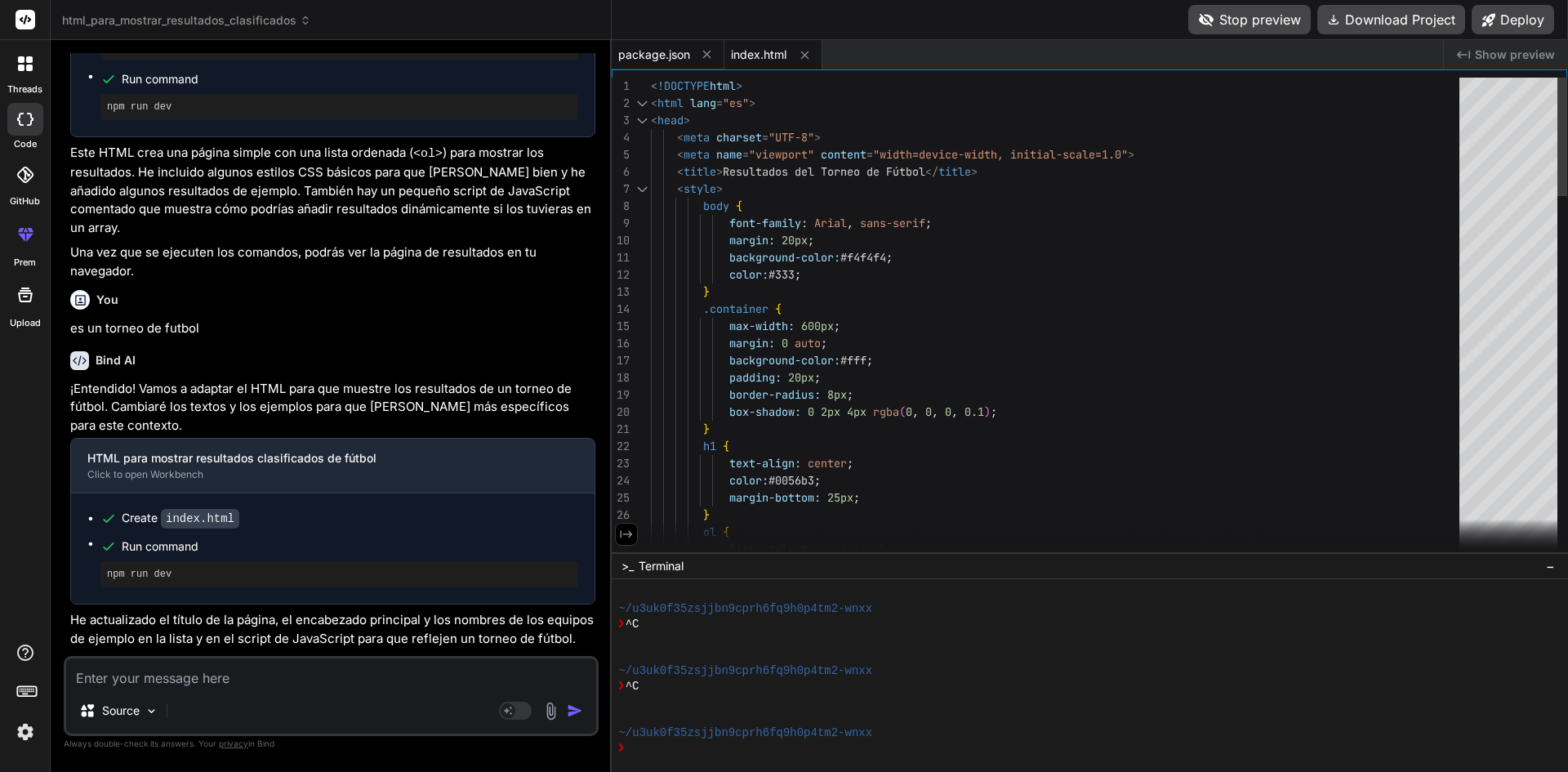 click on "package.json" at bounding box center [654, 55] 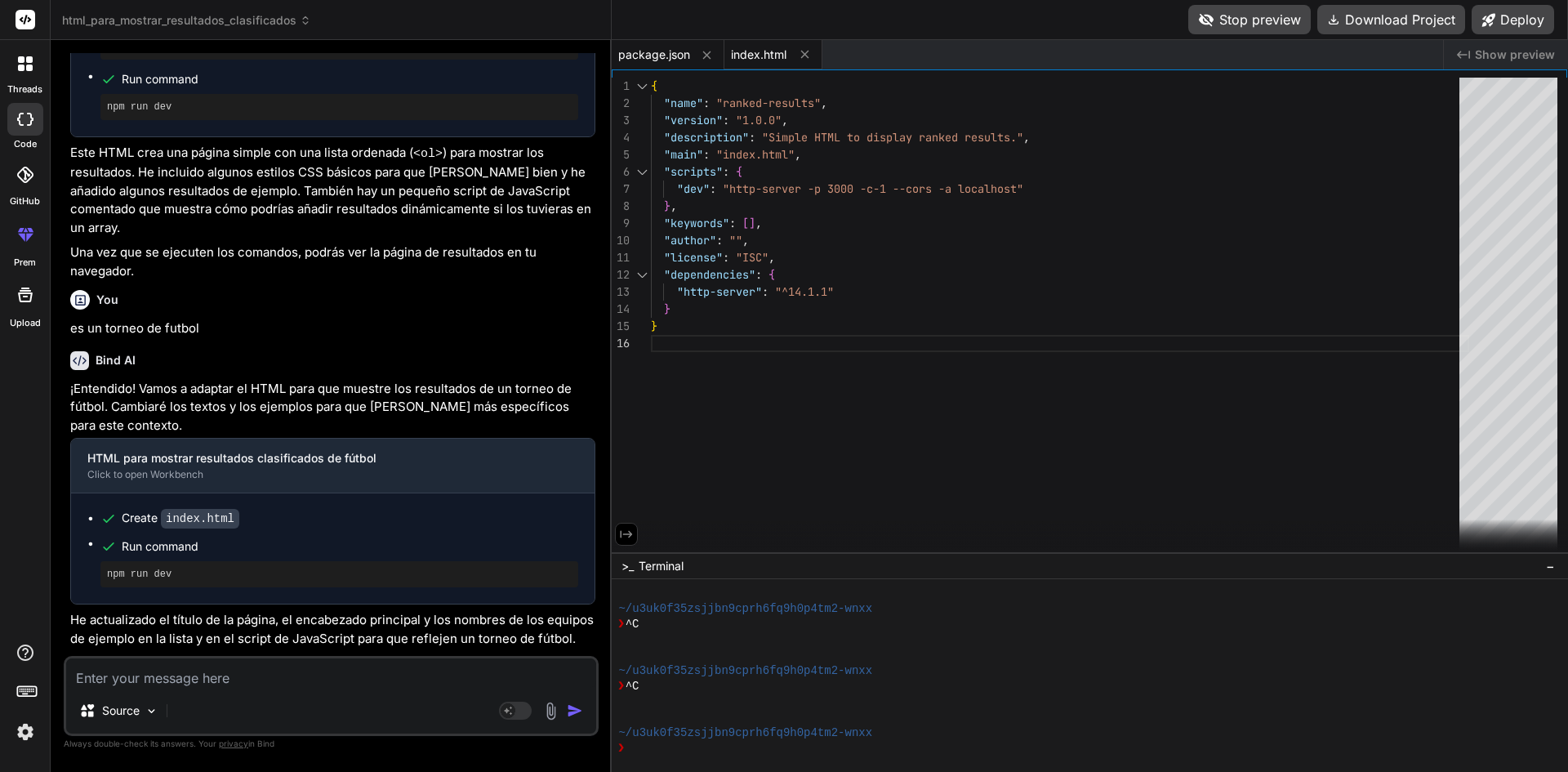 click on "index.html" at bounding box center [759, 55] 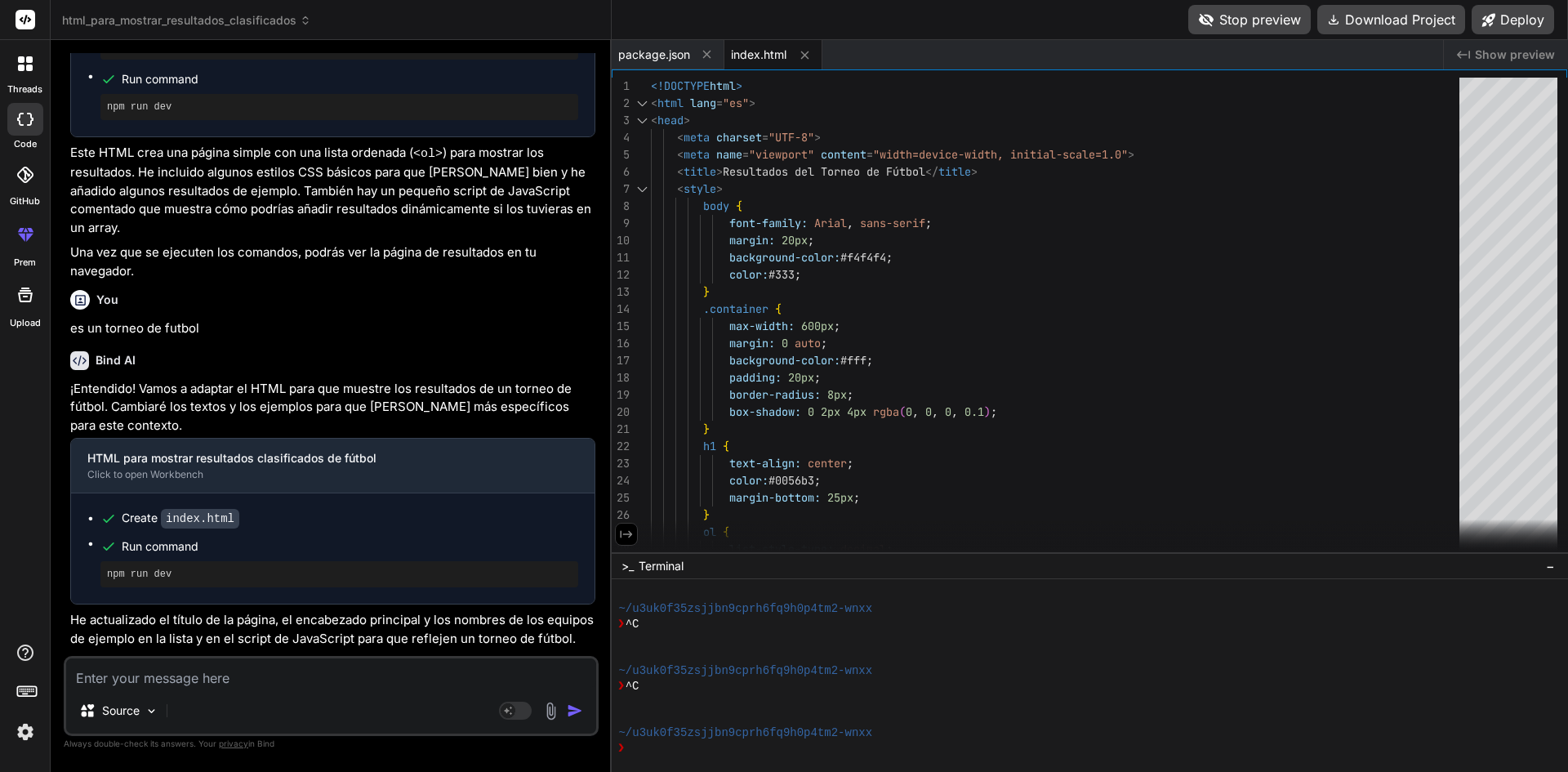 click on "Stop preview" at bounding box center (1250, 20) 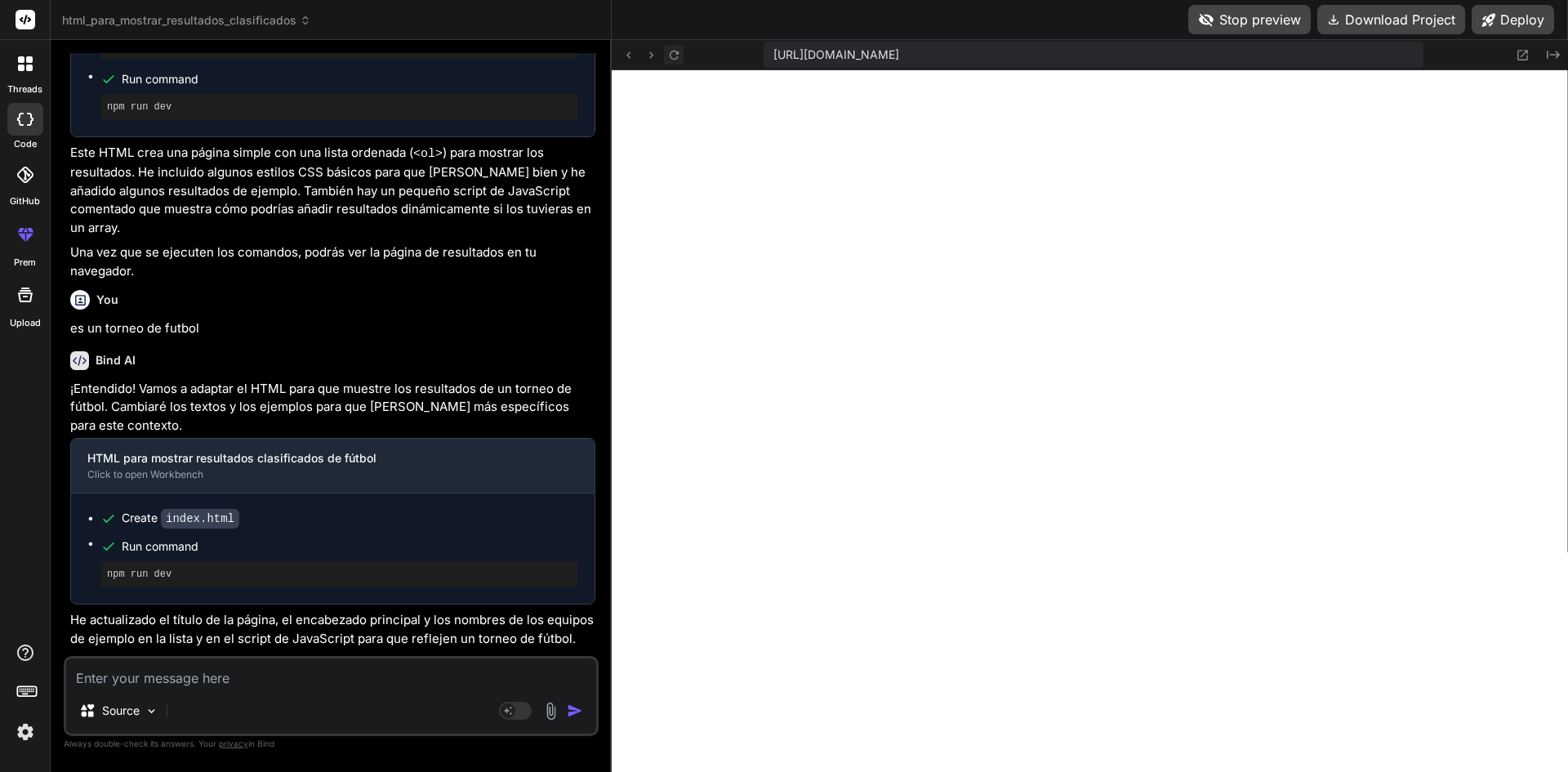 click at bounding box center (674, 55) 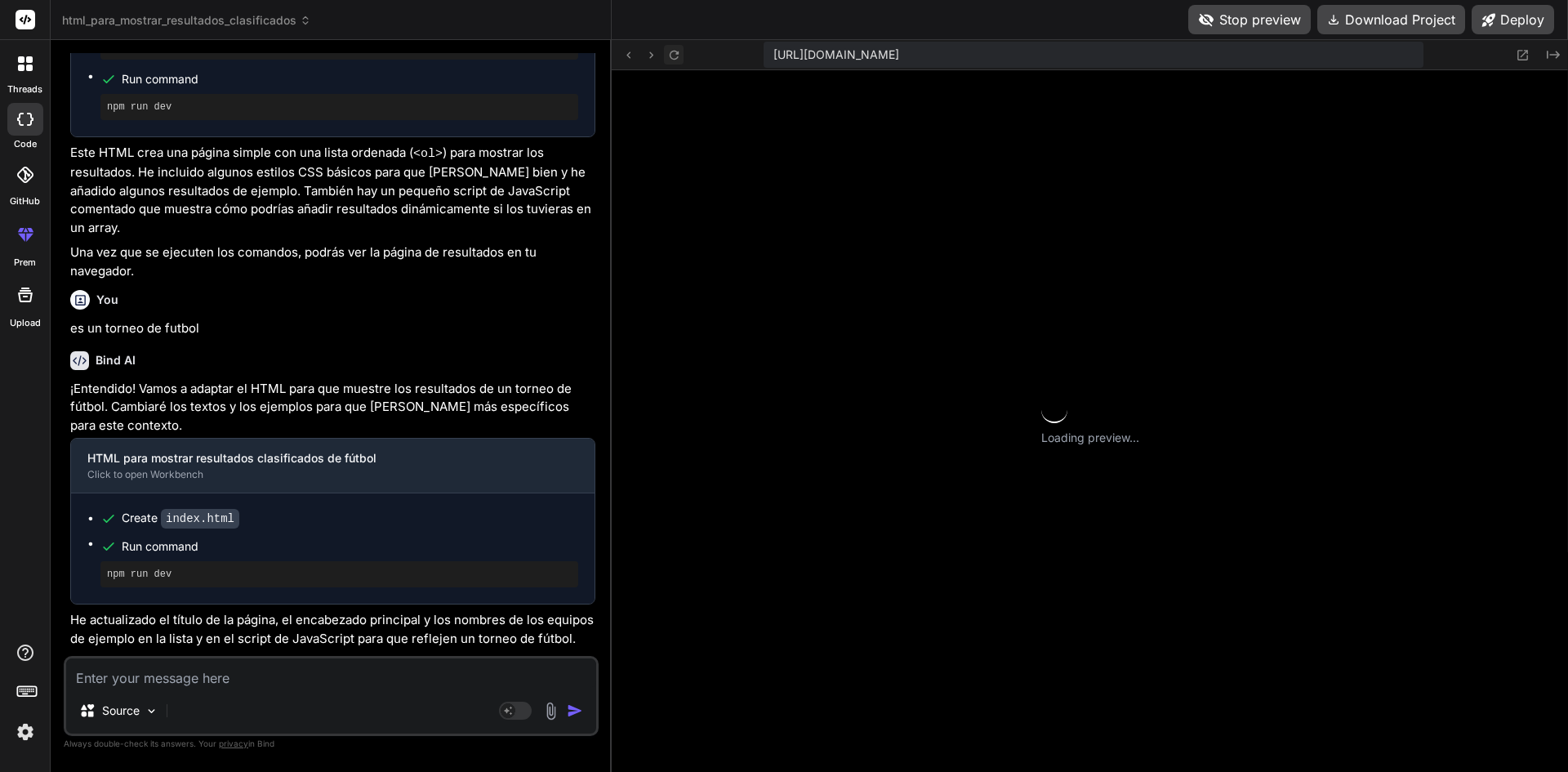 scroll, scrollTop: 2825, scrollLeft: 0, axis: vertical 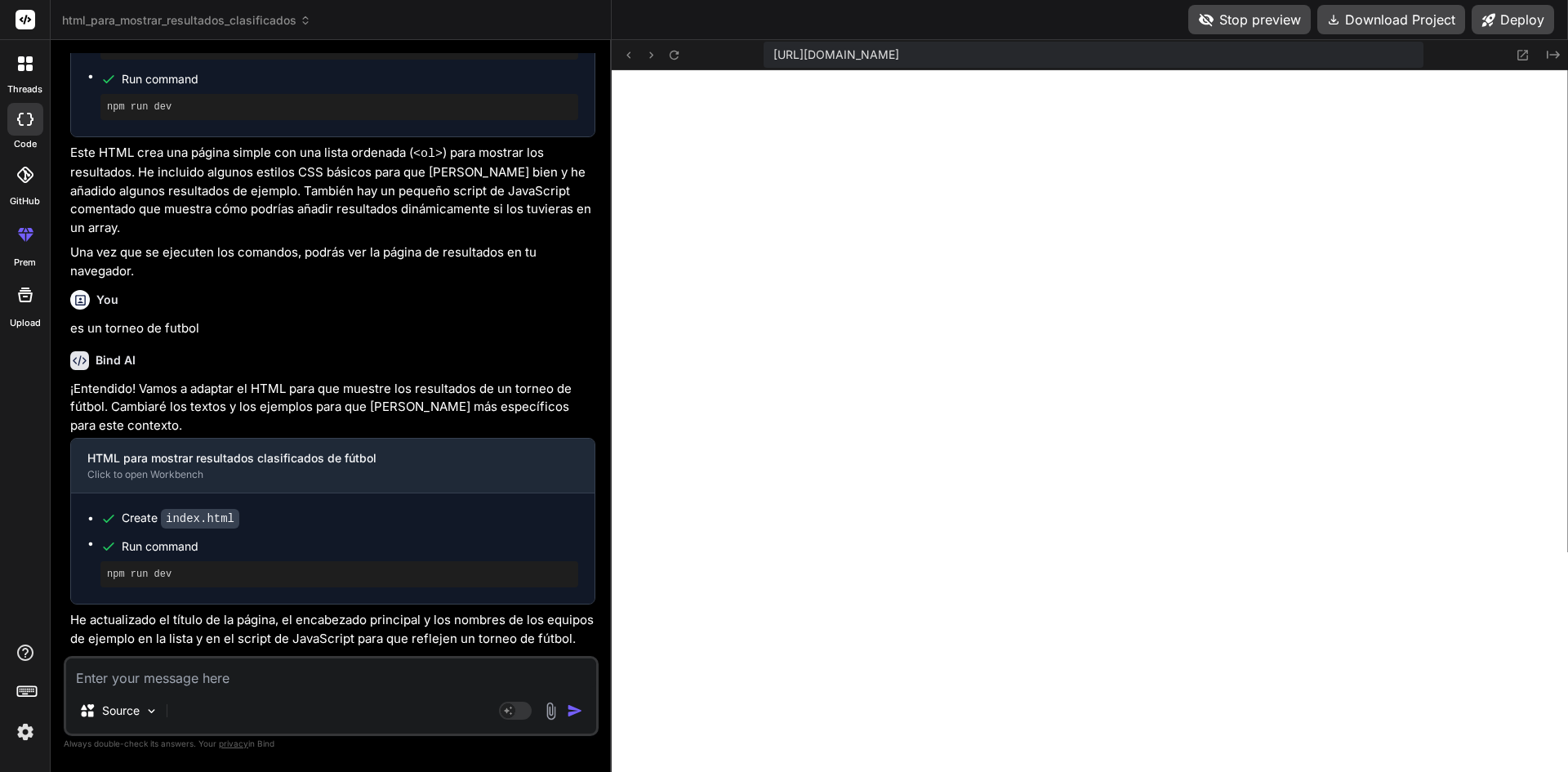 click at bounding box center (331, 673) 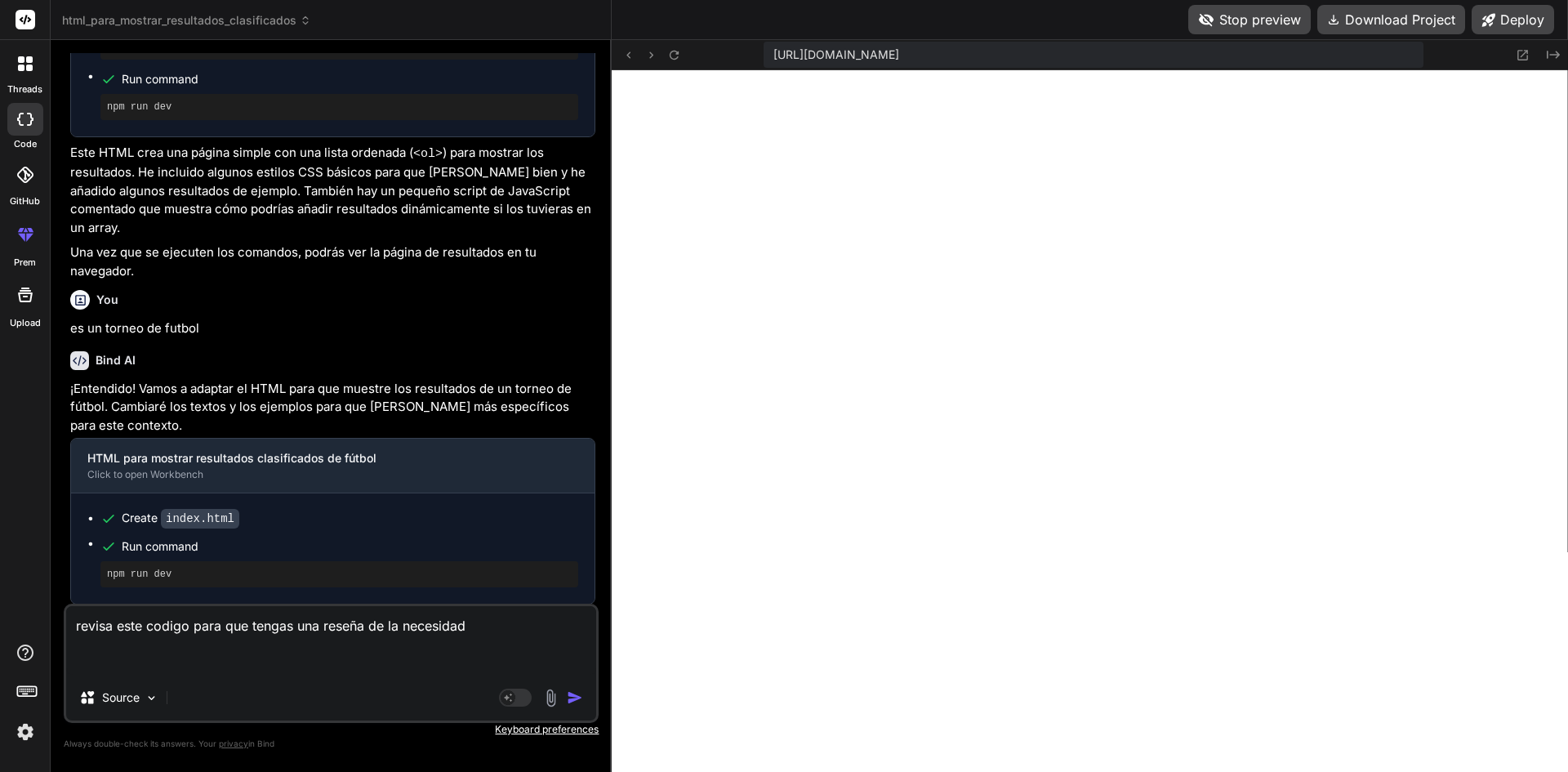 paste on "<lor ipsum="dol-sitam: 5083co;adipis: 78el sedd;eiusmodtem-incid: #utlabo;etdolor: 75ma;aliqua-enimad: 49mi;ven-quisno: 5 5ex 70ul labo(7,1,2,8.96);nisial: 9ex eacom #c2d1au;">
<i6 inrep="volu-velit: esseci;fugia: #4283n4;pariat-except: 95si;occa-cupi: 6.1no;proi-suntcu: 984;quio-deseru: 7mo 8an 3id estl(6,3,5,1.89);">Perspiciatis Undeom 1857</i7>
<nat error="voluptatem-accus: #d6l7to;remaper: 23ea;ipsaqu-abillo: 32in;verita-quasia: 72be;vitaed: 8ex nemoe #ips8qu;volu-asper: autodi;">
<f0 conse="magni: #1853d7;eosrat-seq: 9;nesciu-nequep: 78qu;dolo-adip: 7nu;eius-modite: 191;incidu-magnam: quae;etiammi-soluta: 7;">NOB Eligendi 9367</o6>
<c nihil="impe-quop: 6.1fa;possi: #544;assume-repell: 56te;">Autemquib offi de rerumne s ev volupt rep recusa. Itaq earumhicten sa delectusreic voluptat ma aliasper, doloribusa rep minimnos exer ull co su laborio aliqui commodico.</q>
<m molli="mole-haru: 0.8qu;rerum: #179;facili-expedi: 01di;">¡Namli t cu soluta nobiseli o cumqueni imp minu..." 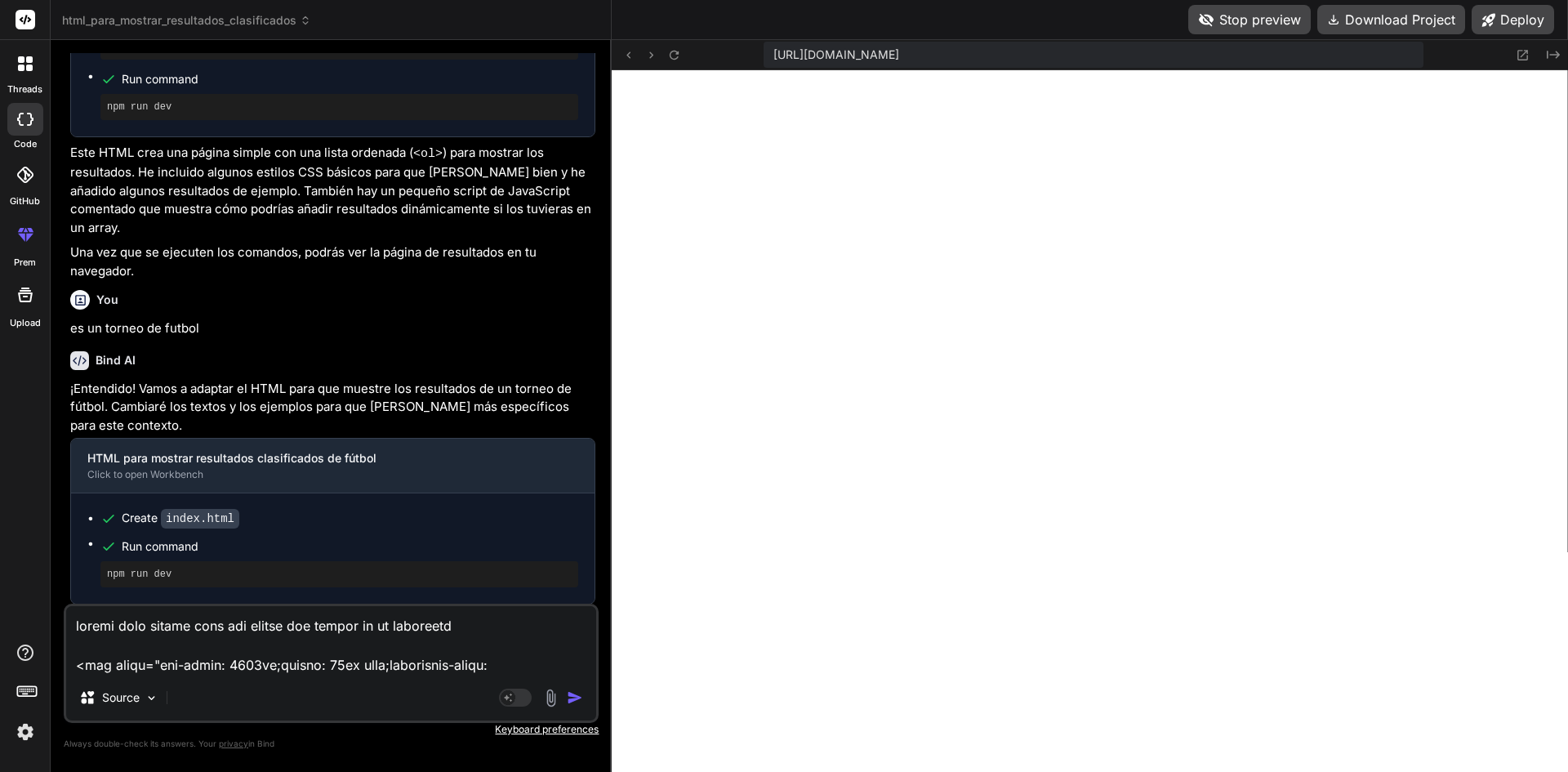 scroll, scrollTop: 9373, scrollLeft: 0, axis: vertical 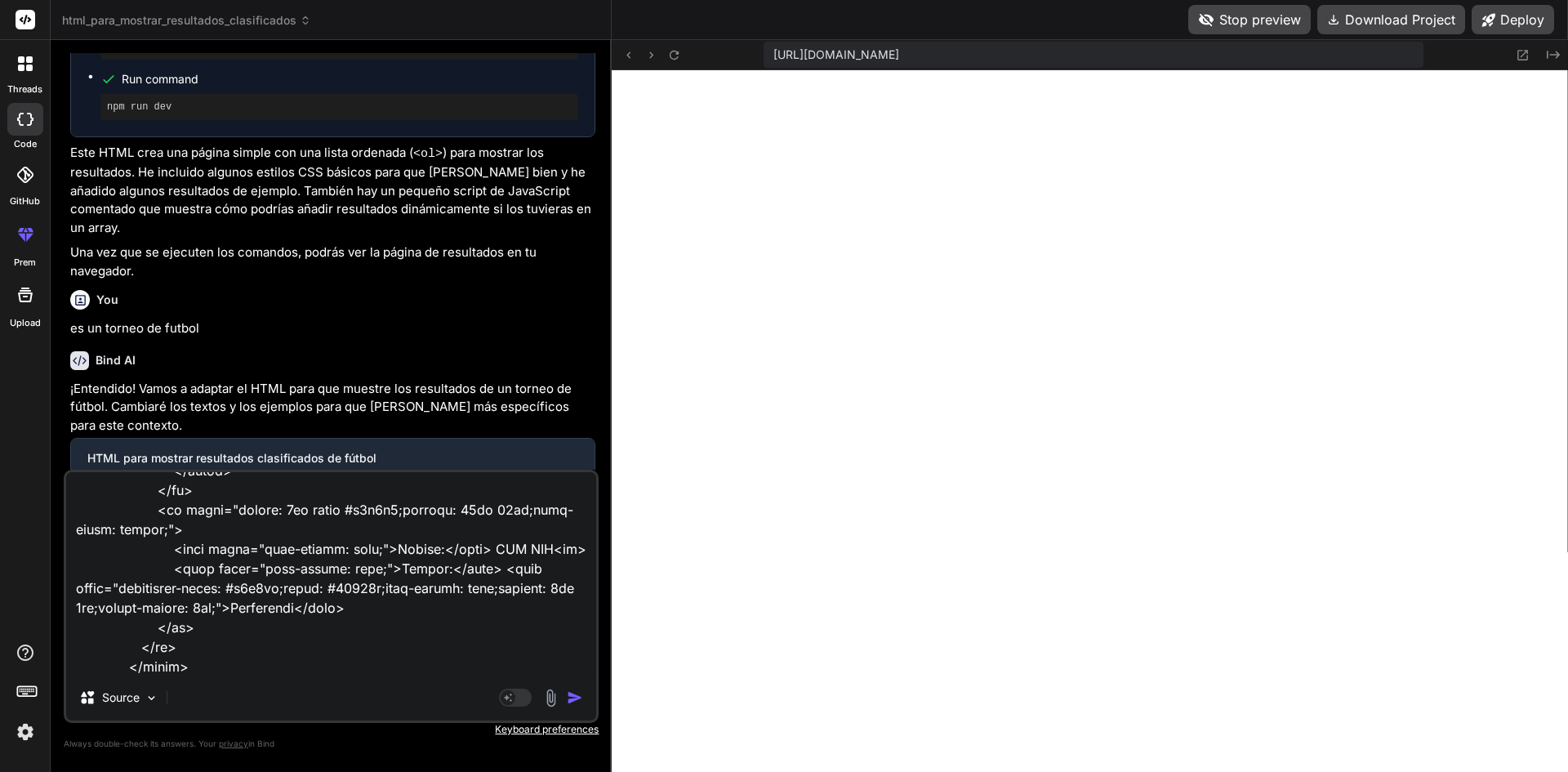 click at bounding box center (575, 698) 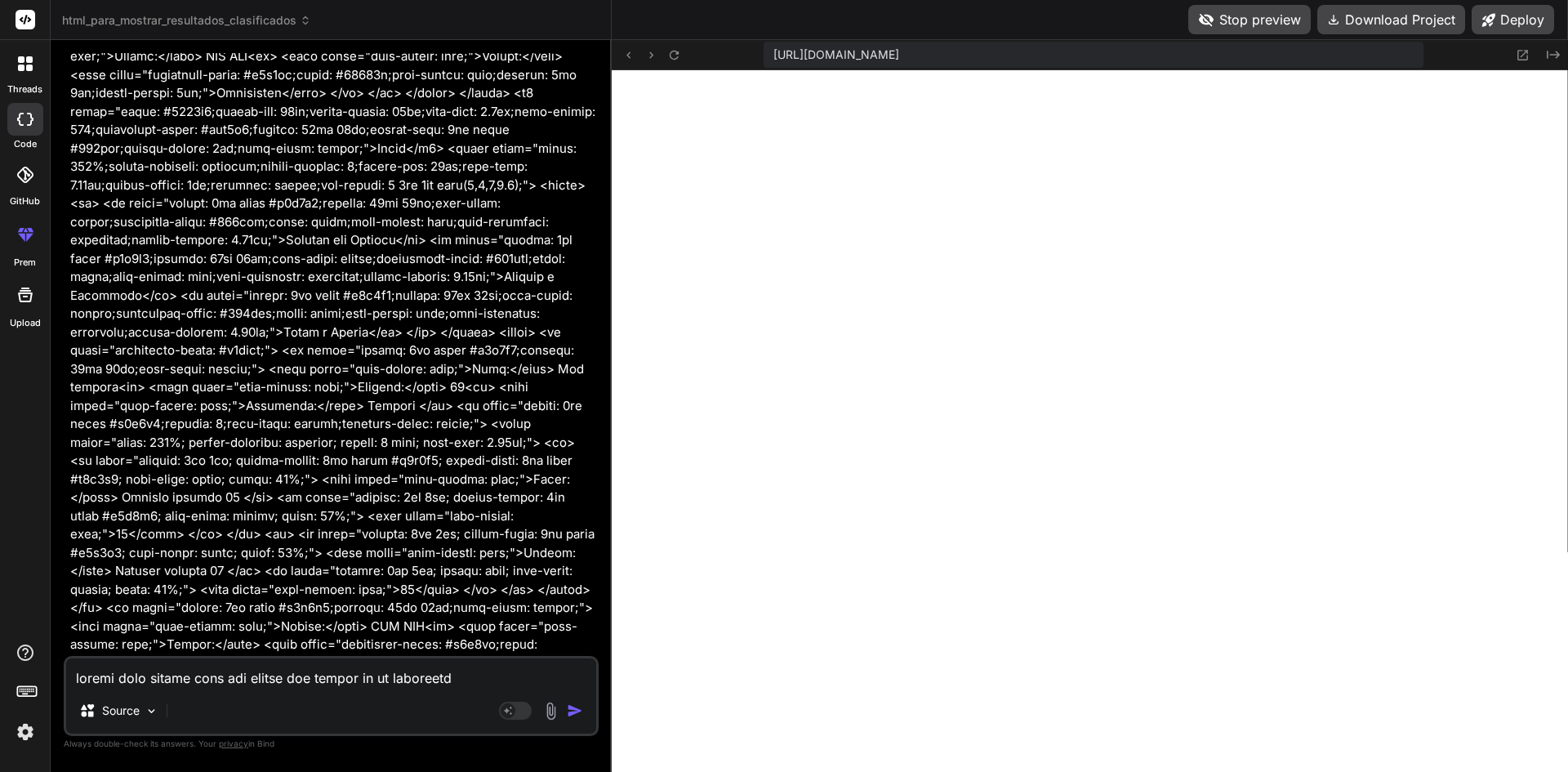 scroll, scrollTop: 4536, scrollLeft: 0, axis: vertical 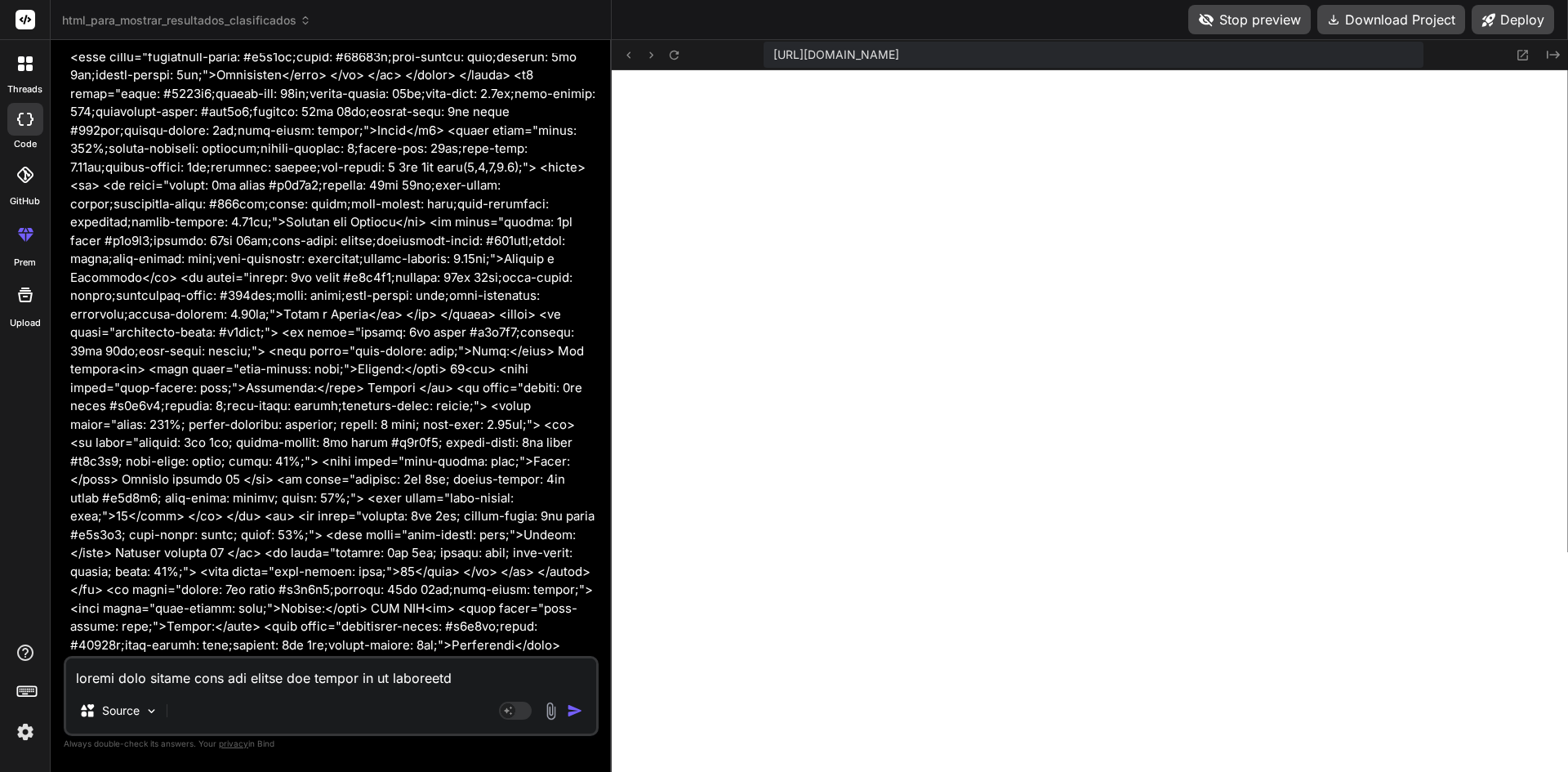click at bounding box center [331, 673] 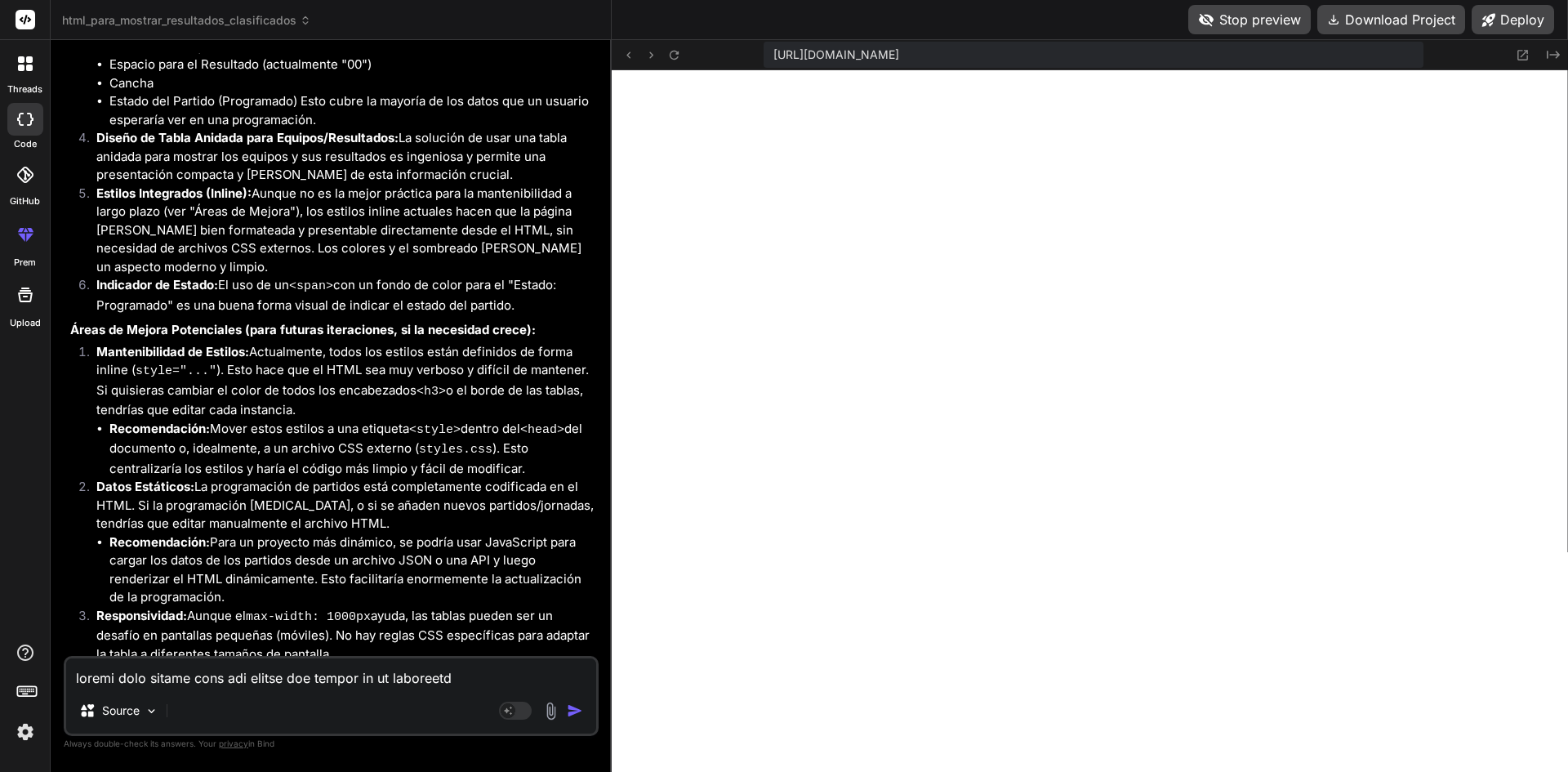 scroll, scrollTop: 5597, scrollLeft: 0, axis: vertical 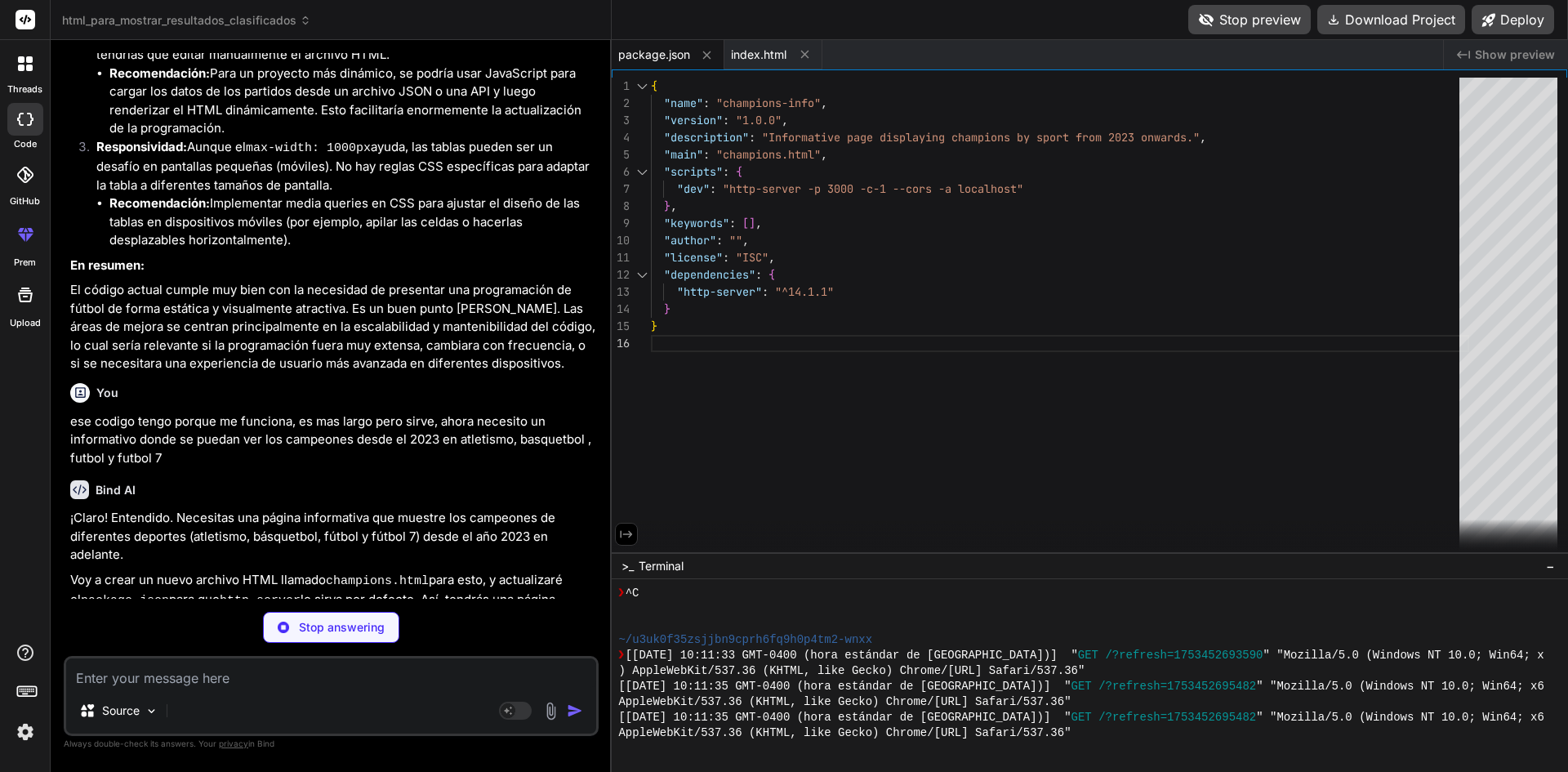 click on "Stop preview" at bounding box center [1250, 20] 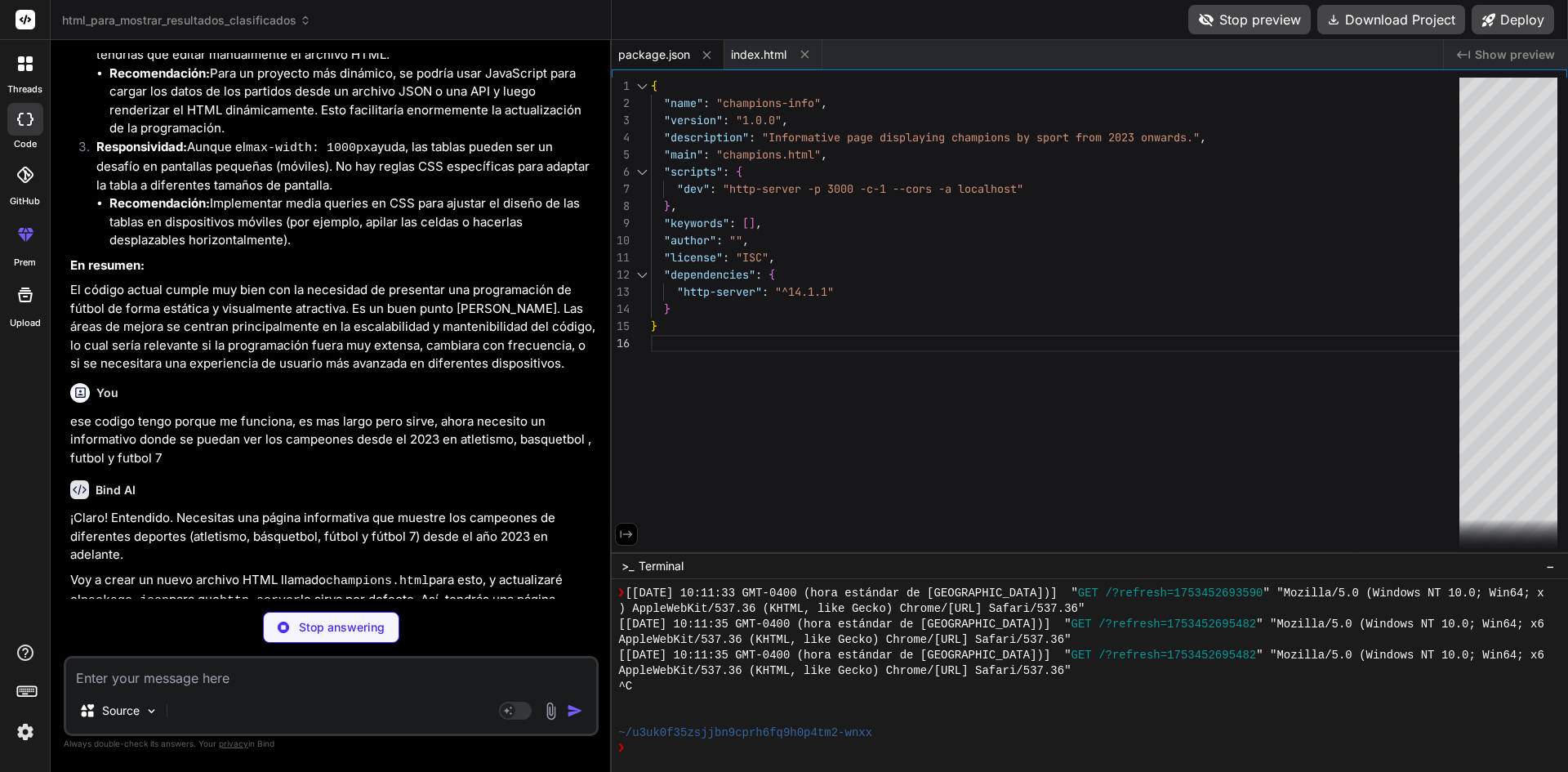 click on "Show preview" at bounding box center [1515, 55] 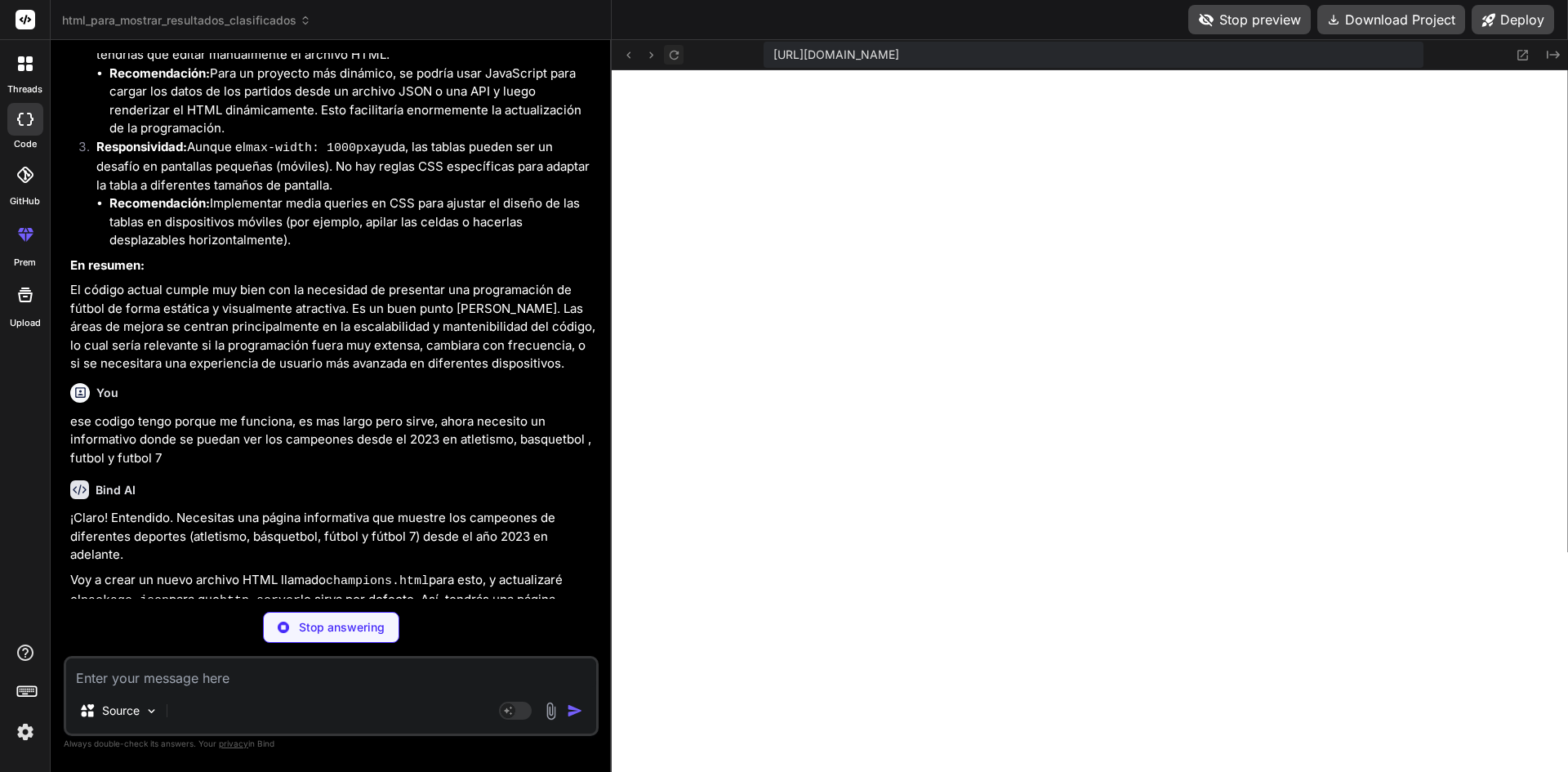 click 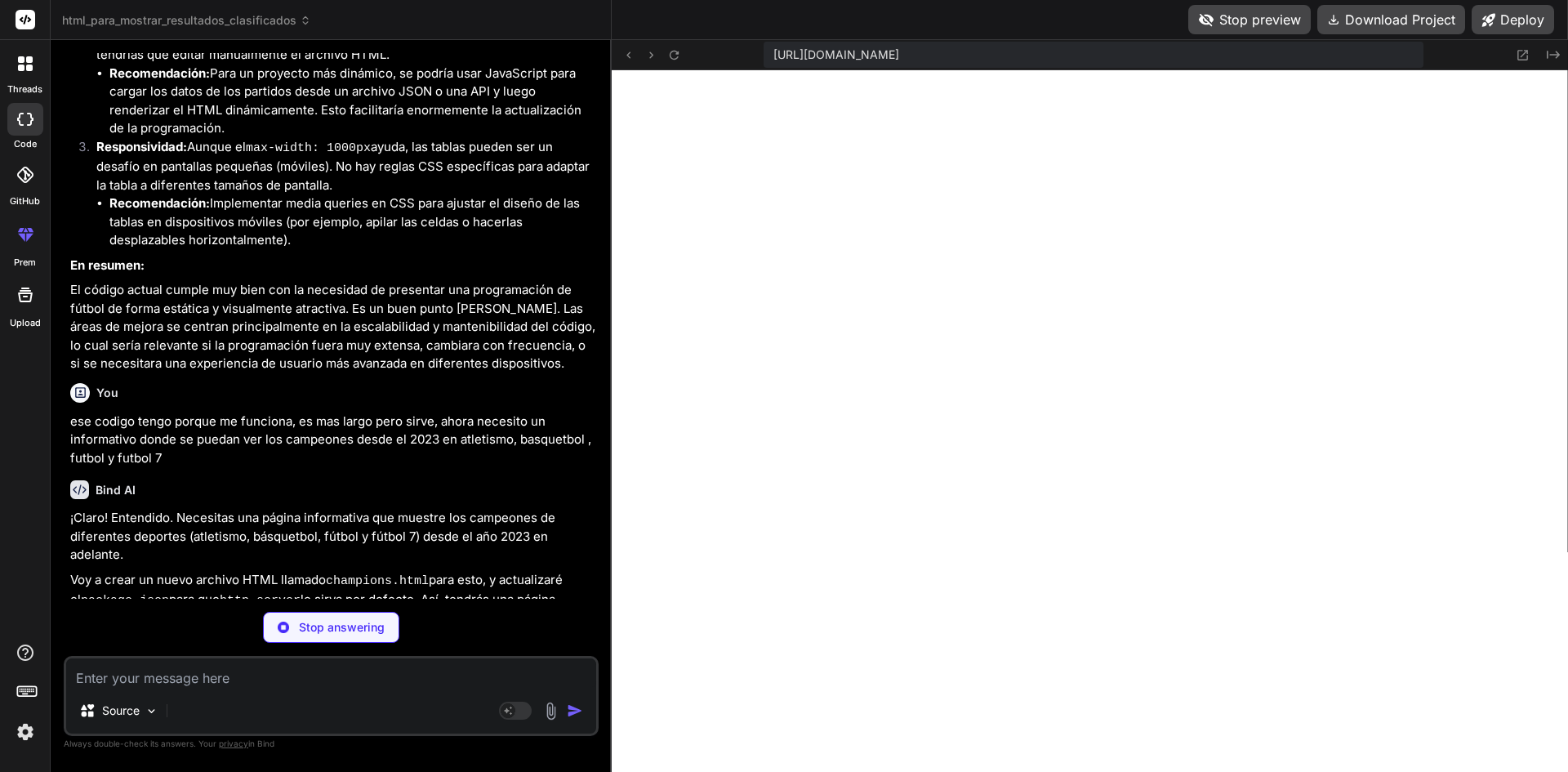 scroll, scrollTop: 3570, scrollLeft: 0, axis: vertical 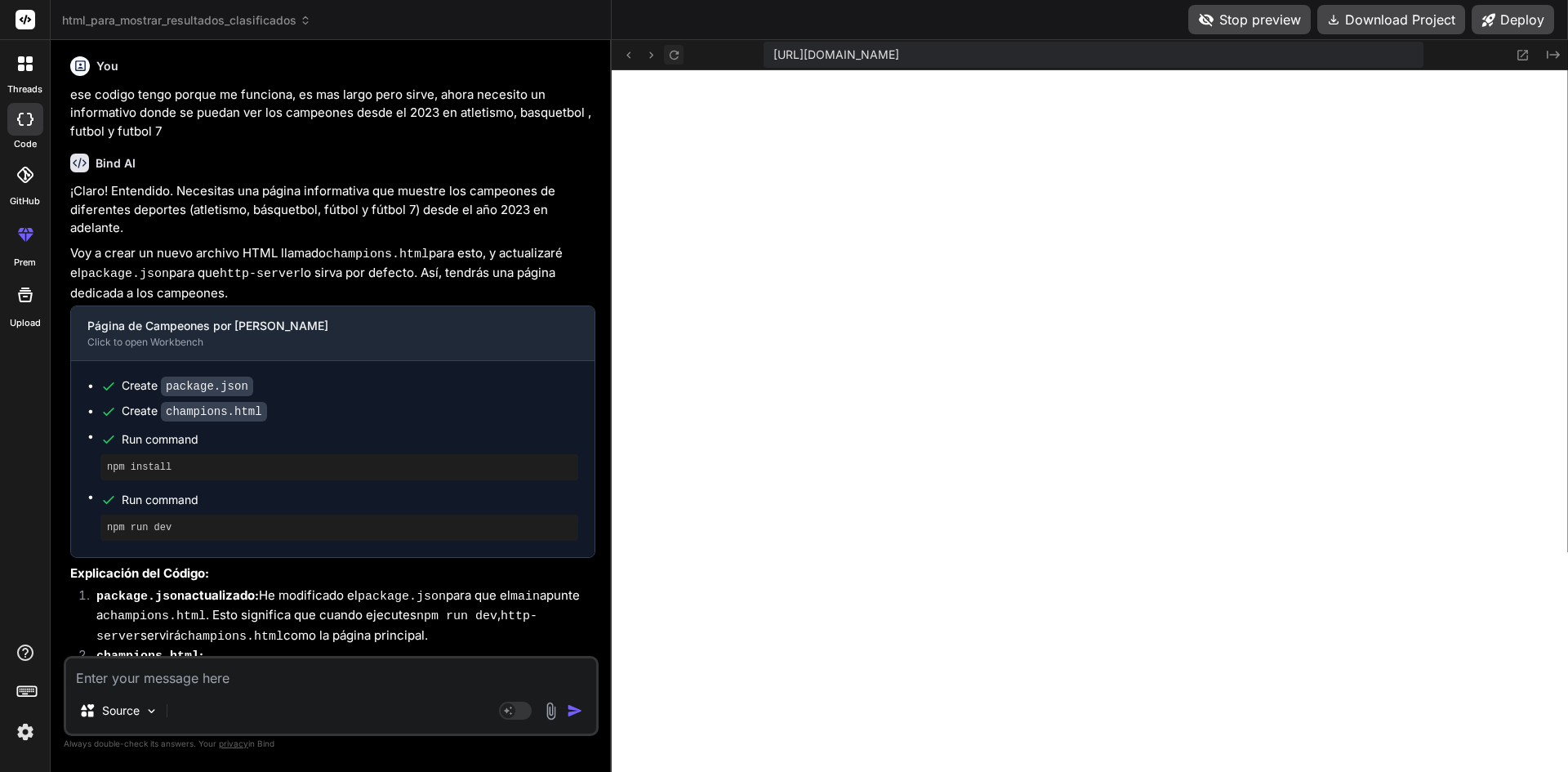 click 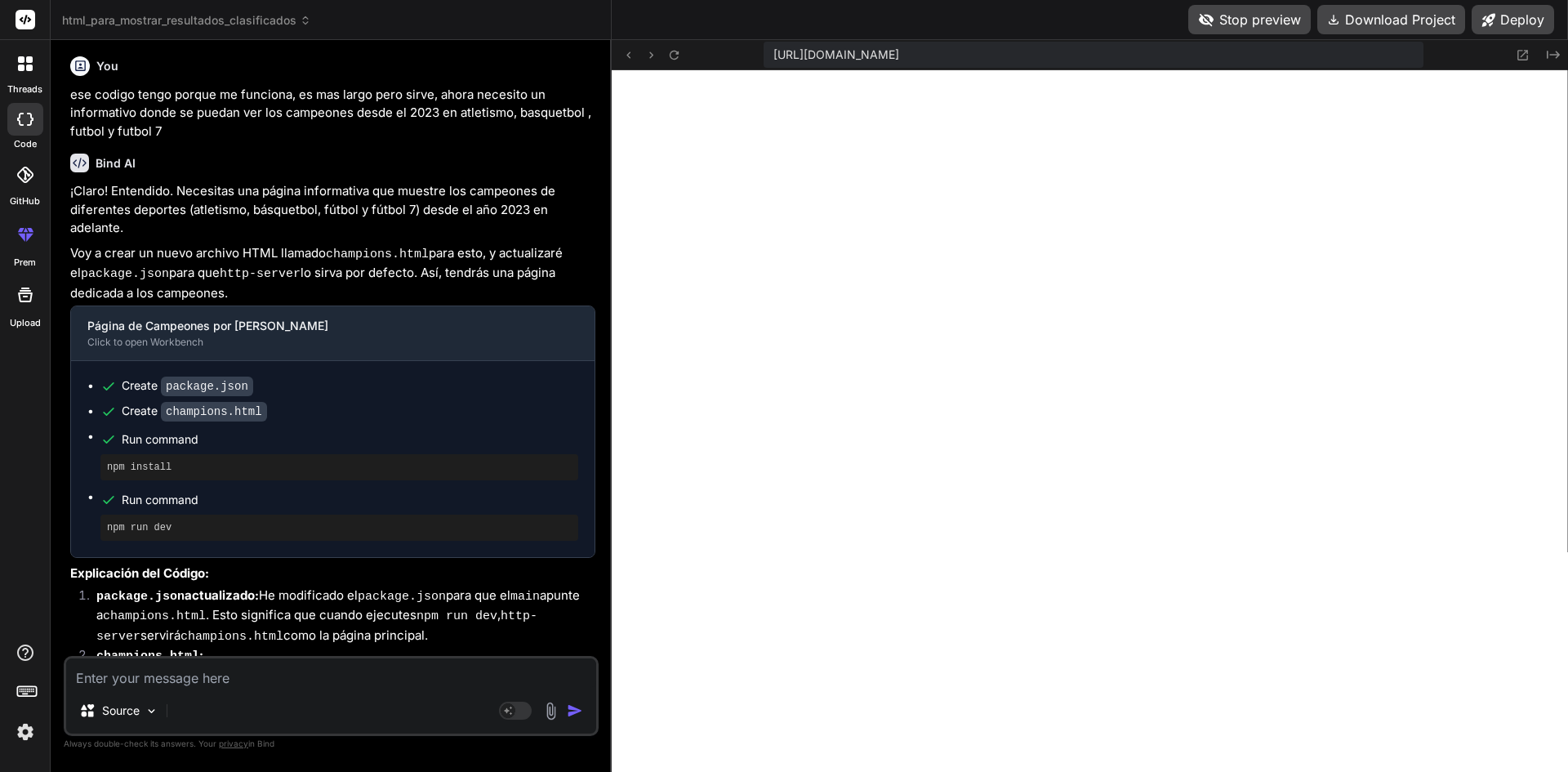 click on "Stop preview" at bounding box center (1250, 20) 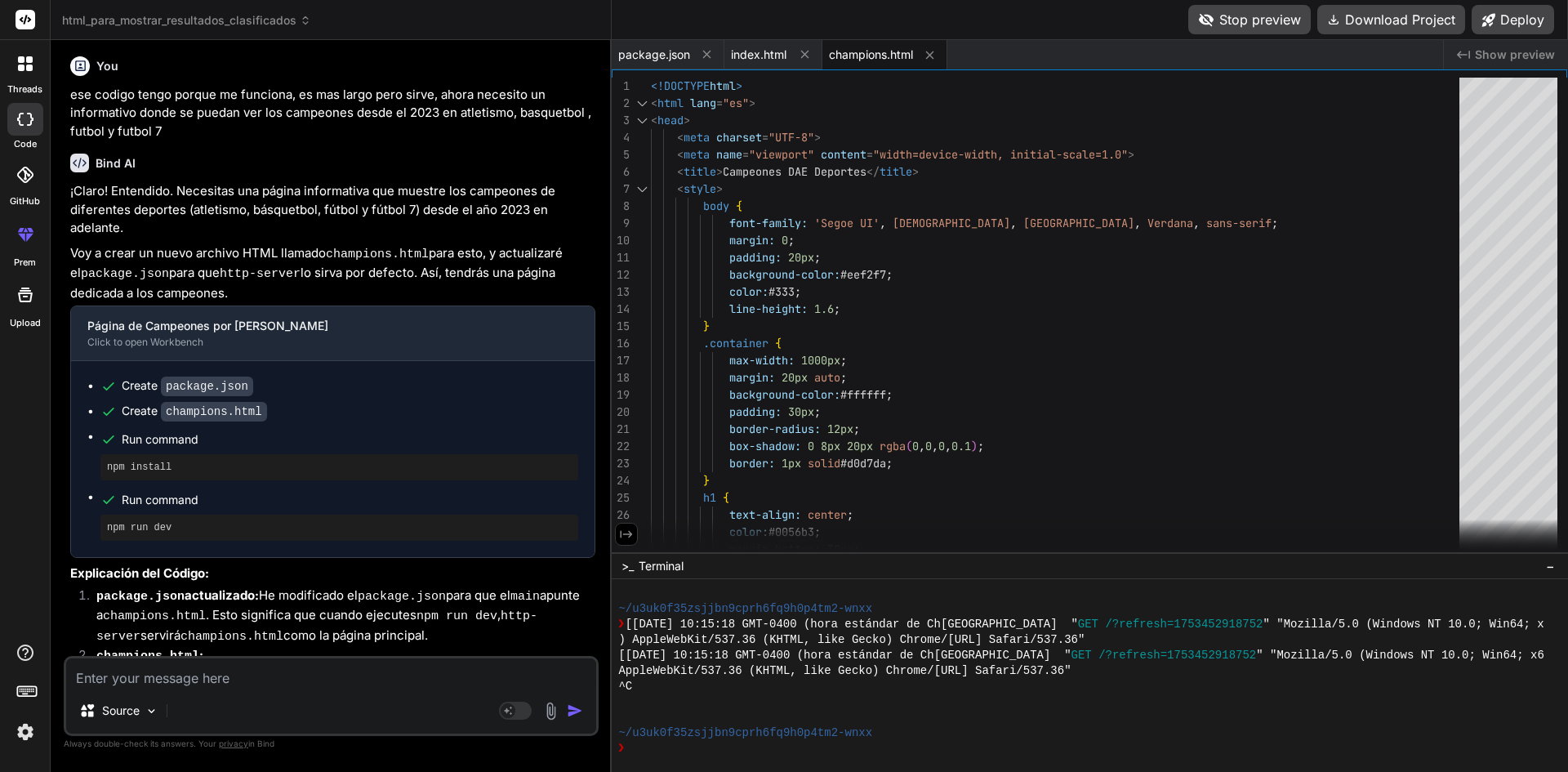 click on "Stop preview" at bounding box center (1250, 20) 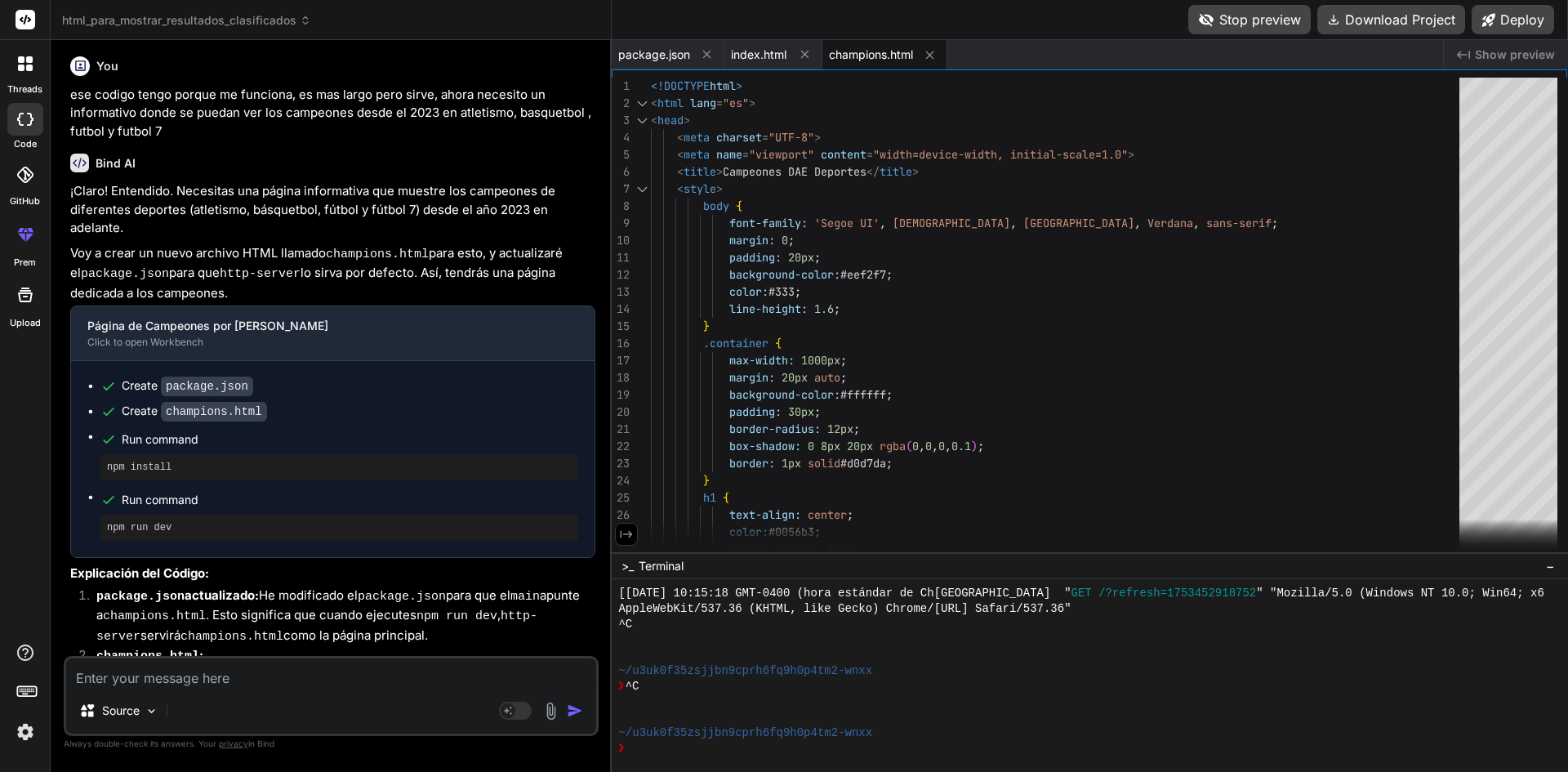 click 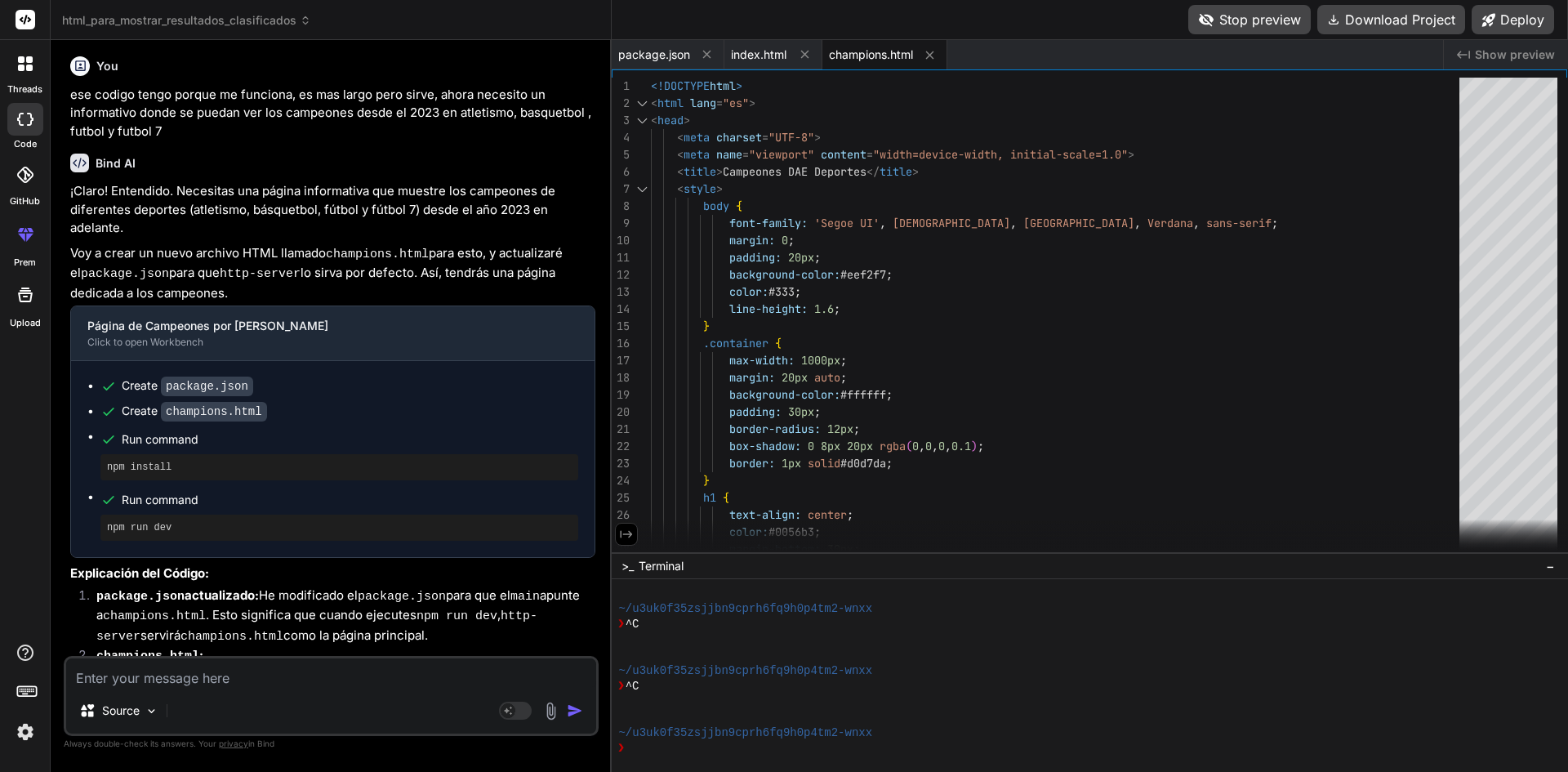 scroll, scrollTop: 3818, scrollLeft: 0, axis: vertical 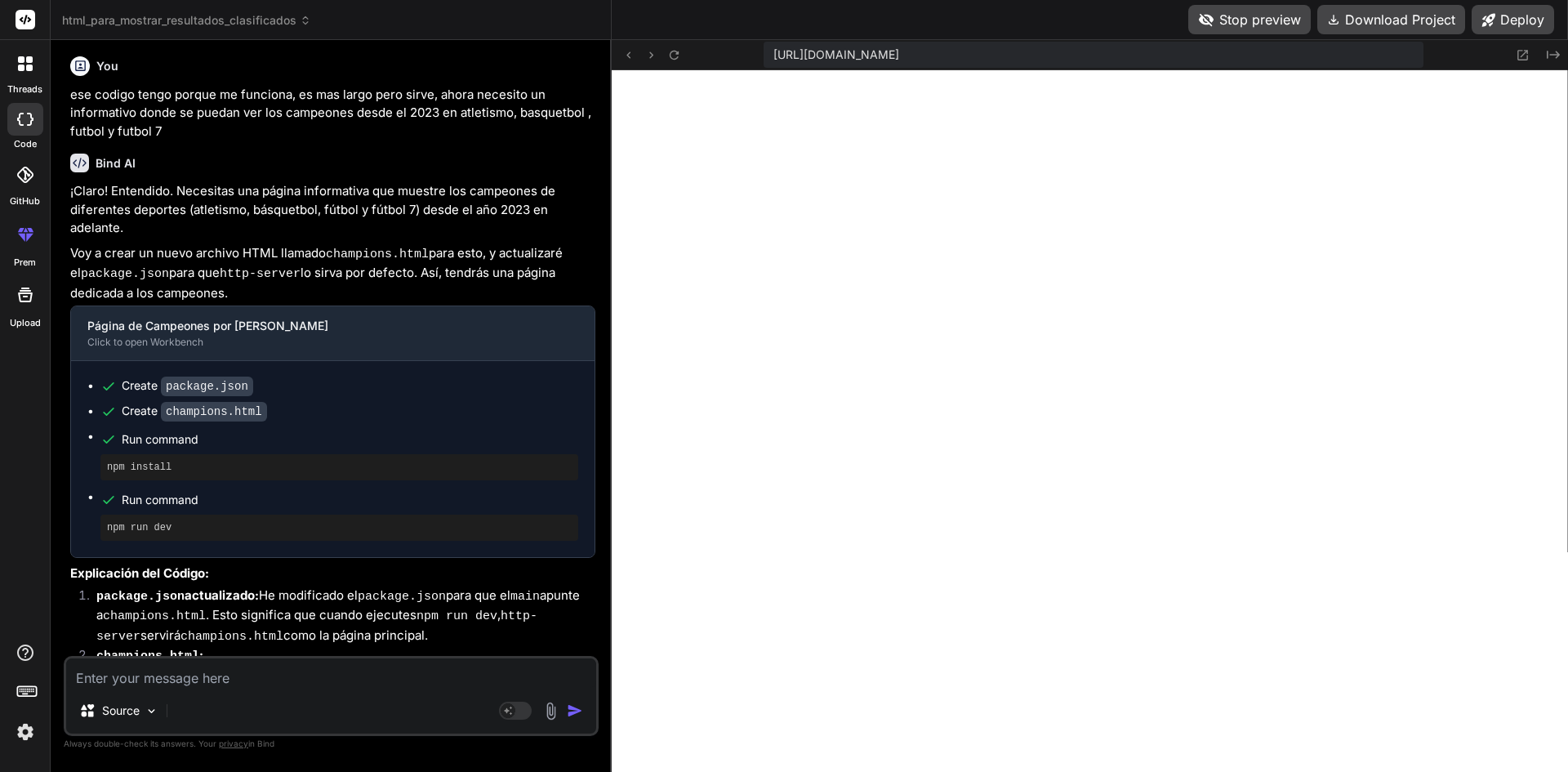click on "Stop preview" at bounding box center (1250, 20) 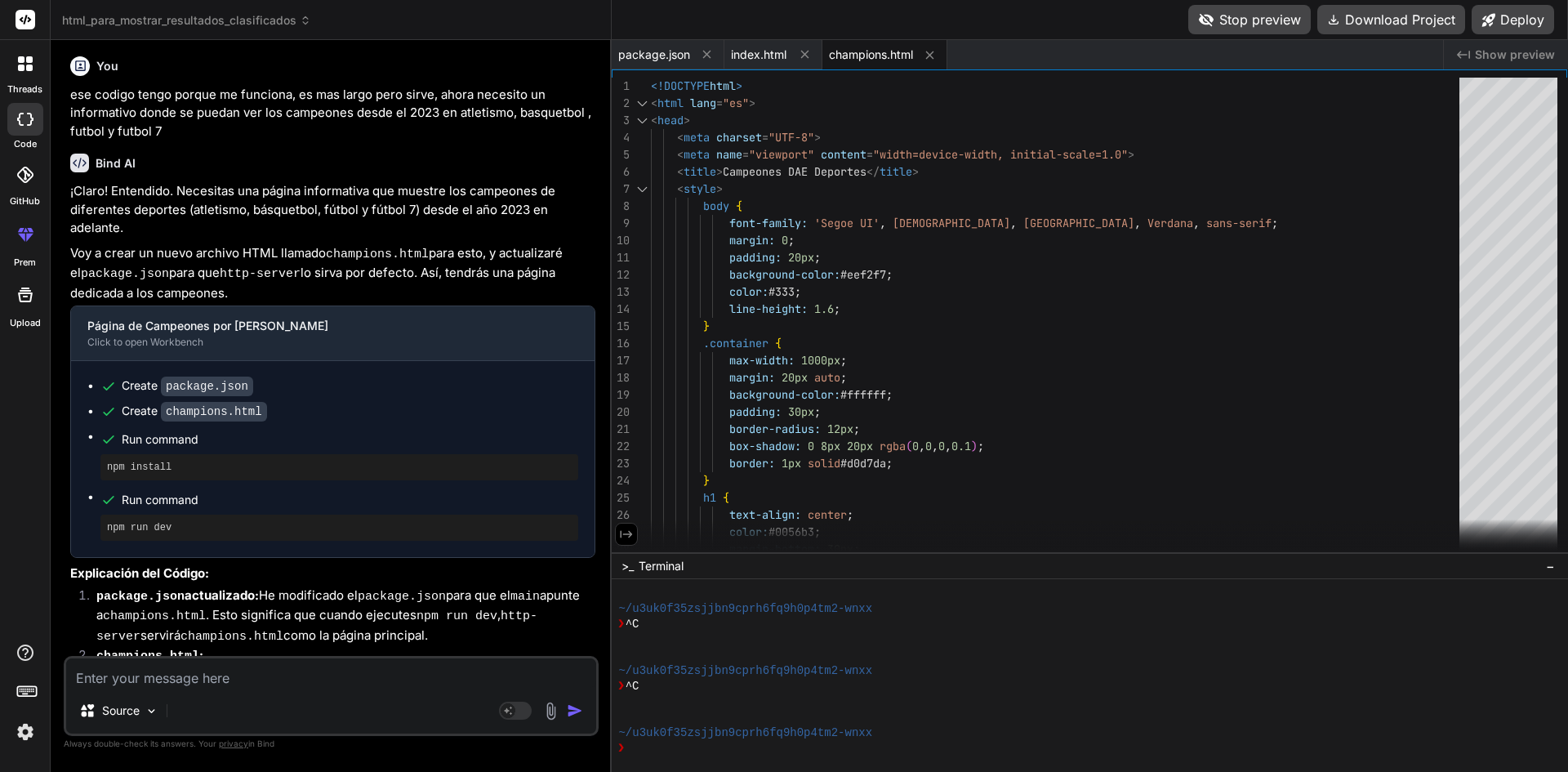 click on "Stop preview" at bounding box center [1250, 20] 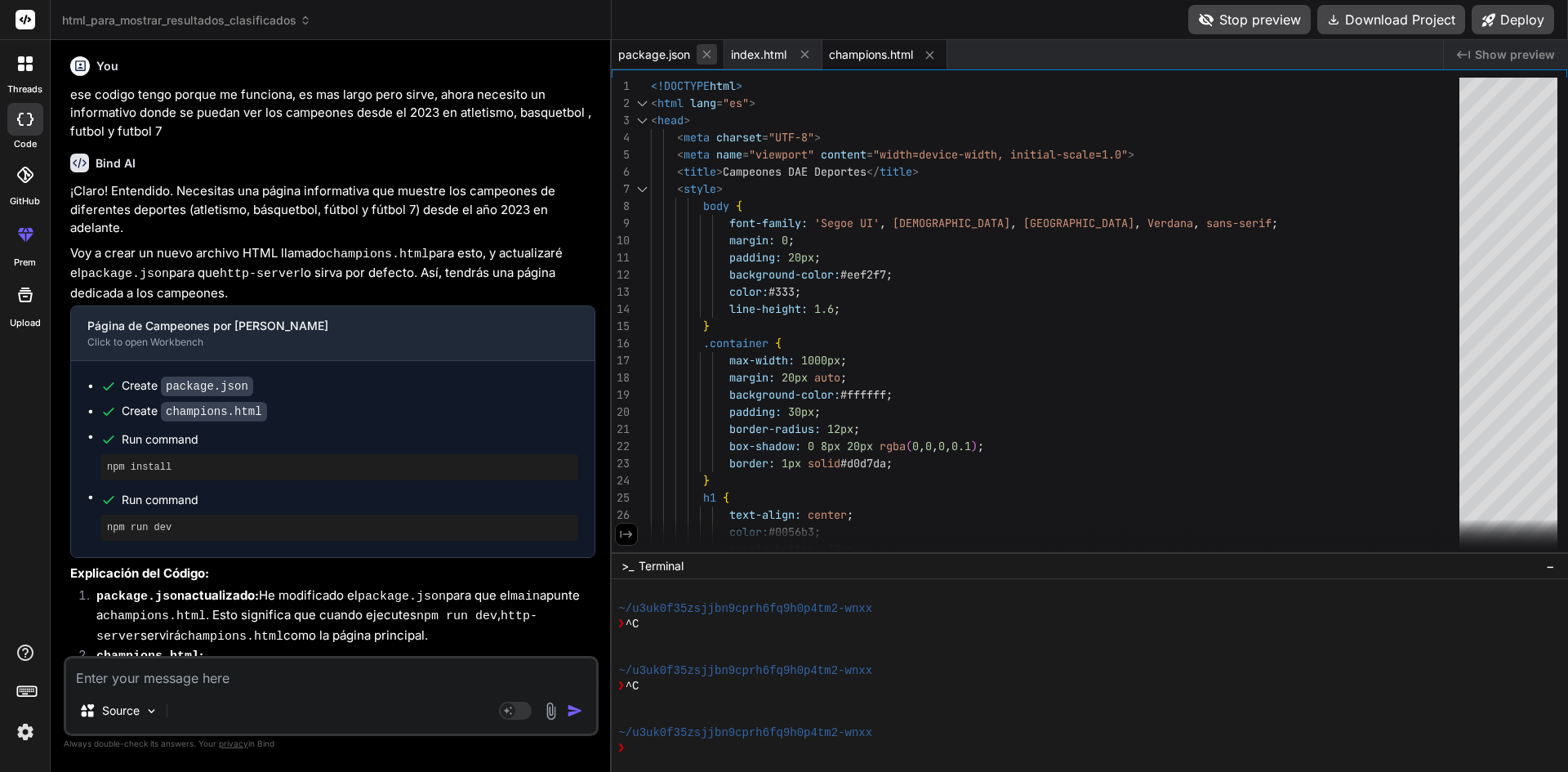 click on "Show preview" at bounding box center (1515, 55) 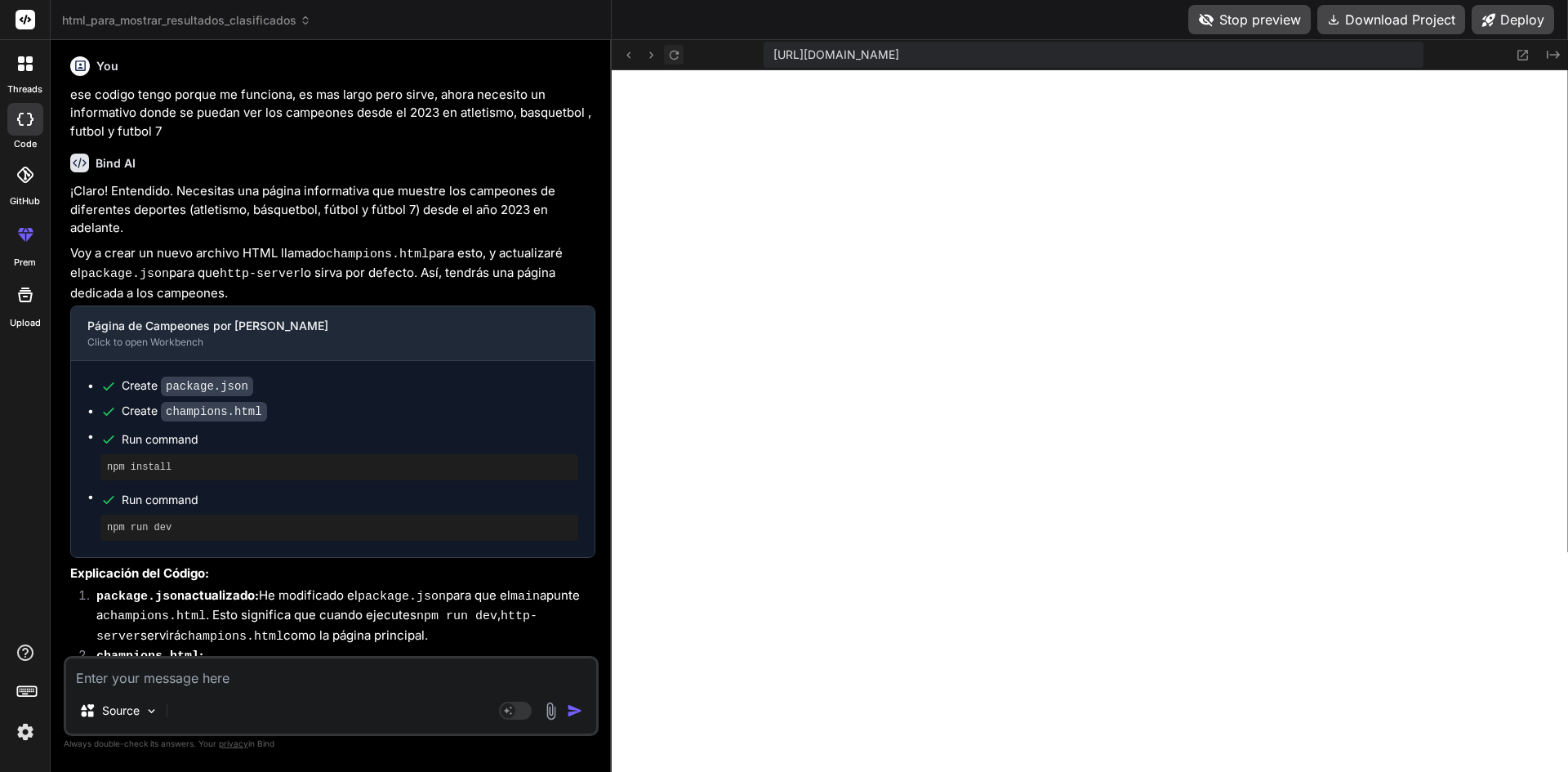 click 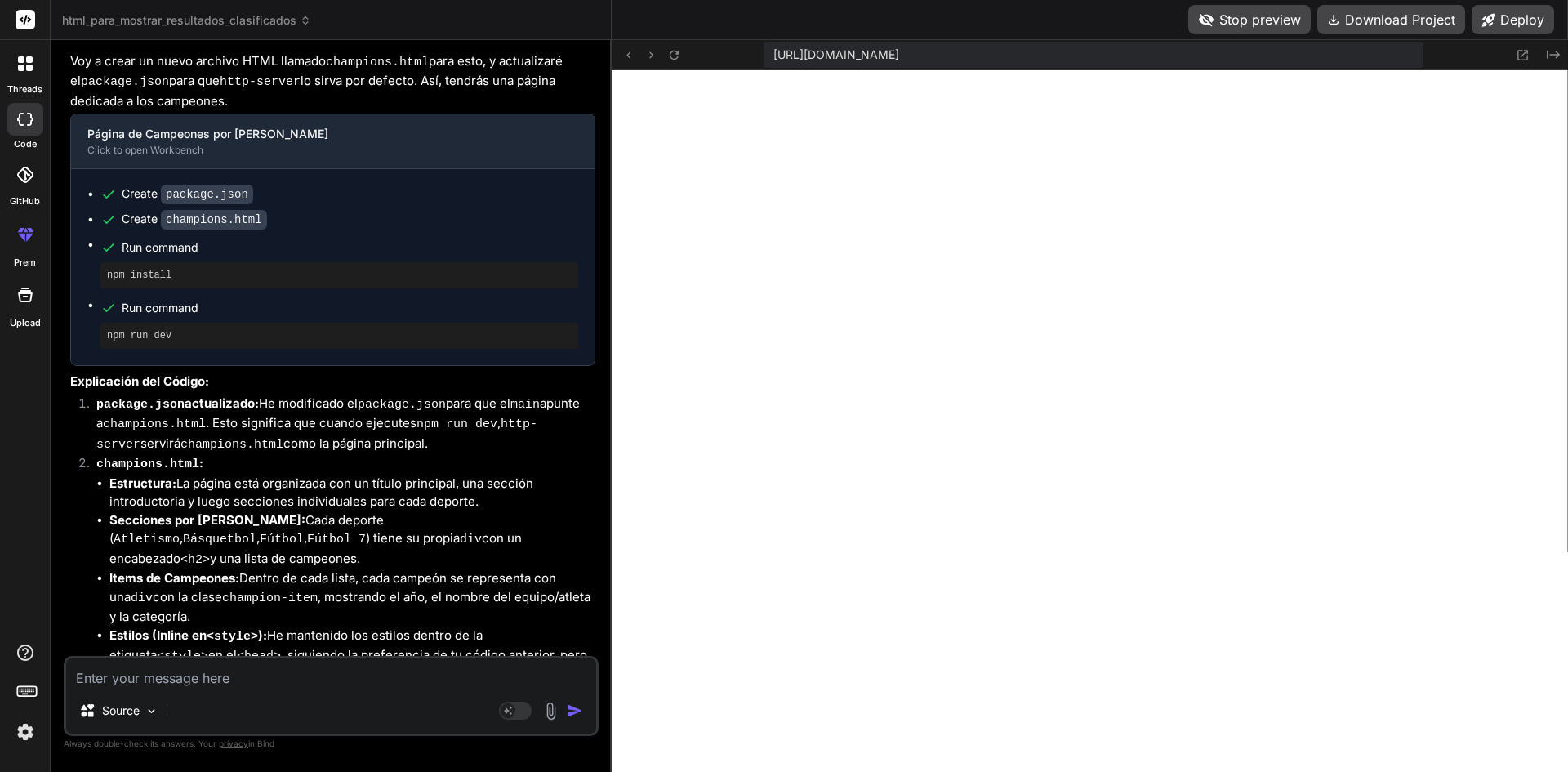 scroll, scrollTop: 6562, scrollLeft: 0, axis: vertical 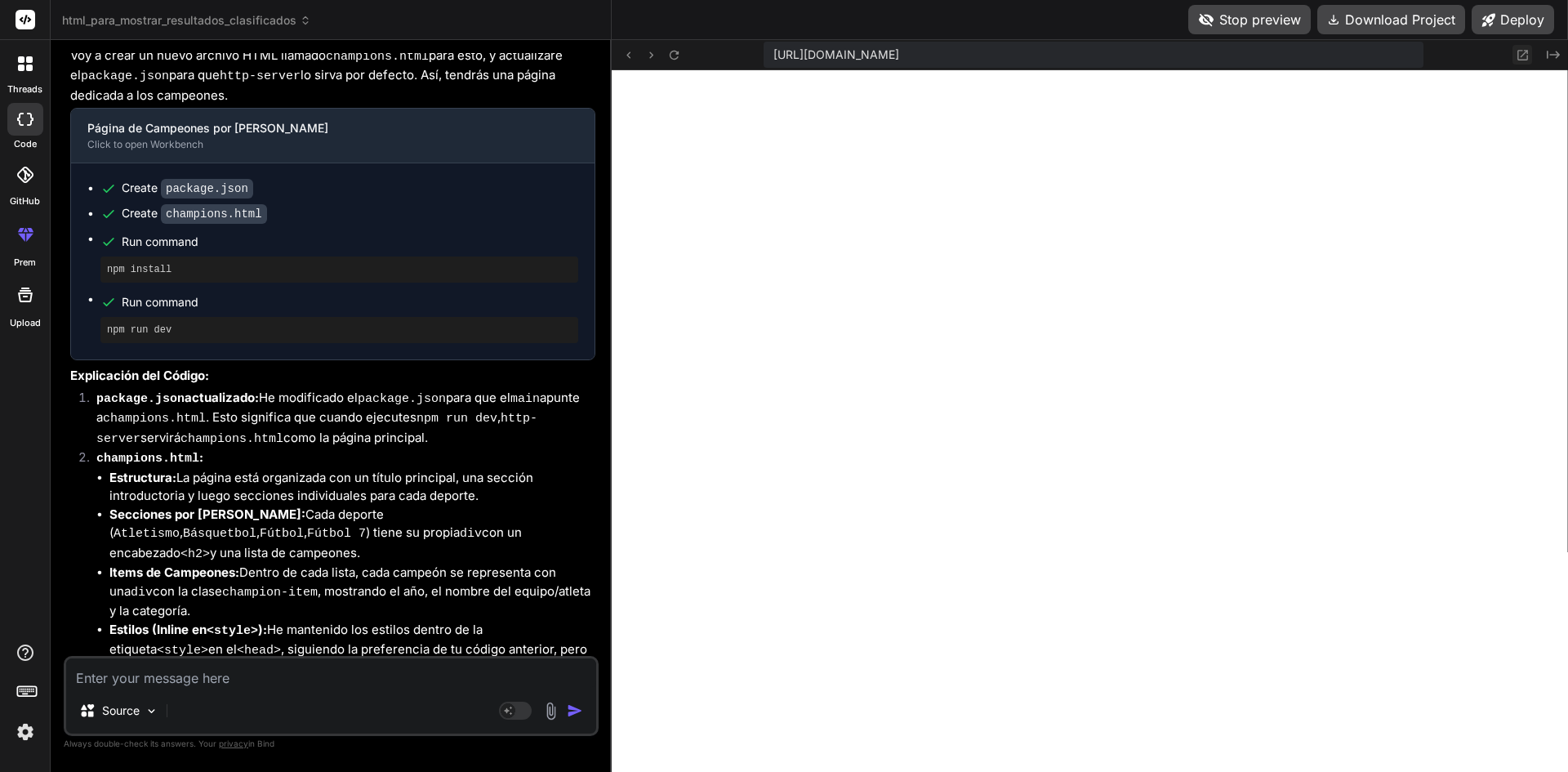 click 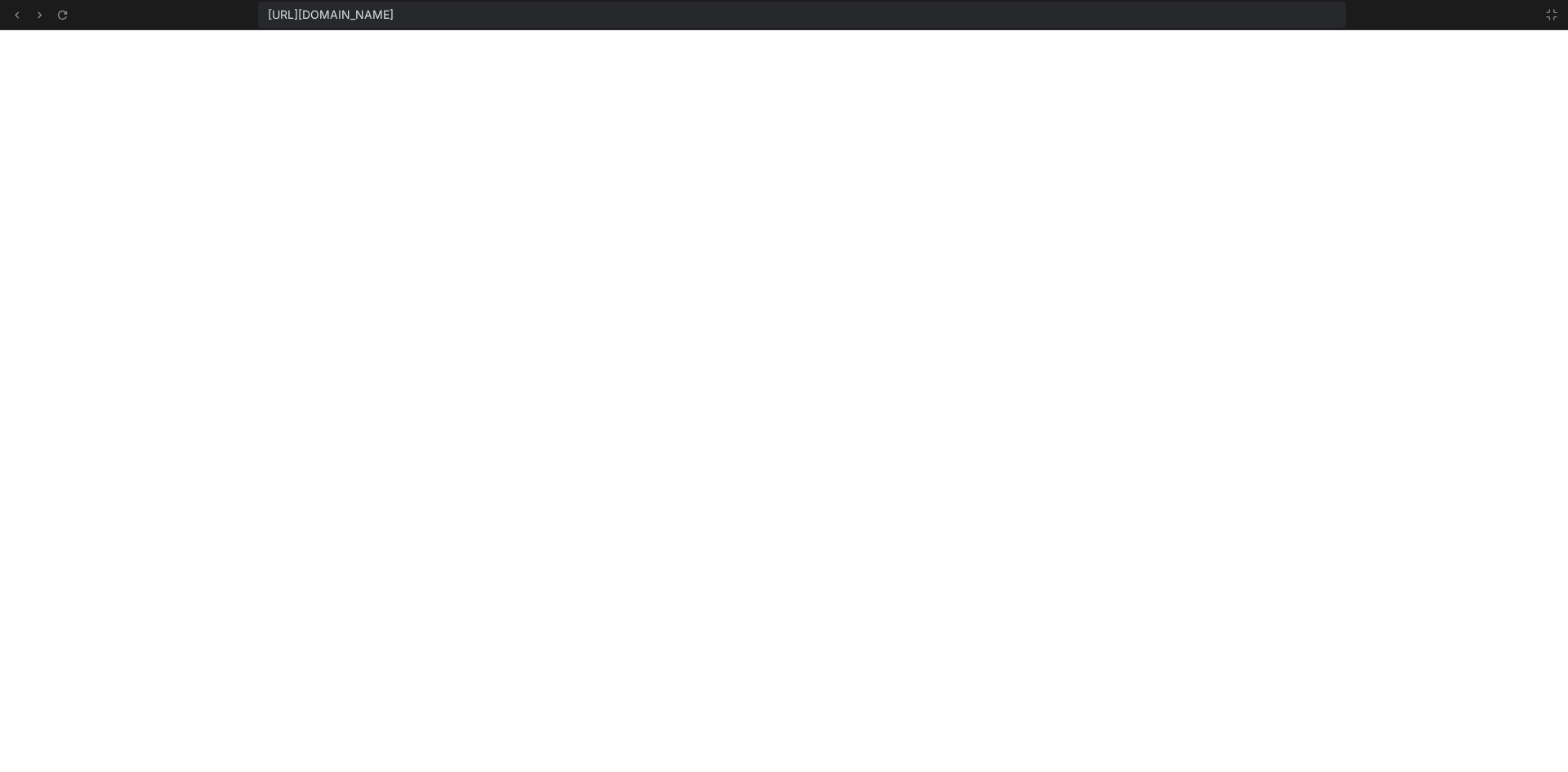 scroll, scrollTop: 4098, scrollLeft: 0, axis: vertical 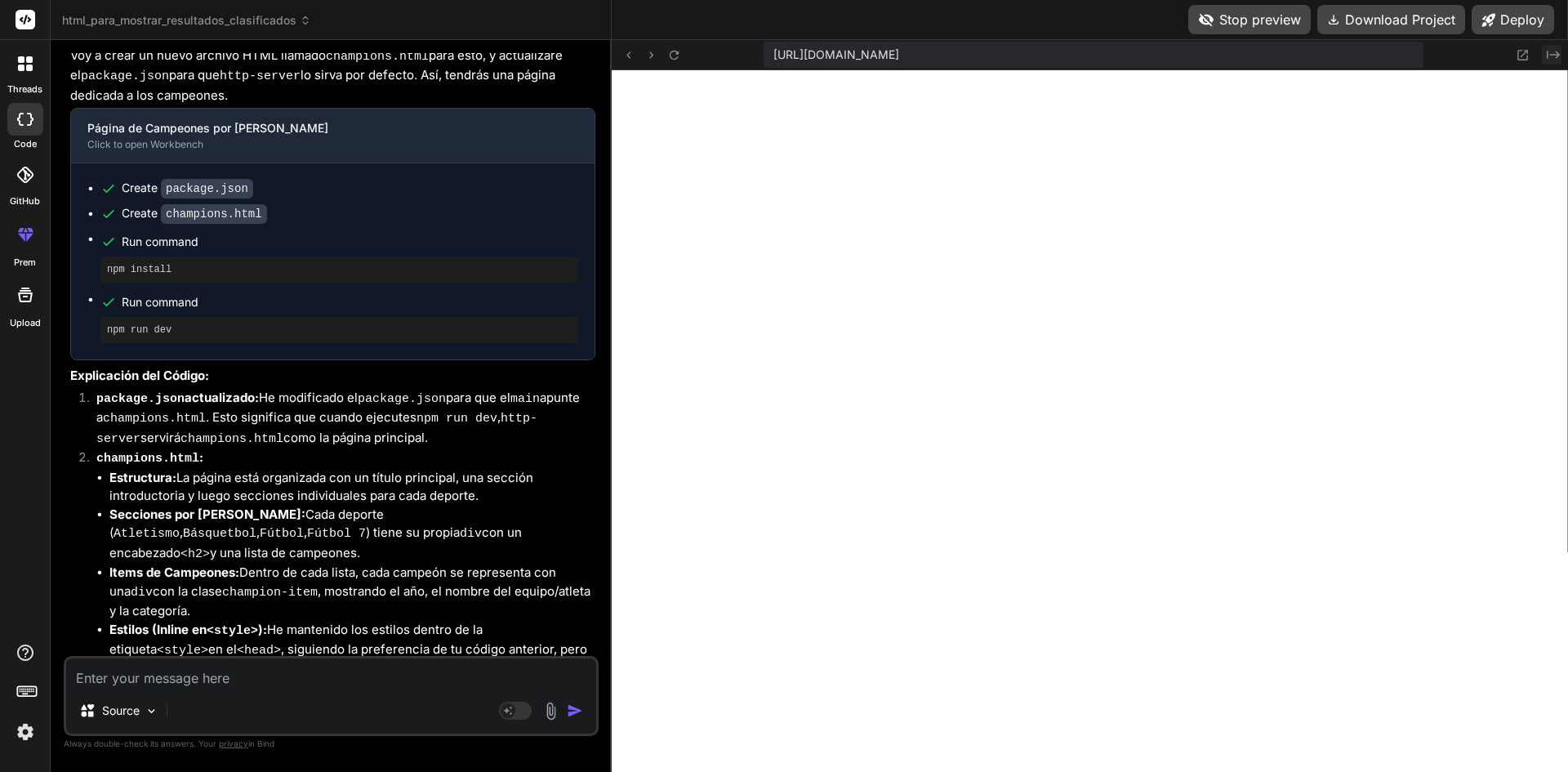 click on "Created with Pixso." 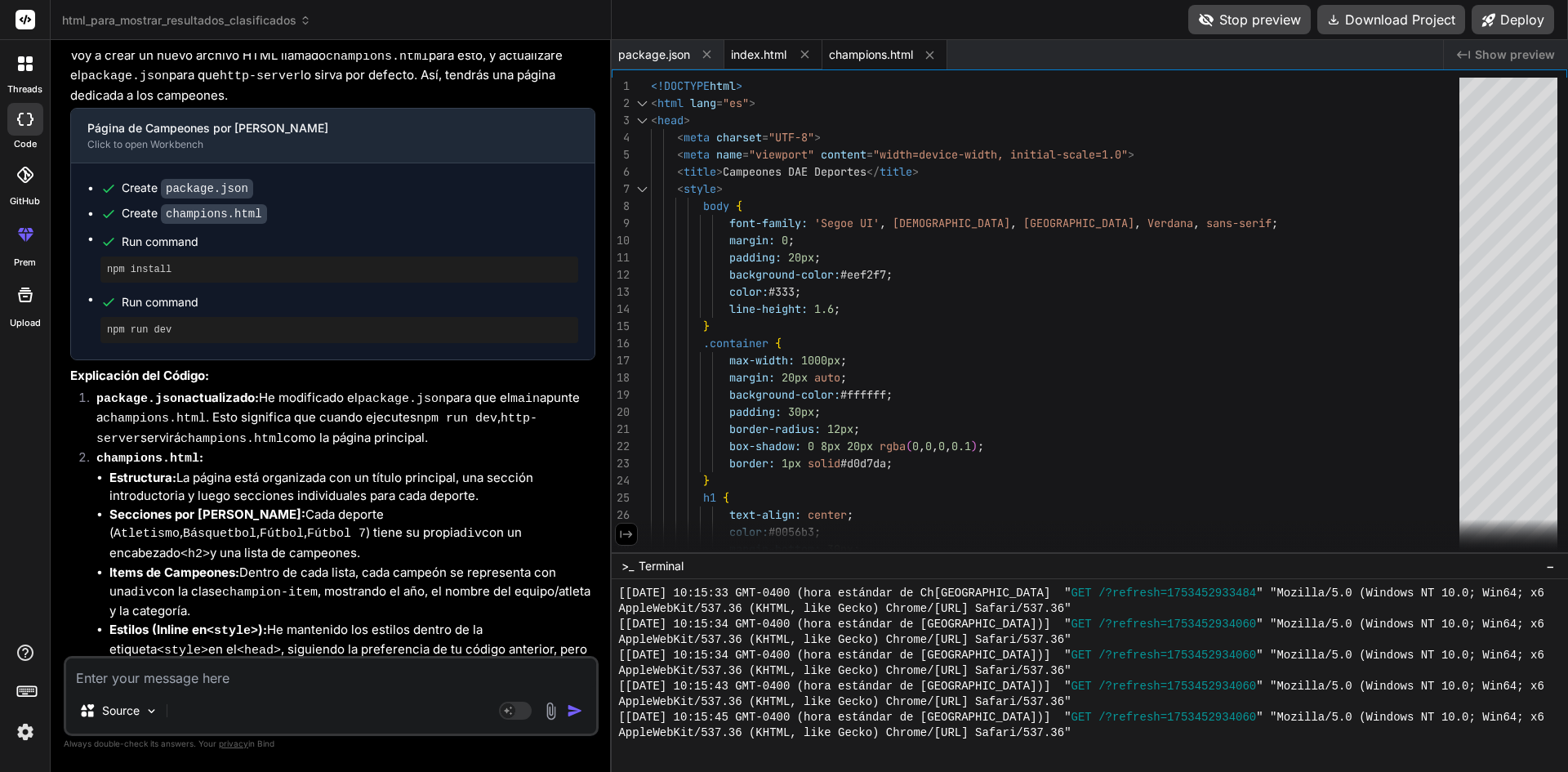 click on "index.html" at bounding box center (759, 55) 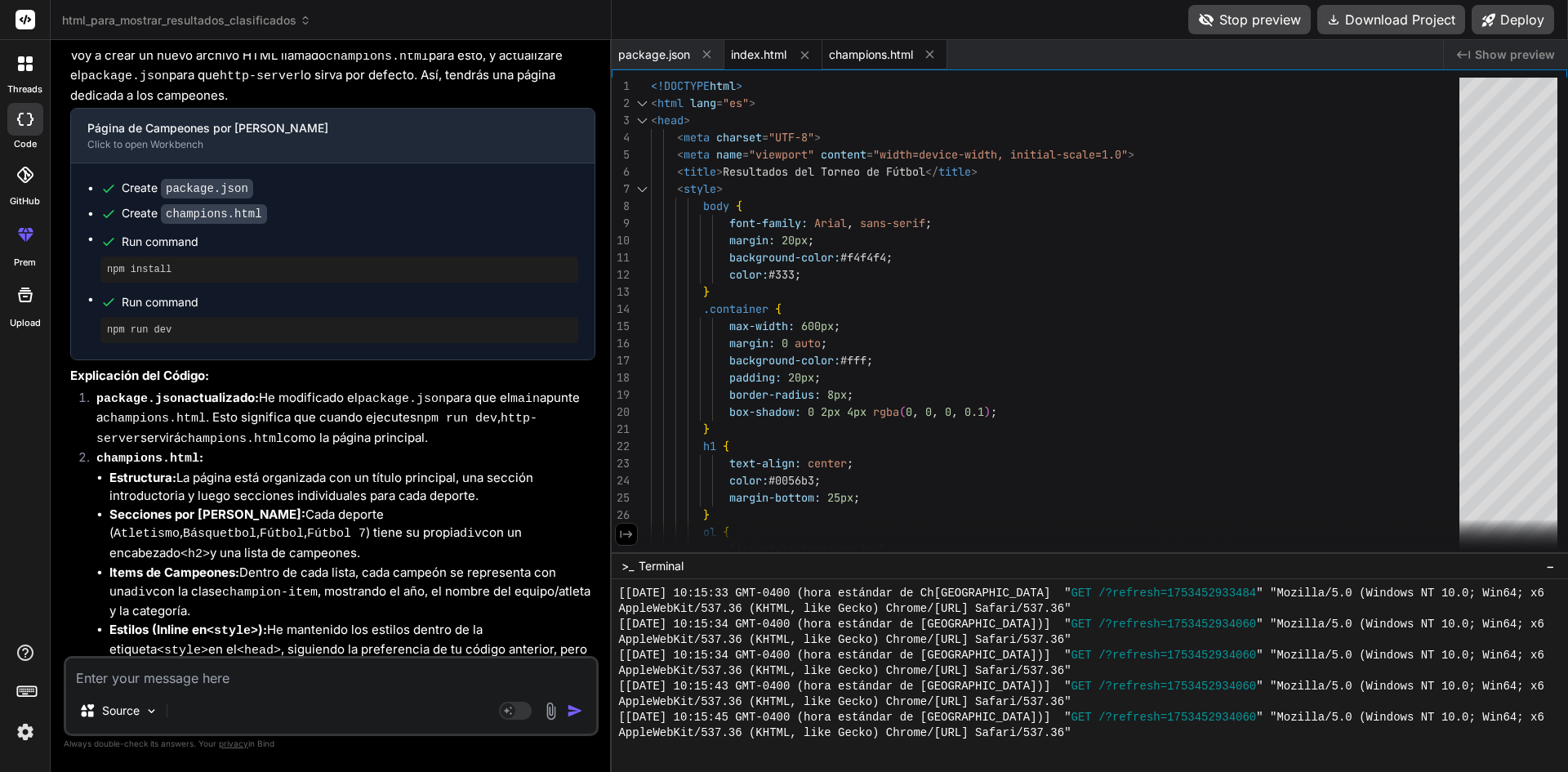 click on "champions.html" at bounding box center [871, 55] 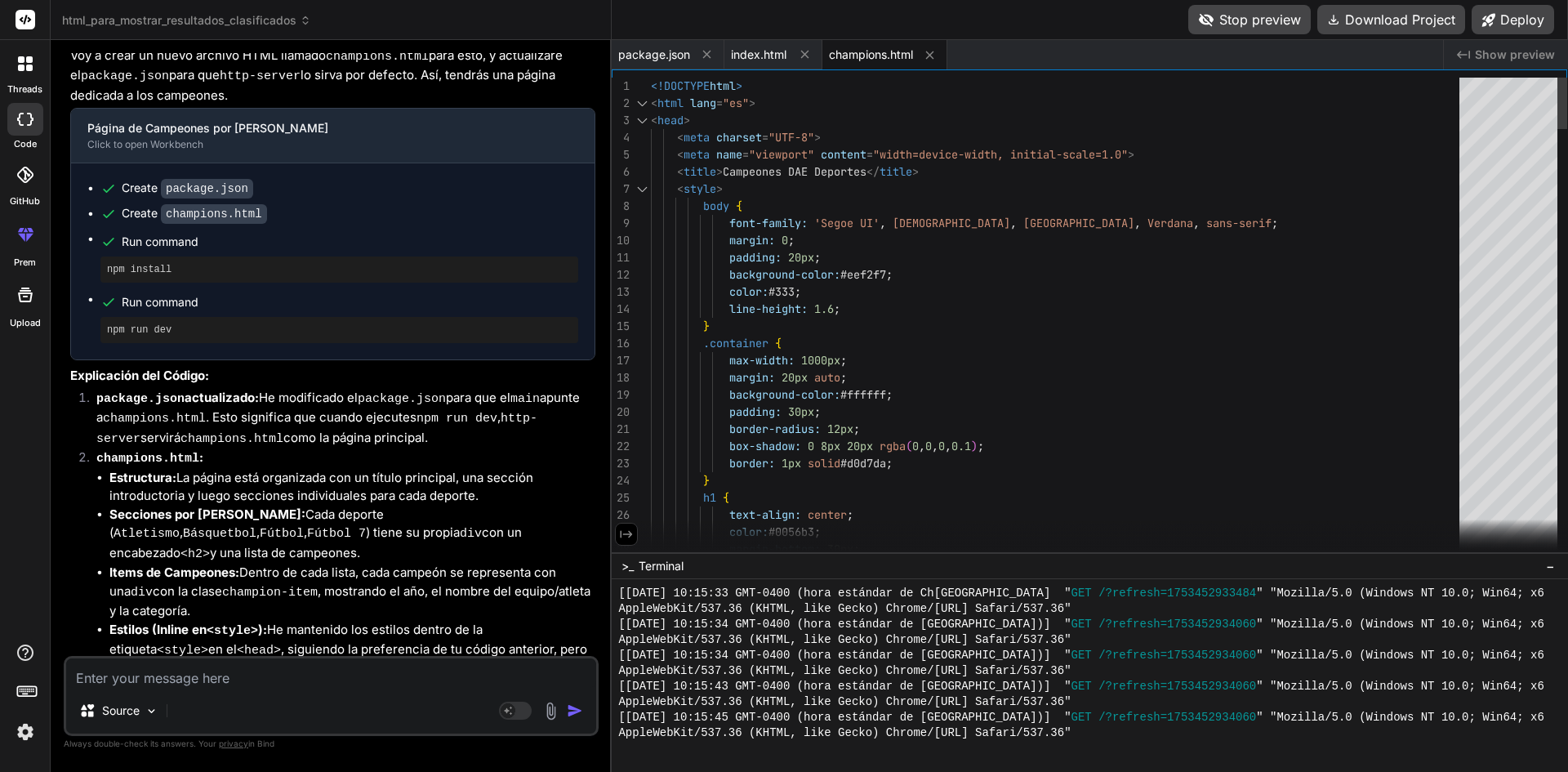 scroll, scrollTop: 0, scrollLeft: 0, axis: both 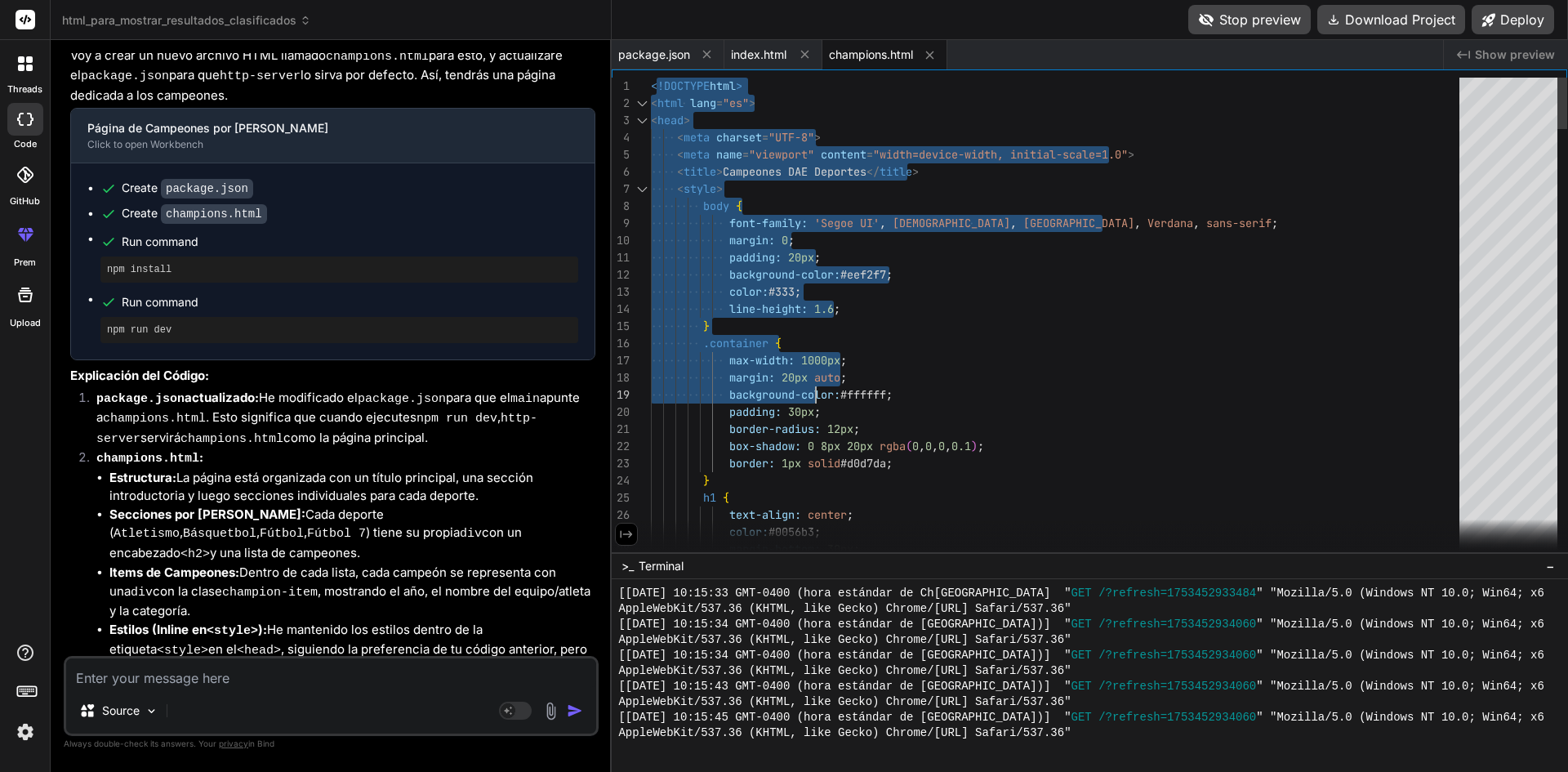 drag, startPoint x: 654, startPoint y: 80, endPoint x: 832, endPoint y: 391, distance: 358.33643 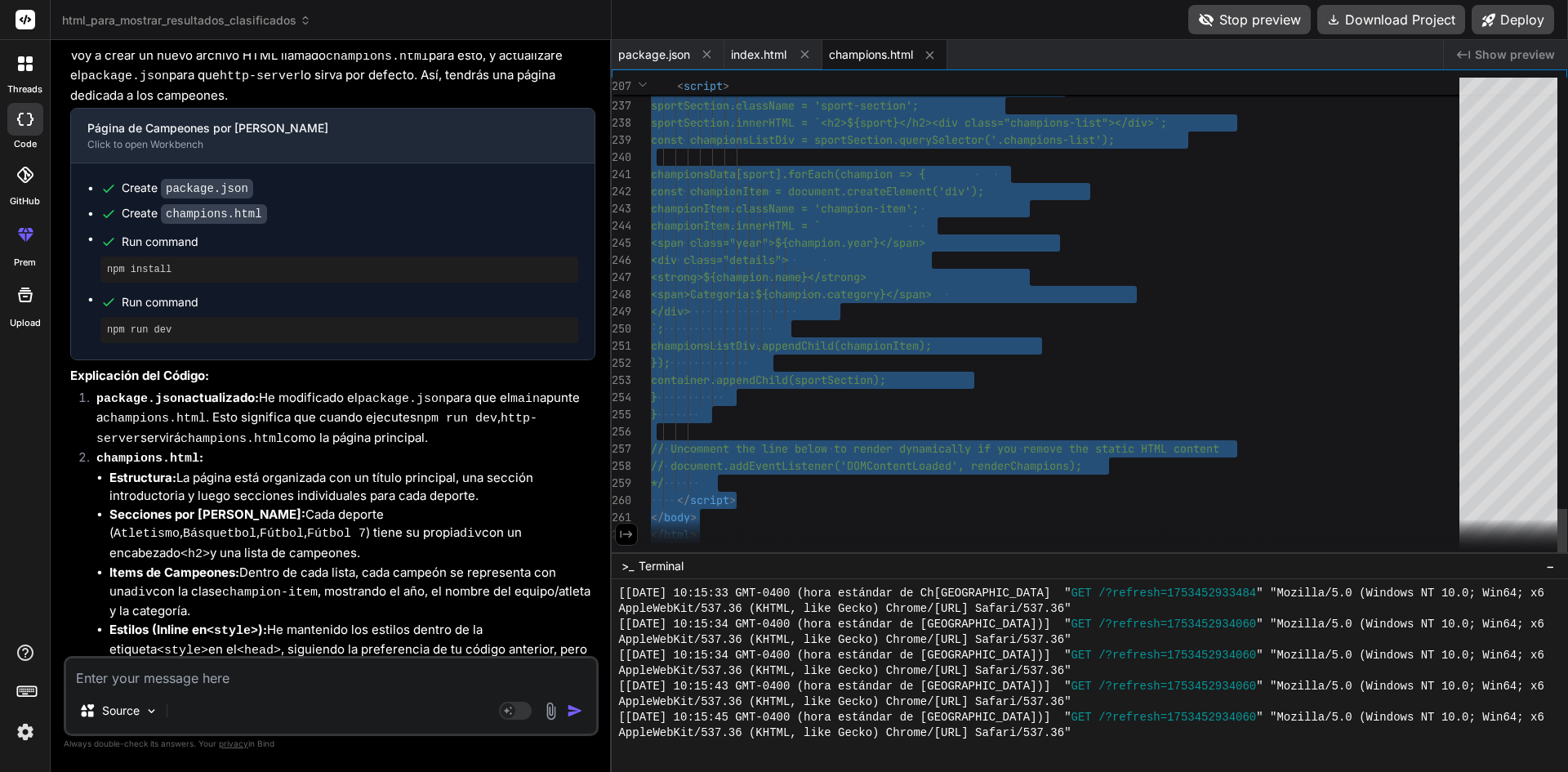 drag, startPoint x: 652, startPoint y: 86, endPoint x: 752, endPoint y: 546, distance: 470.7441 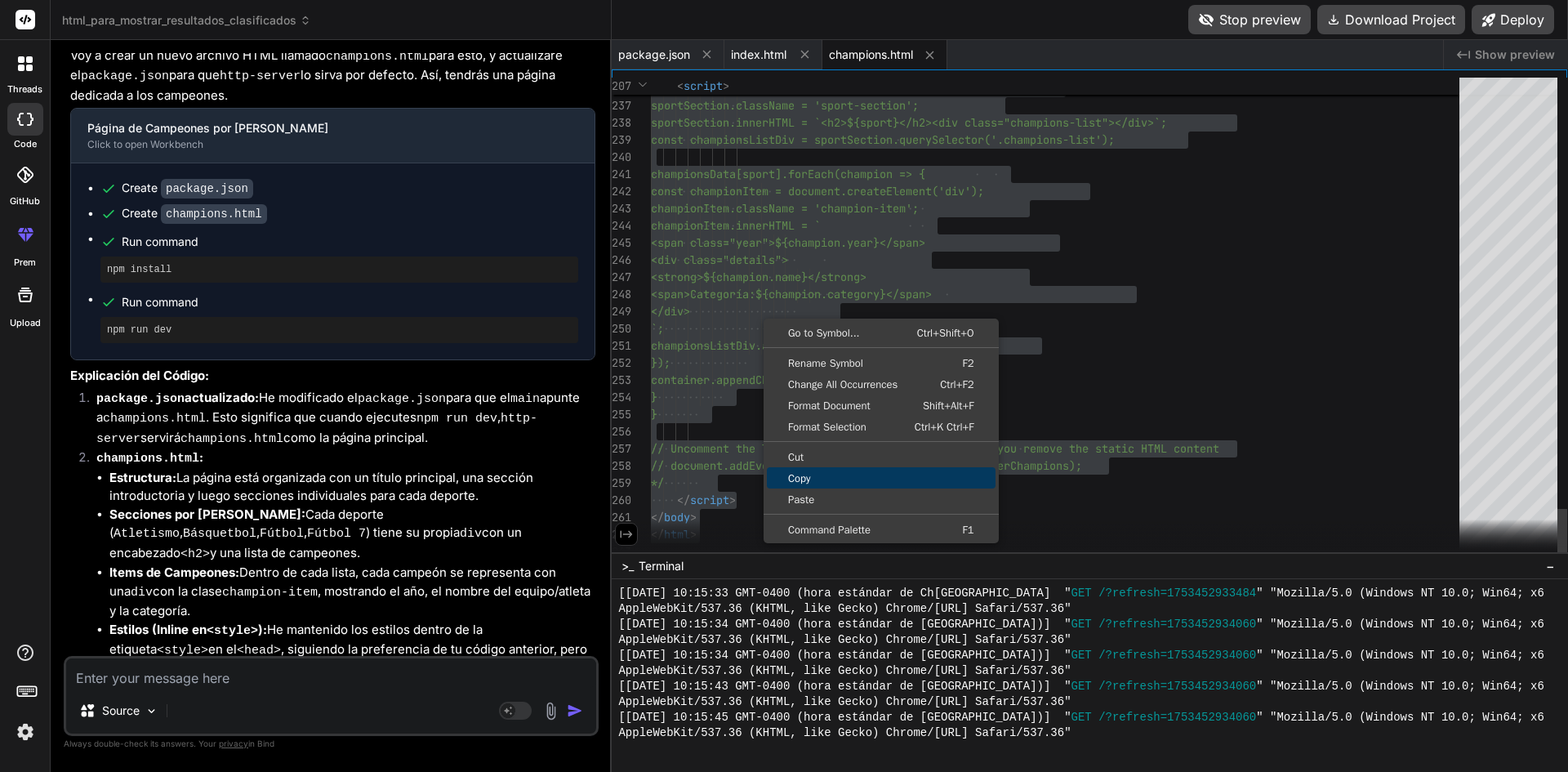 click on "Copy" at bounding box center (881, 478) 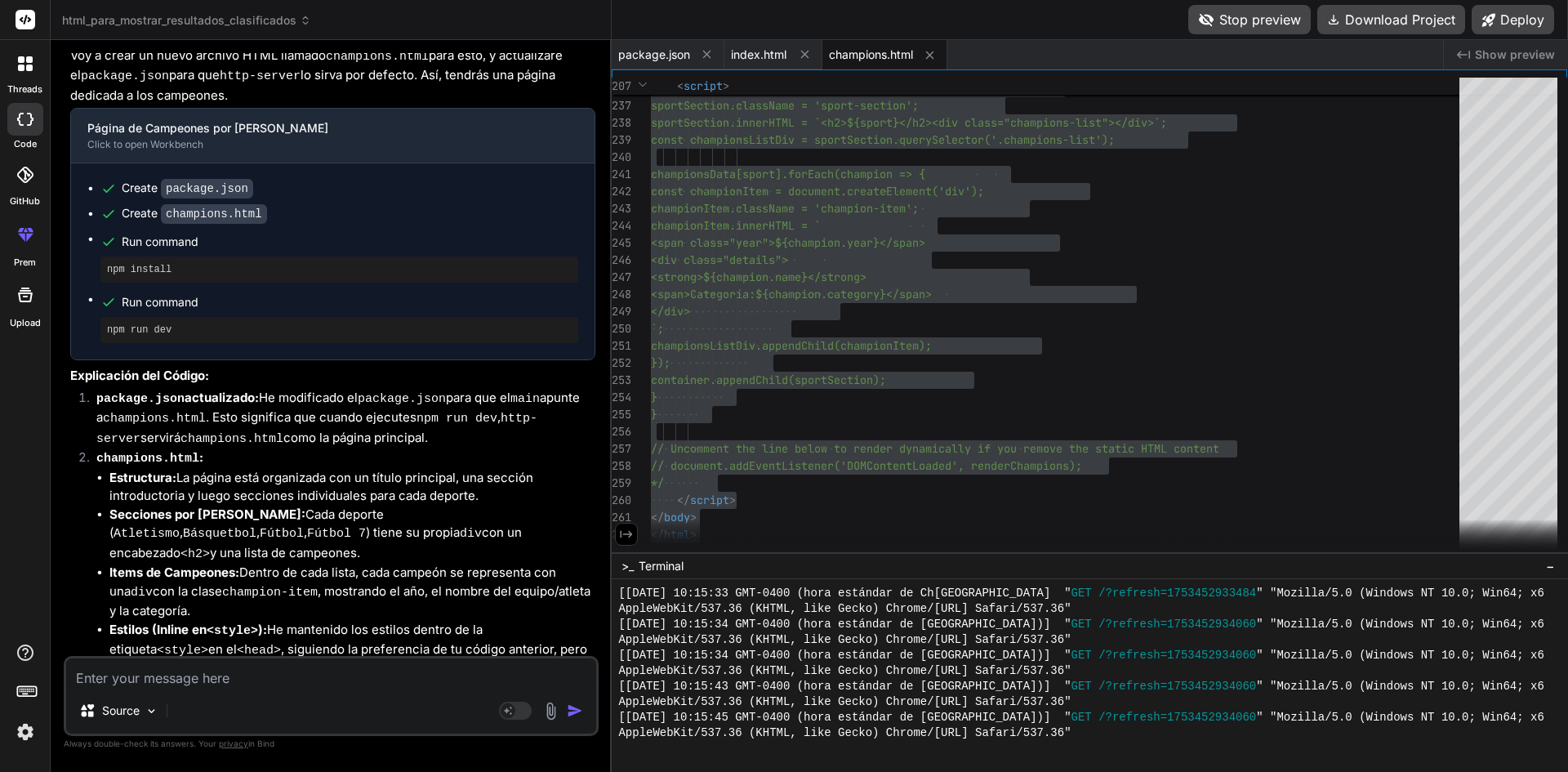 click at bounding box center (331, 673) 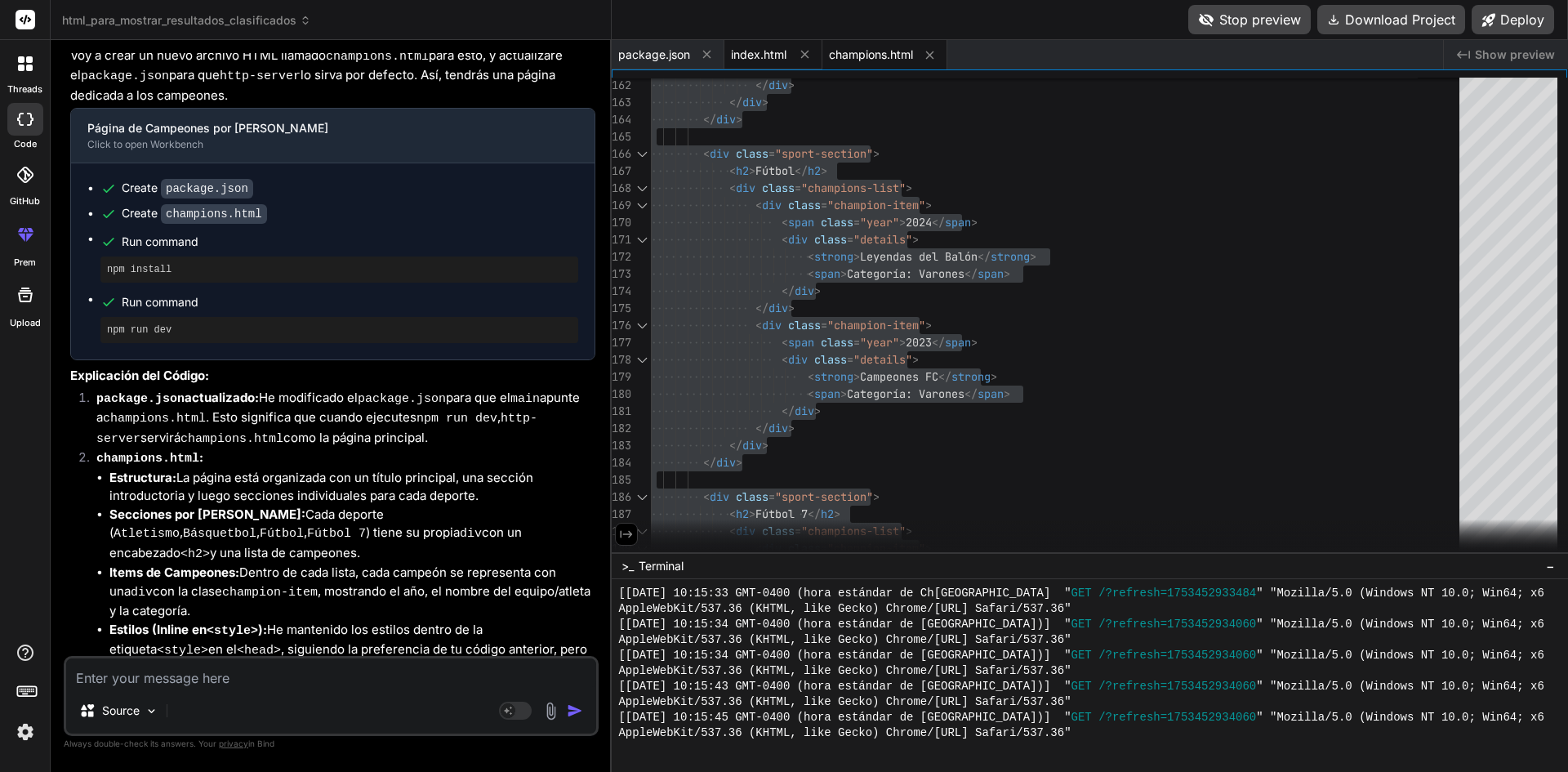 click on "index.html" at bounding box center (759, 55) 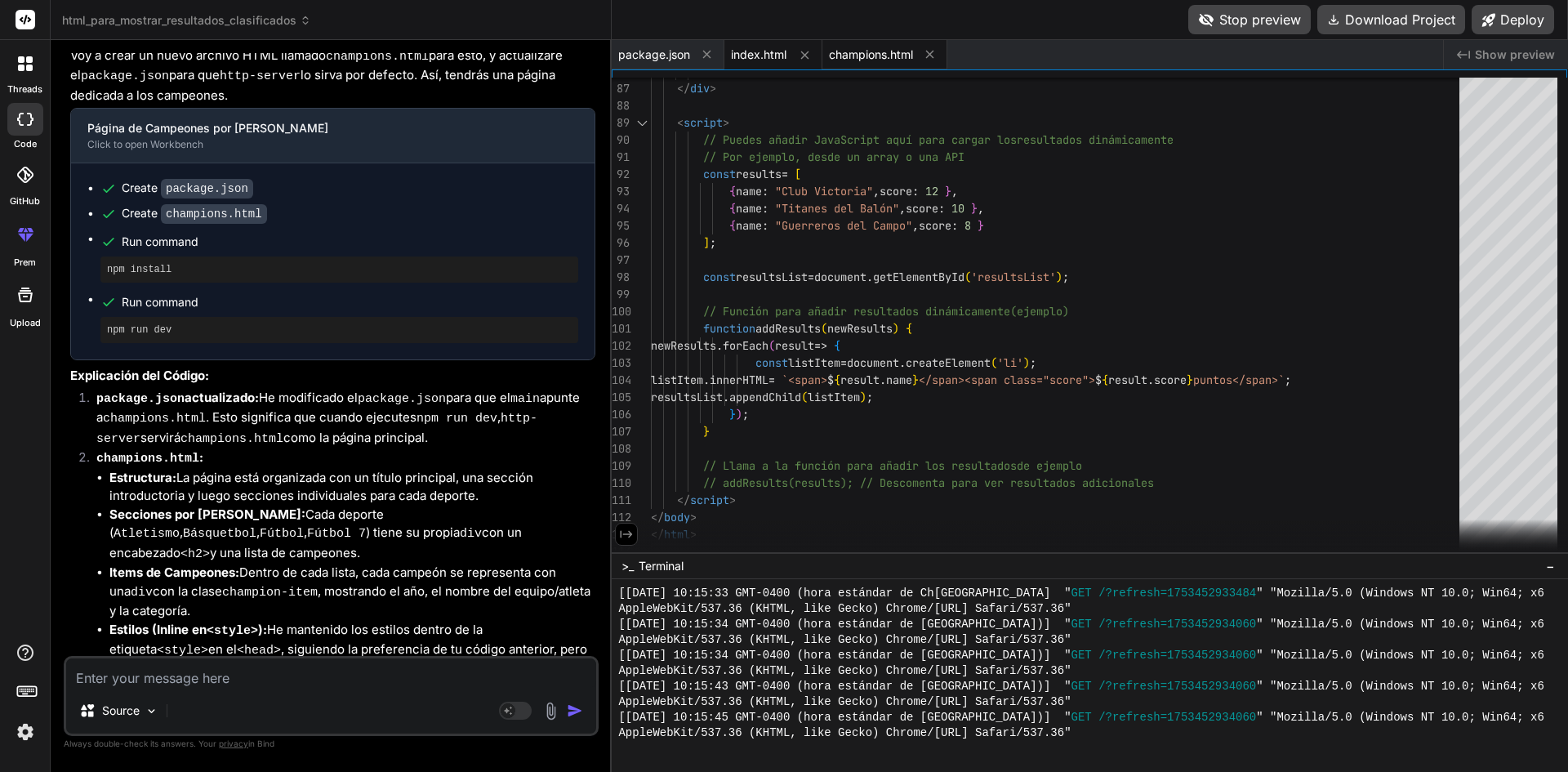 click on "champions.html" at bounding box center [871, 55] 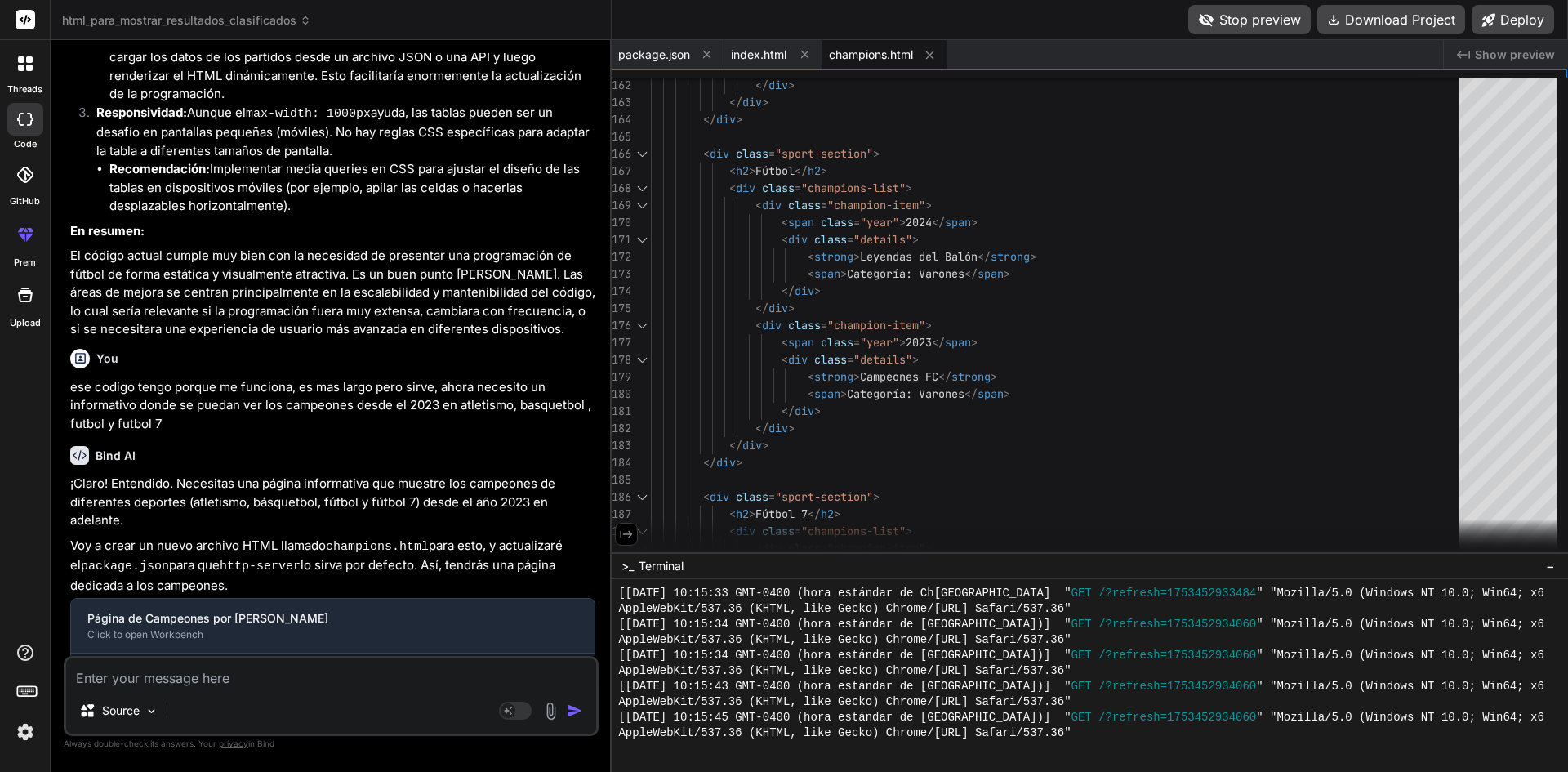 scroll, scrollTop: 6562, scrollLeft: 0, axis: vertical 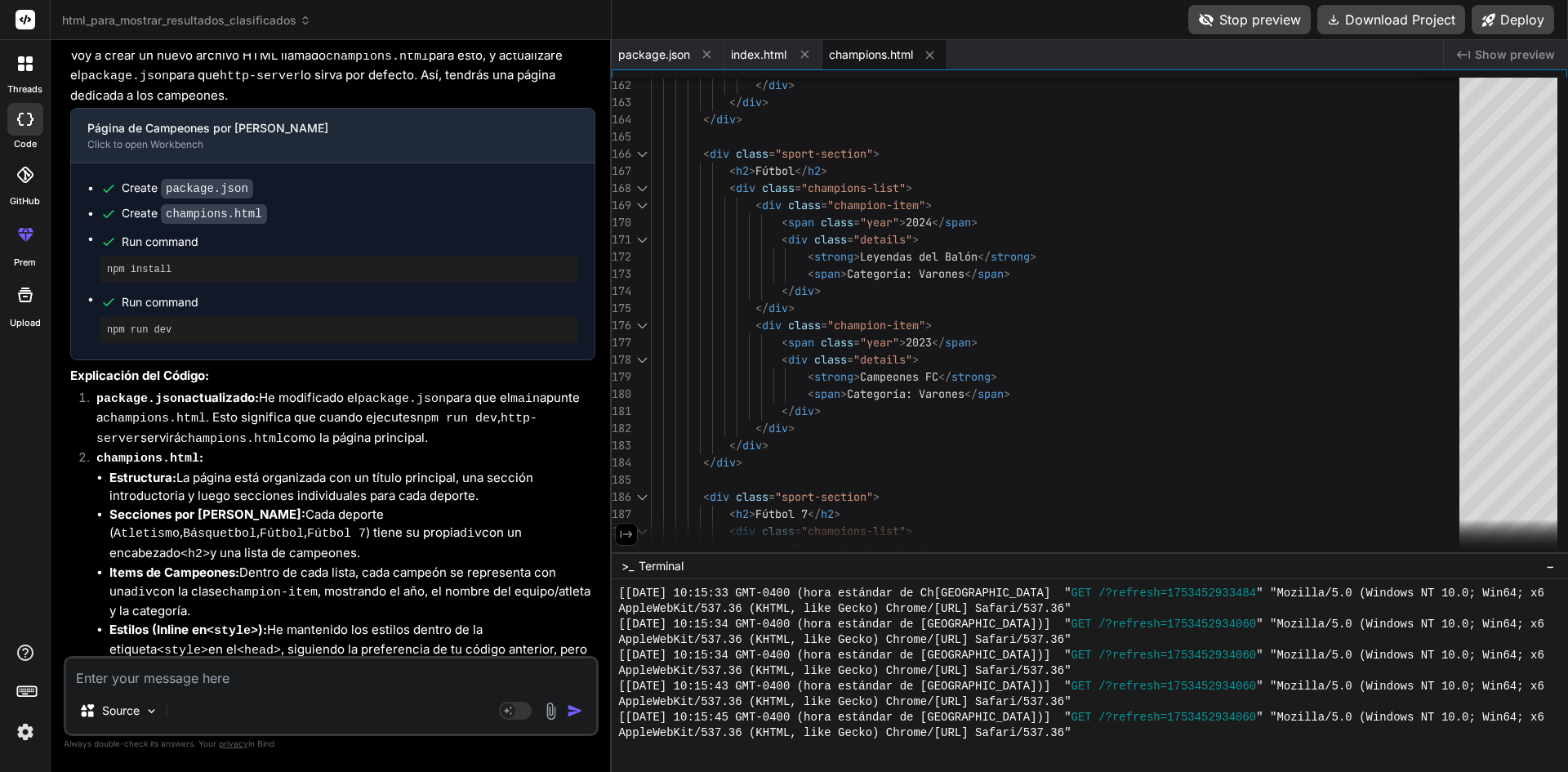 click at bounding box center (331, 673) 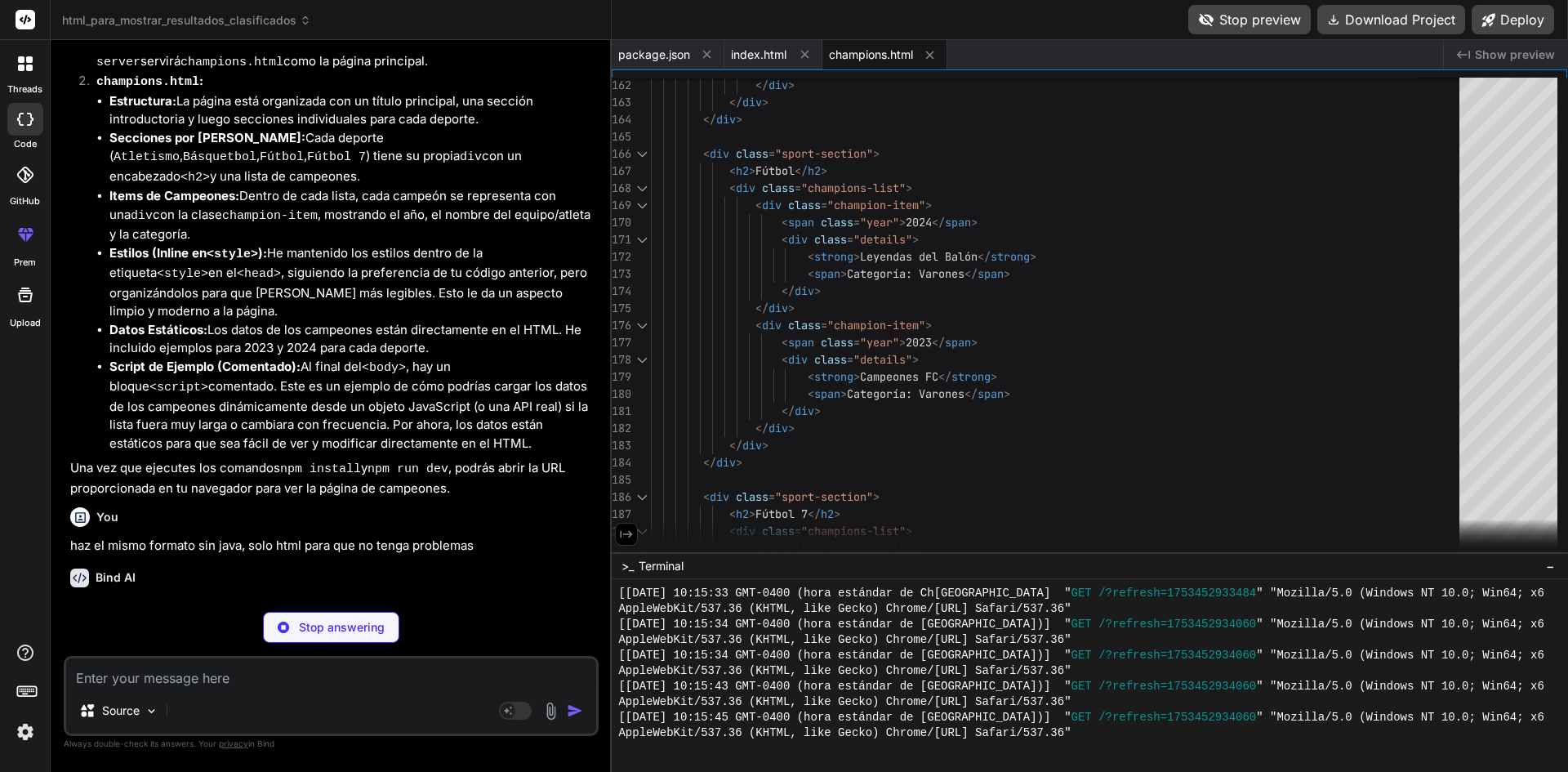 scroll, scrollTop: 6942, scrollLeft: 0, axis: vertical 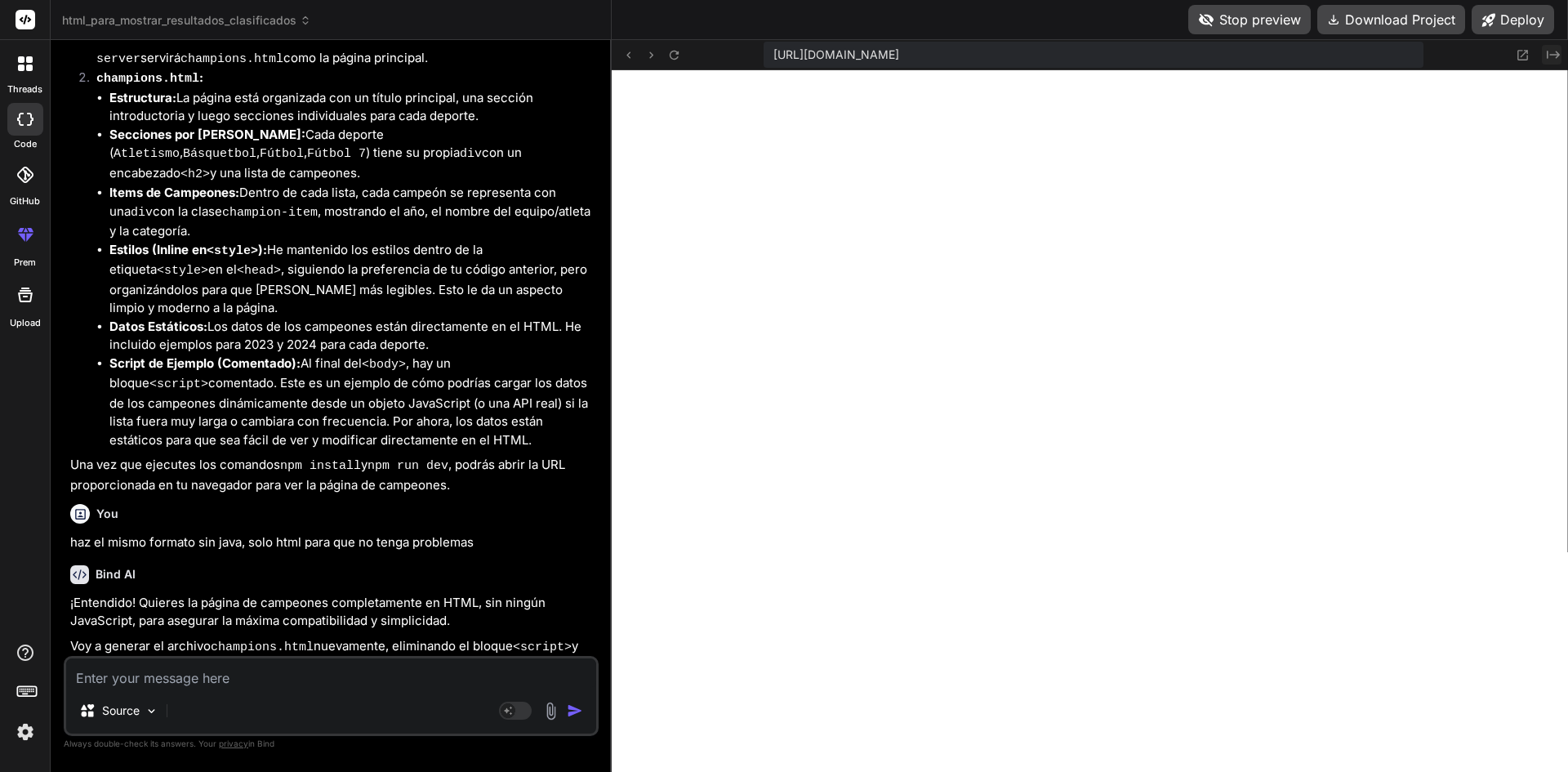 click on "Created with Pixso." 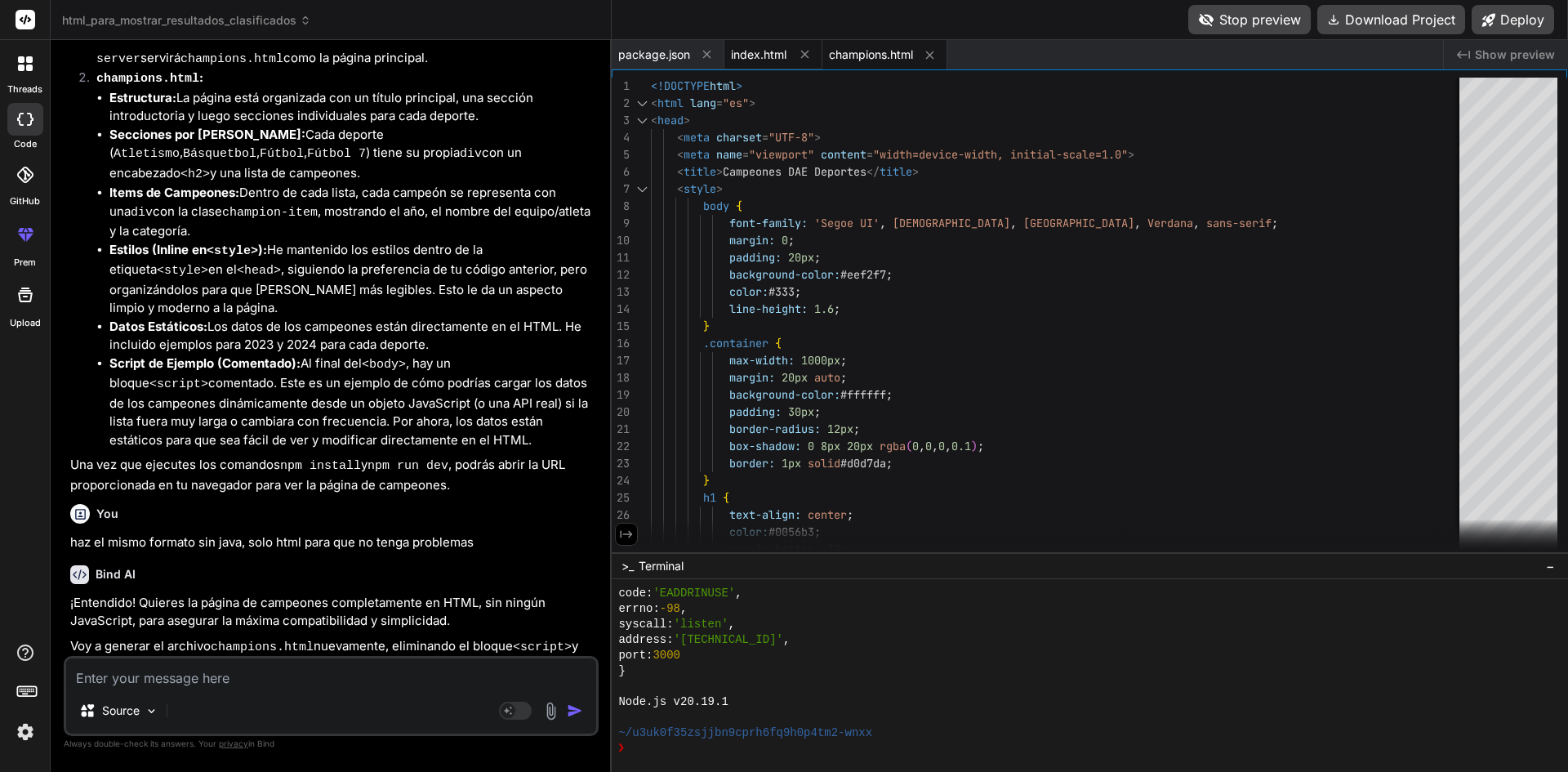 click on "index.html" at bounding box center (759, 55) 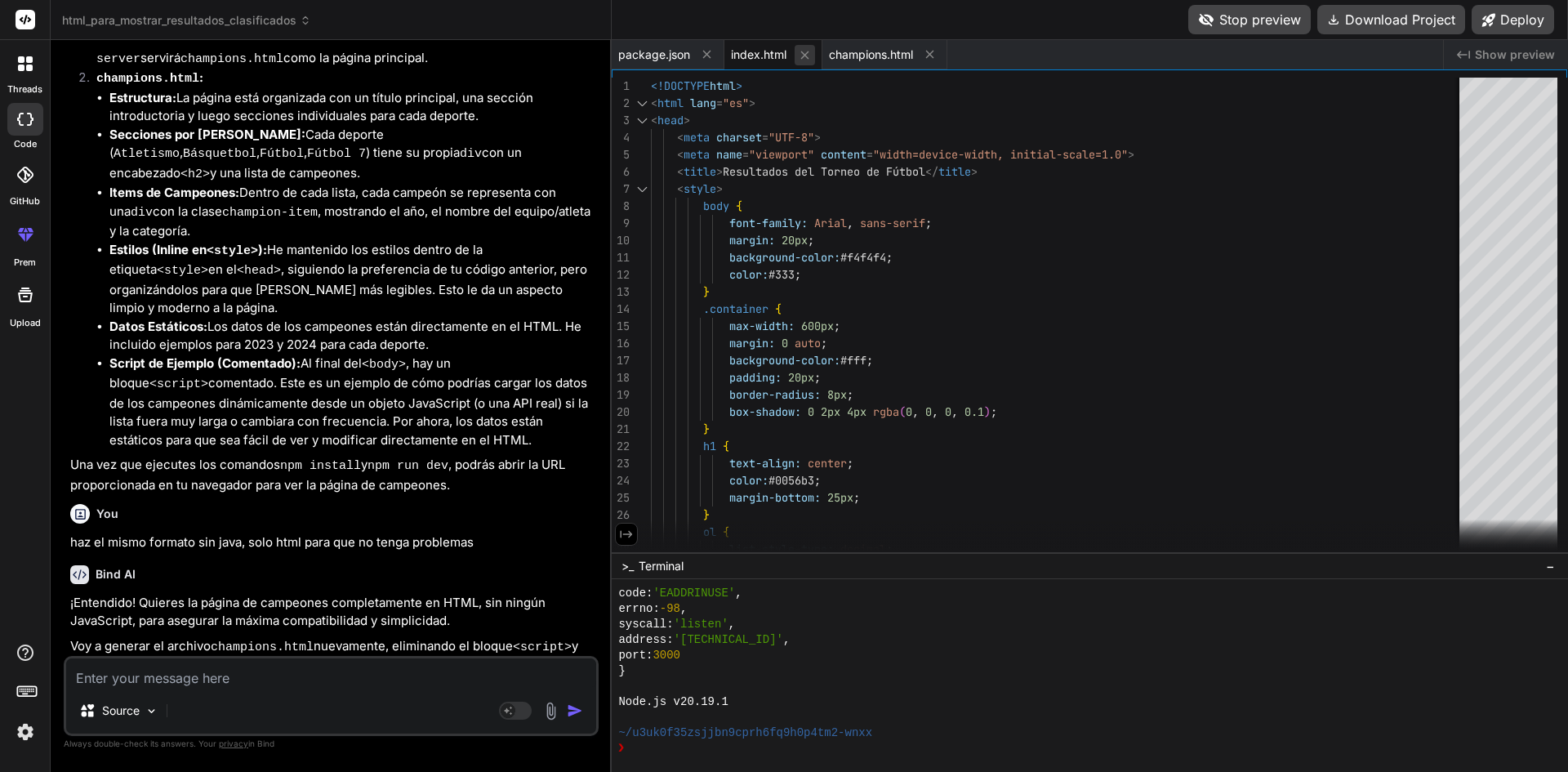 click 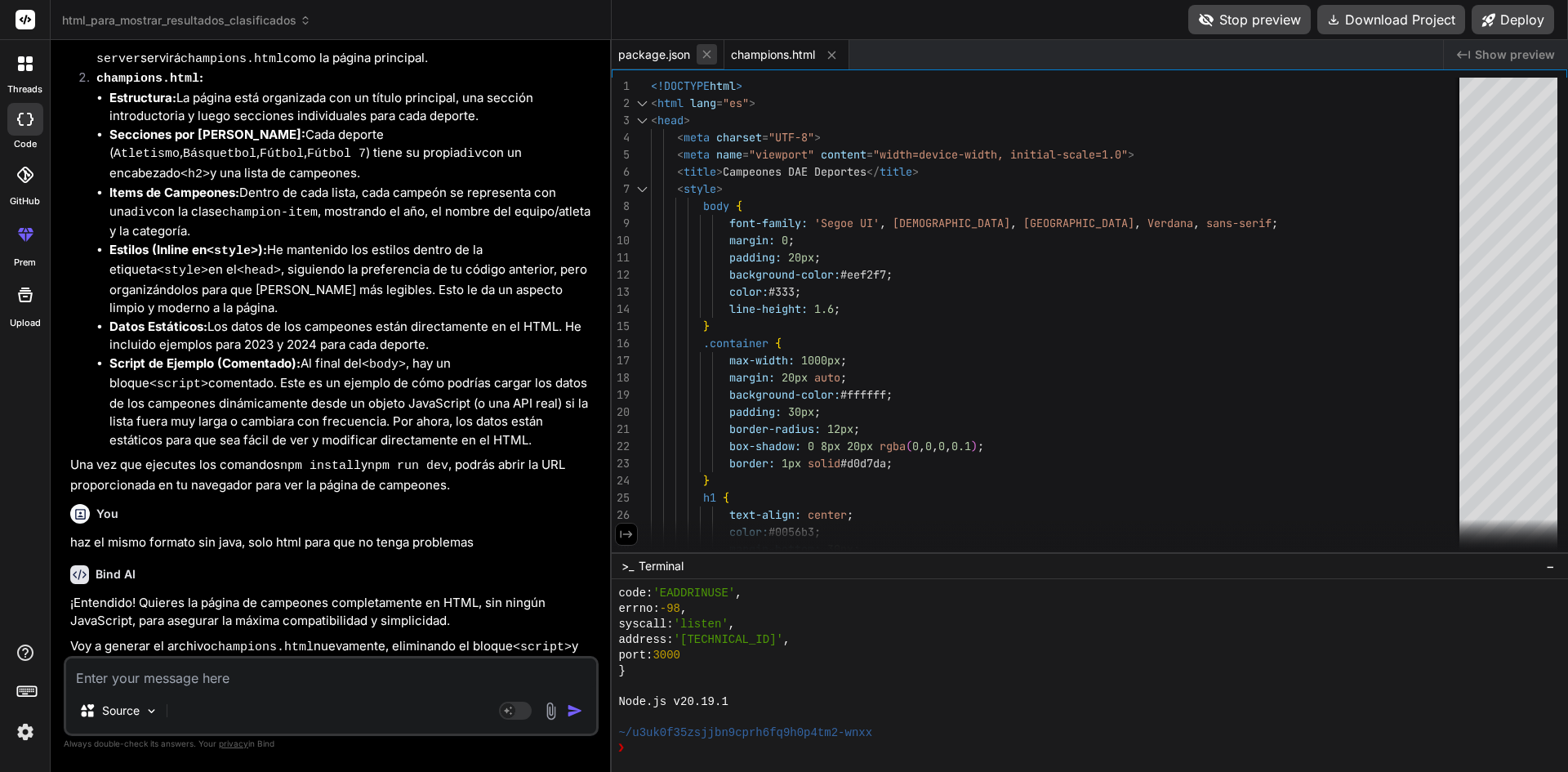 click 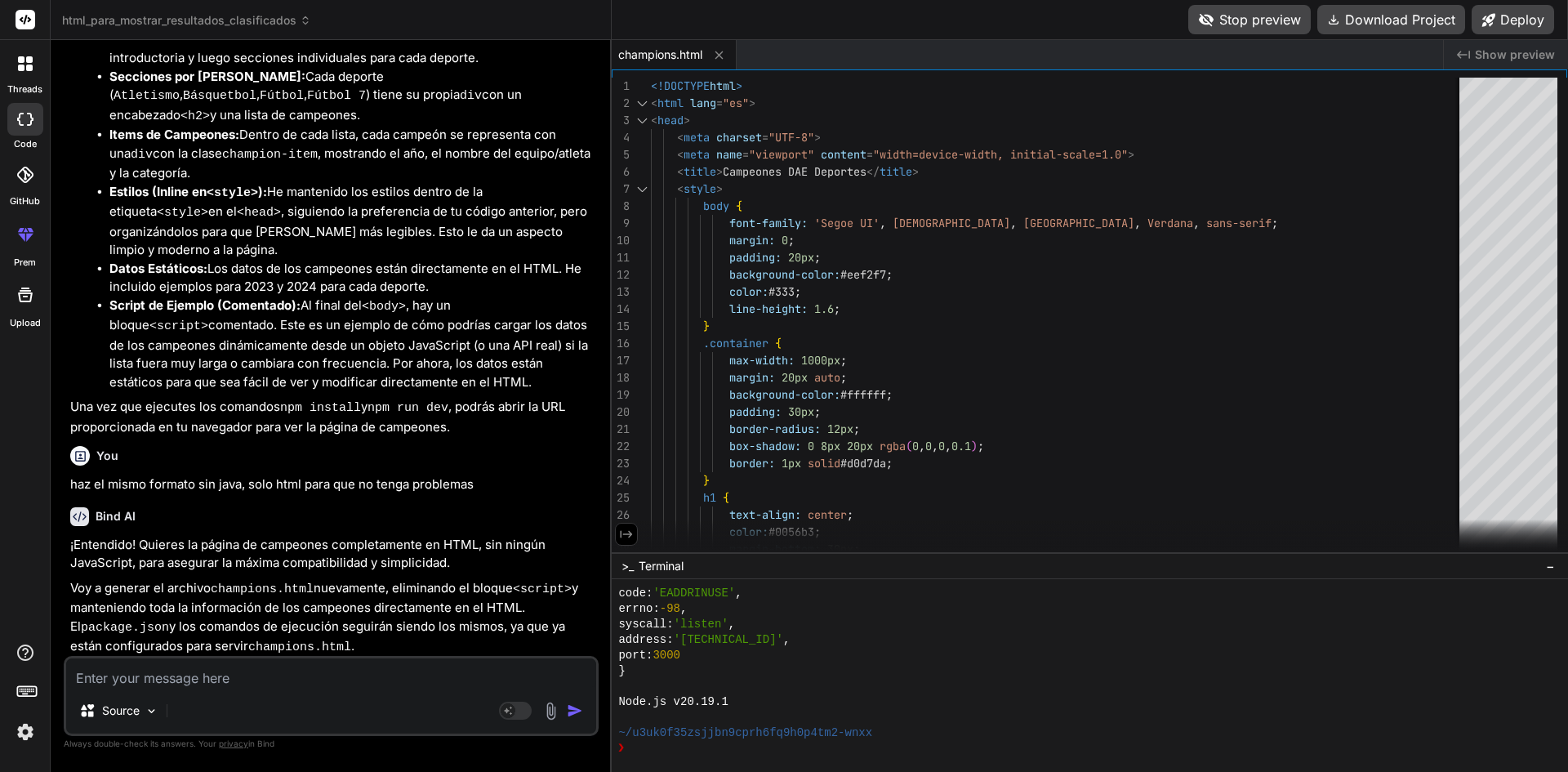 scroll, scrollTop: 7077, scrollLeft: 0, axis: vertical 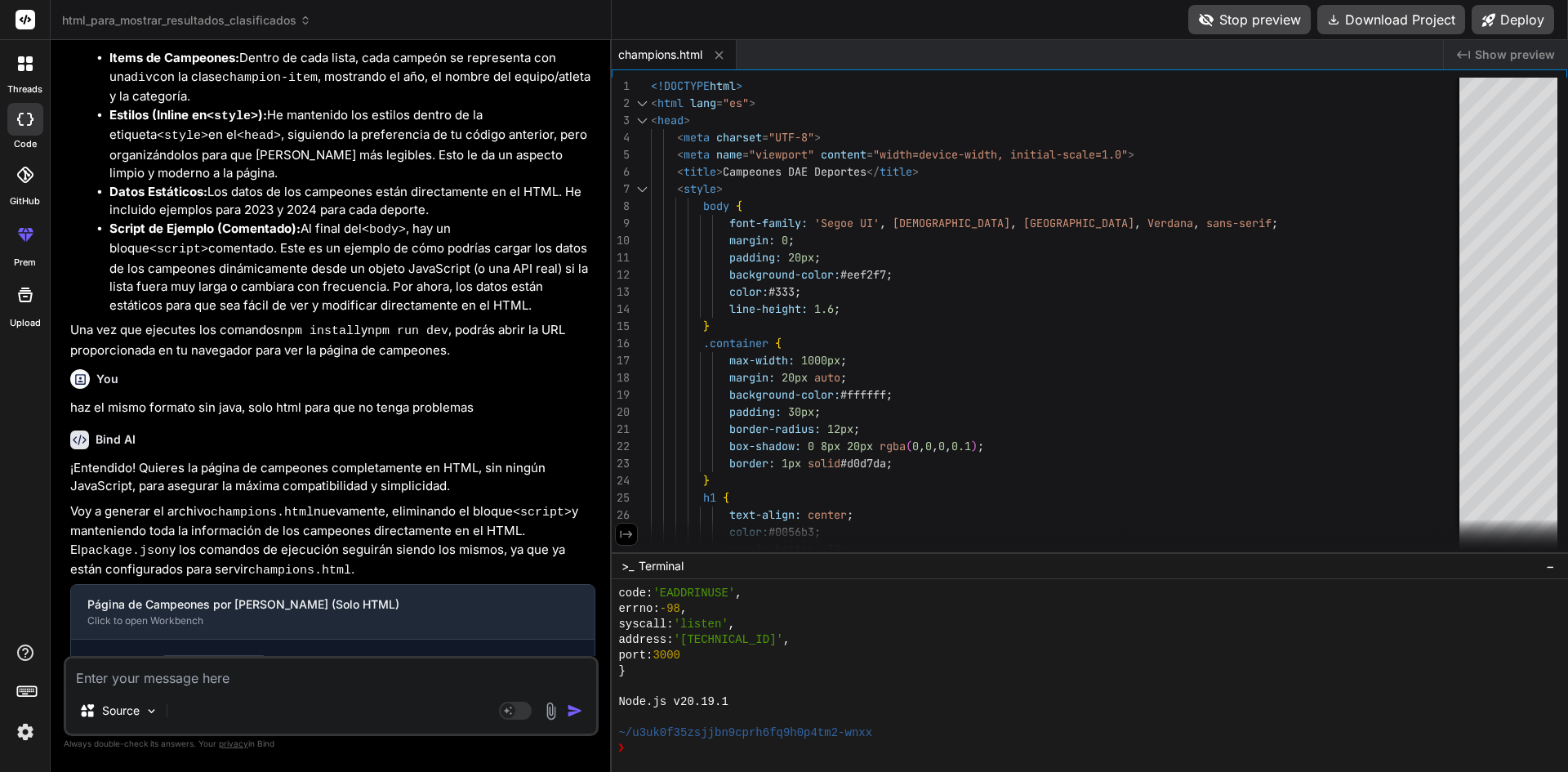 click at bounding box center [331, 673] 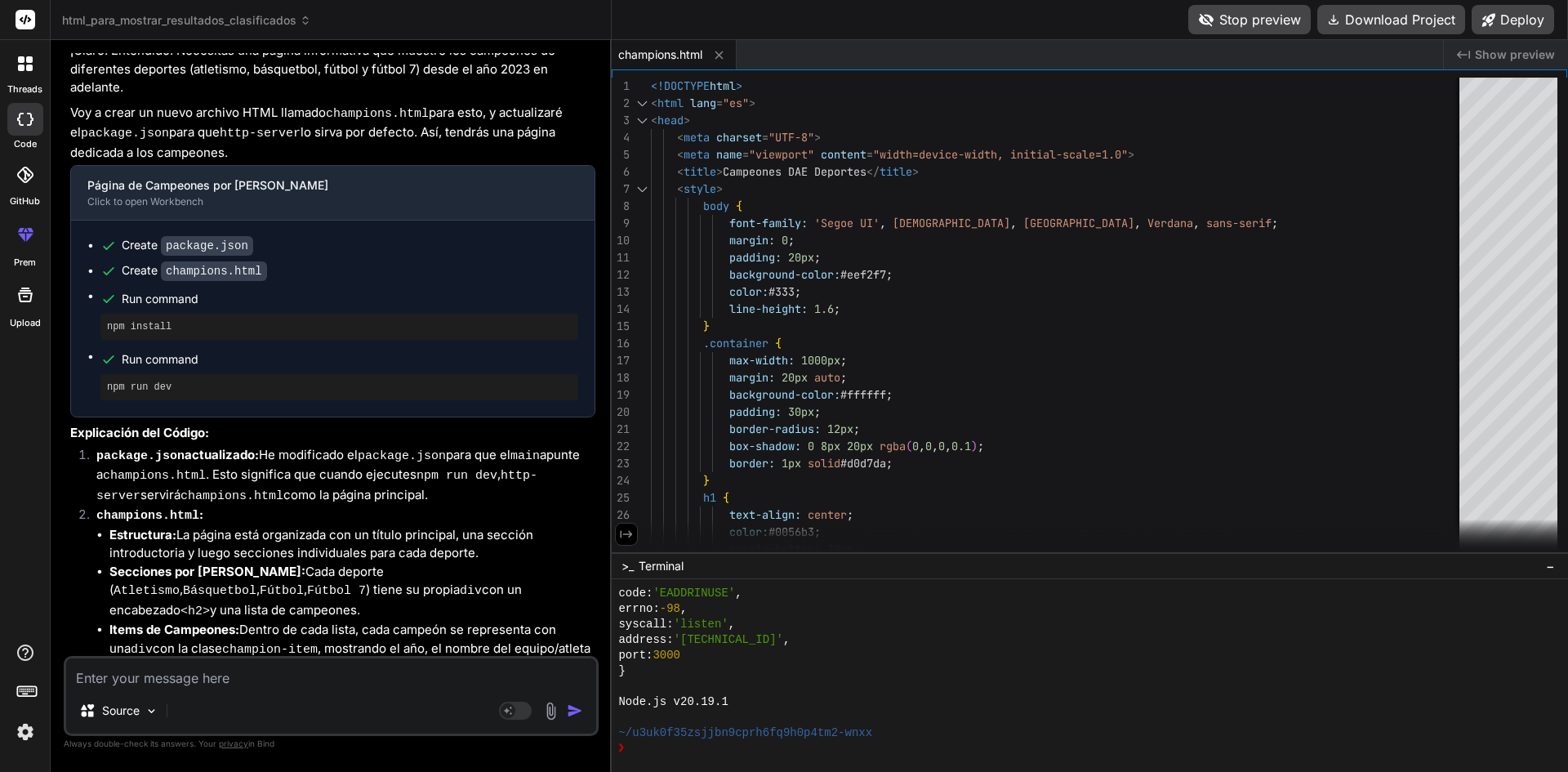 scroll, scrollTop: 7077, scrollLeft: 0, axis: vertical 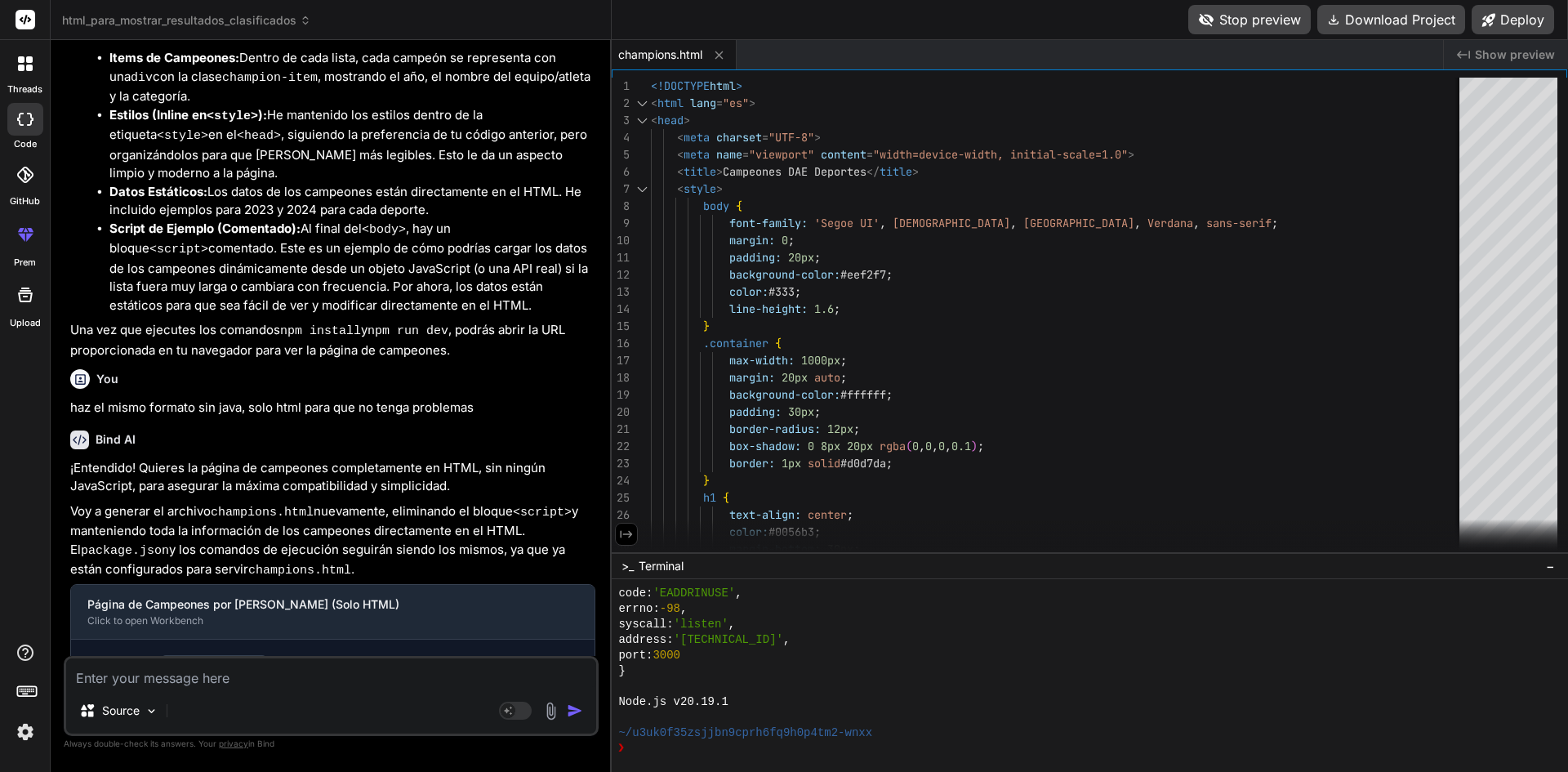 click at bounding box center [331, 673] 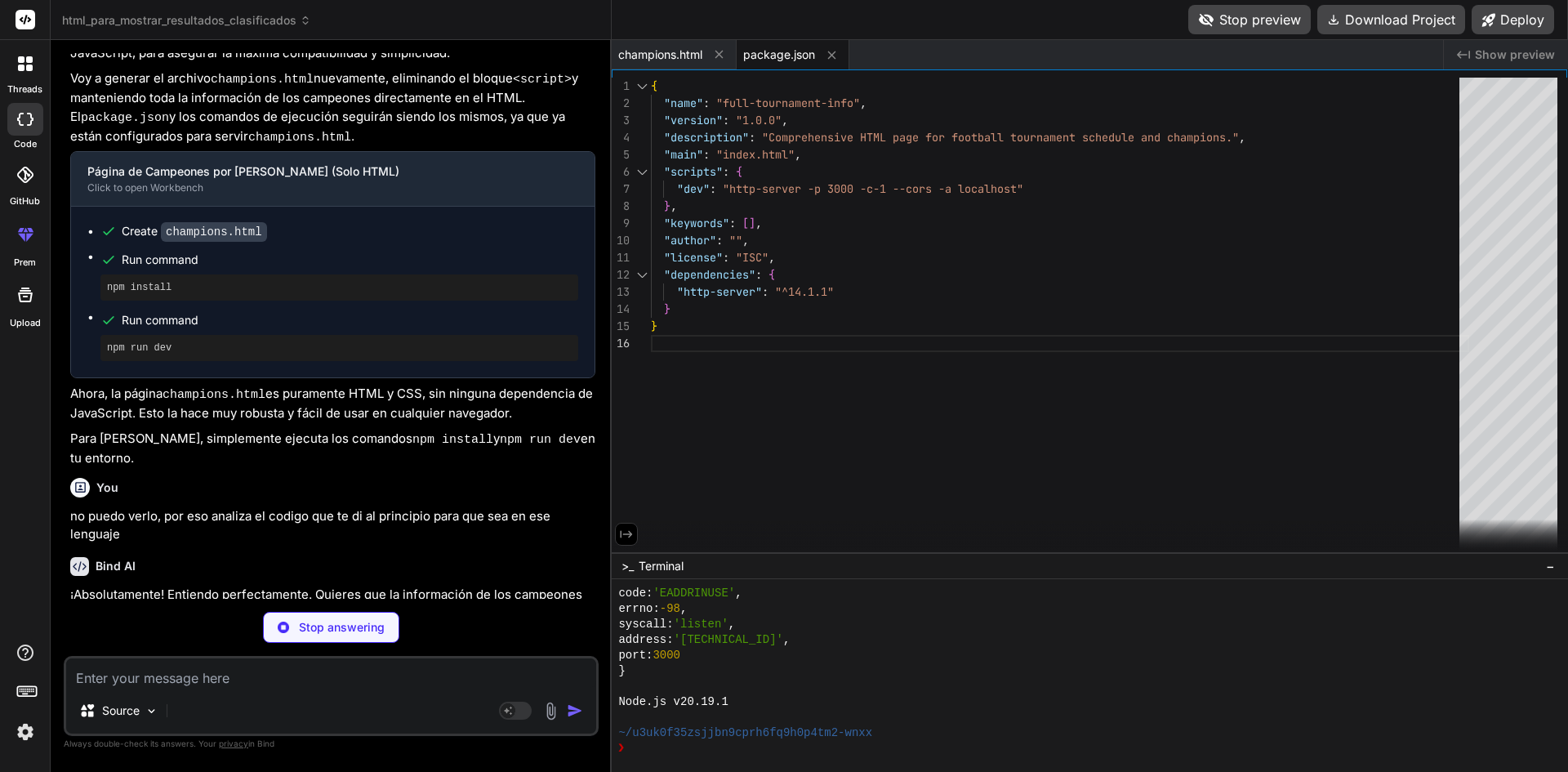 scroll, scrollTop: 7580, scrollLeft: 0, axis: vertical 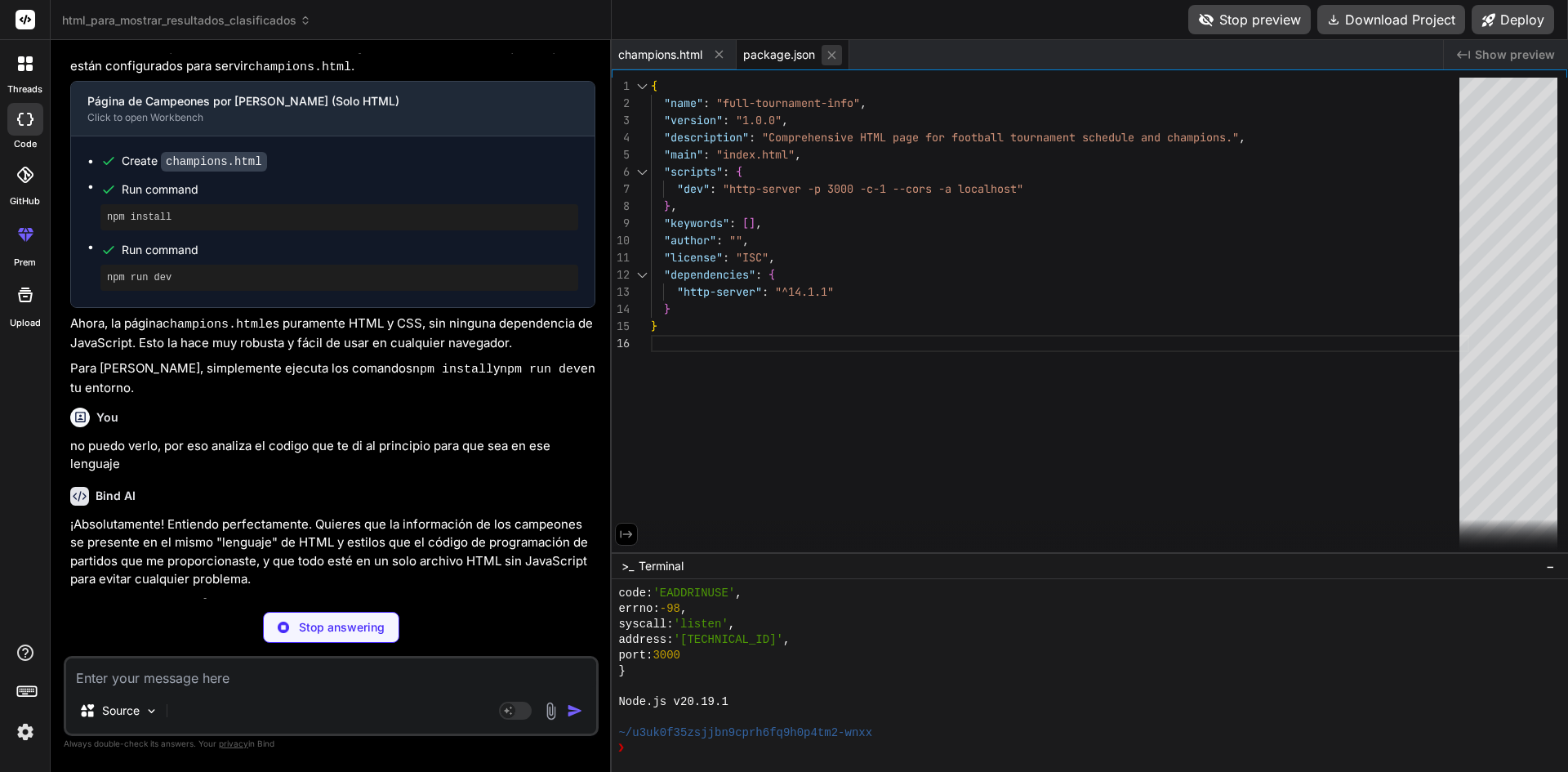 click 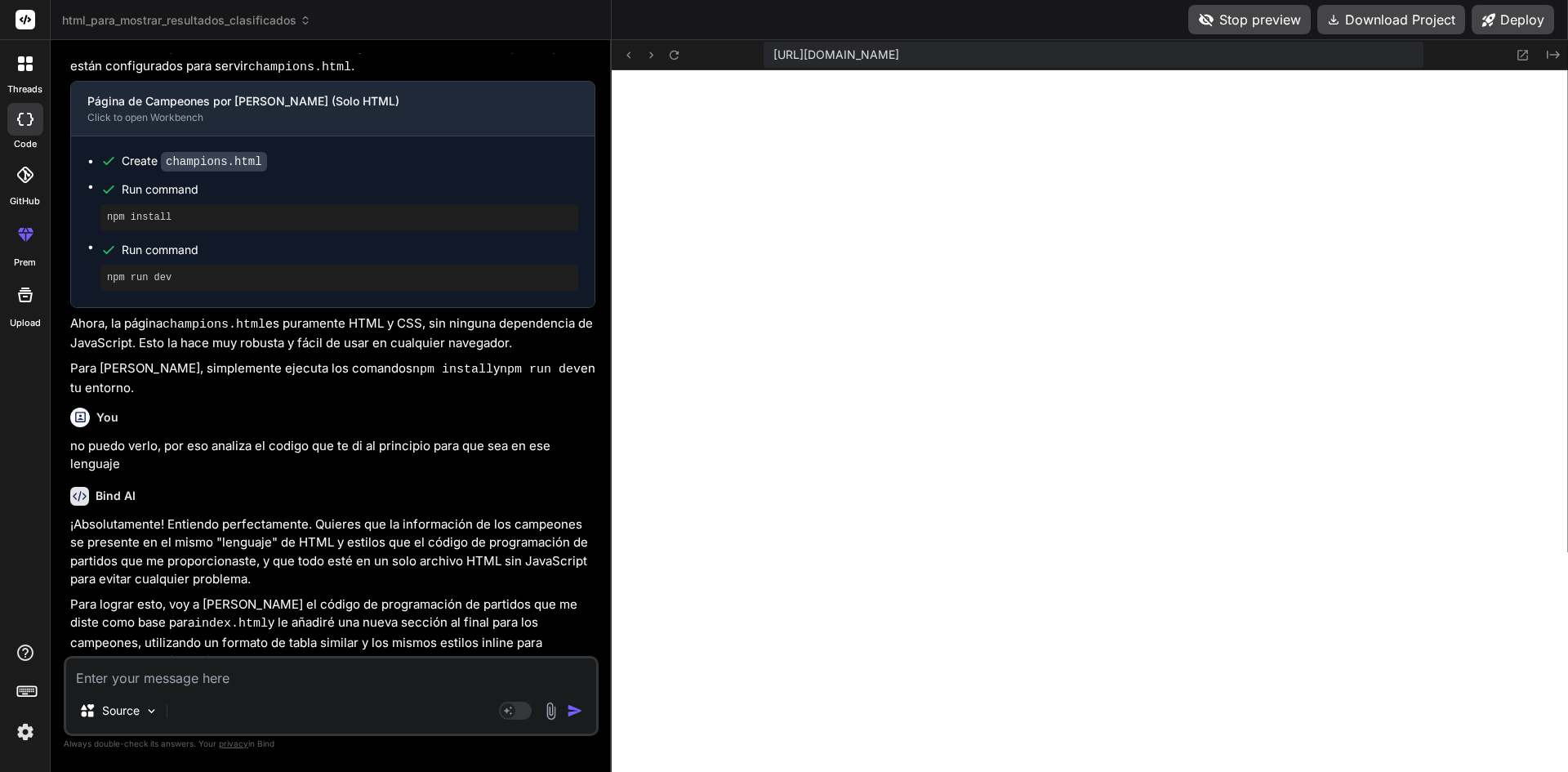 scroll, scrollTop: 5371, scrollLeft: 0, axis: vertical 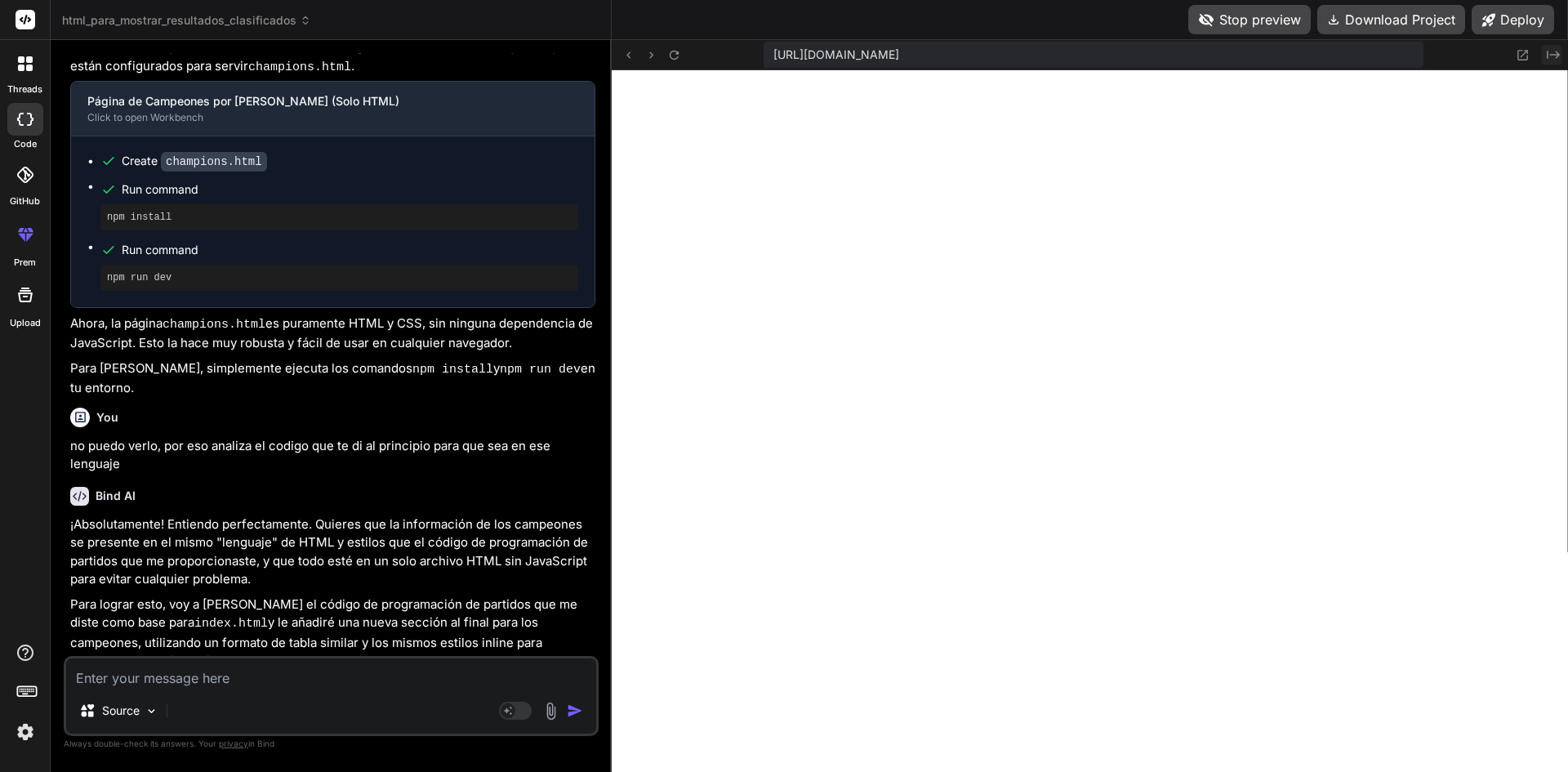 click on "Created with Pixso." 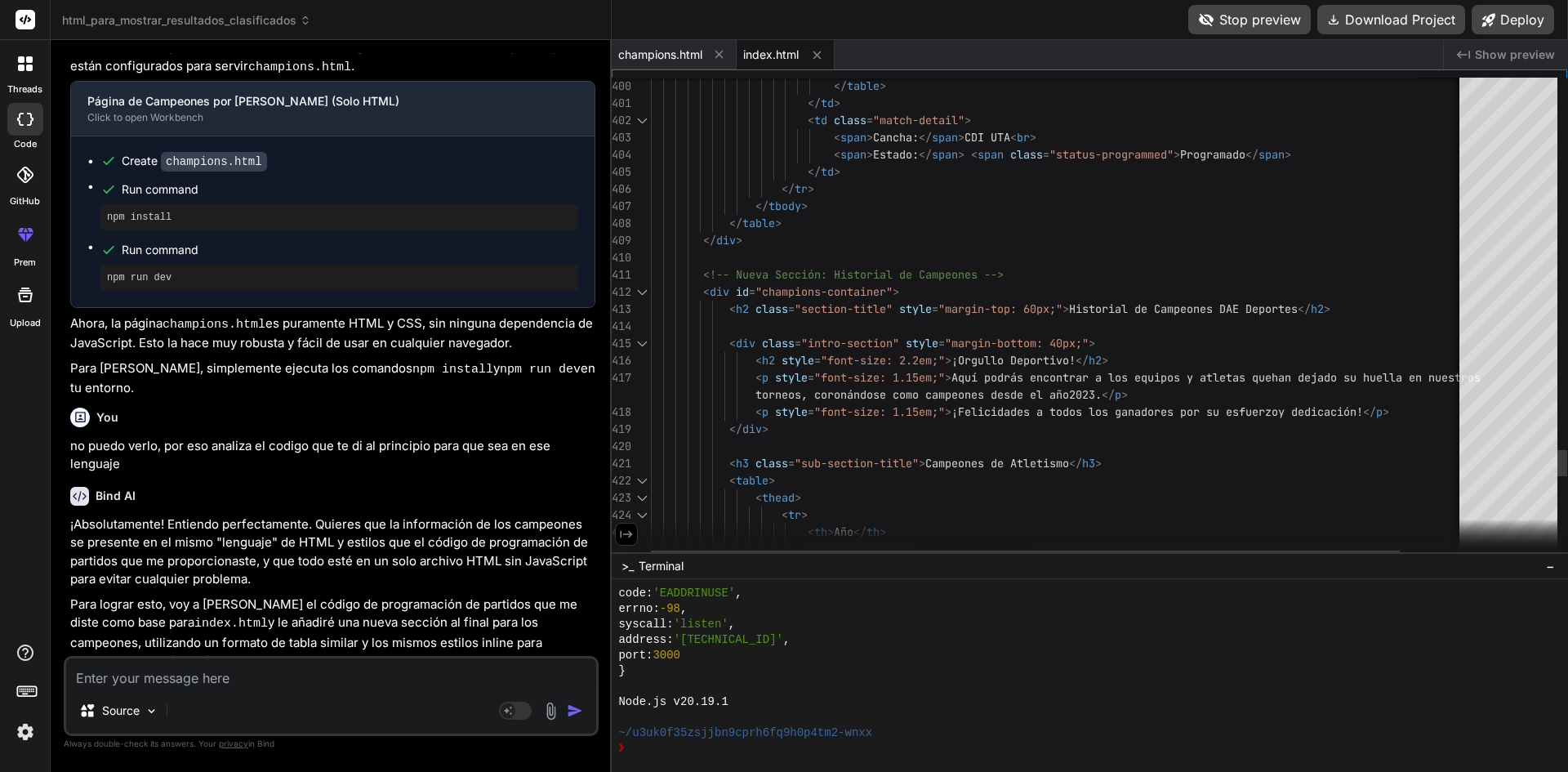 scroll, scrollTop: 0, scrollLeft: 0, axis: both 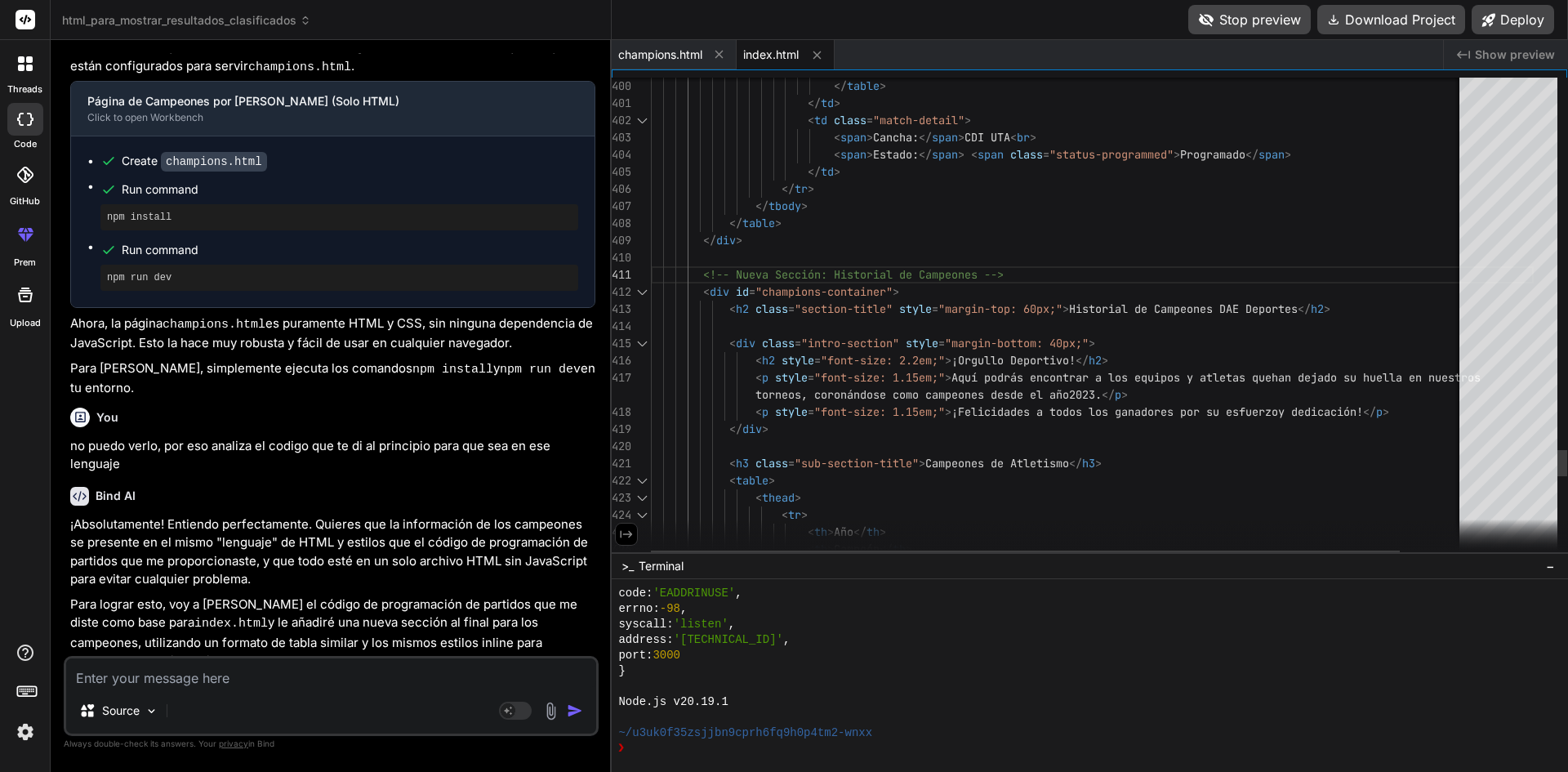 click on "</ table >                          </ td >                          < td   class = "match-detail" >                              < span > Cancha: </ span >  CDI UTA < br >                              < span > Estado: </ span >   < span   class = "status-programmed" > Programado </ span >                          </ td >                      </ tr >                  </ tbody >              </ table >          </ div >          <!-- Nueva Sección: Historial de Campeones -->          < div   id = "champions-container" >              < h2   class = "section-title"   style = "margin-top: 60px;" > Historial de Campeones DAE Deportes </ h2 >              < div   class = "intro-section"   style = > < h2   style = > >" at bounding box center [1092, -2336] 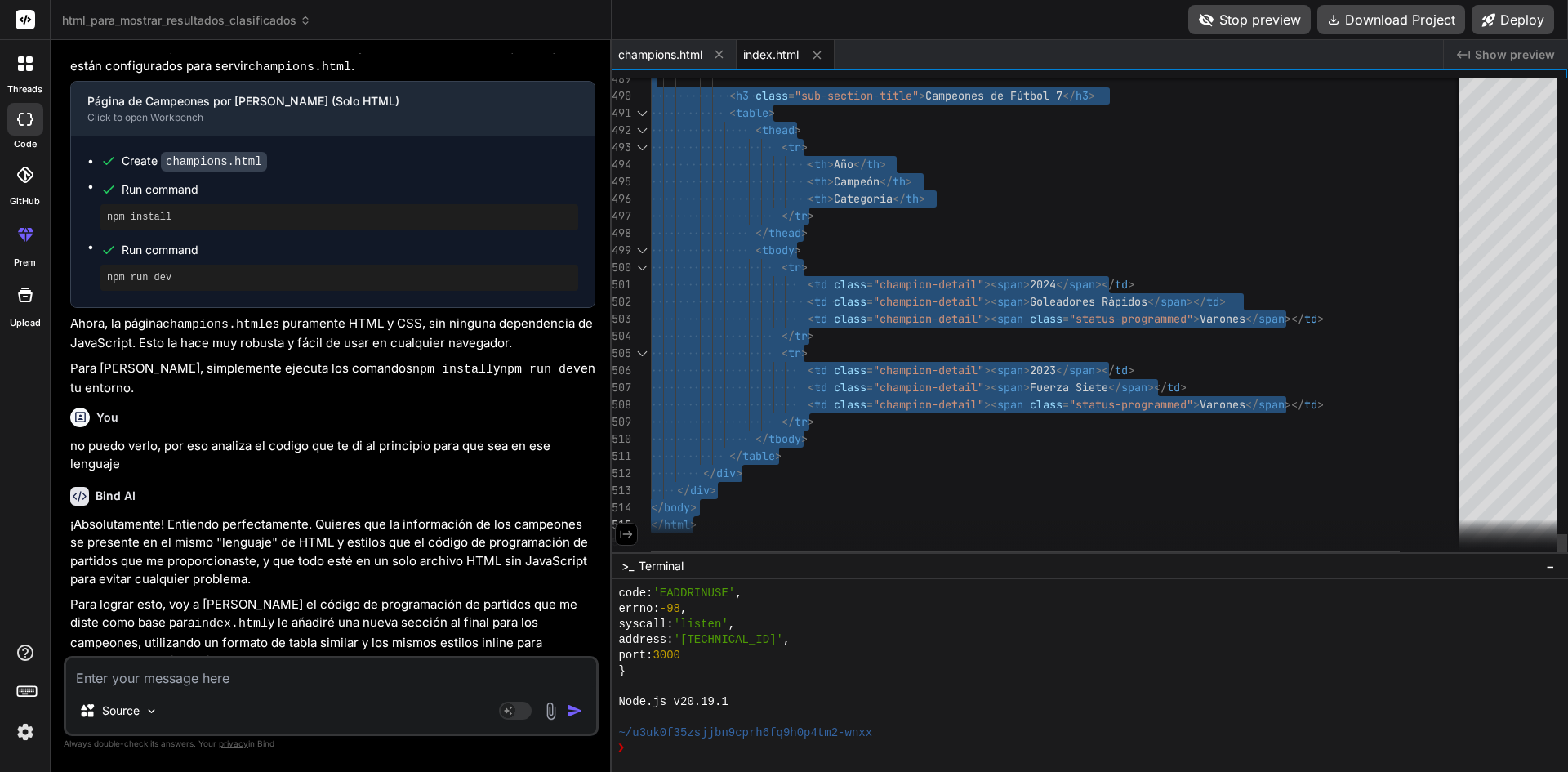 drag, startPoint x: 704, startPoint y: 288, endPoint x: 895, endPoint y: 518, distance: 298.96655 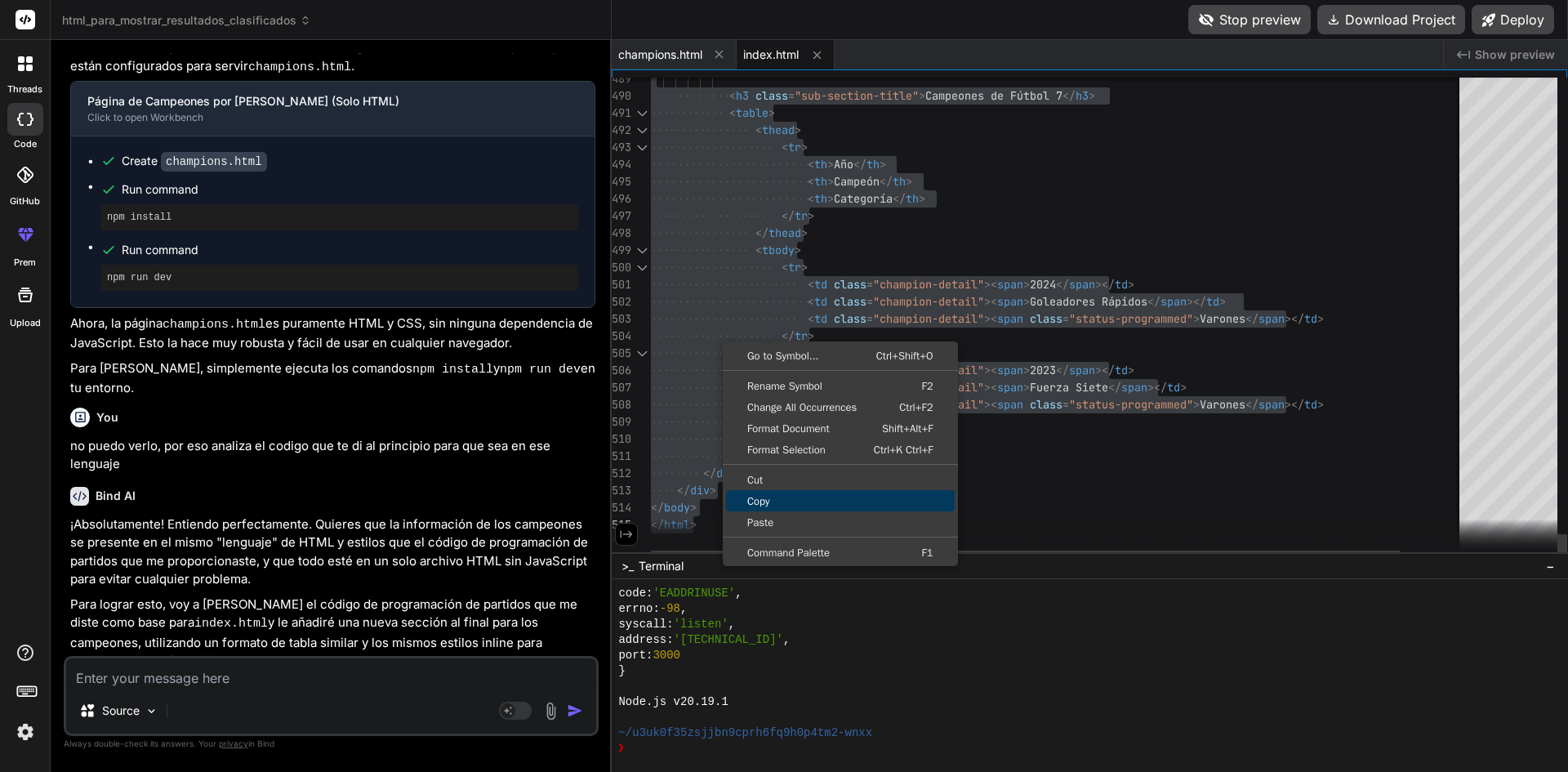 click on "Copy" at bounding box center [840, 501] 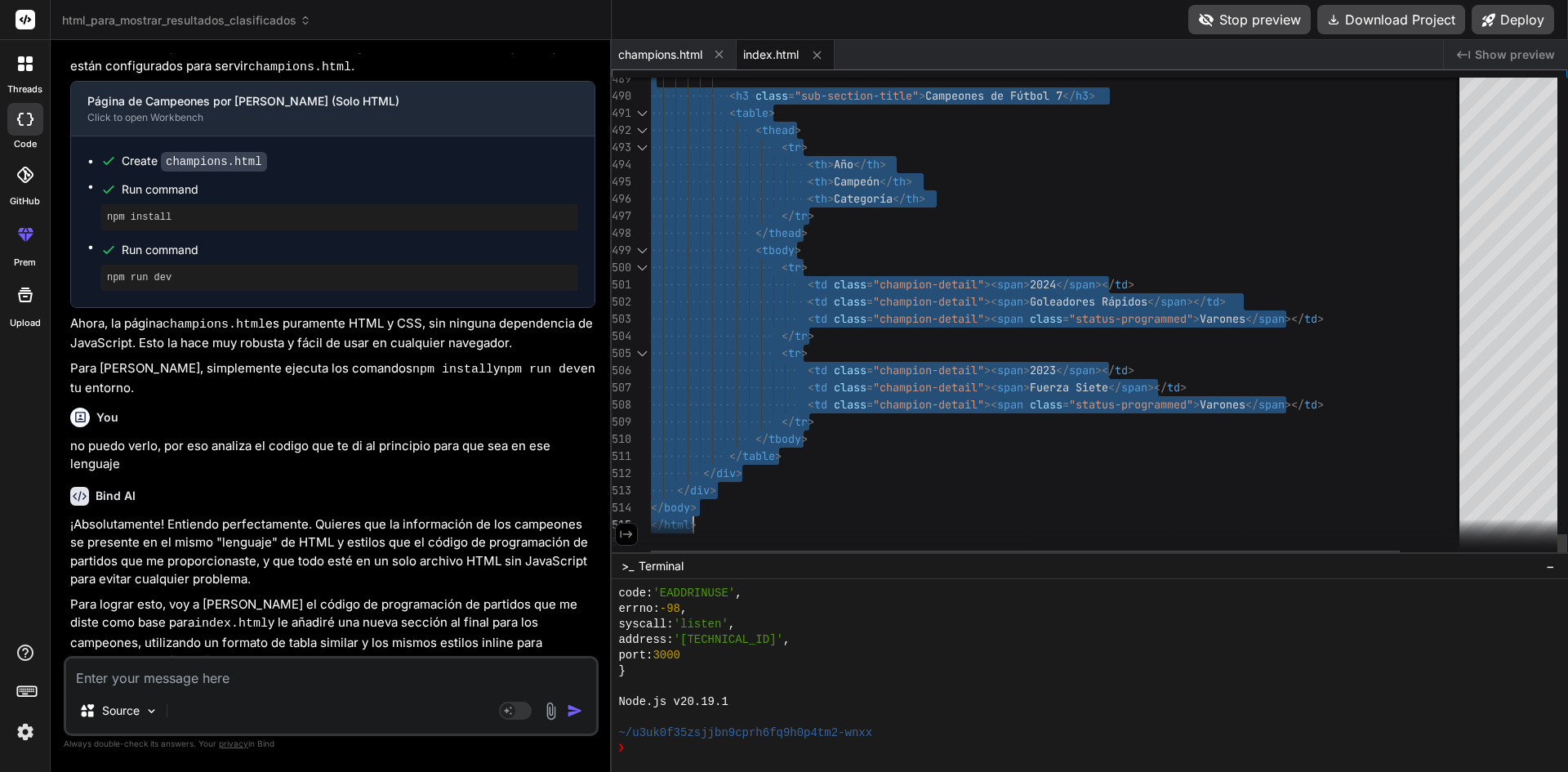 click on "< h3   class = "sub-section-title" > Campeones de Fútbol 7 </ h3 >              < table >                  < thead >                      < tr >                          < th > Año </ th >                          < th > Campeón </ th >                          < th > Categoría </ th >                      </ tr >                  </ thead >                  < tbody >                      < tr >                          < td   class = "champion-detail" >< span > 2024 </ span ></ td >                          < td   class = "champion-detail" >< span > Goleadores Rápidos </ span ></ td >                          < td   class = "champion-detail" >< span   class = "status-programmed" > Varones </ span ></ td > </ tr" at bounding box center (1092, -3888) 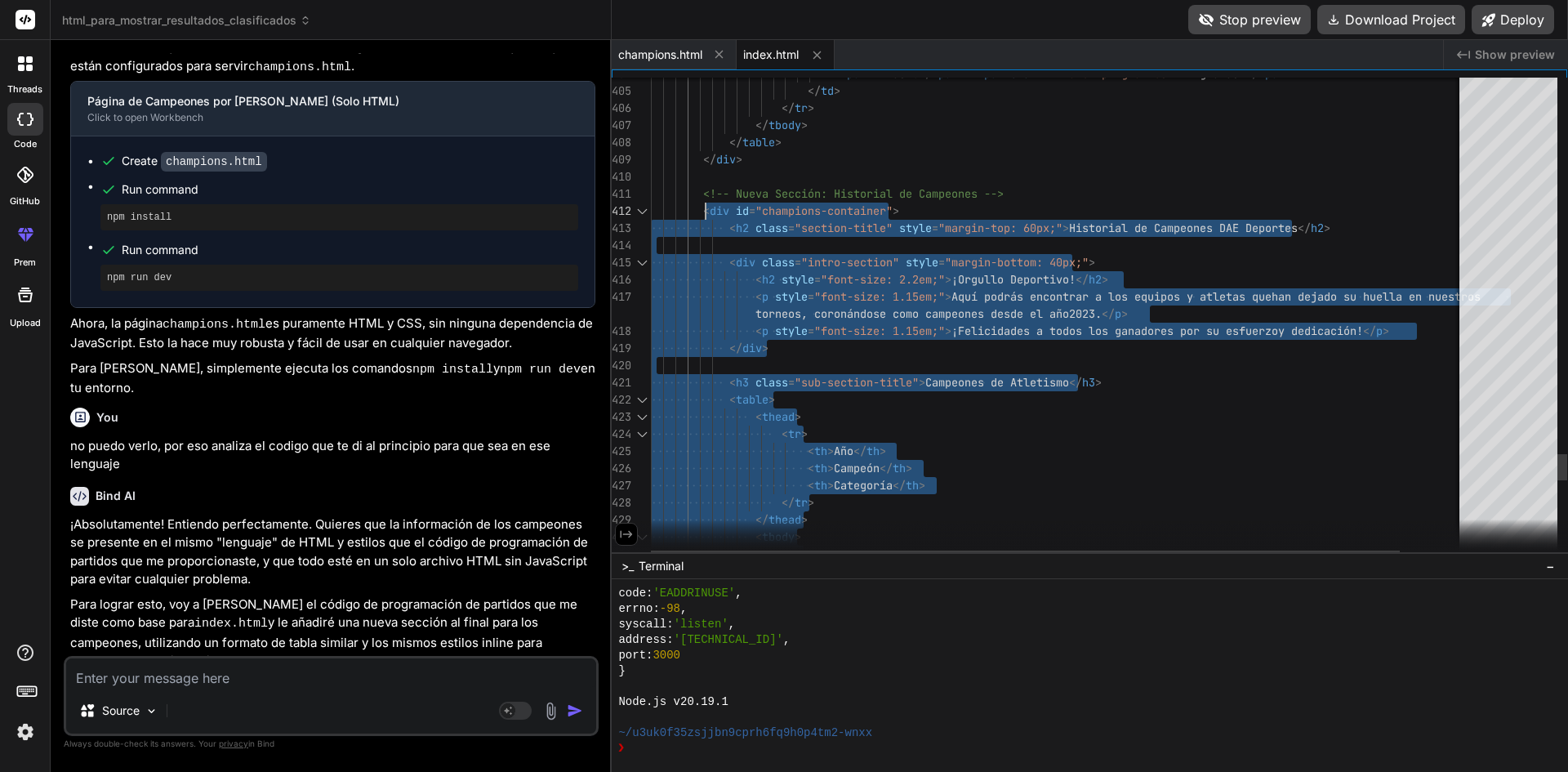 drag, startPoint x: 728, startPoint y: 486, endPoint x: 708, endPoint y: 209, distance: 277.7211 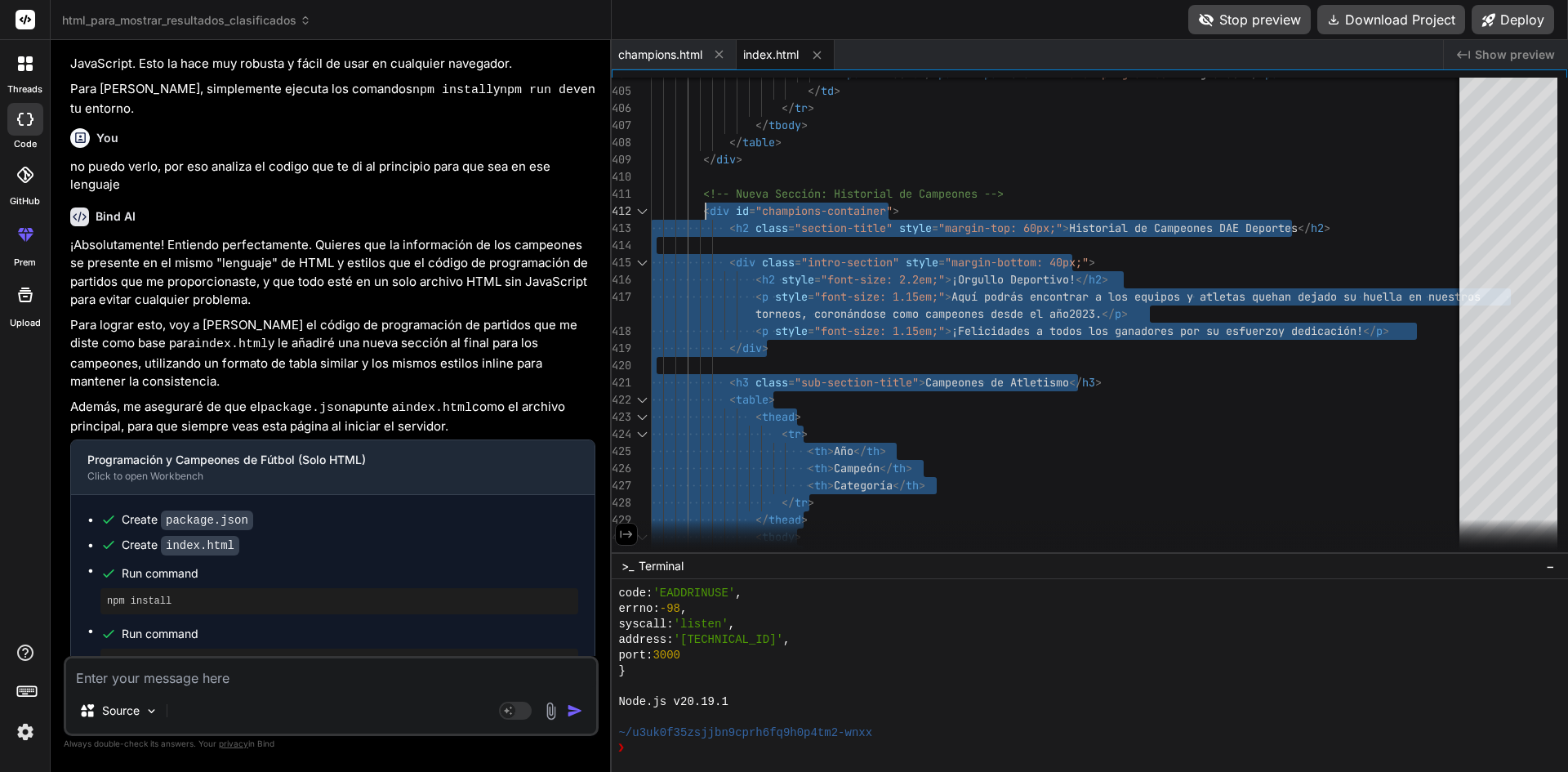 scroll, scrollTop: 7907, scrollLeft: 0, axis: vertical 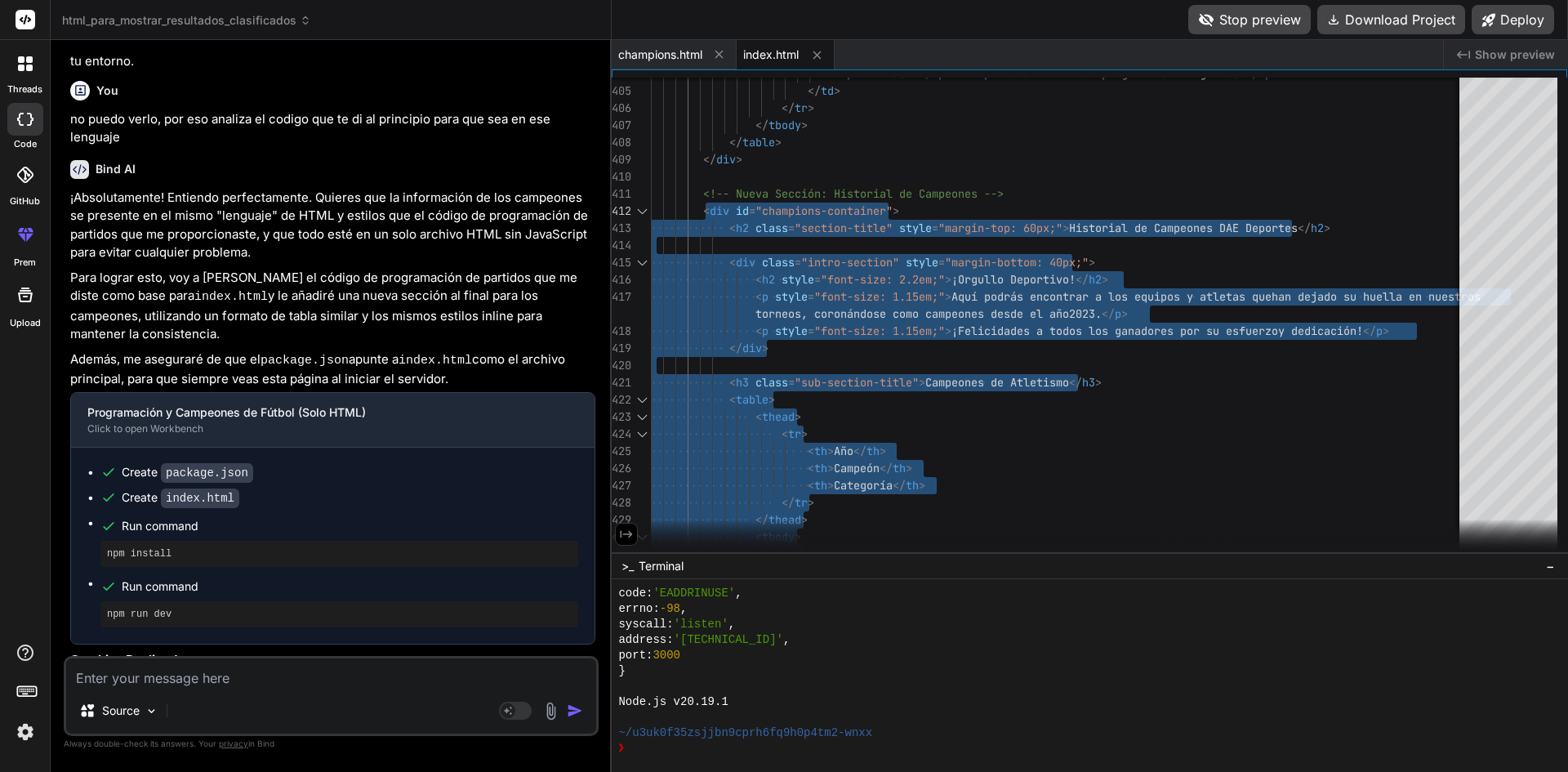 click at bounding box center (331, 673) 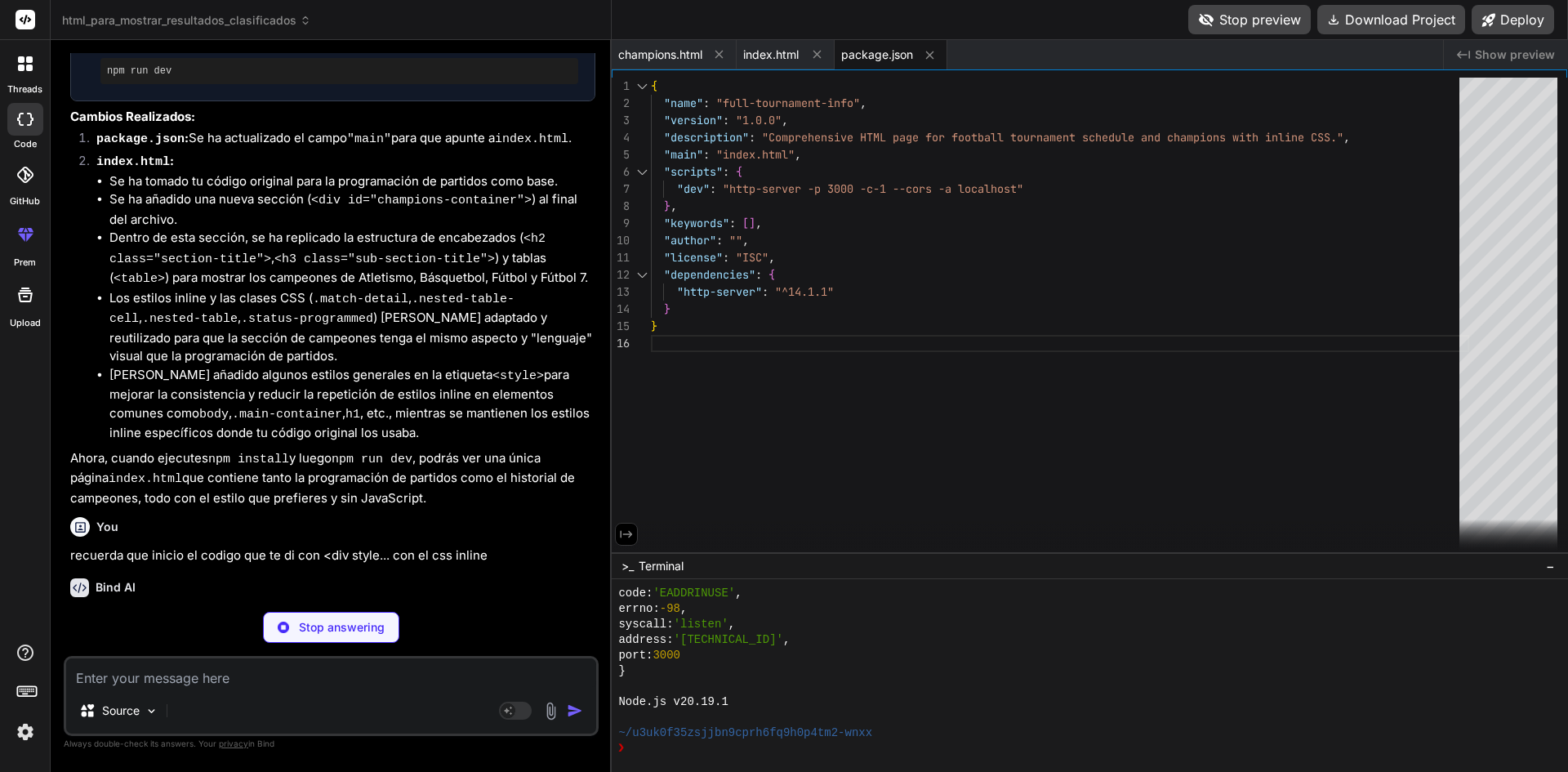scroll, scrollTop: 8521, scrollLeft: 0, axis: vertical 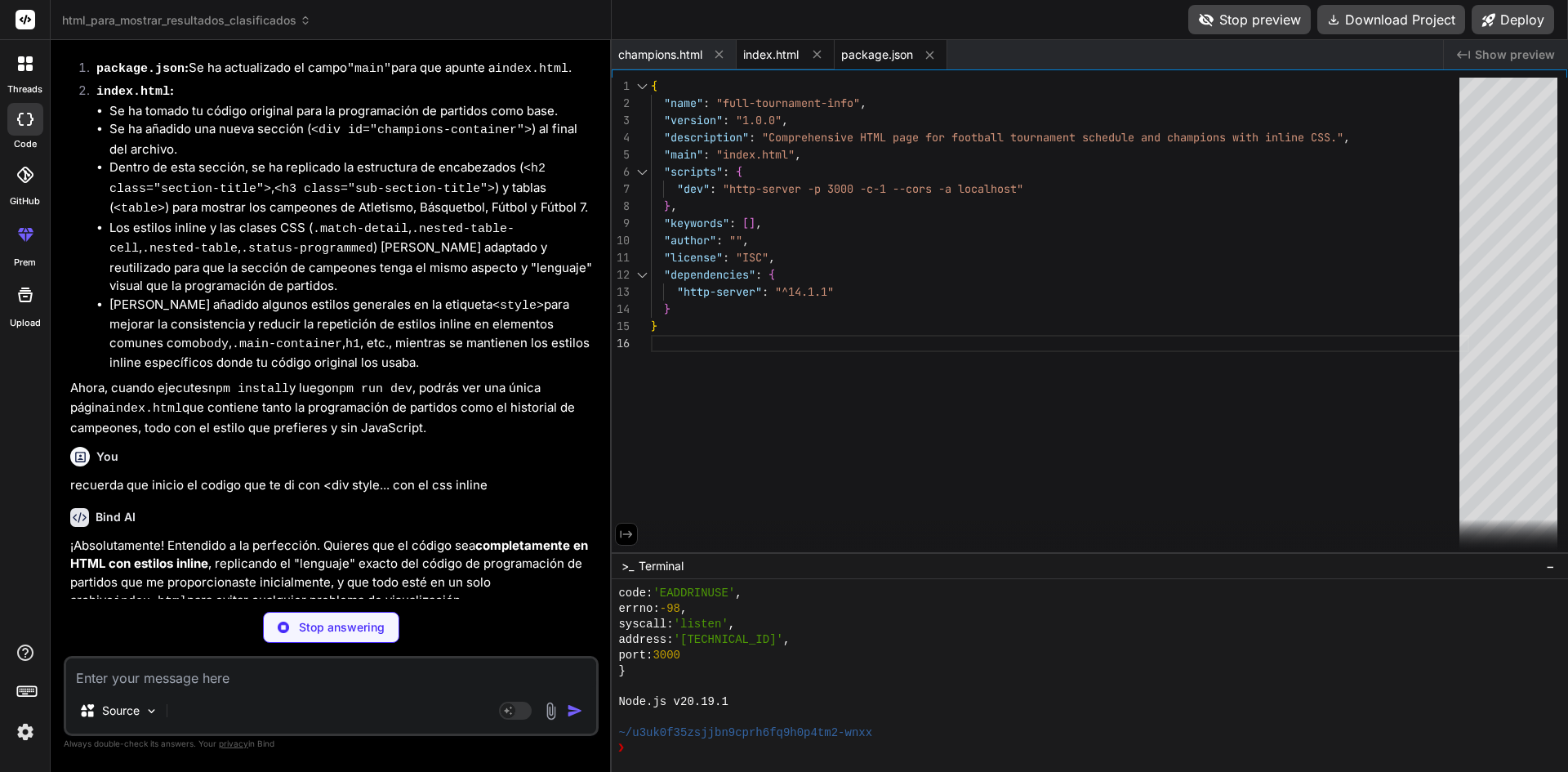 click on "index.html" at bounding box center [771, 55] 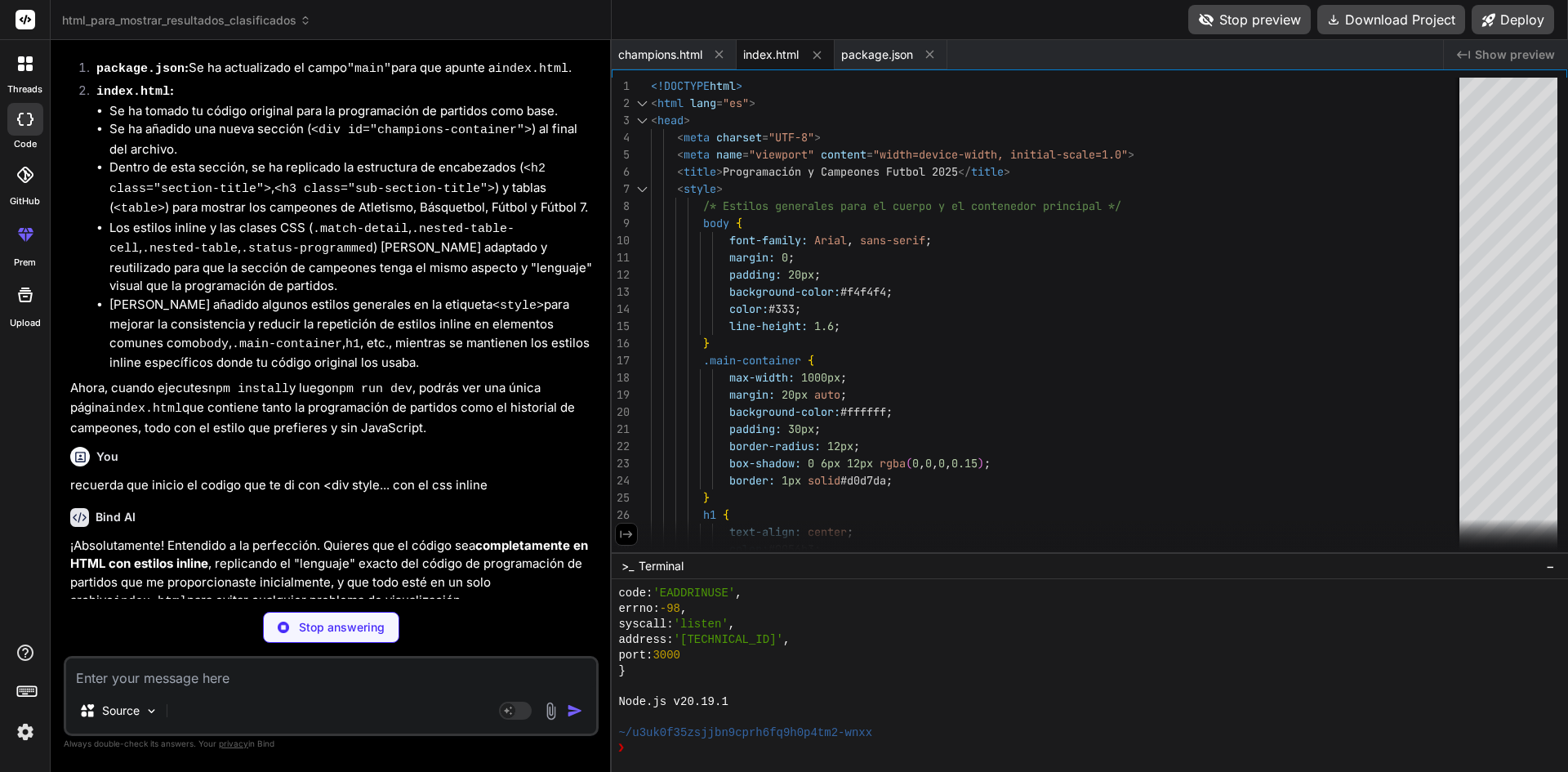 click on "index.html" at bounding box center (771, 55) 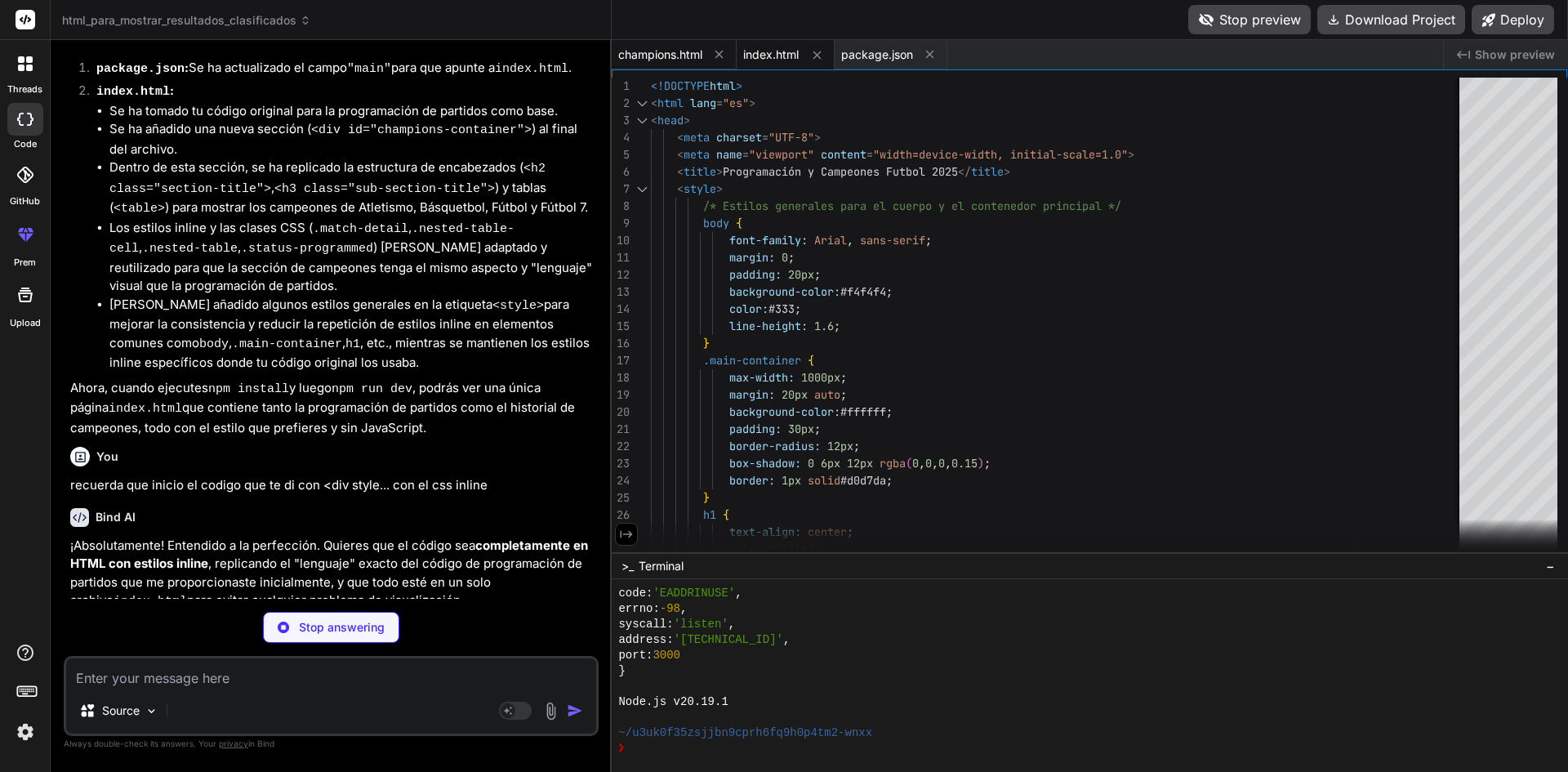 click on "champions.html" at bounding box center [660, 55] 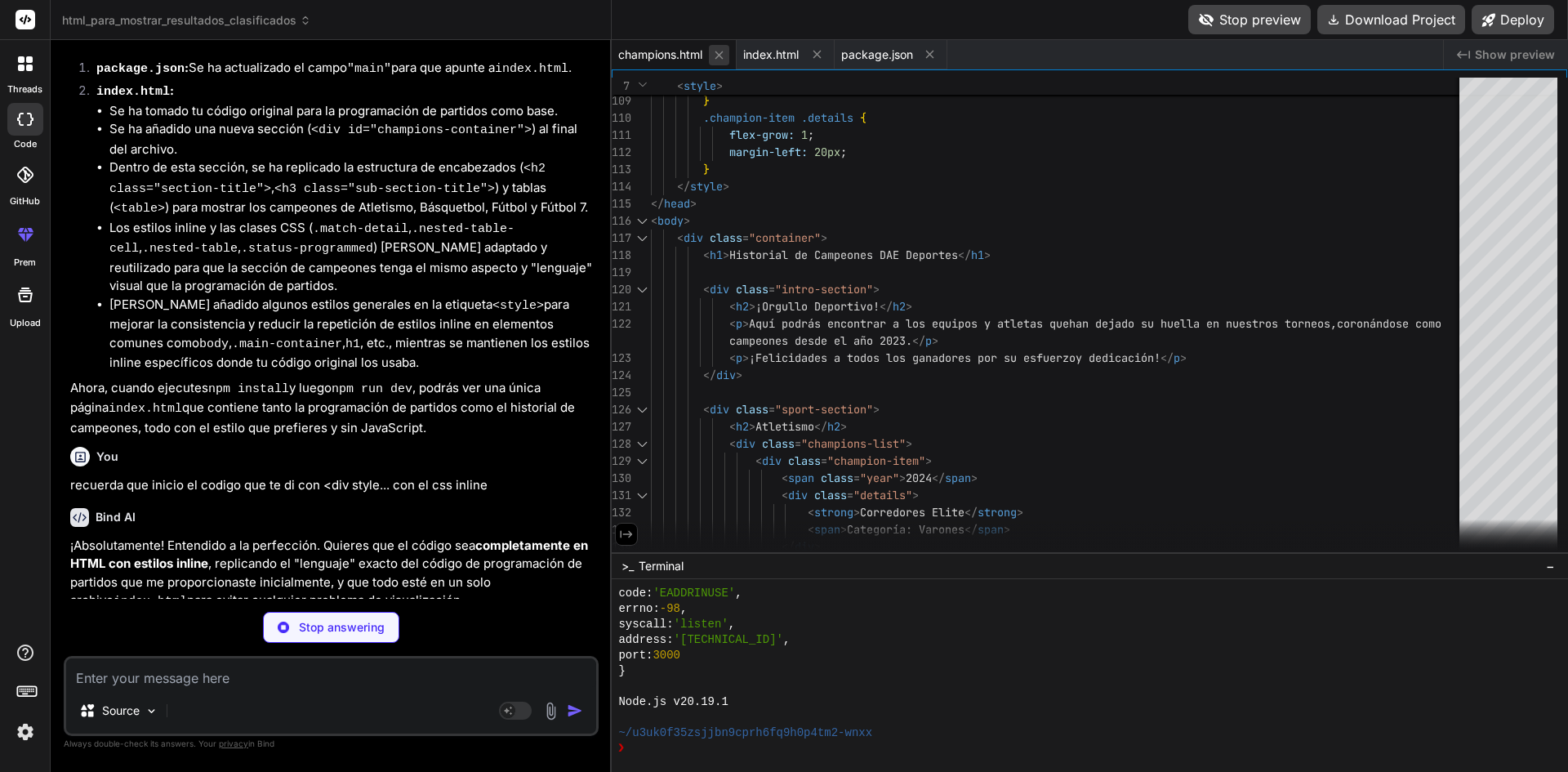 click 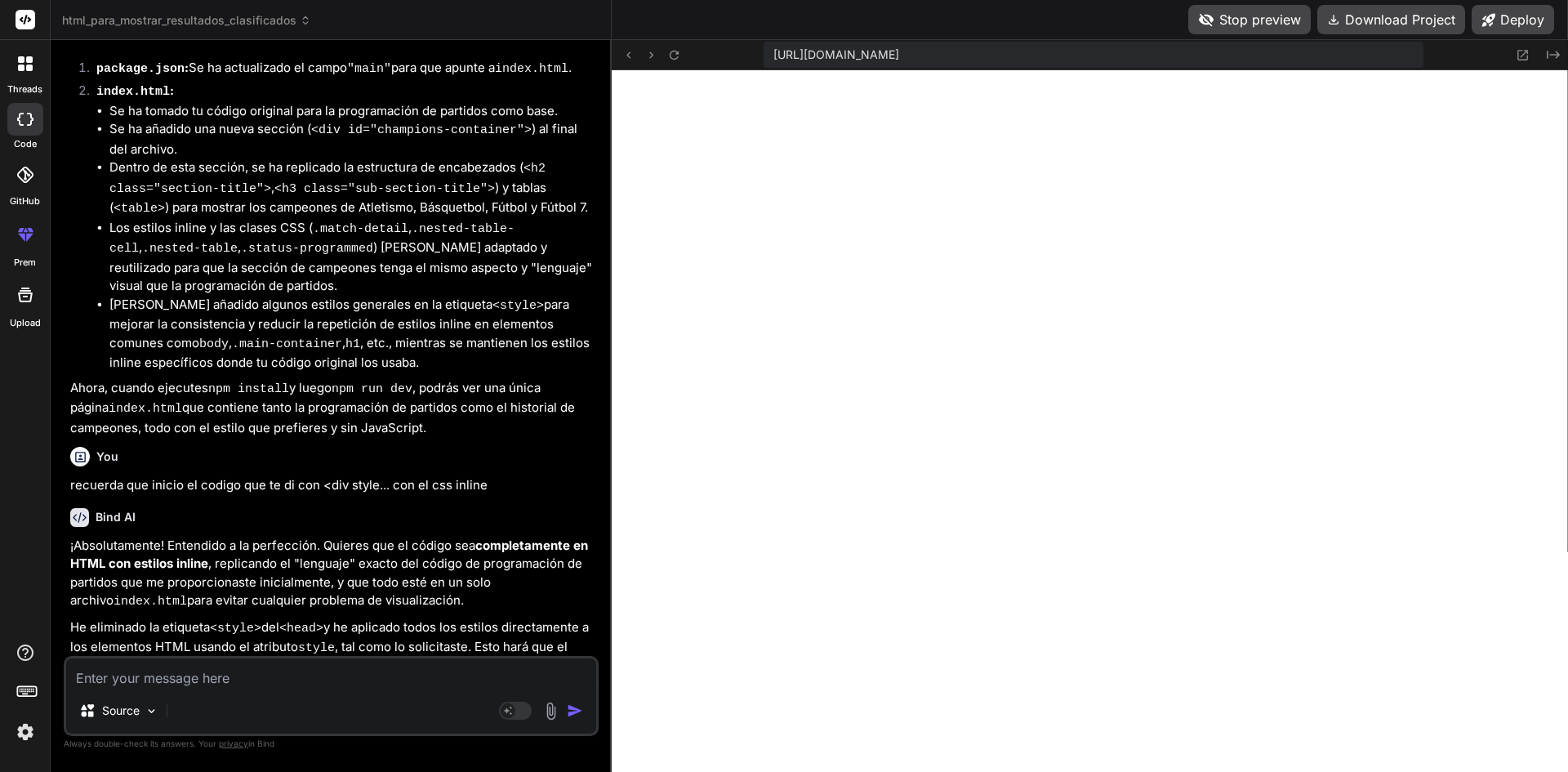 scroll, scrollTop: 5991, scrollLeft: 0, axis: vertical 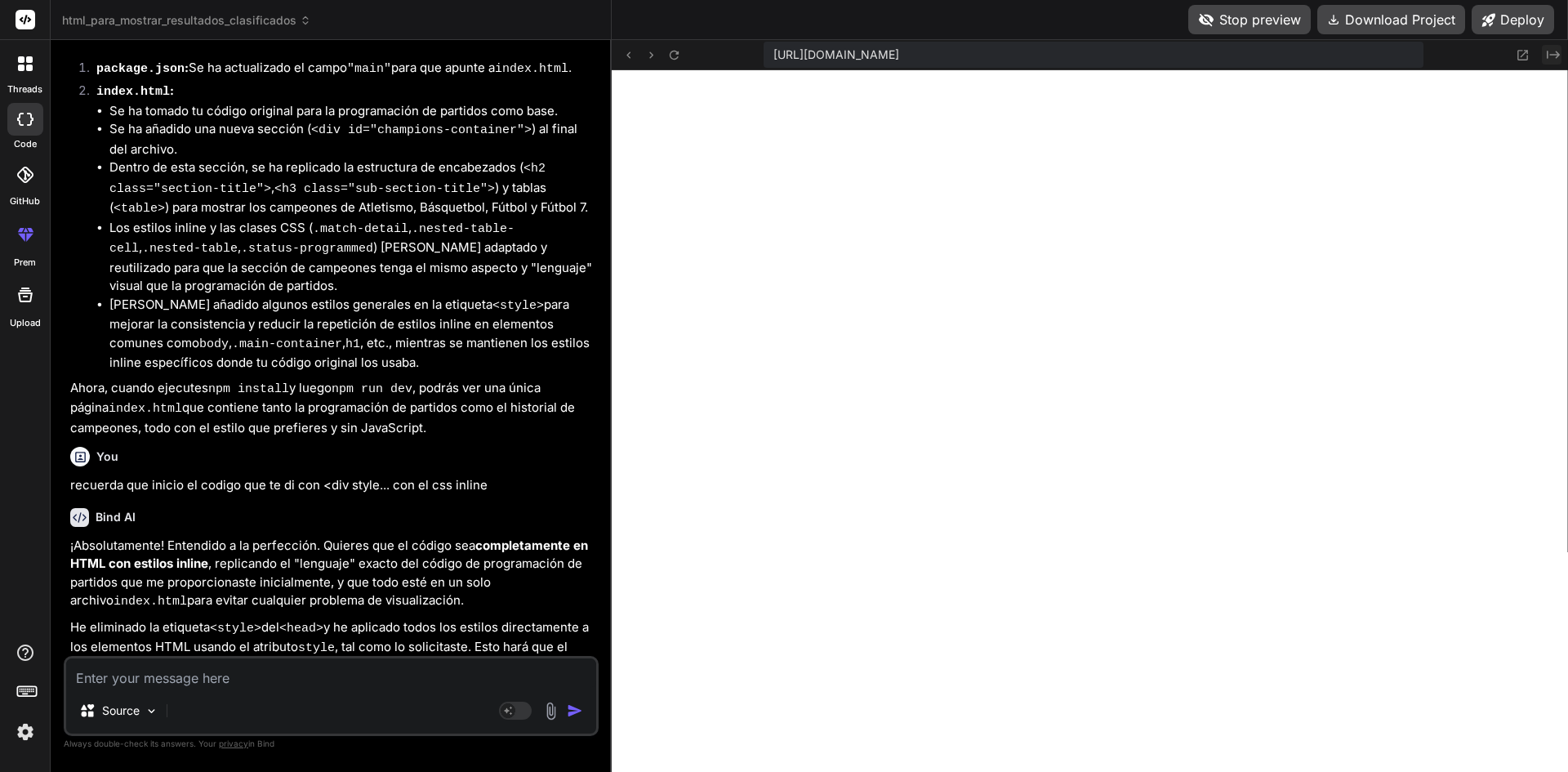 click on "Created with Pixso." 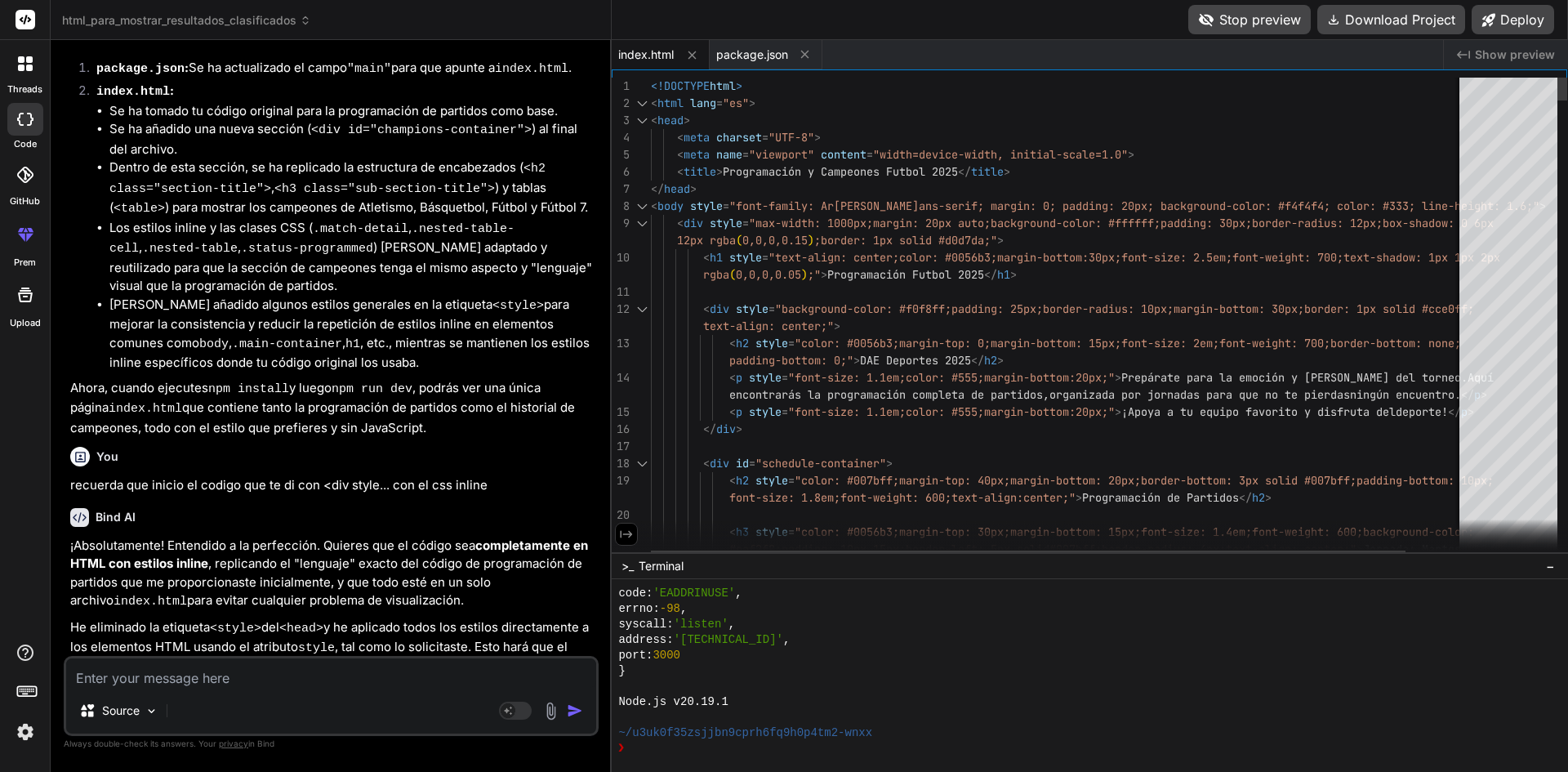 scroll, scrollTop: 0, scrollLeft: 0, axis: both 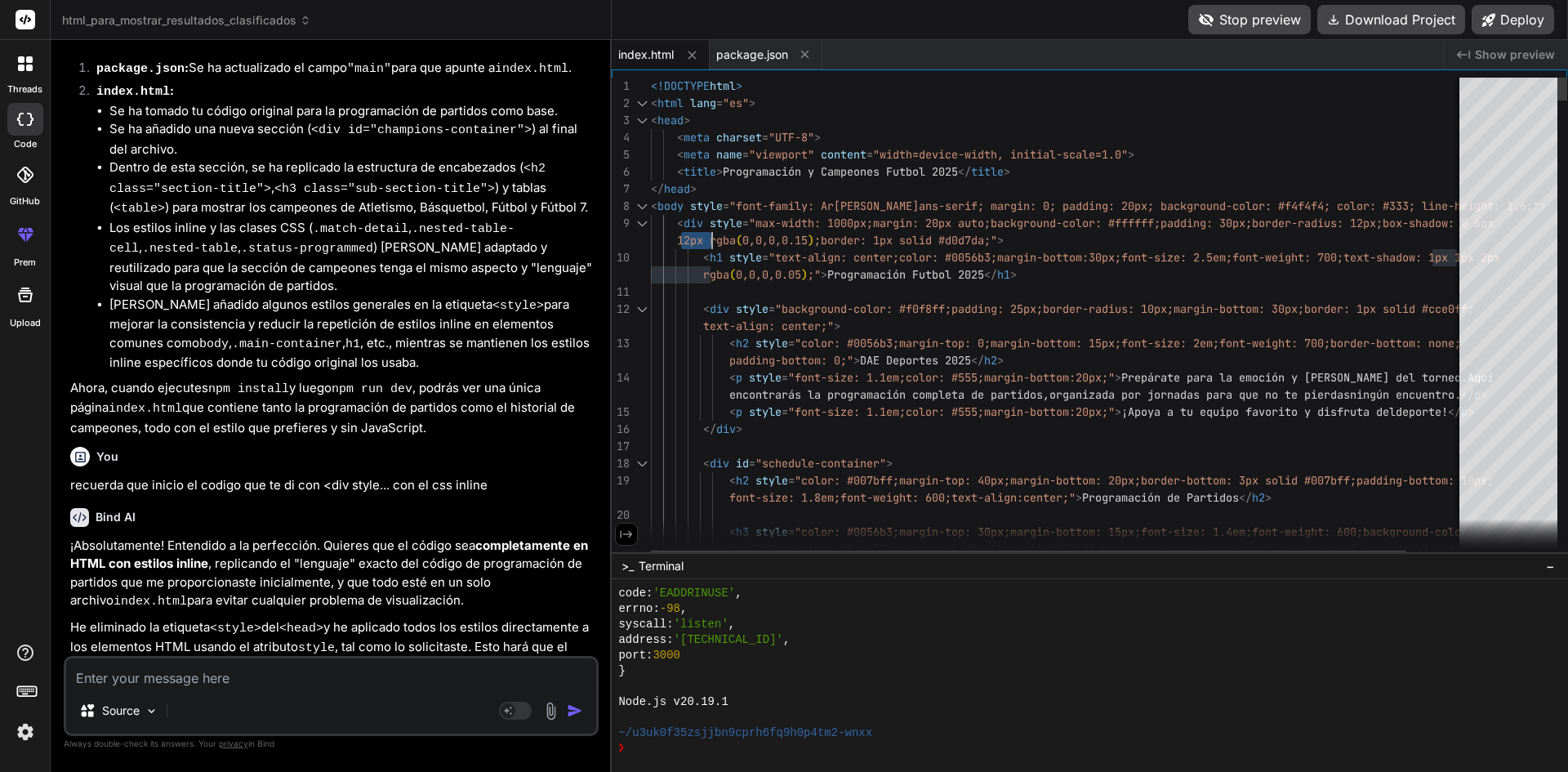 drag, startPoint x: 679, startPoint y: 227, endPoint x: 720, endPoint y: 234, distance: 41.59327 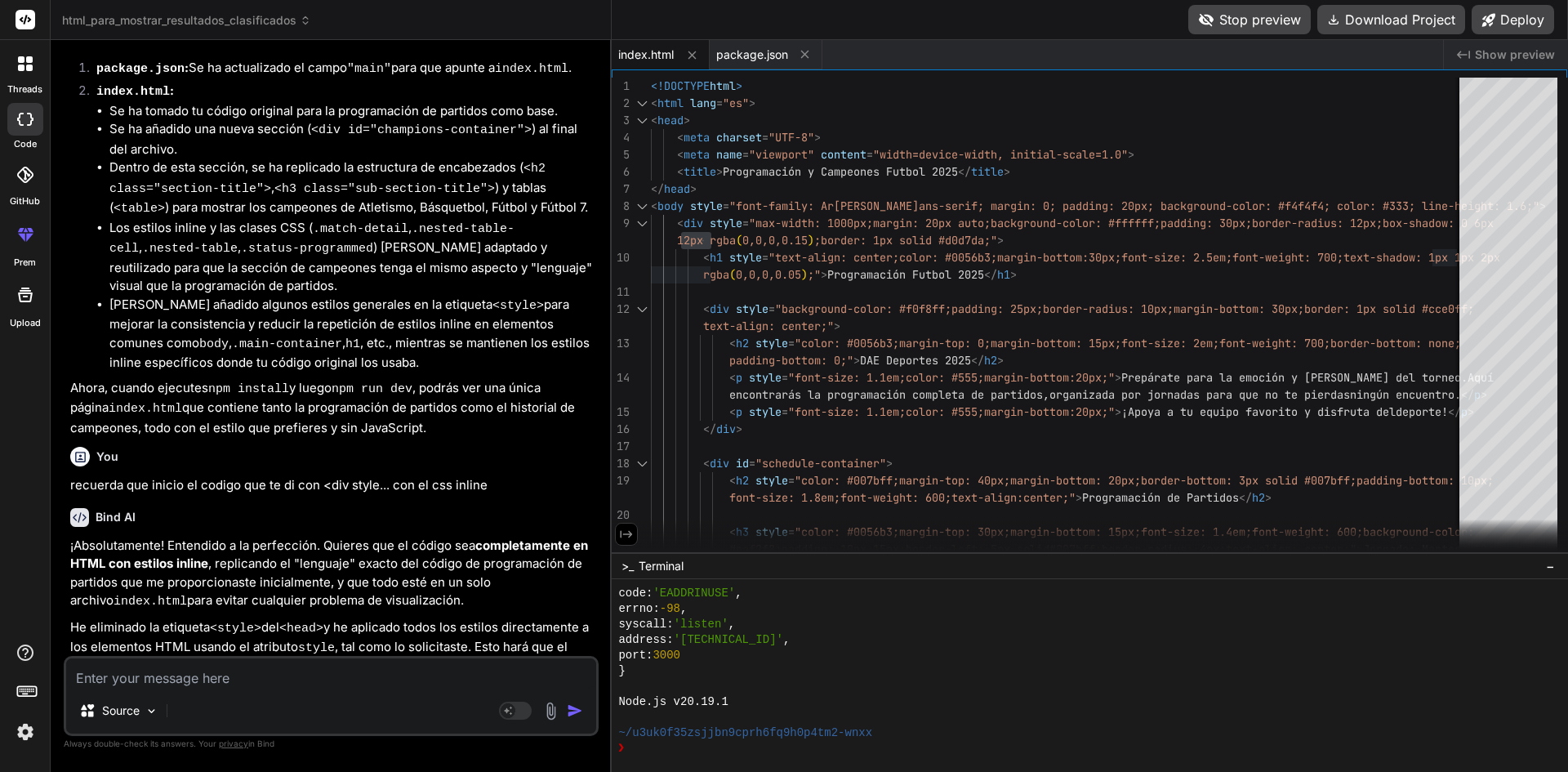 click on "Show preview" at bounding box center (1515, 55) 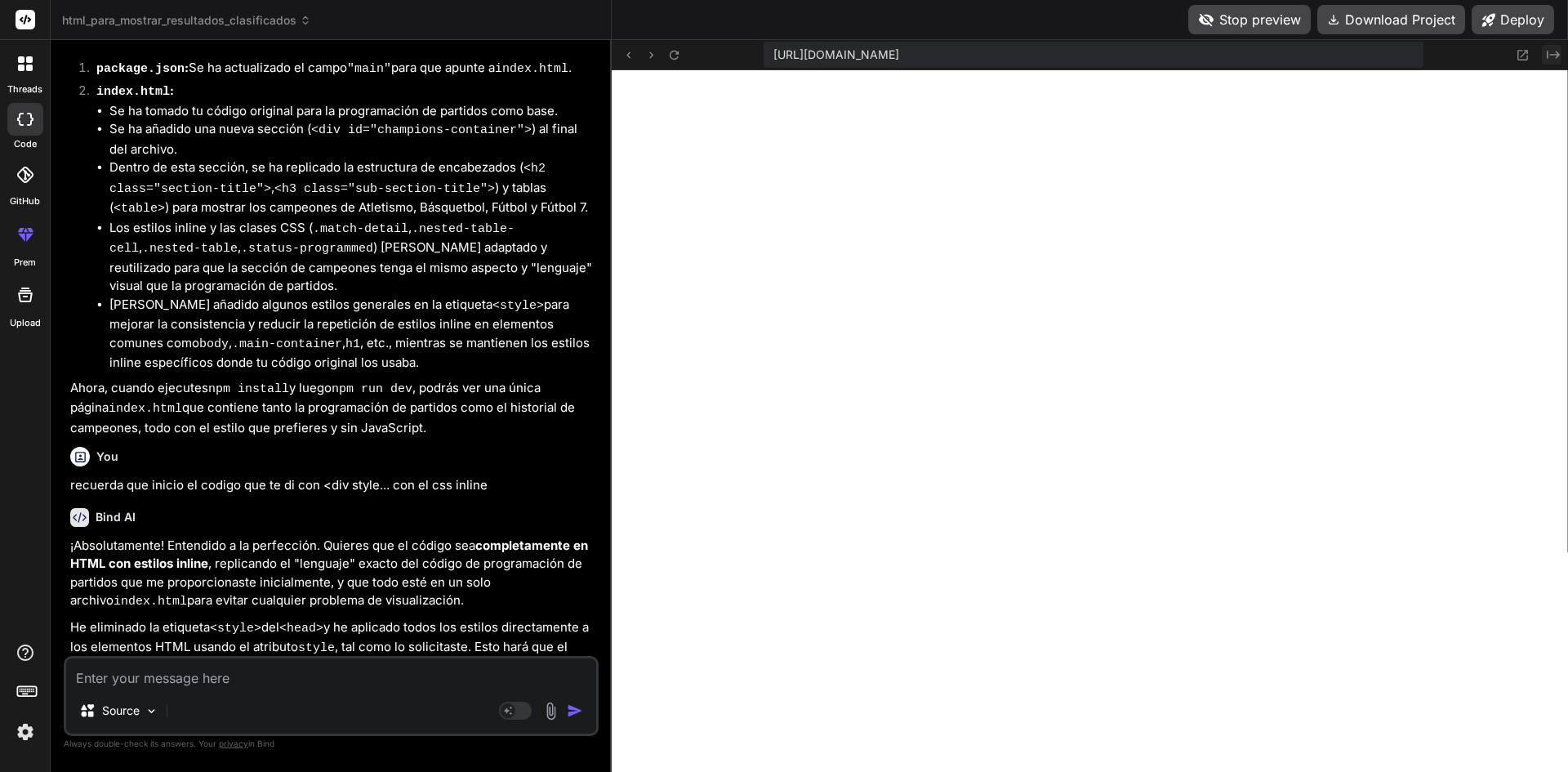 click on "Created with Pixso." at bounding box center (1552, 55) 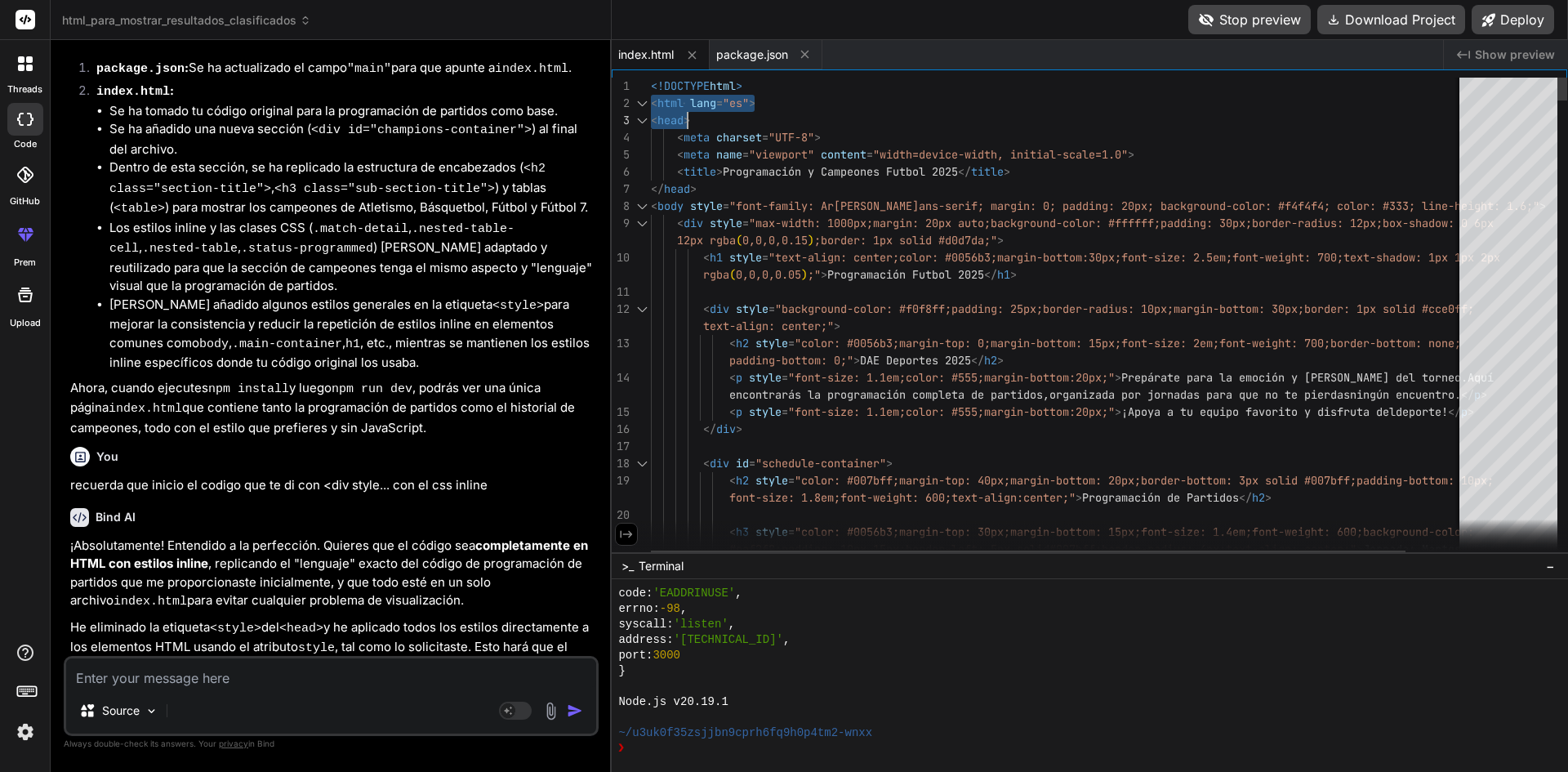 drag, startPoint x: 652, startPoint y: 87, endPoint x: 715, endPoint y: 114, distance: 68.541958 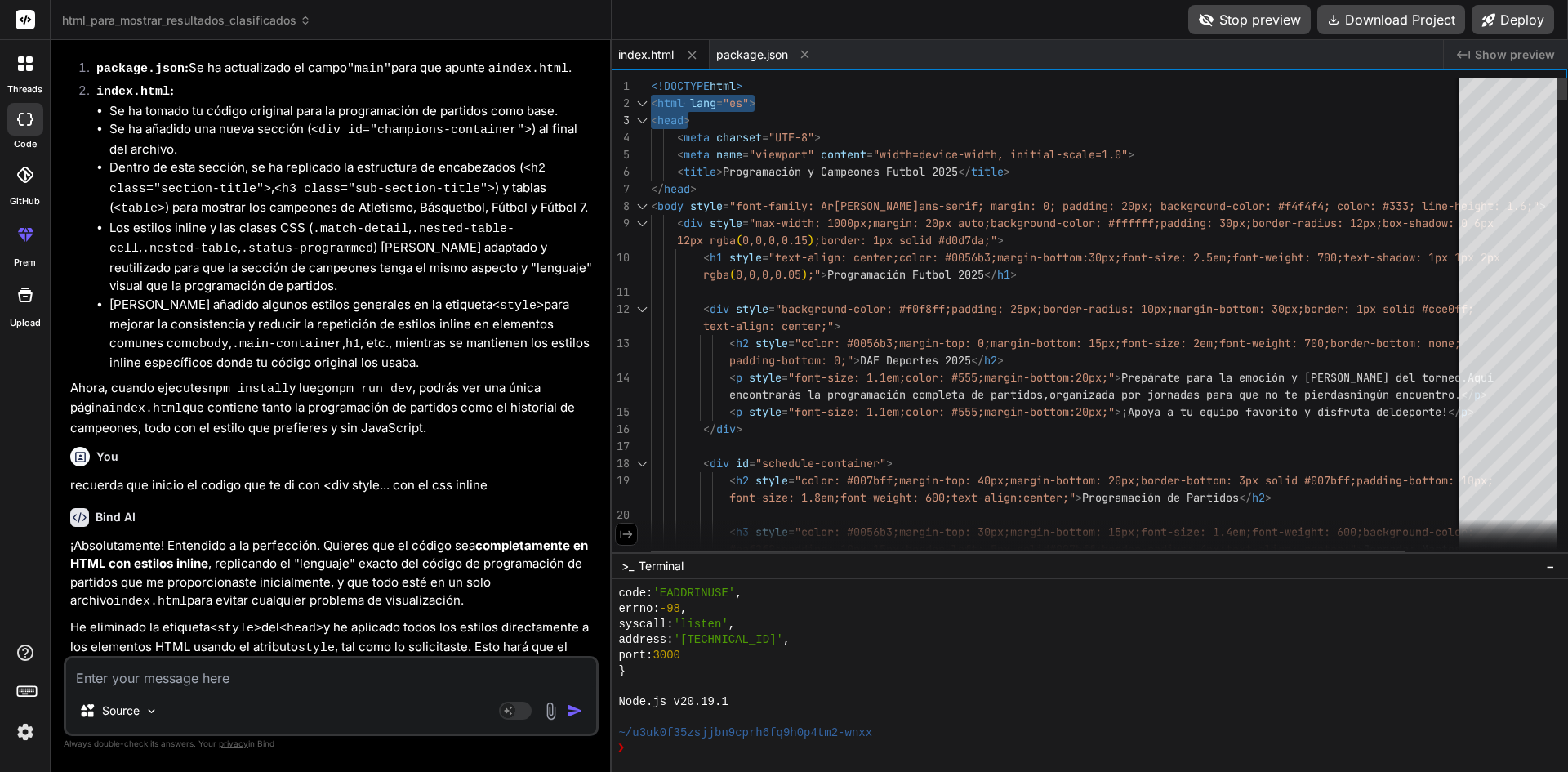 click on "1" at bounding box center (631, 86) 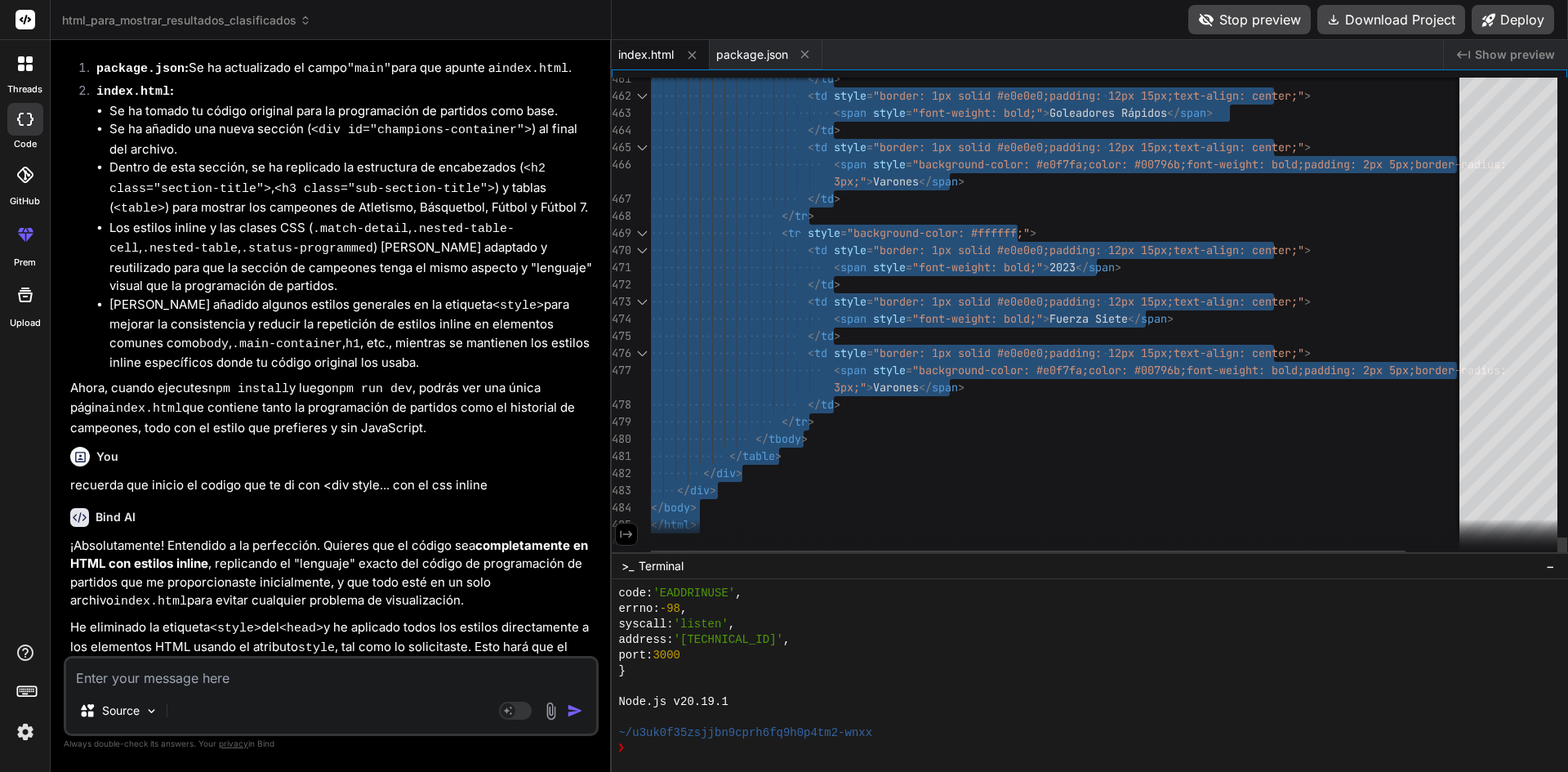 drag, startPoint x: 653, startPoint y: 82, endPoint x: 934, endPoint y: 666, distance: 648.0872 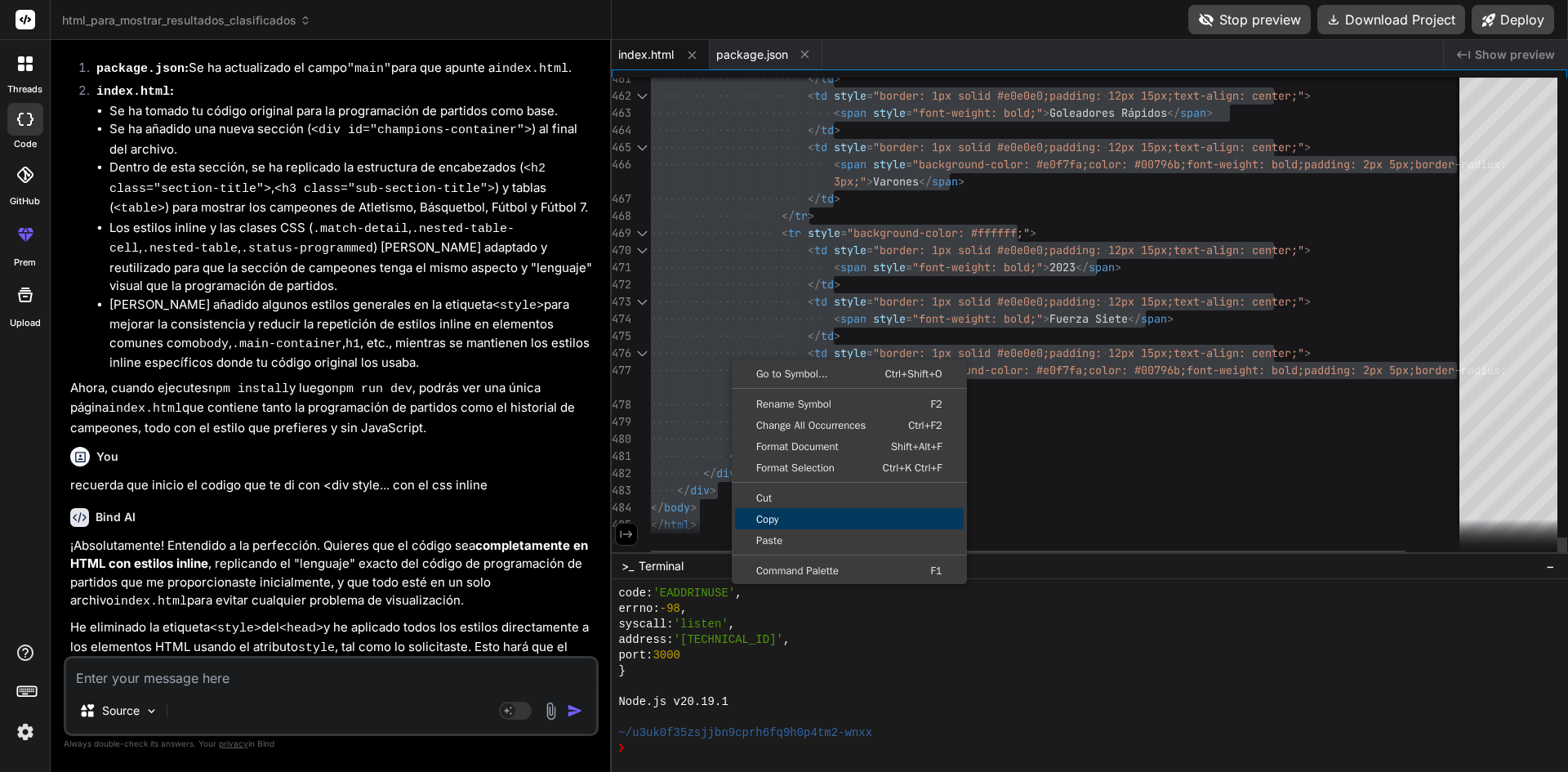click on "Copy" at bounding box center (849, 519) 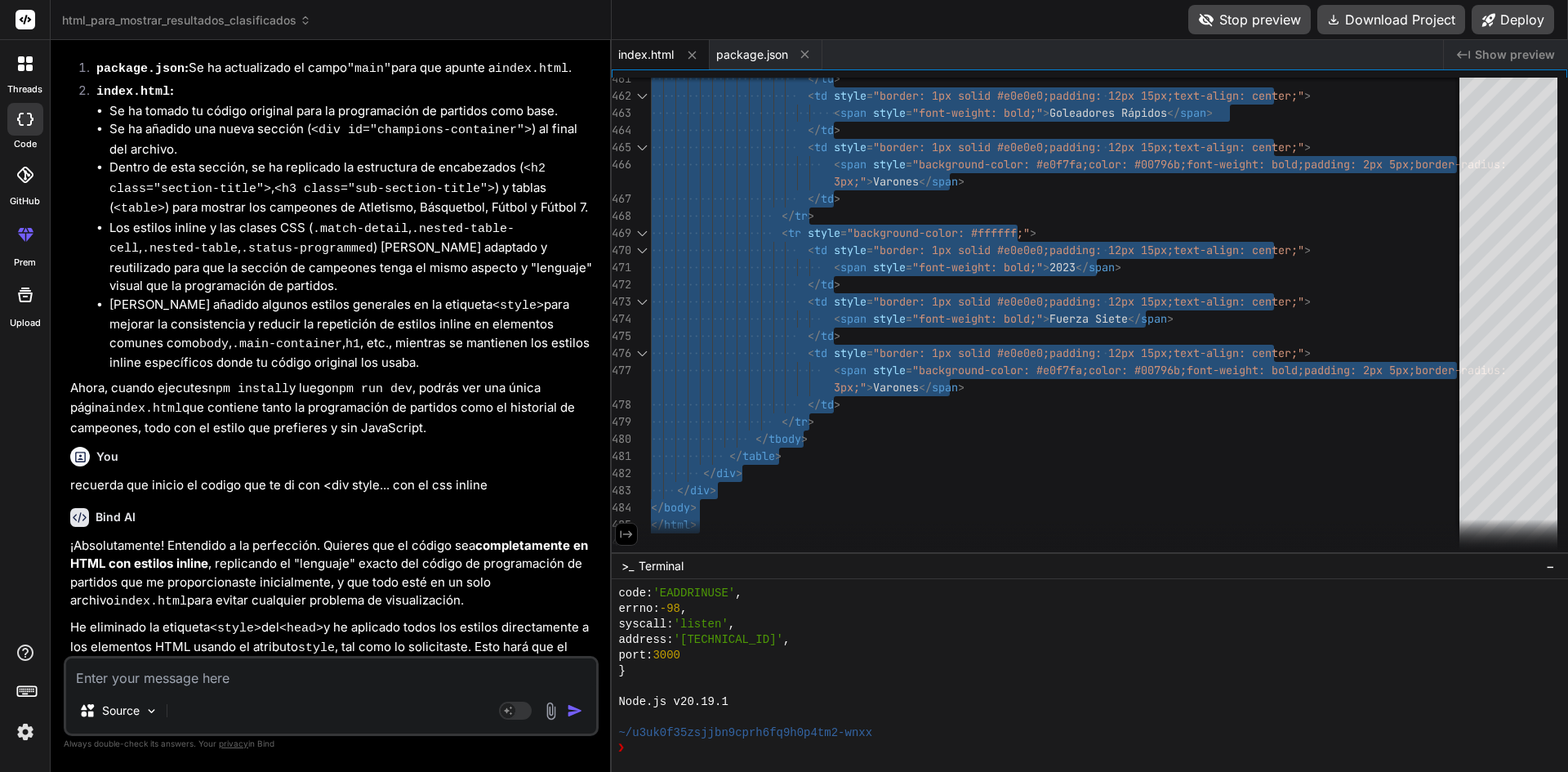 click at bounding box center (331, 673) 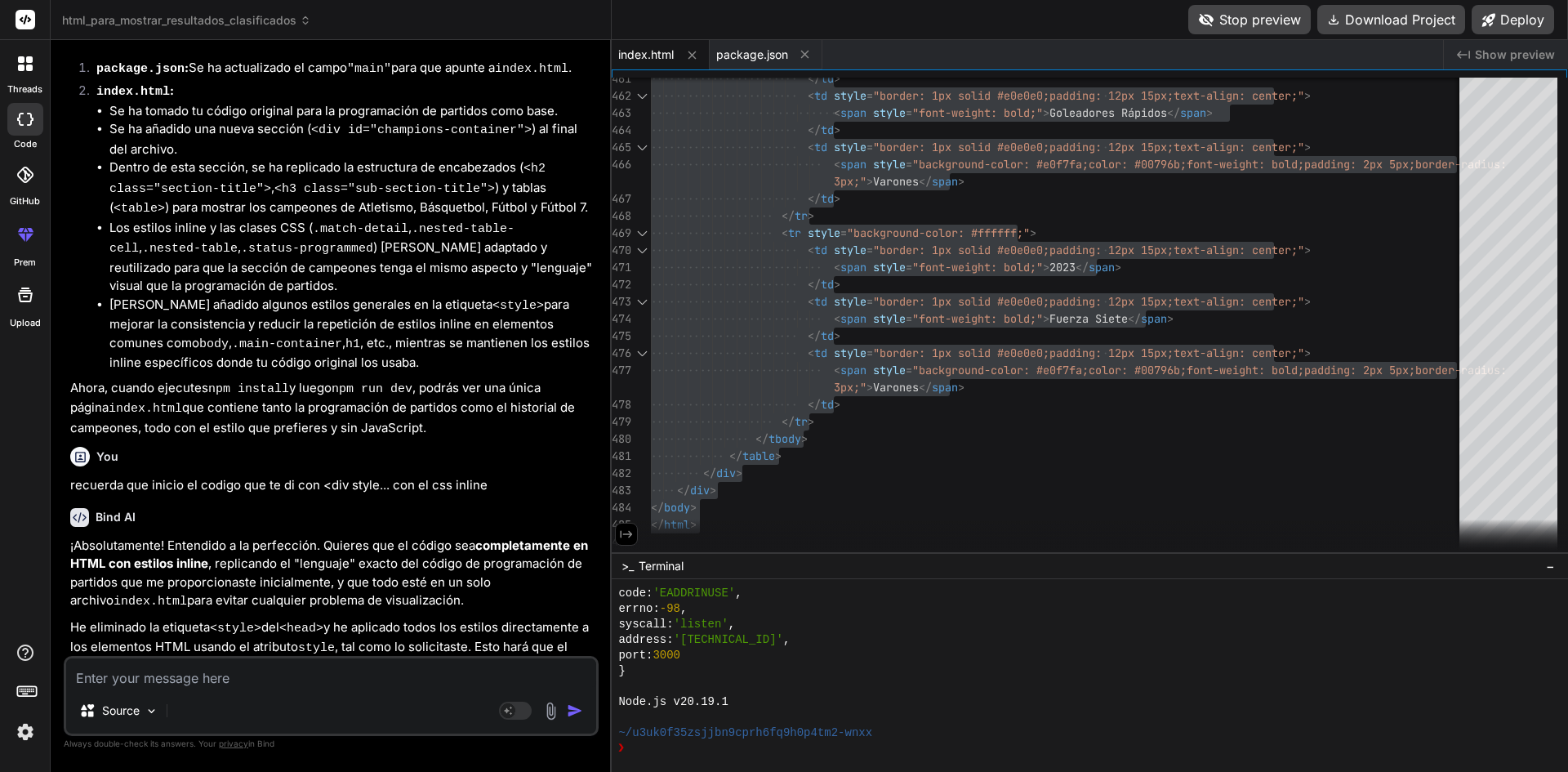 scroll, scrollTop: 8650, scrollLeft: 0, axis: vertical 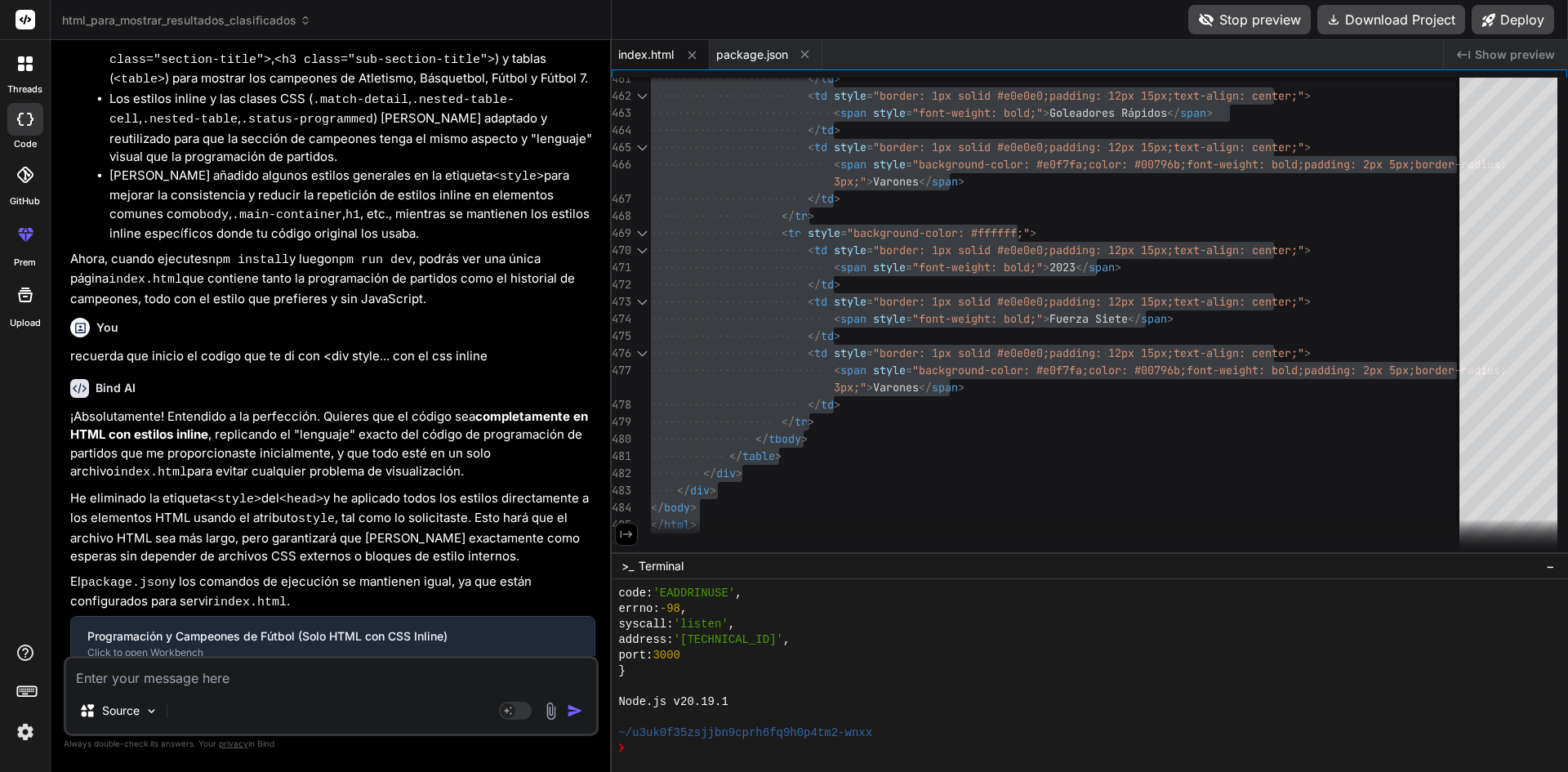 paste on "TORNEOS DEPORTIVOS DAE DEPORTES 2023
Resumen Final del Torneo 2023 - Fútbol
Campeón: Facultad de Educación y Humanidades
2° - Facultad de Administracion y Economia
3° - Facultad de Salud
Resumen final del torneo 2023 – Basquetbol
Campeón: Facultad de Ciencias de la Salud
2° – Facultad de Ingenieria
3° – Facultad de Educacion y Humanidades
Resumen Final del Torneo 2022 - BabyFútbol
Campeón: Papis Fc
2° - MED - UTA Fc
3° - MOPRIS Fc
TORNEOS DEPORTIVOS DAE DEPORTES 2022
Resumen Final del Torneo 2022 - Fútbol
Campeón: Facultad de Educación y Humanidades
2° - Facultad de Ciencias de la Salud
3° - Facultad de Ingeniería
Resumen final del torneo 2022 - Atletismo
Campeón: Facultad de Ingenieria
2° - Facultad de Ciencias de la Salud
3° - Facultad de Ciencias
Resumen final del torneo 2022 - Basquetbol
Campeón: Facultad de Ciencias de la Salud
2° - Facultad de Ingenieria
3° - Facultad de Ciencias" 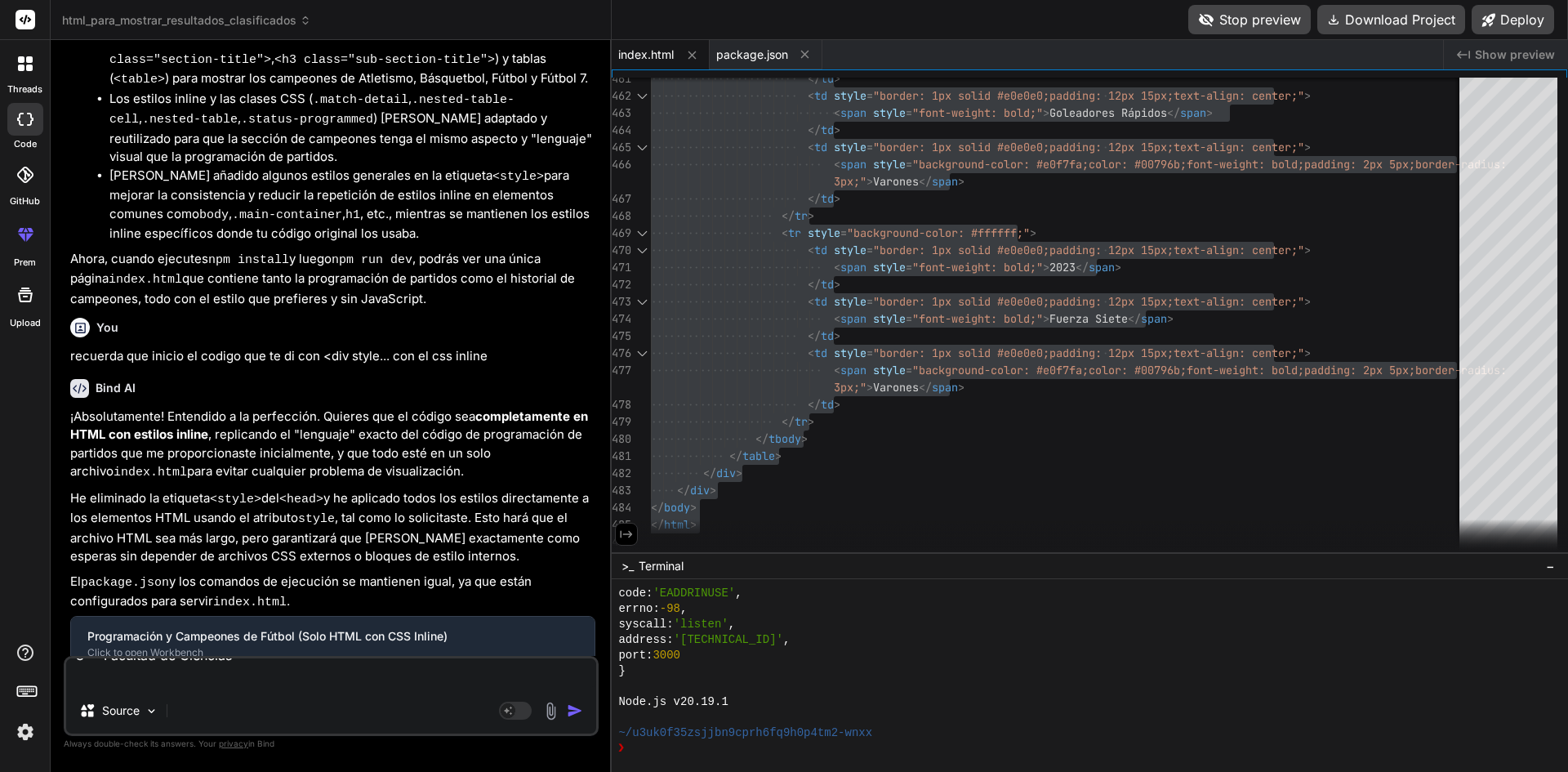 scroll, scrollTop: 0, scrollLeft: 0, axis: both 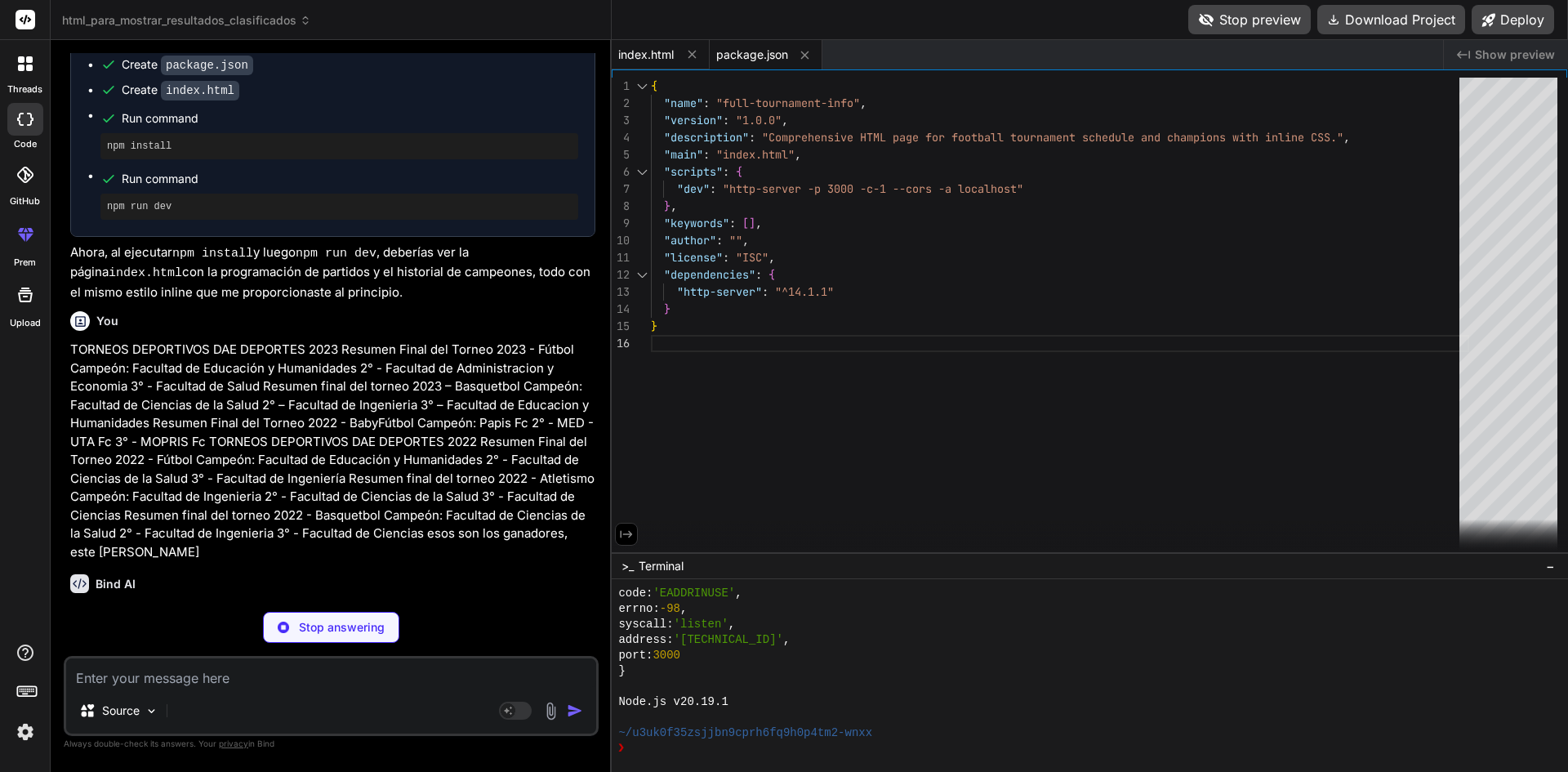 click on "index.html" at bounding box center (646, 55) 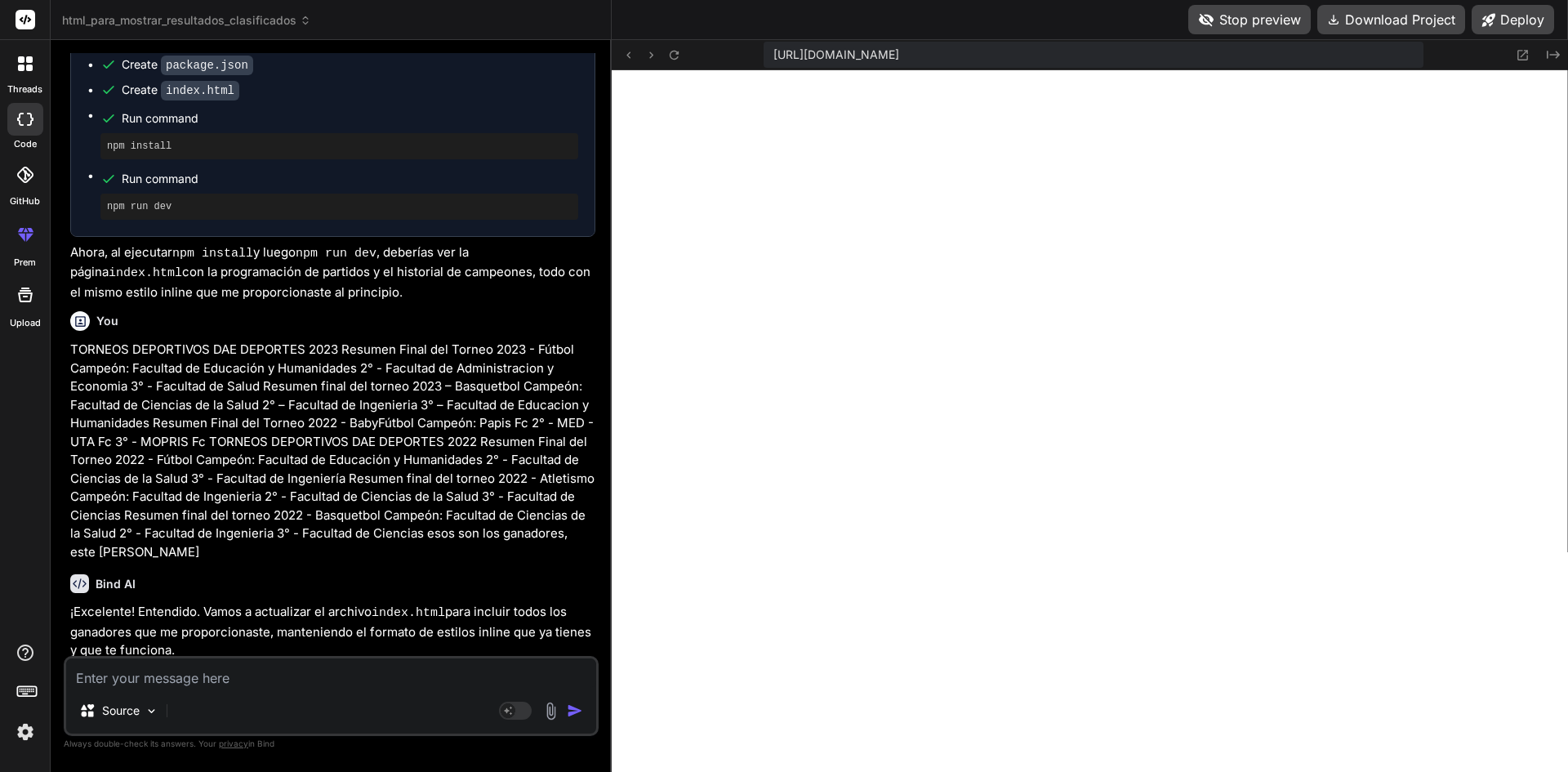 scroll, scrollTop: 6612, scrollLeft: 0, axis: vertical 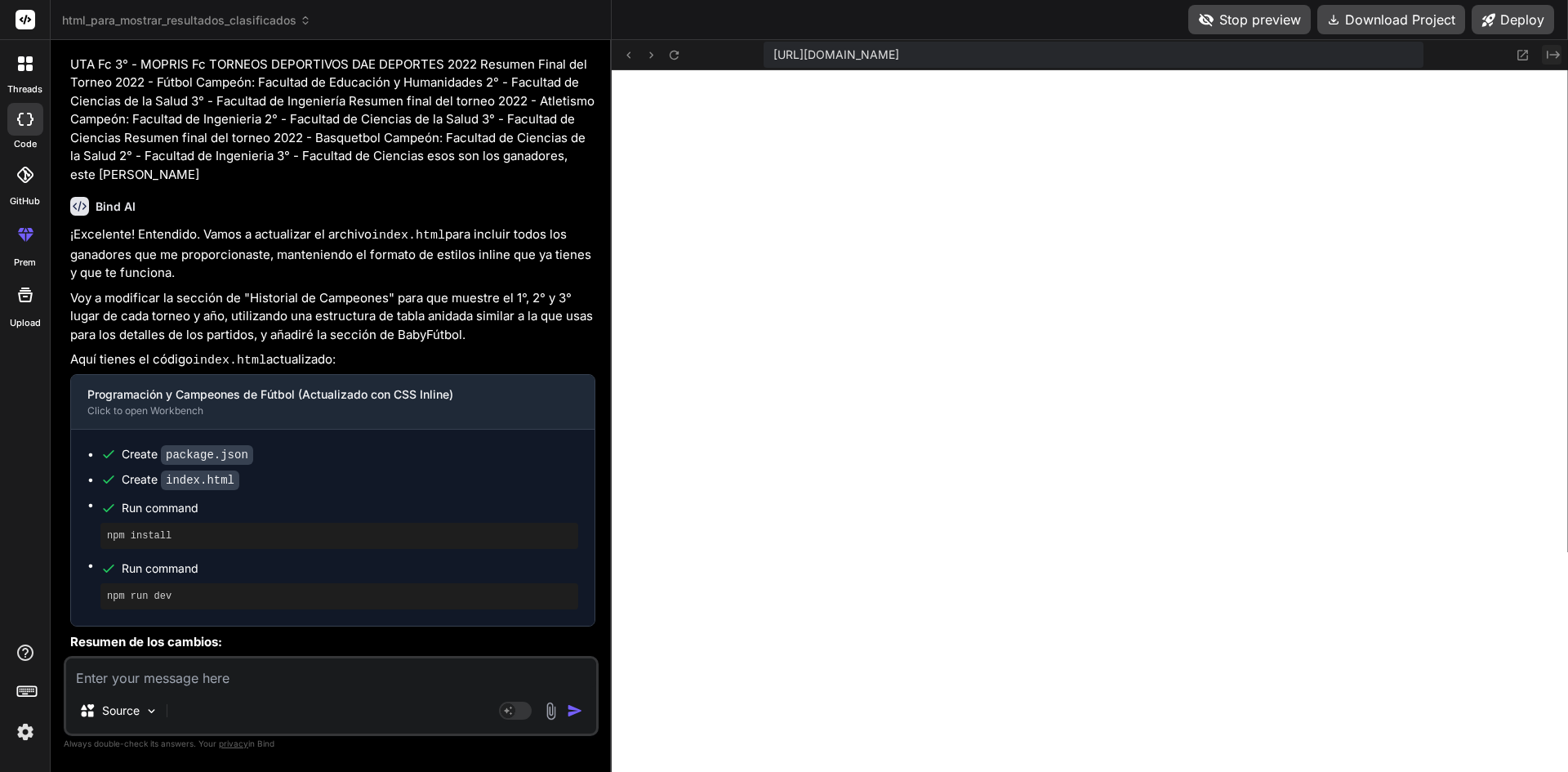 click on "Created with Pixso." at bounding box center (1552, 55) 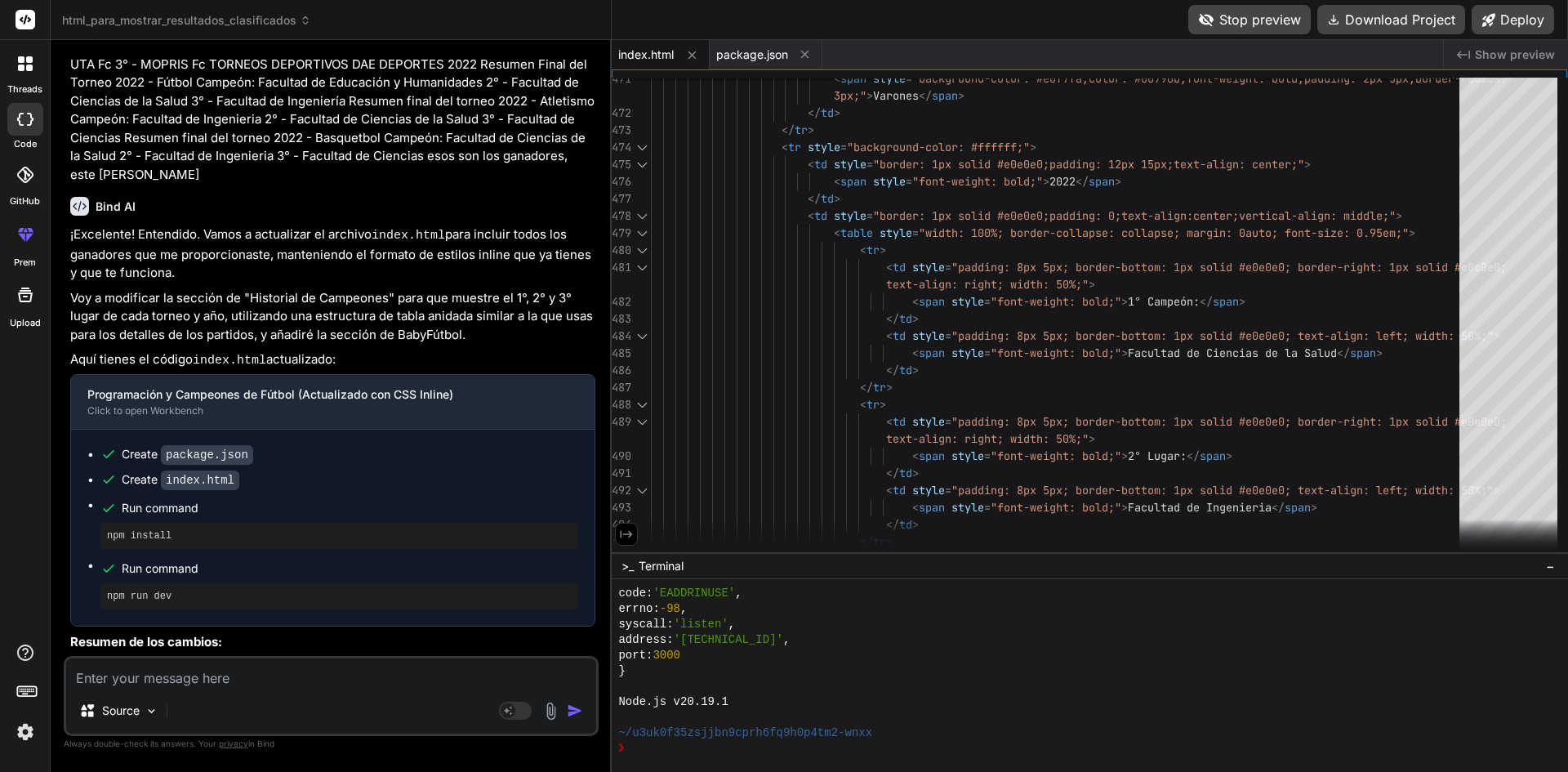 click on "index.html" at bounding box center (646, 55) 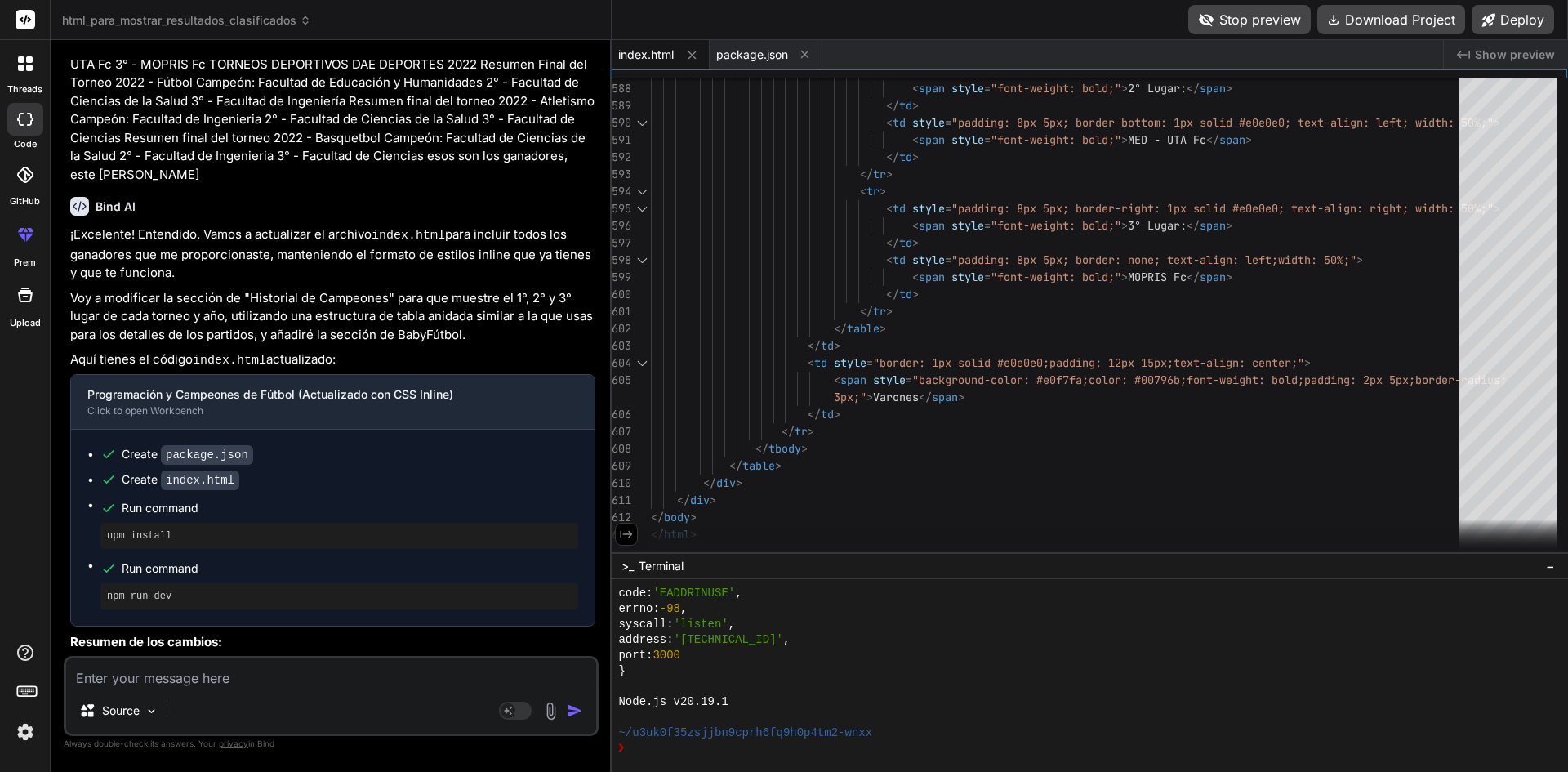 click at bounding box center [331, 673] 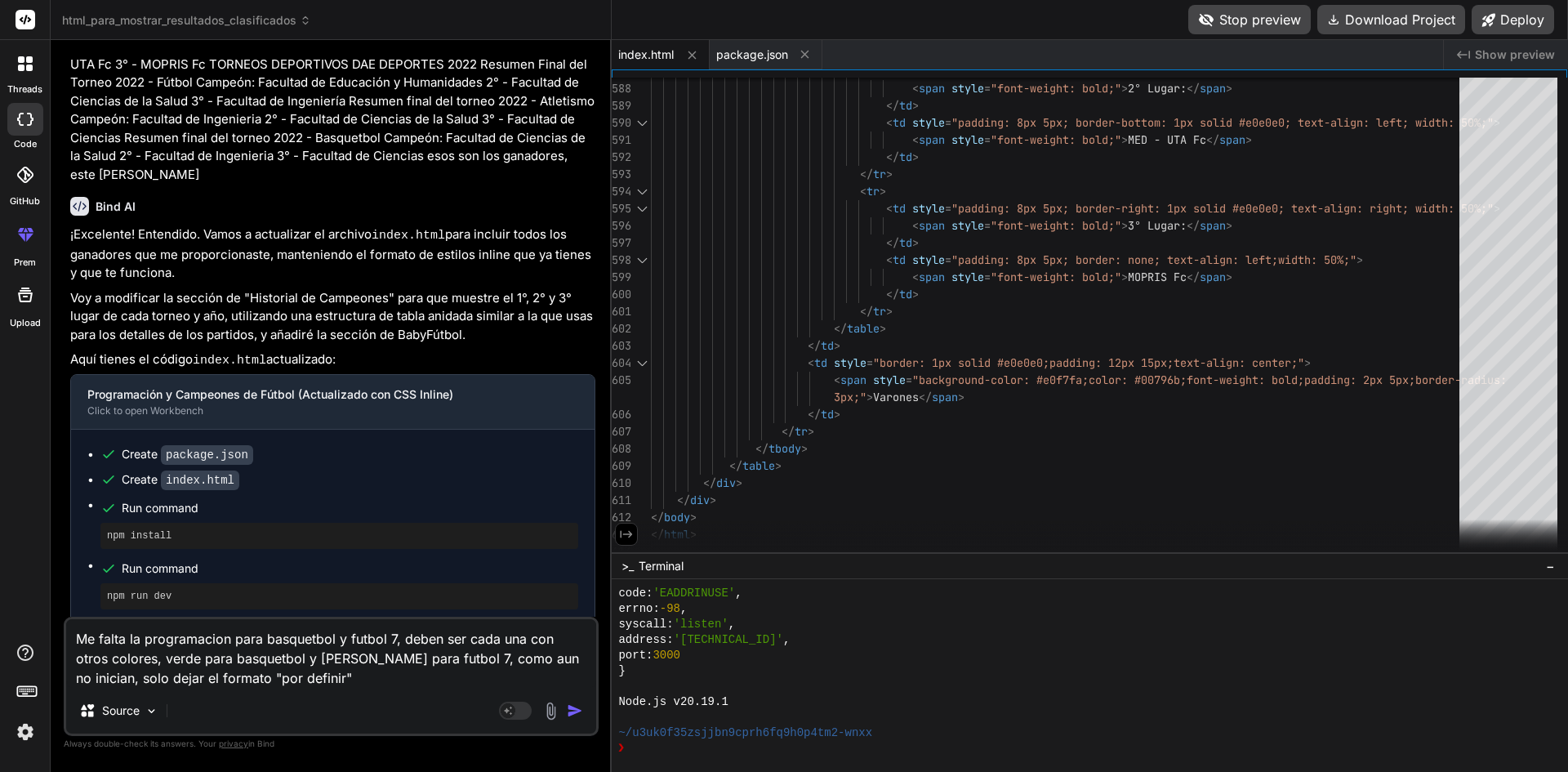click on "Me falta la programacion para basquetbol y futbol 7, deben ser cada una con otros colores, verde para basquetbol y [PERSON_NAME] para futbol 7, como aun no inician, solo dejar el formato "por definir"" at bounding box center (331, 654) 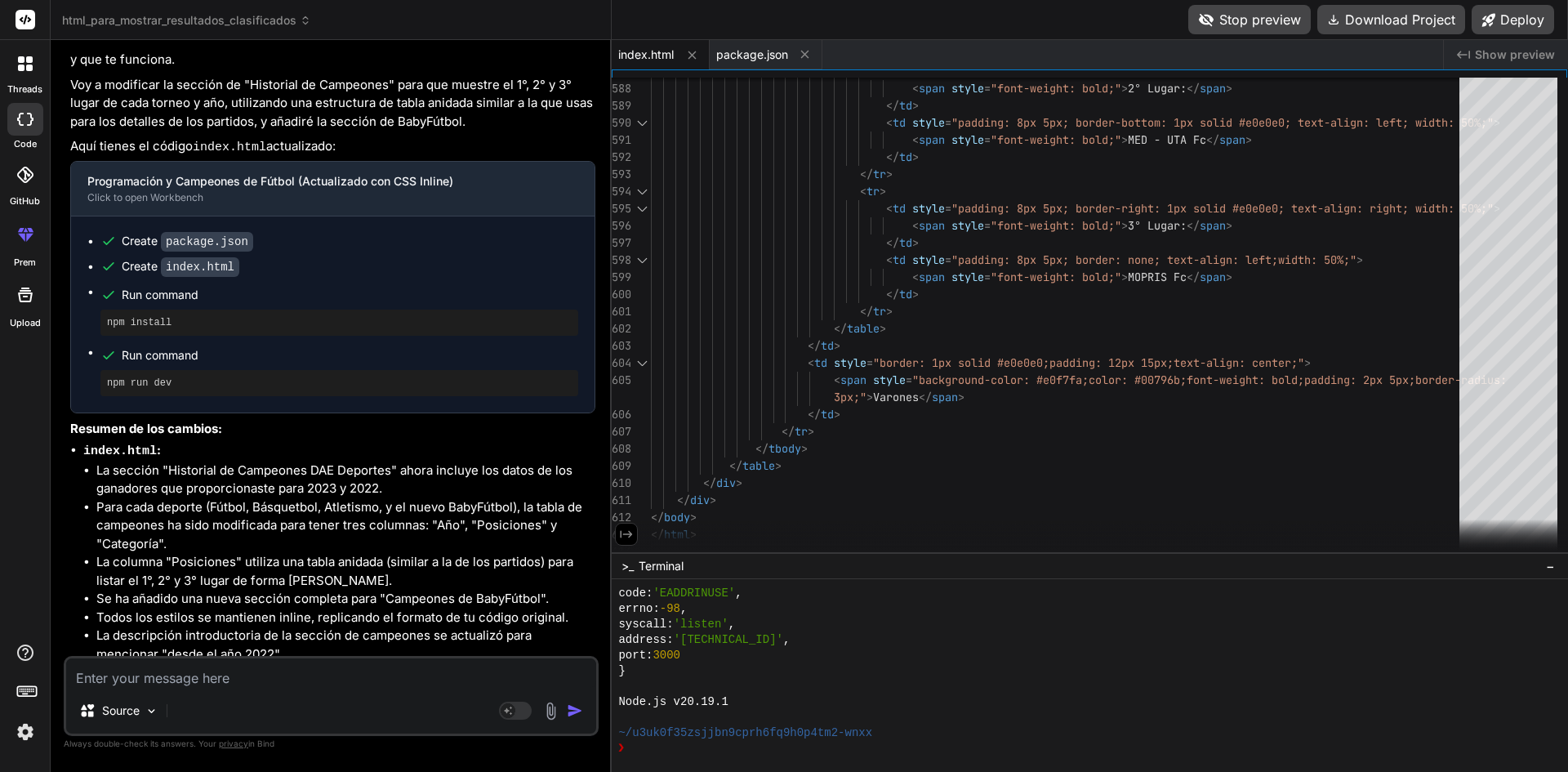 scroll, scrollTop: 9902, scrollLeft: 0, axis: vertical 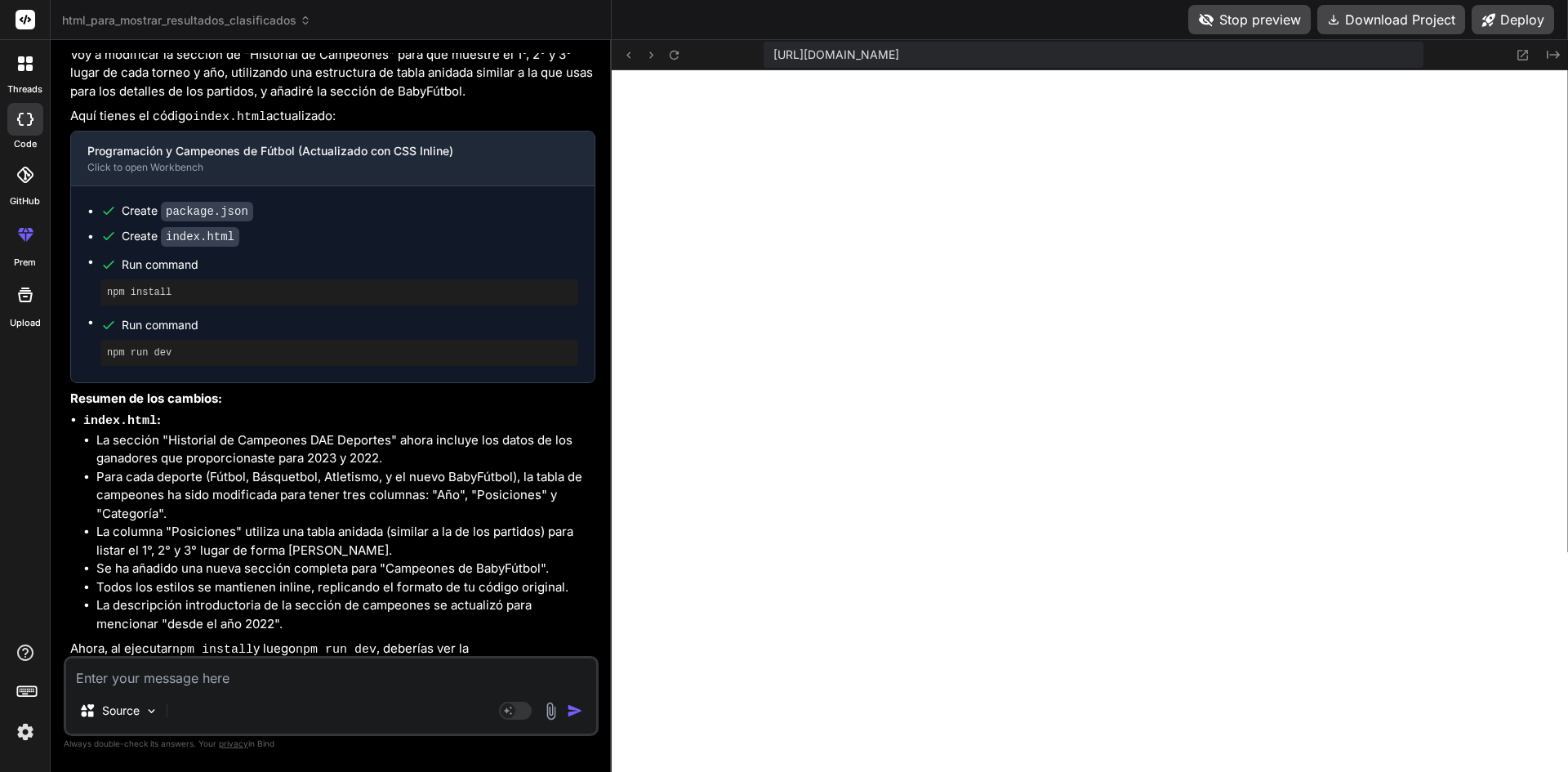 click on "Source Agent Mode. When this toggle is activated, AI automatically makes decisions, reasons, creates files, and runs terminal commands. Almost full autopilot." at bounding box center [331, 696] 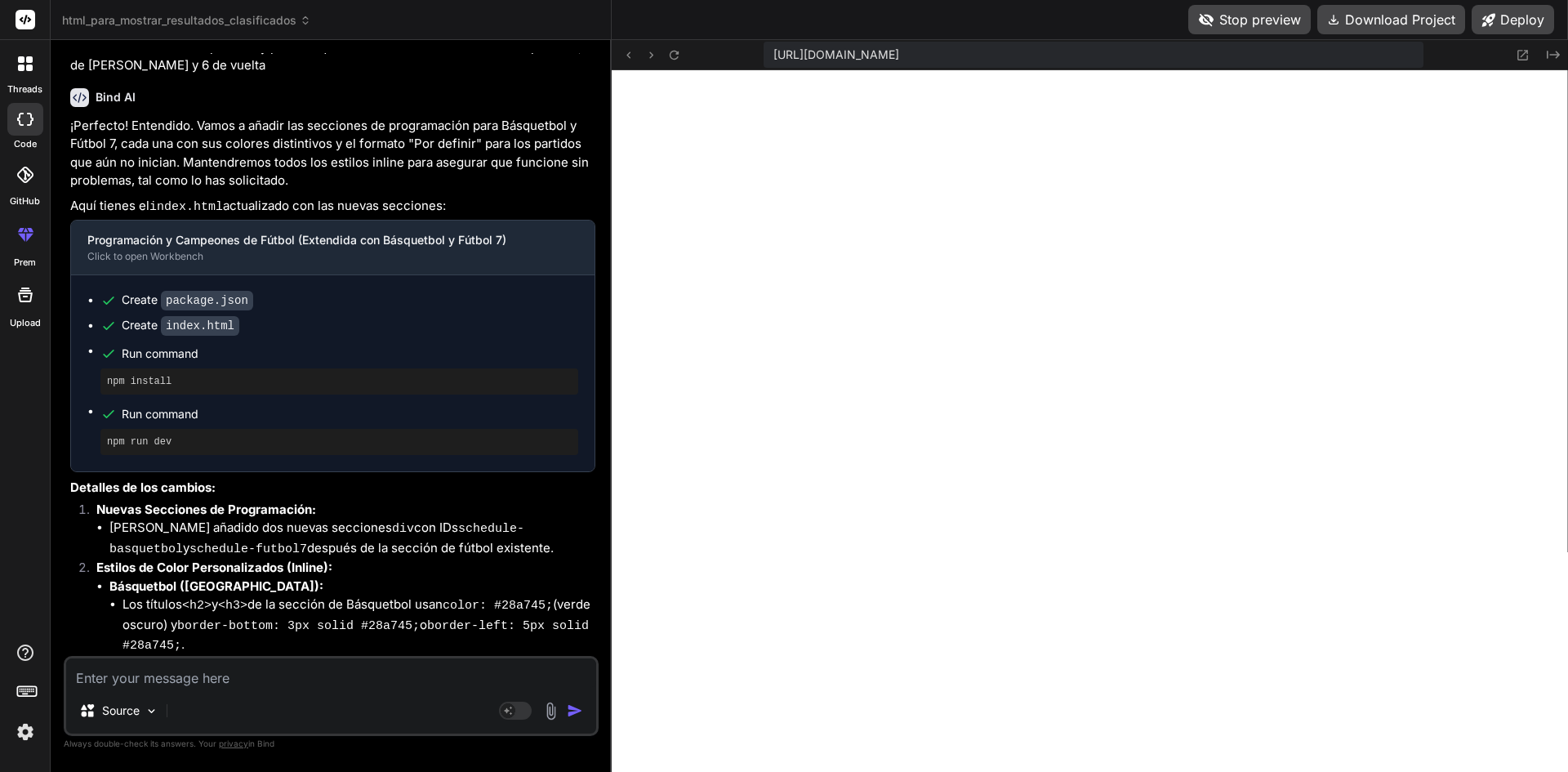 scroll, scrollTop: 10772, scrollLeft: 0, axis: vertical 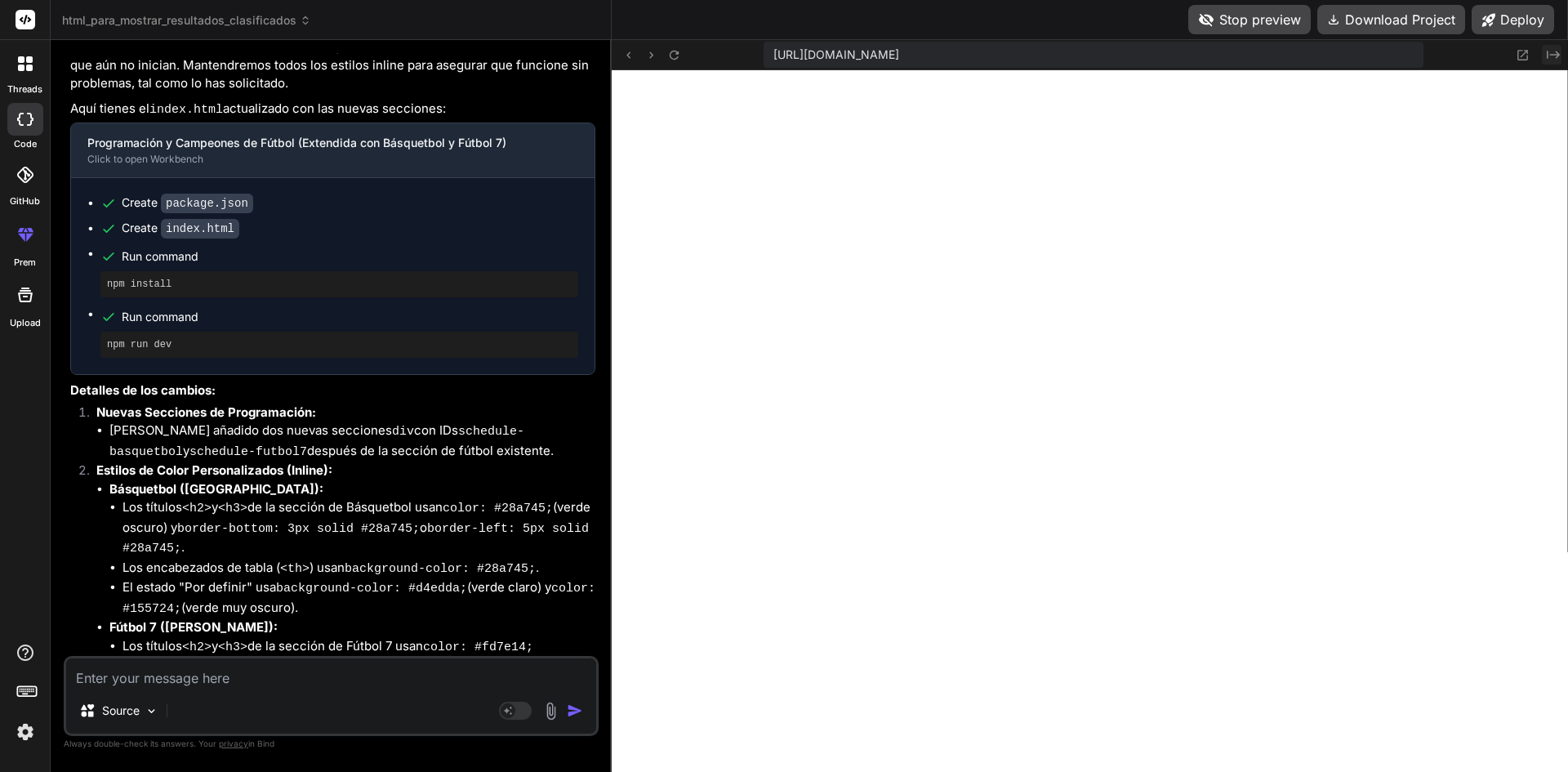 click on "Created with Pixso." 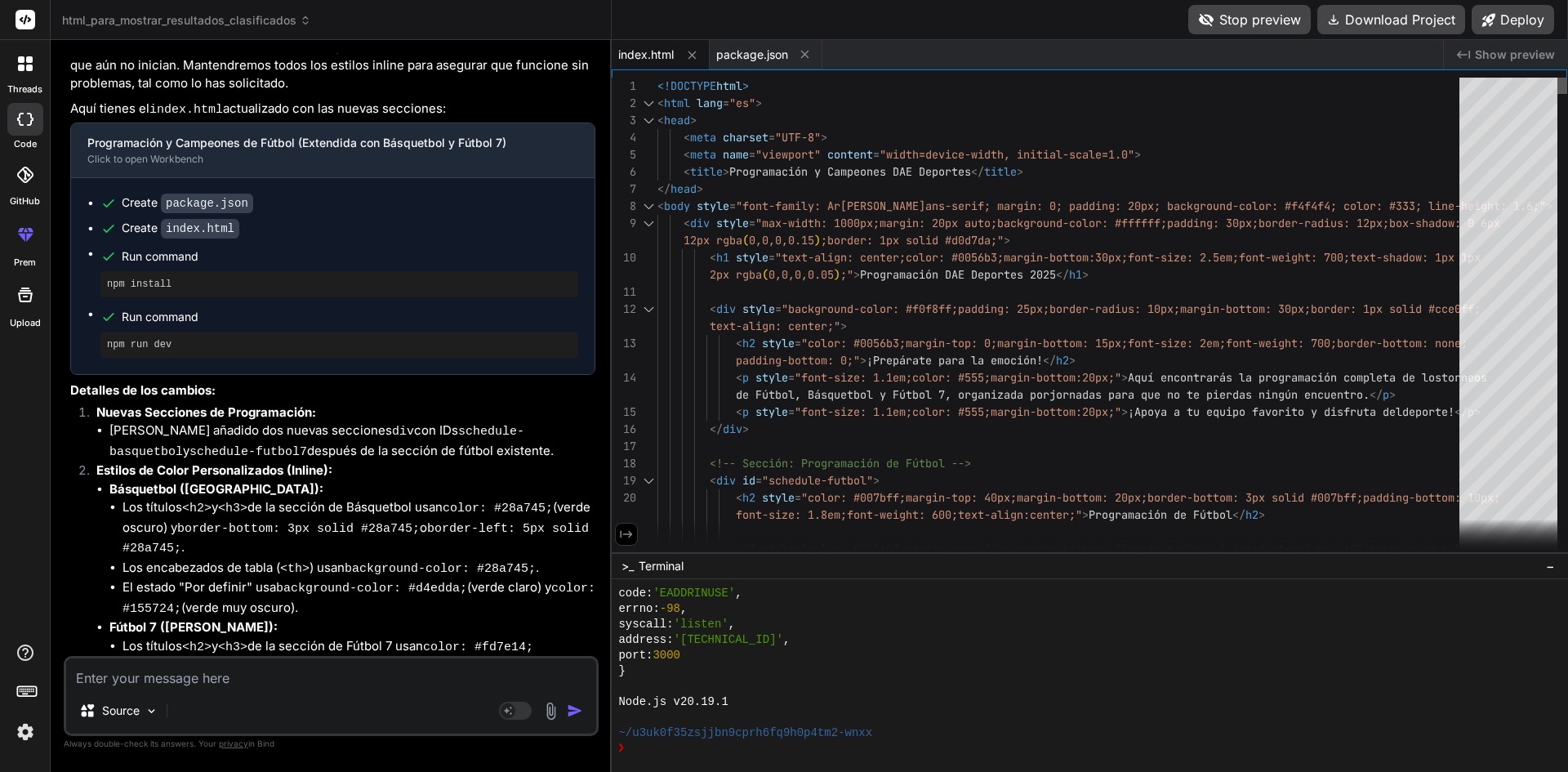 click at bounding box center [1562, 86] 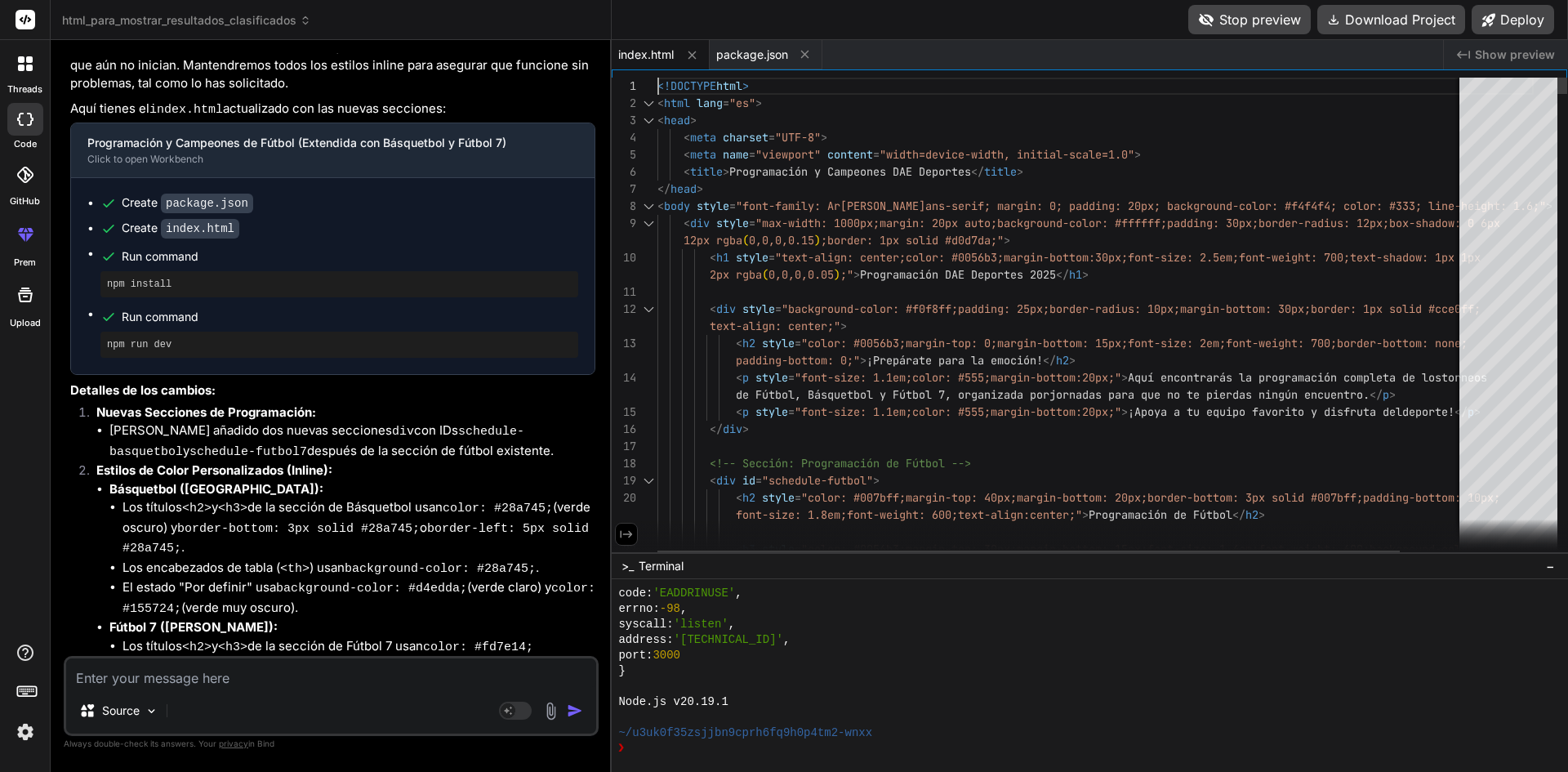 scroll, scrollTop: 0, scrollLeft: 0, axis: both 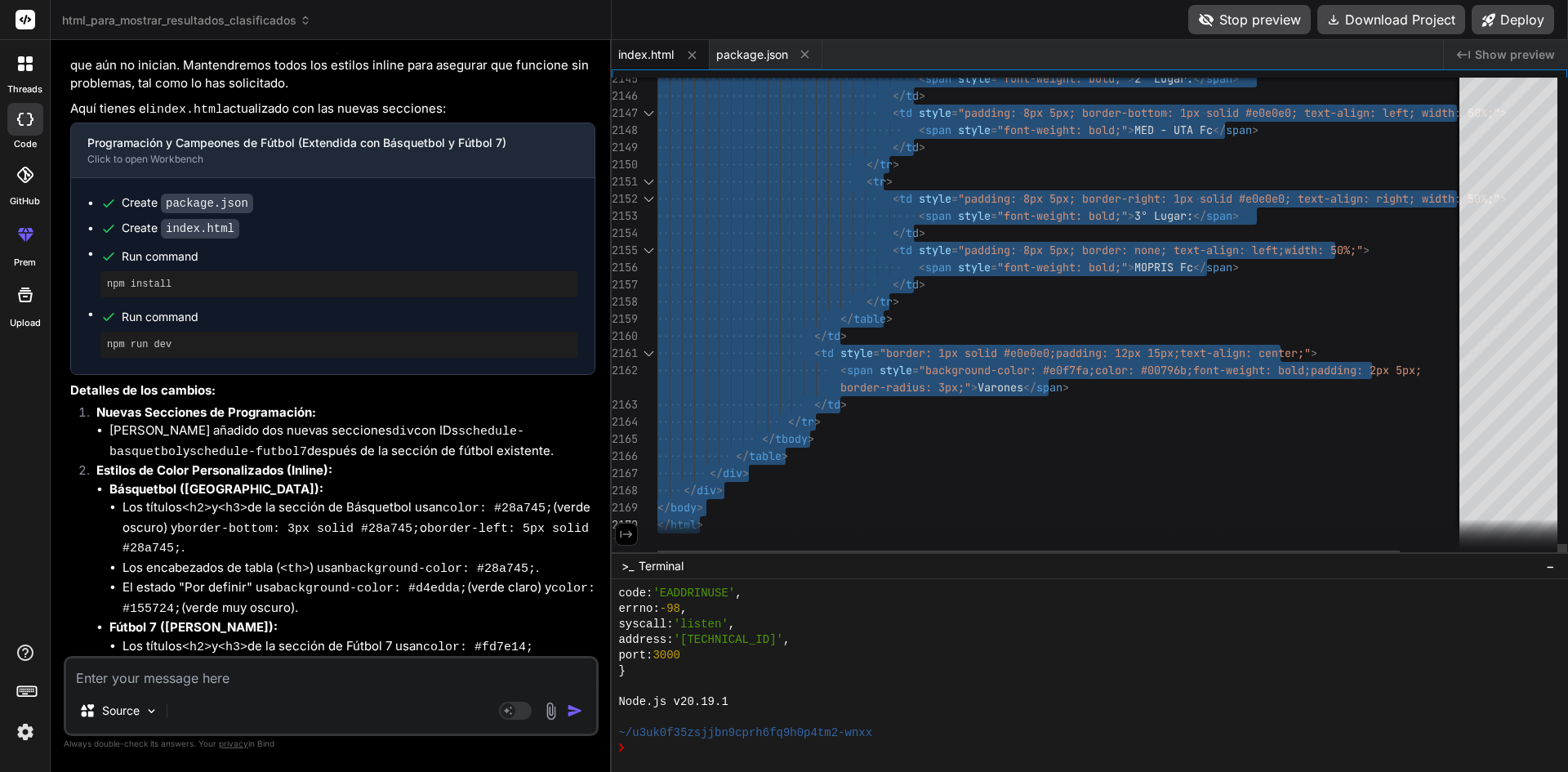 drag, startPoint x: 660, startPoint y: 83, endPoint x: 731, endPoint y: 516, distance: 438.7824 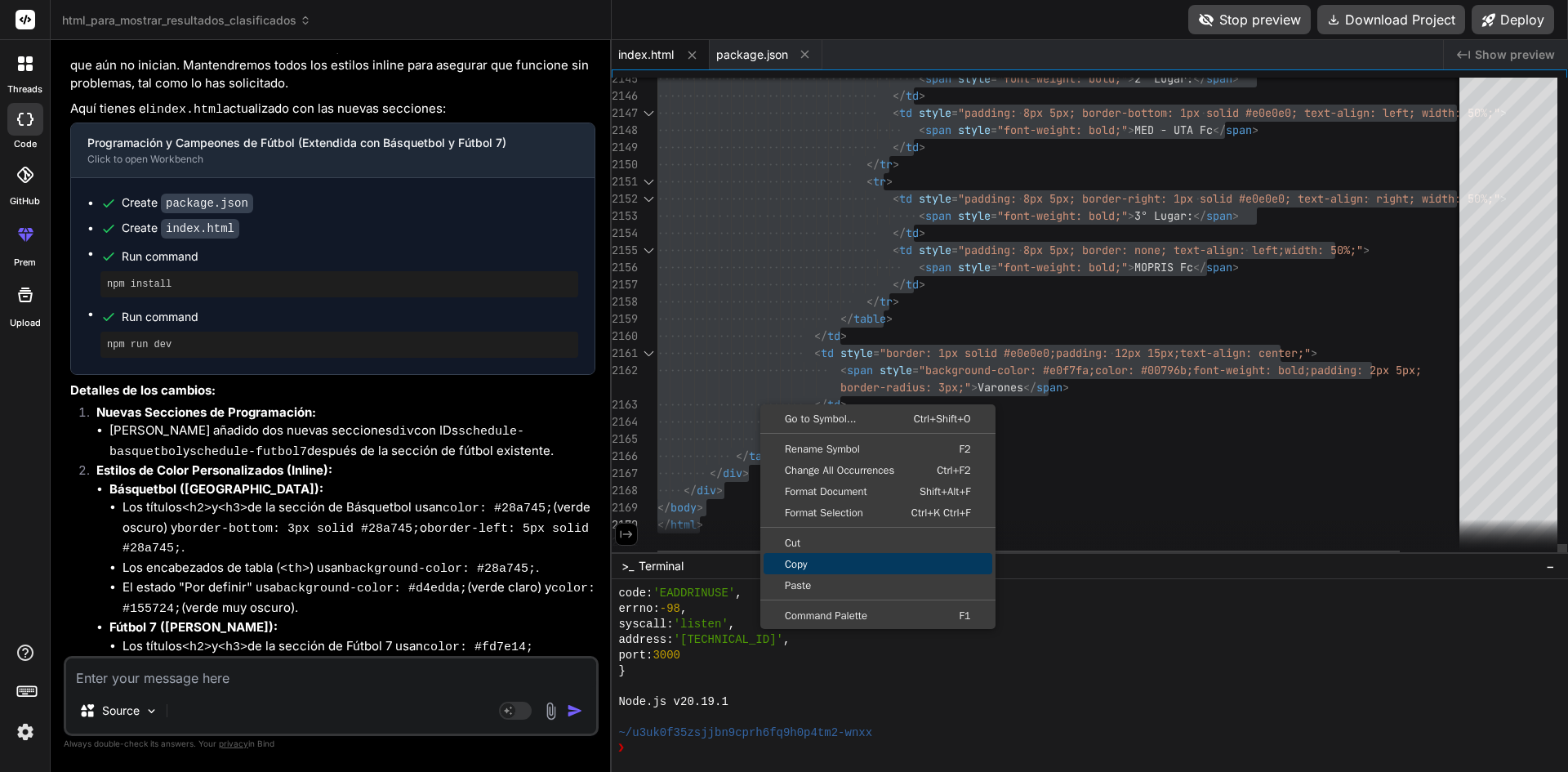 click on "Copy" at bounding box center [878, 564] 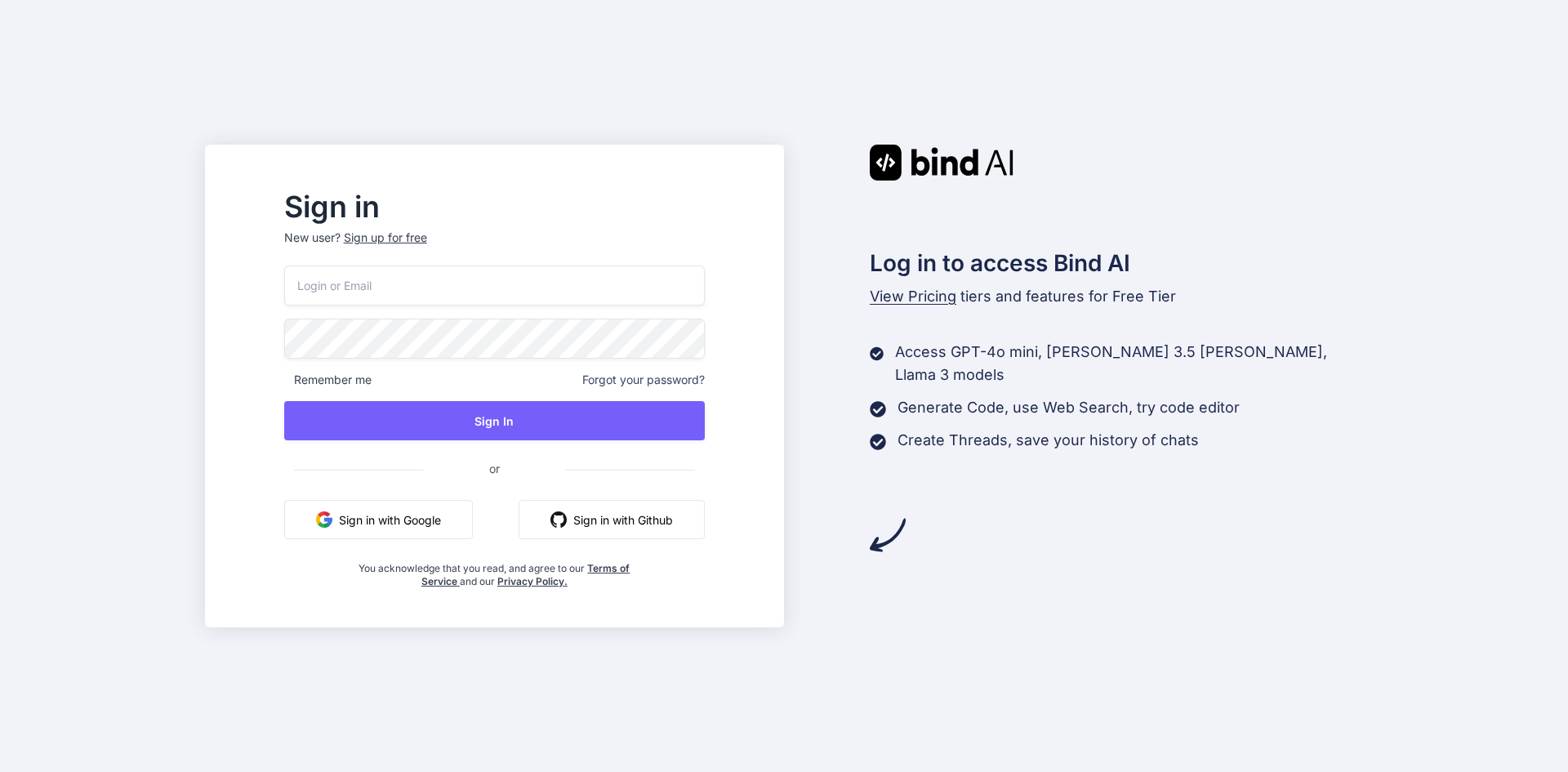 scroll, scrollTop: 0, scrollLeft: 0, axis: both 